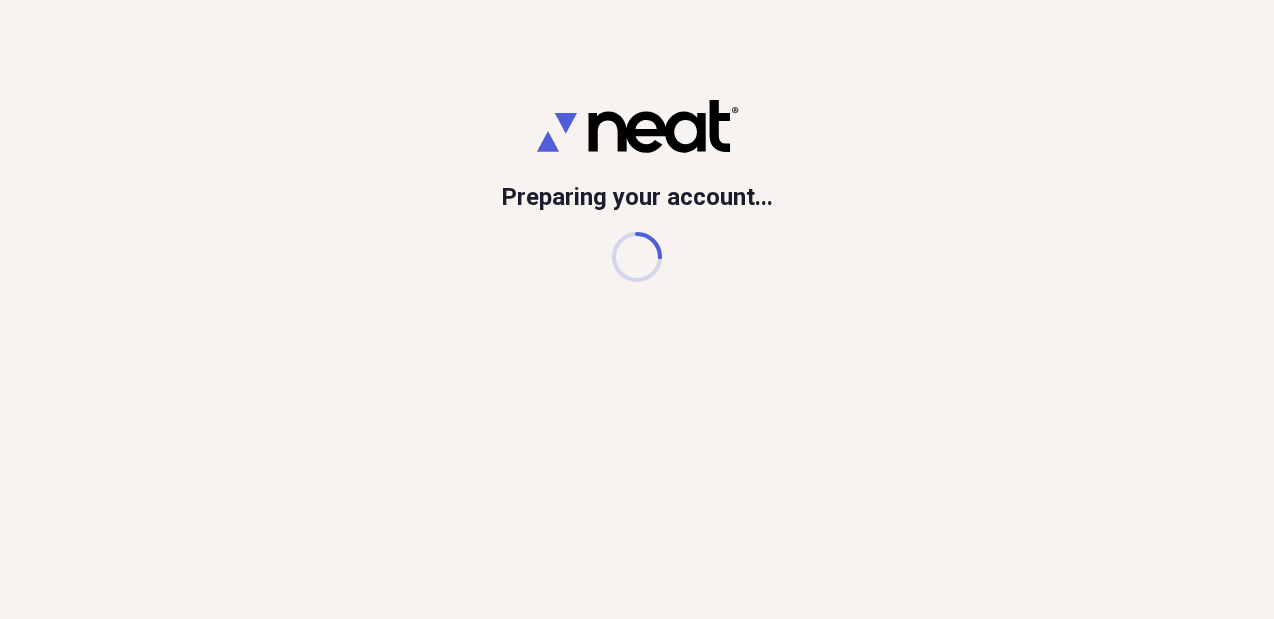 scroll, scrollTop: 0, scrollLeft: 0, axis: both 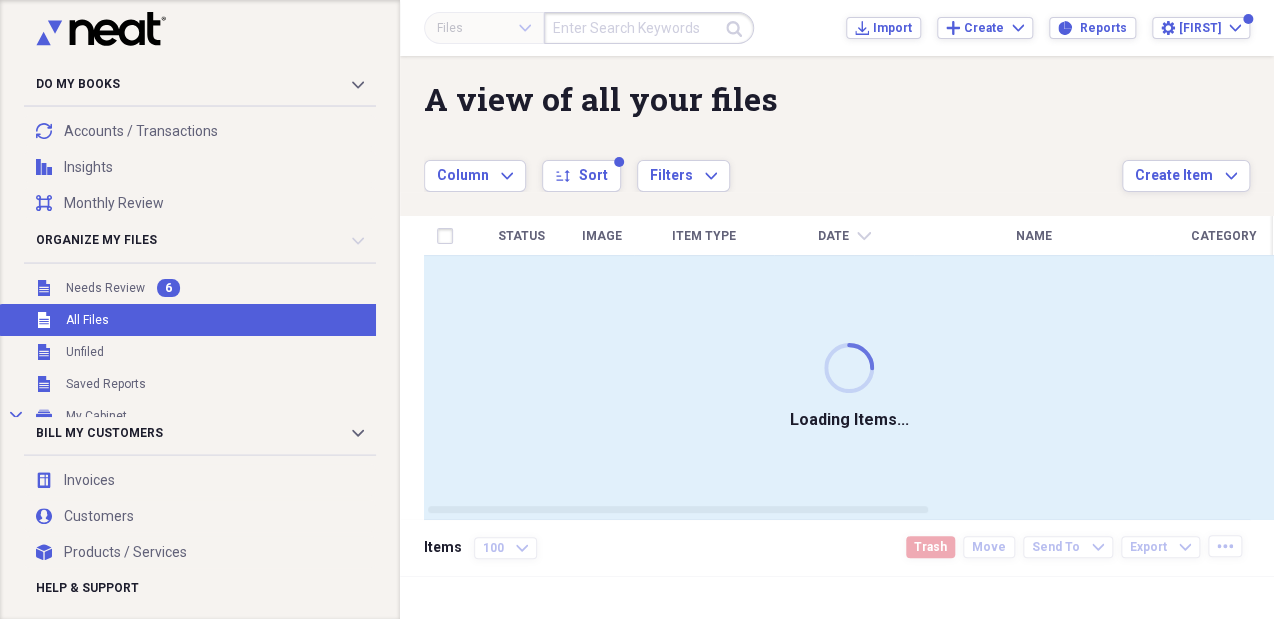 click on "invoices Invoices user Customers products Products / Services" at bounding box center [200, 511] 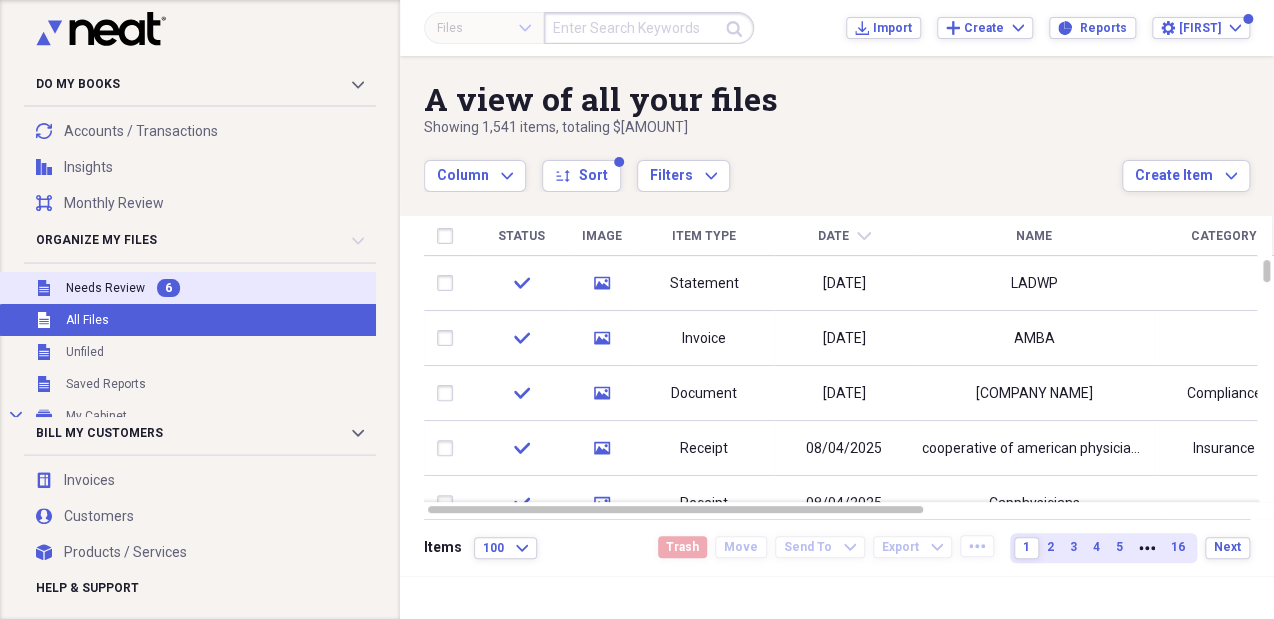 click on "Unfiled Needs Review 6" at bounding box center [213, 288] 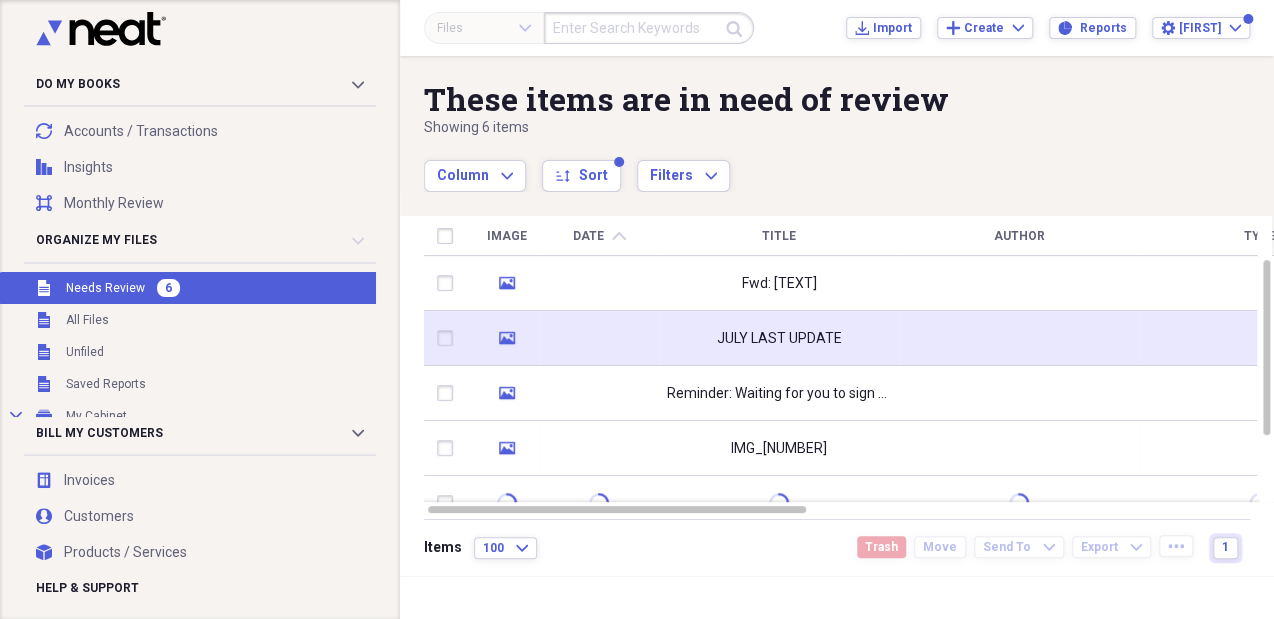 click on "JULY LAST UPDATE" at bounding box center (779, 338) 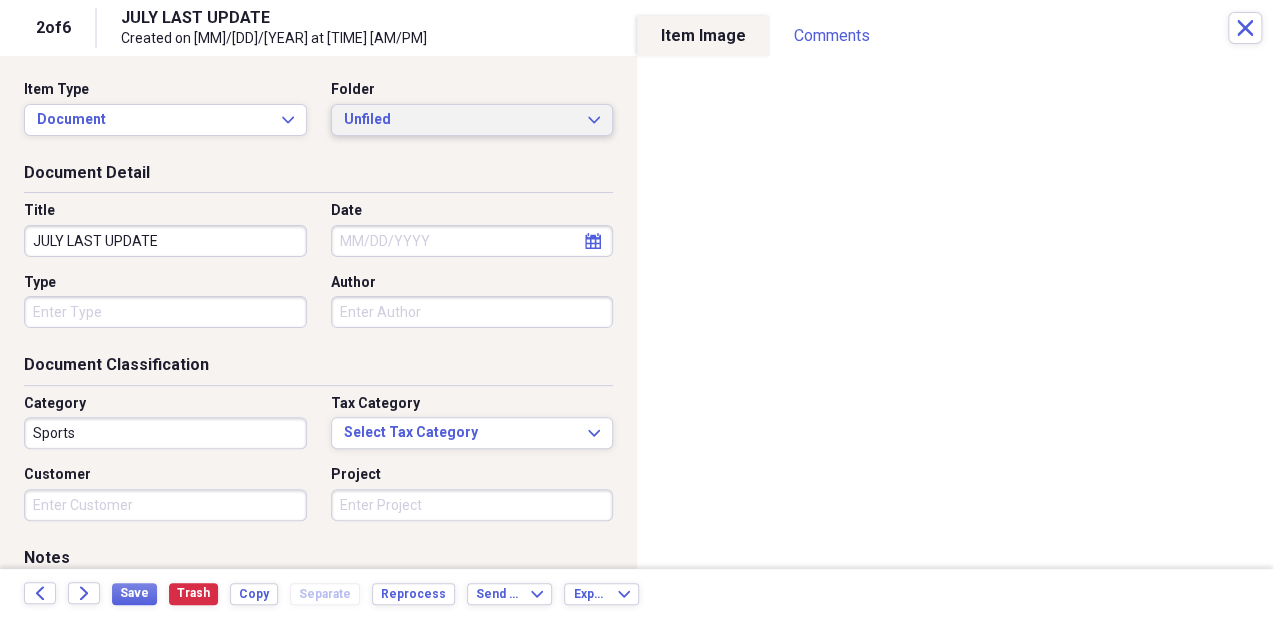 click on "Unfiled" at bounding box center [460, 120] 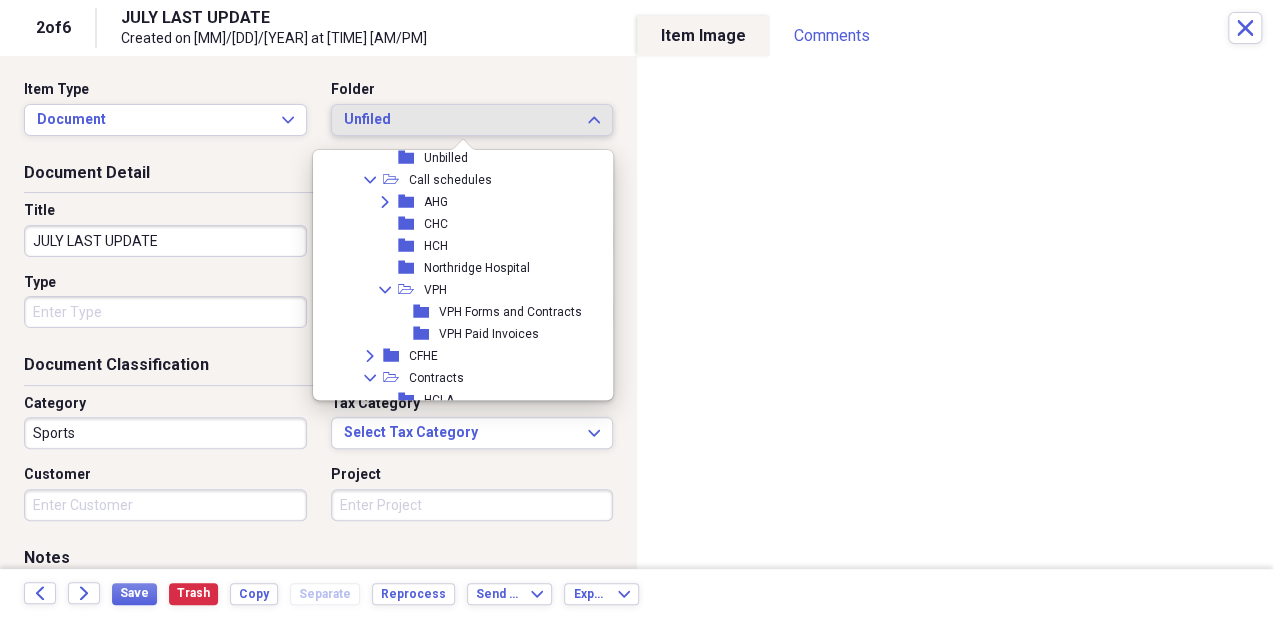 scroll, scrollTop: 337, scrollLeft: 0, axis: vertical 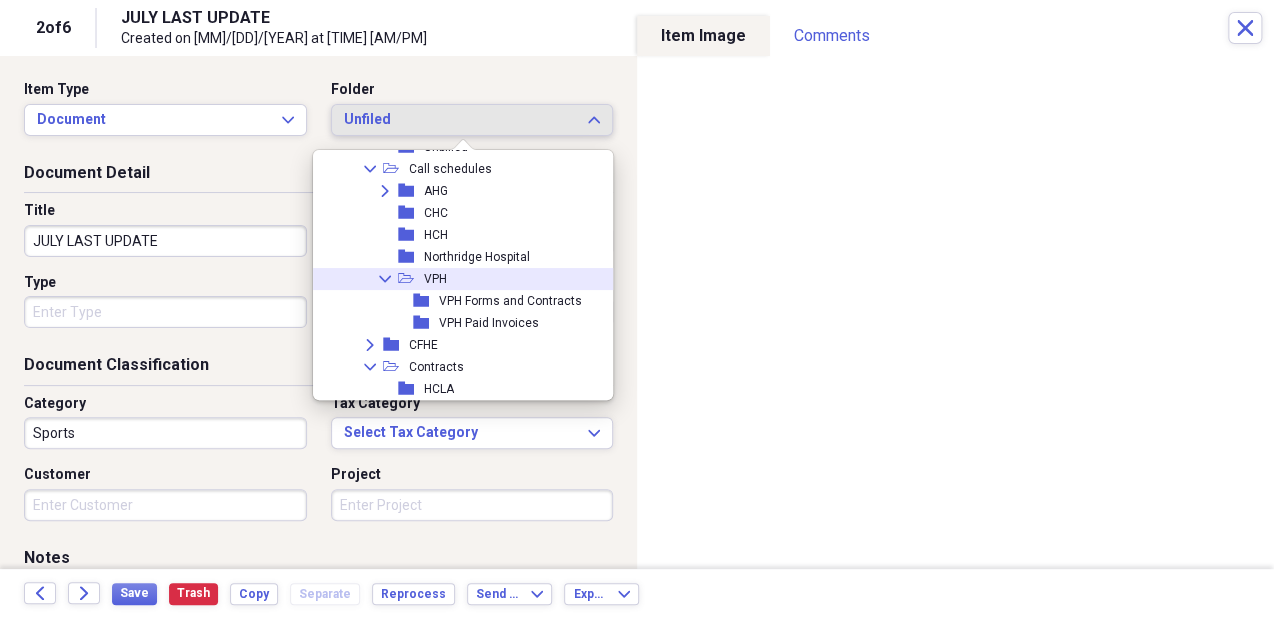 click on "Collapse open-folder VPH" at bounding box center (458, 279) 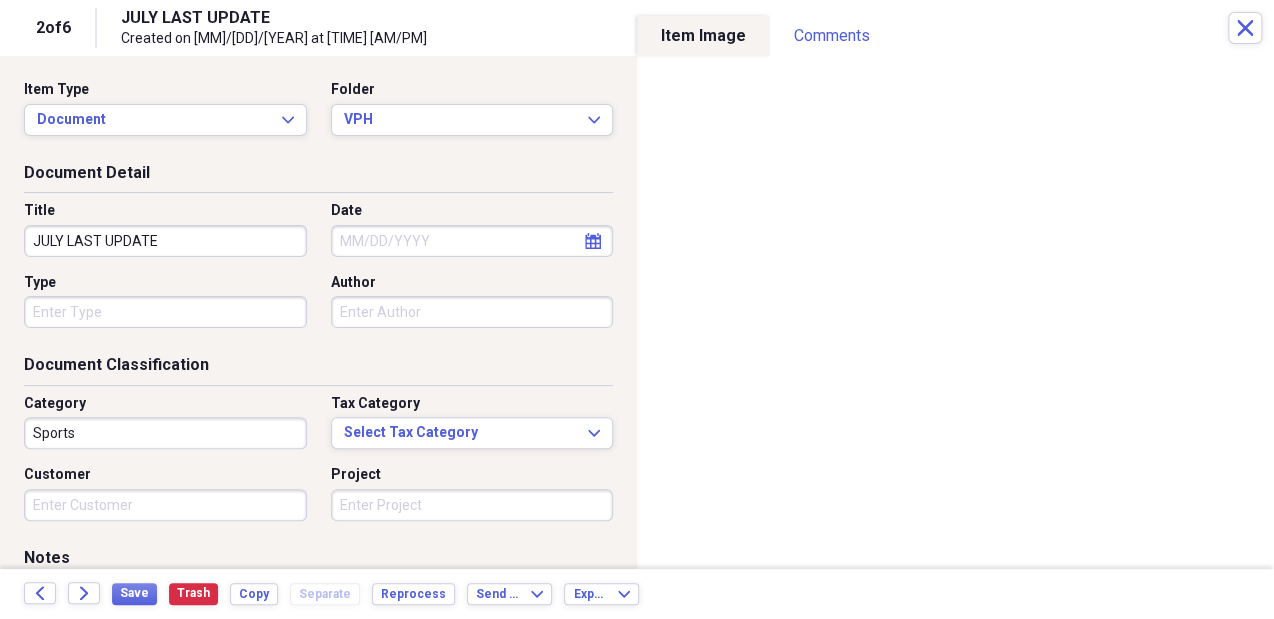click on "Title JULY LAST UPDATE Date calendar Calendar Type Author" at bounding box center [318, 272] 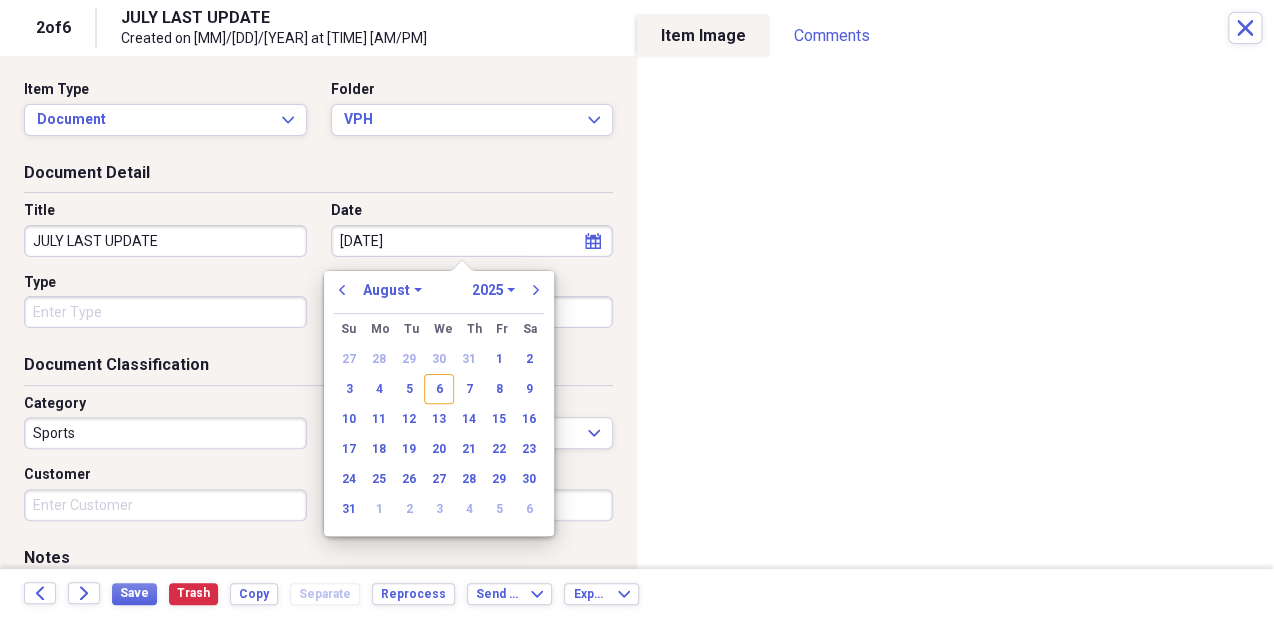 type on "07012025" 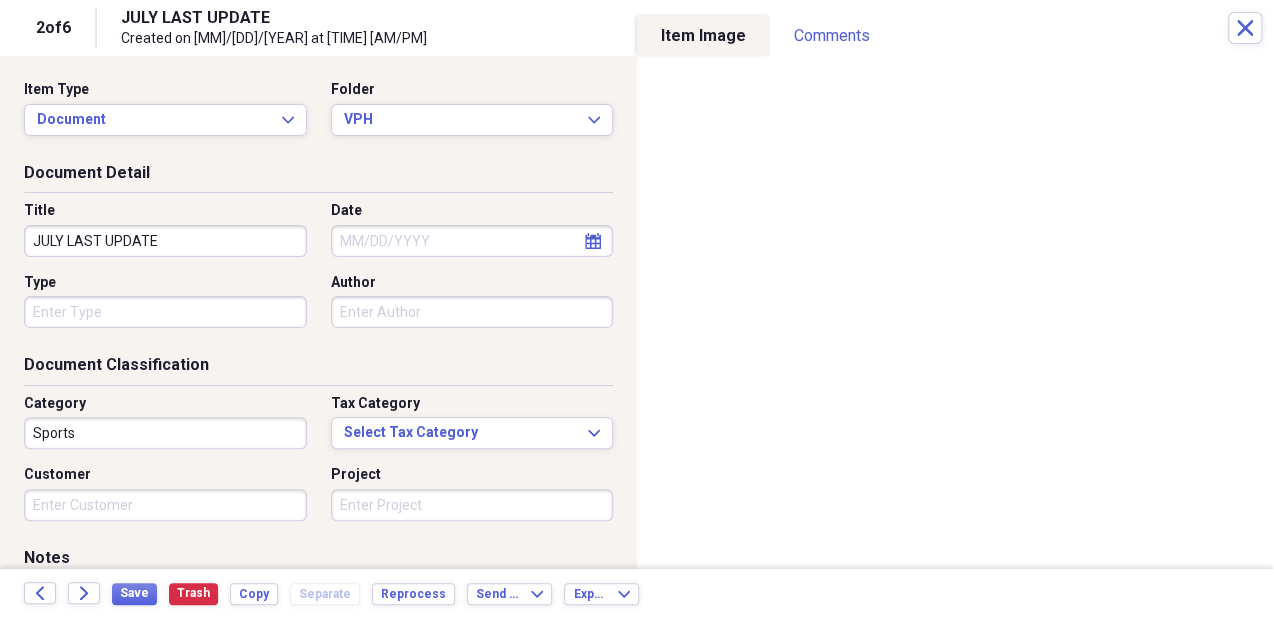 click on "calendar" 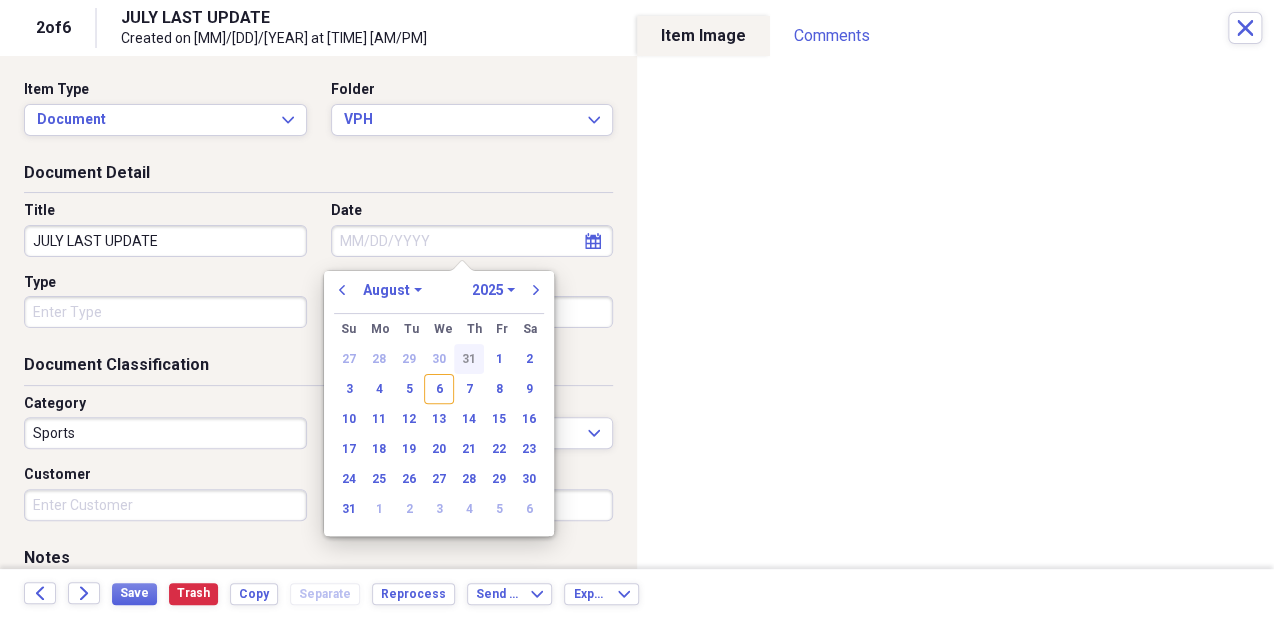 click on "31" at bounding box center (469, 359) 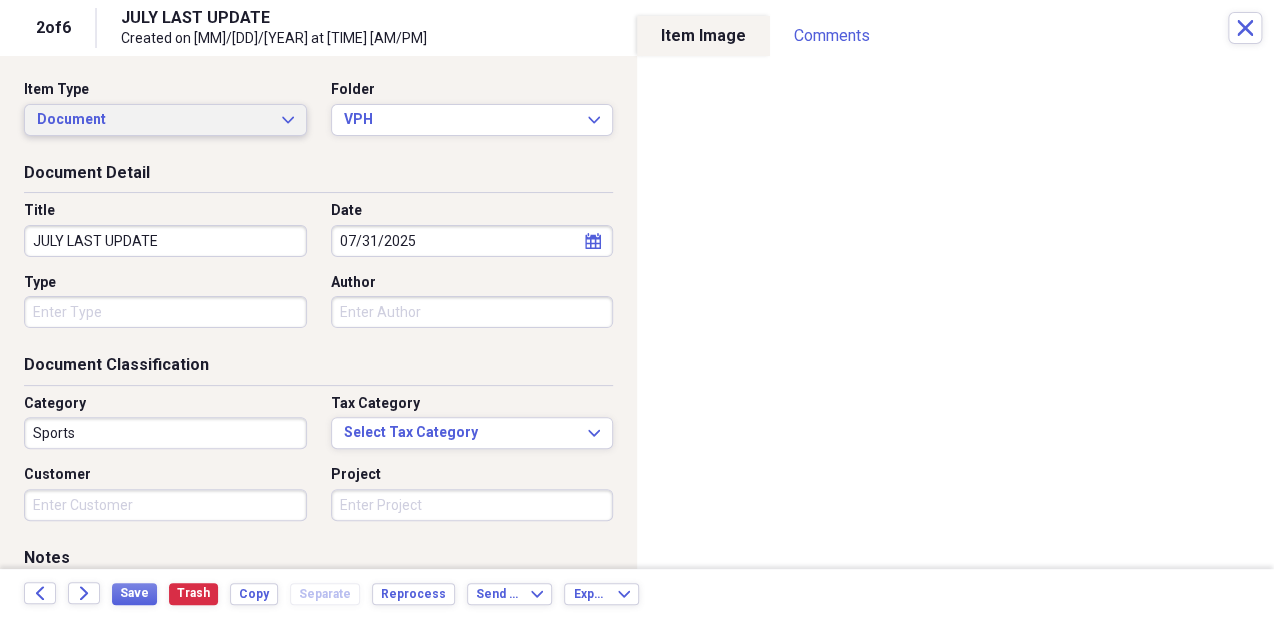 click on "Document Expand" at bounding box center [165, 120] 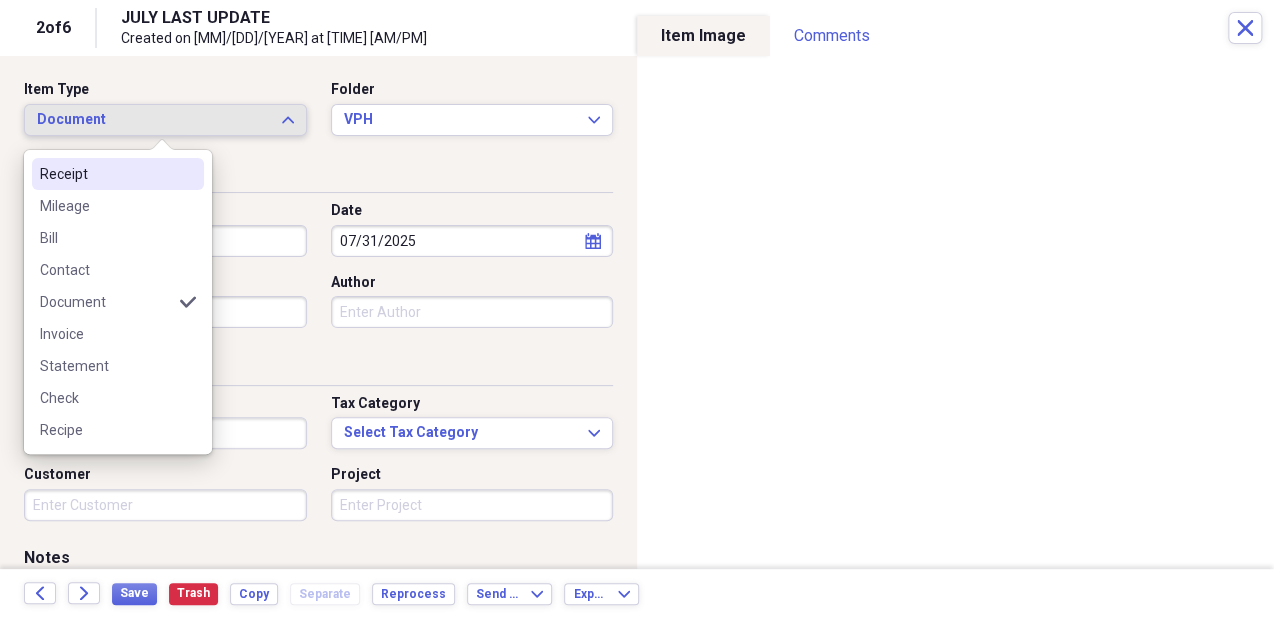click on "Document Detail" at bounding box center [318, 177] 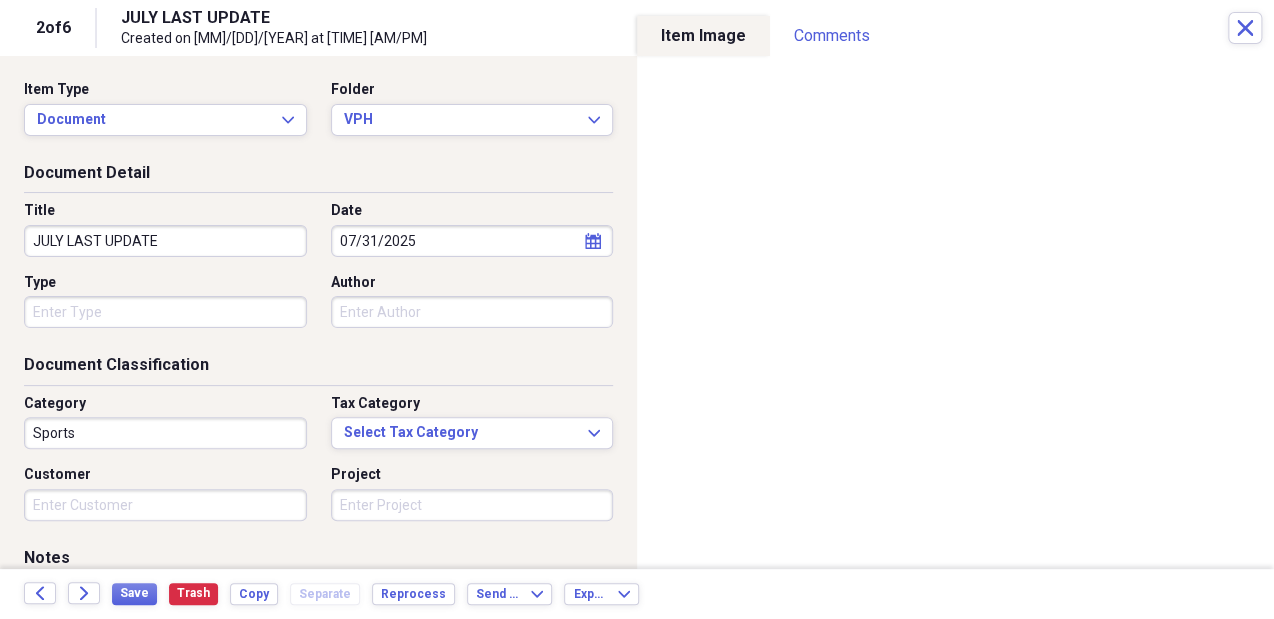 click on "Do My Books Collapse transactions Accounts / Transactions insights Insights reconciliation Monthly Review Organize My Files 6 Collapse Unfiled Needs Review 6 Unfiled All Files Unfiled Unfiled Unfiled Saved Reports Collapse My Cabinet My Cabinet Add Folder Collapse Open Folder Business Add Folder Expand Folder Golden State Laborist, APC Add Folder Folder Golden State Offroad Add Folder Folder K&K Holdings LLC Add Folder Expand Folder Kured Add Folder Collapse Open Folder SK, MD Add Folder Collapse Open Folder Billable Items Add Folder Folder Billed Add Folder Folder Paid Add Folder Folder Unbilled Add Folder Collapse Open Folder Call schedules Add Folder Expand Folder AHG Add Folder Folder CHC Add Folder Folder HCH Add Folder Folder Northridge Hospital Add Folder Collapse Open Folder VPH Add Folder Folder VPH Forms and Contracts Add Folder Folder VPH Paid Invoices Add Folder Collapse Open Folder CFHE Add Folder Folder Transportation allowance Add Folder Collapse Open Folder Contracts Add Folder Folder HCLA SK" at bounding box center (637, 309) 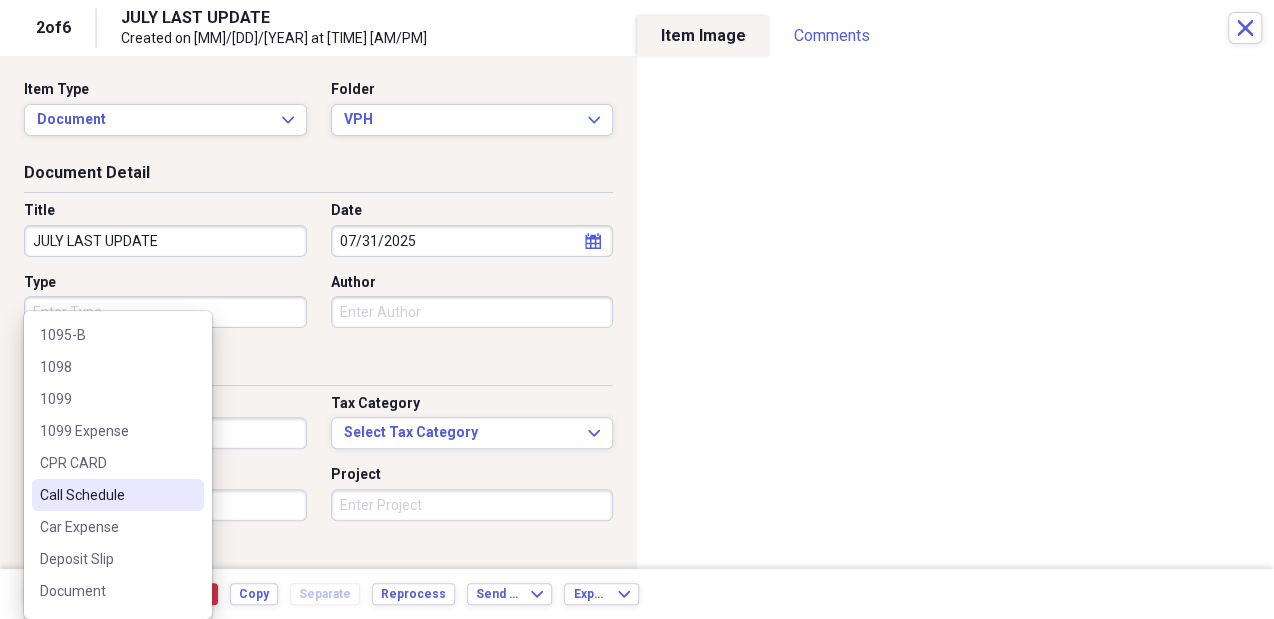 click on "Call Schedule" at bounding box center [106, 495] 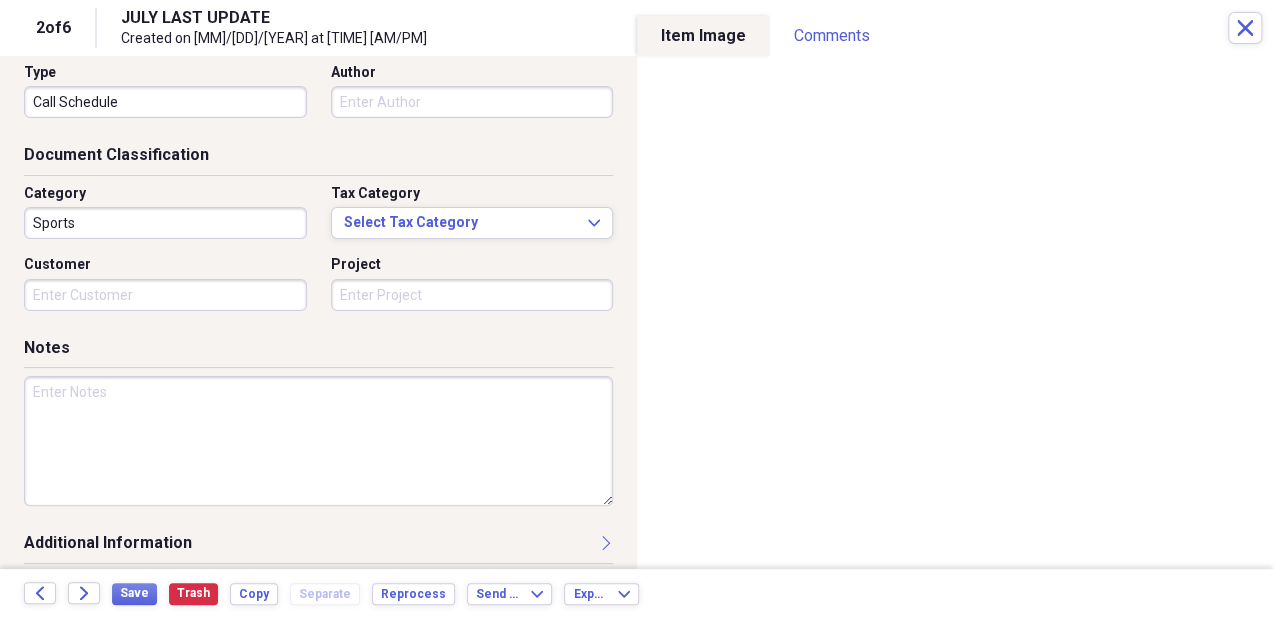 scroll, scrollTop: 221, scrollLeft: 0, axis: vertical 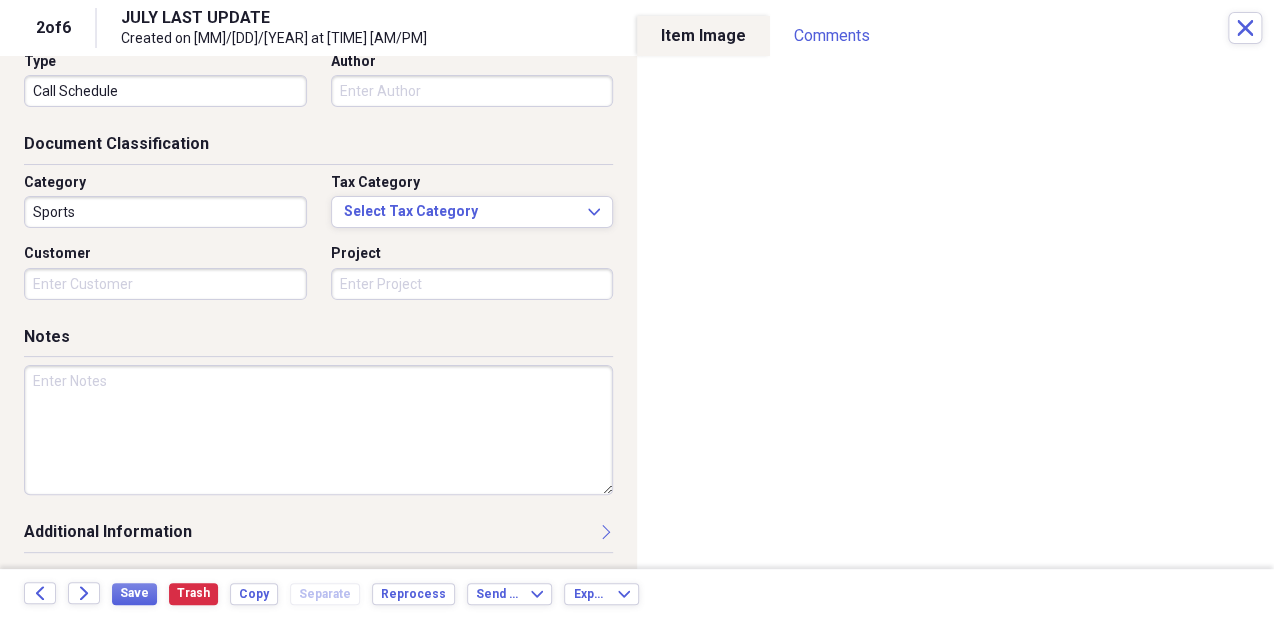 click on "Customer" at bounding box center [165, 284] 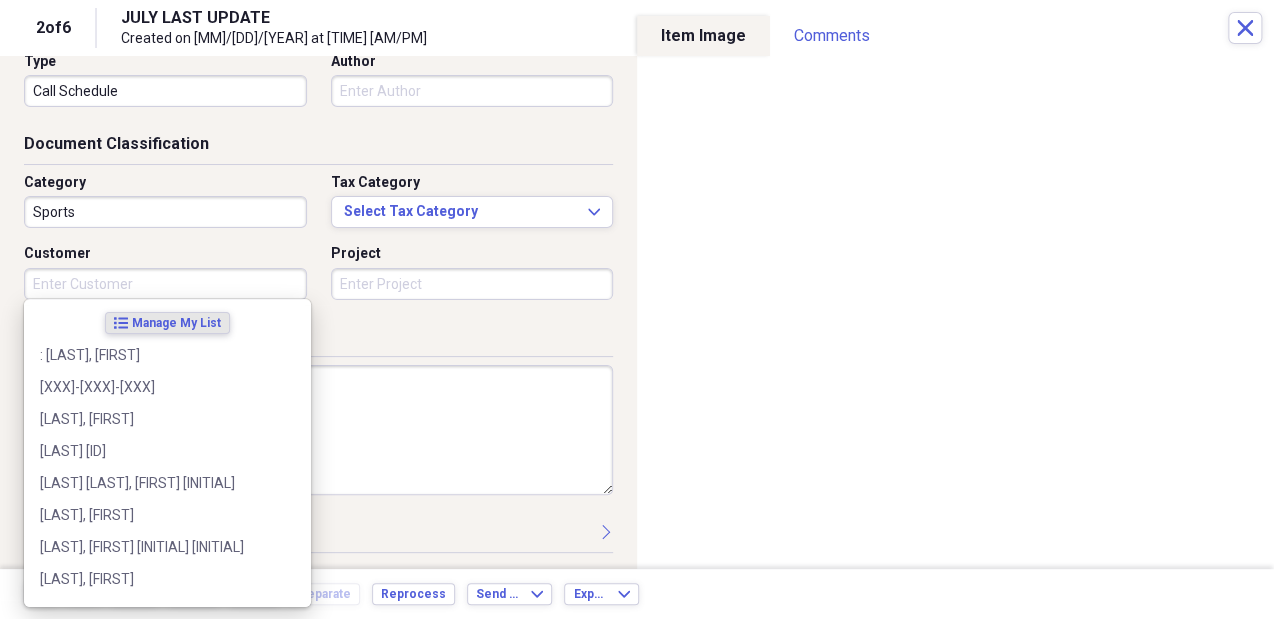 click on "Customer" at bounding box center (165, 284) 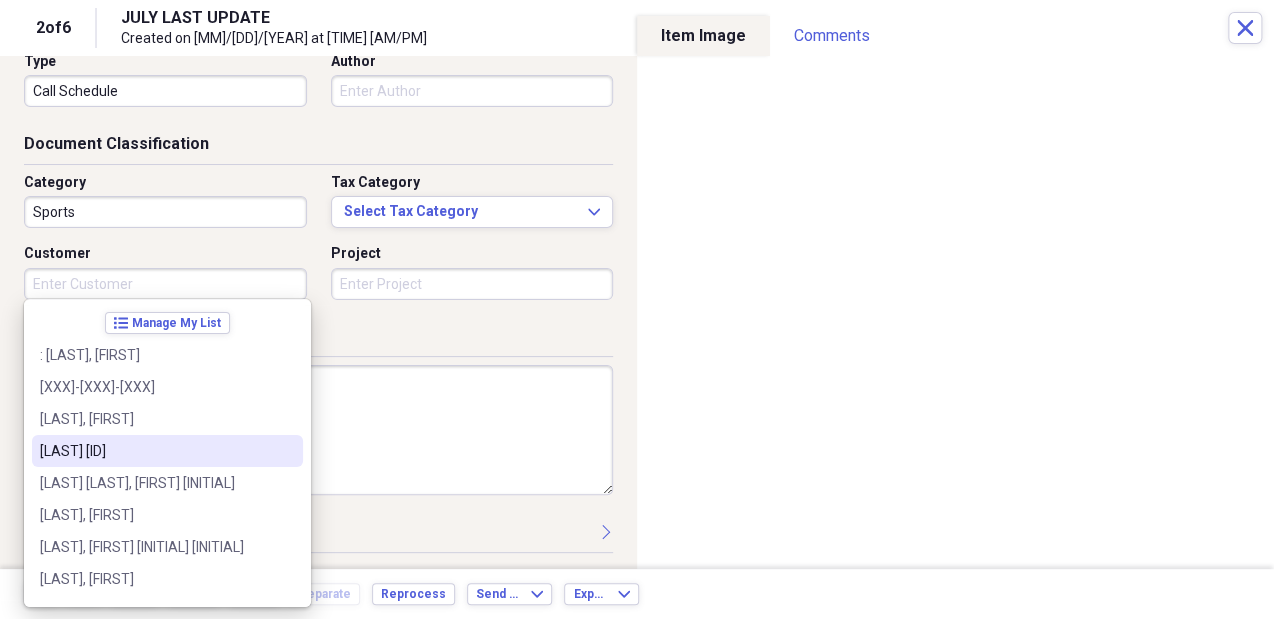 click on "Sports" at bounding box center [165, 212] 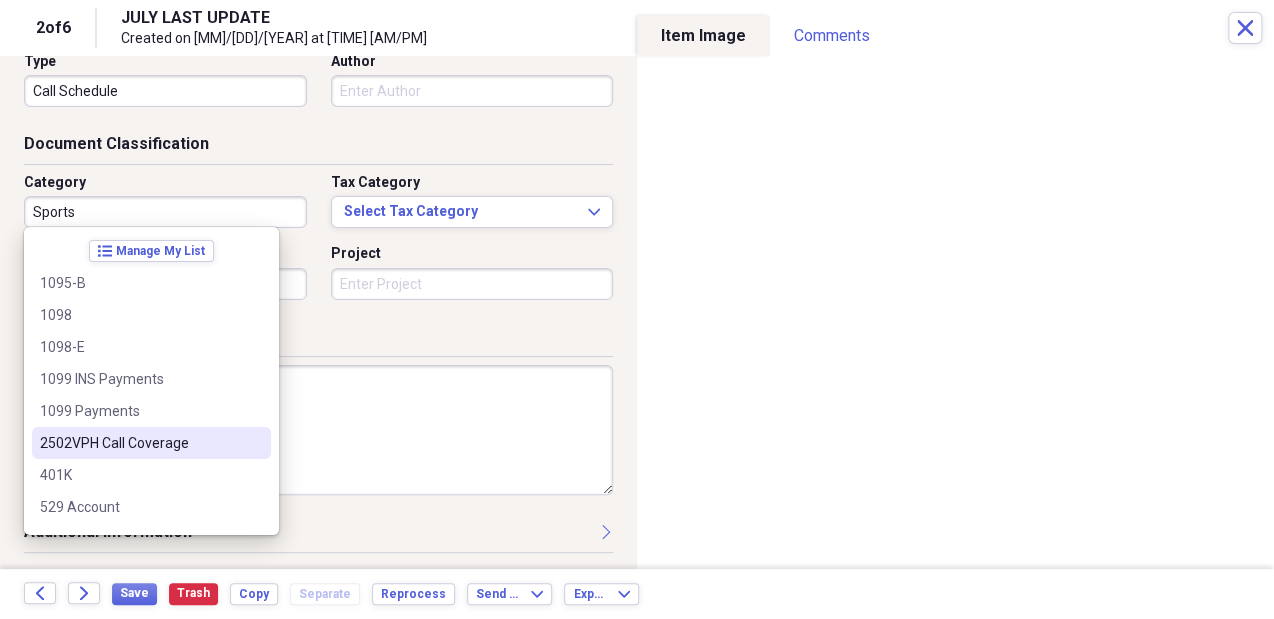 click on "2502VPH Call Coverage" at bounding box center [139, 443] 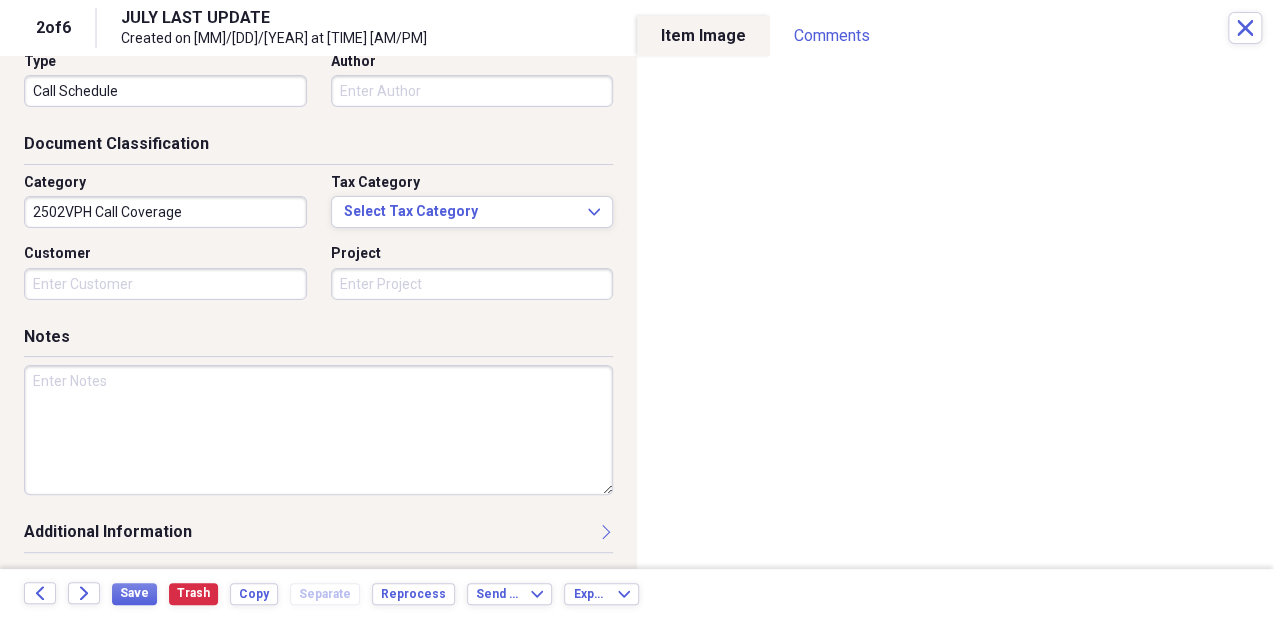 click at bounding box center (318, 430) 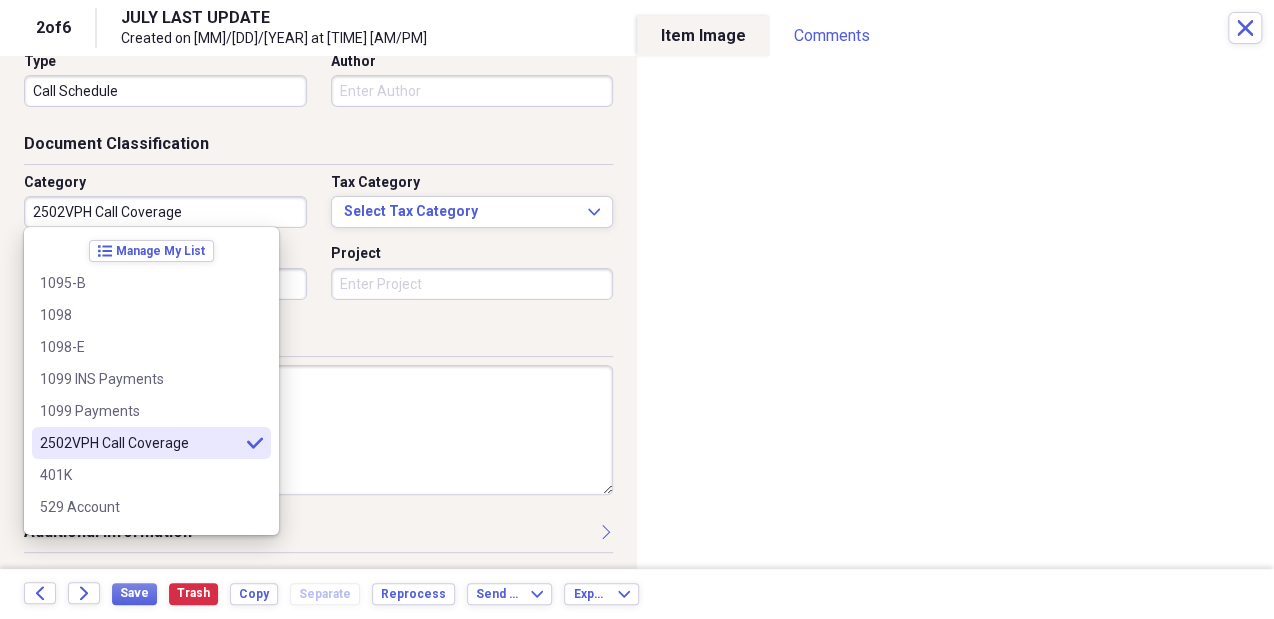click on "2502VPH Call Coverage" at bounding box center (165, 212) 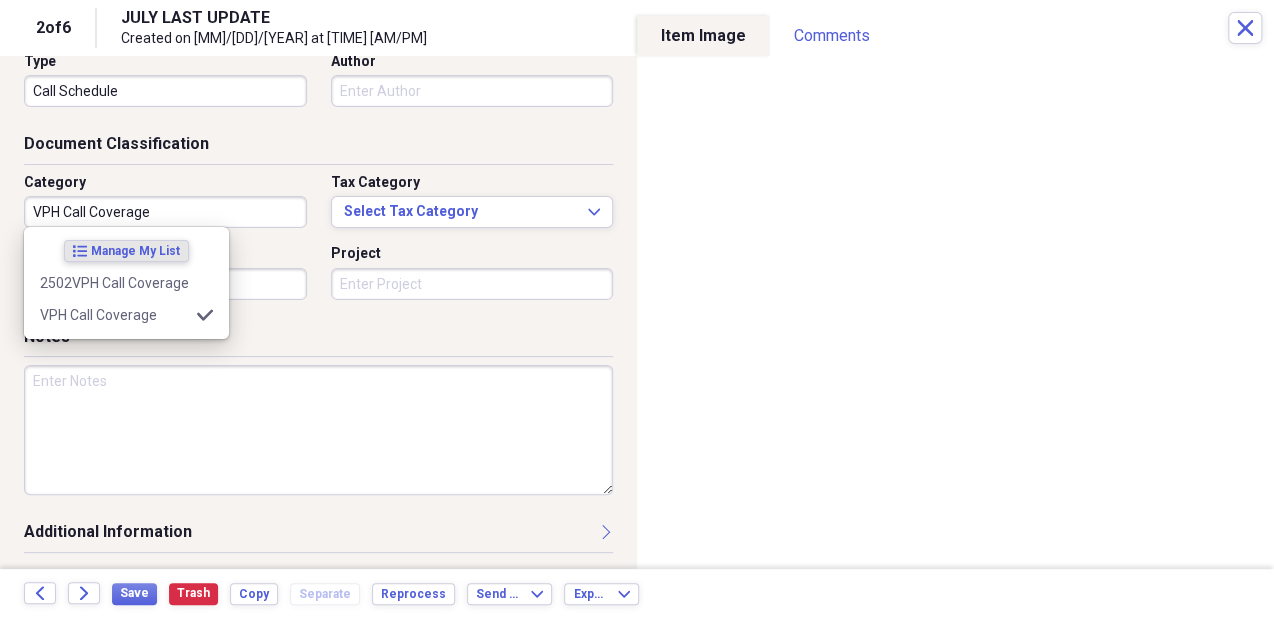 type on "VPH Call Coverage" 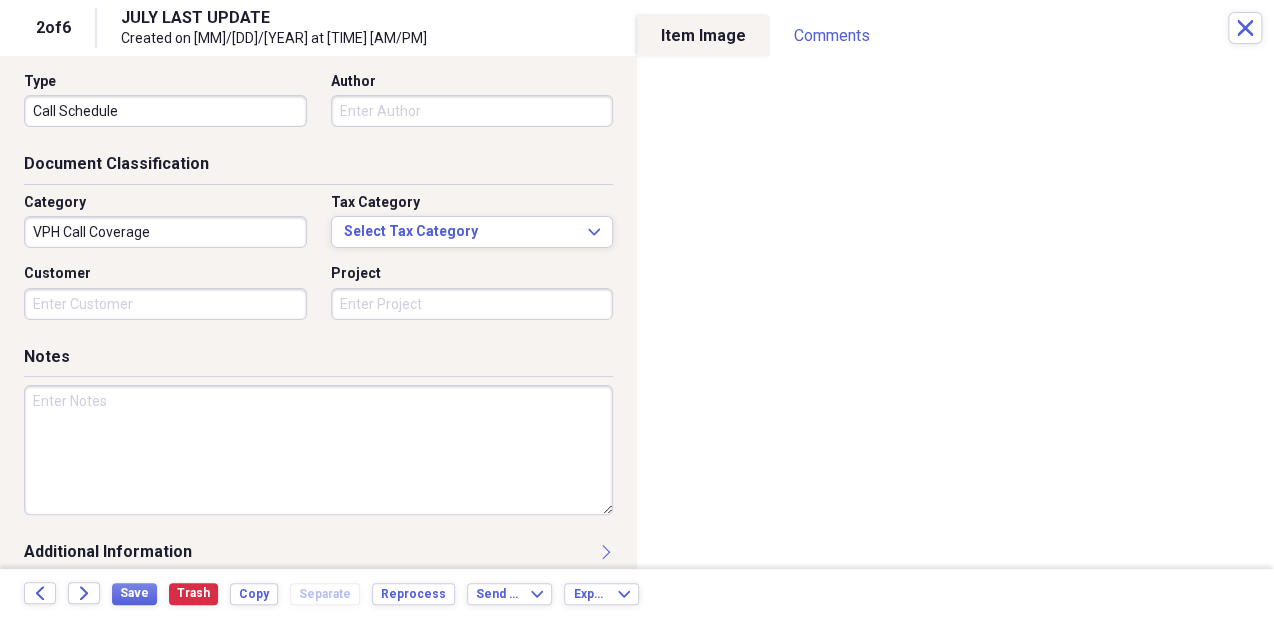 scroll, scrollTop: 204, scrollLeft: 0, axis: vertical 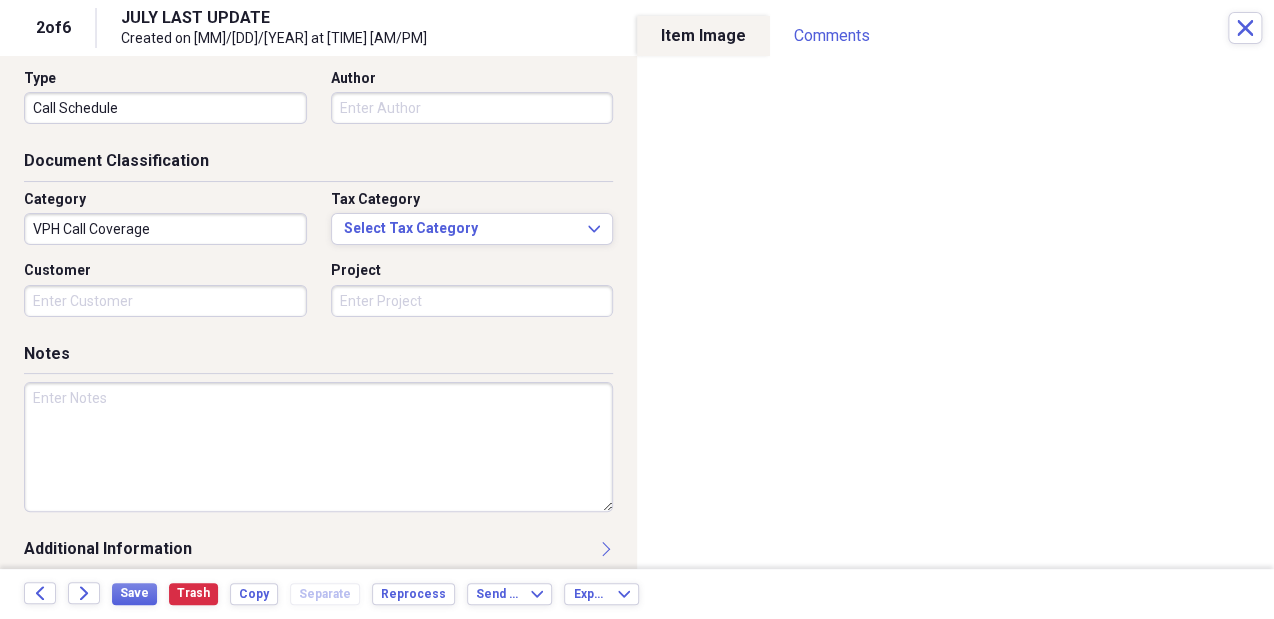 click on "Back Forward Save Trash Copy Separate Reprocess Send To Expand Export Expand" at bounding box center [637, 594] 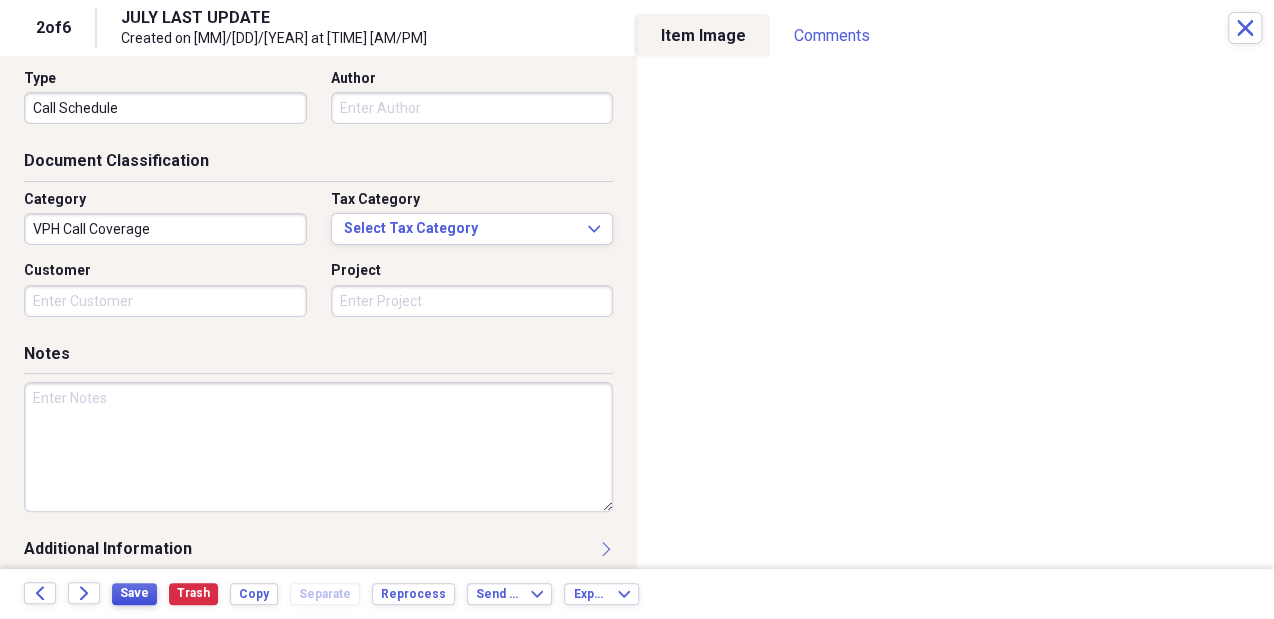 click on "Save" at bounding box center [134, 593] 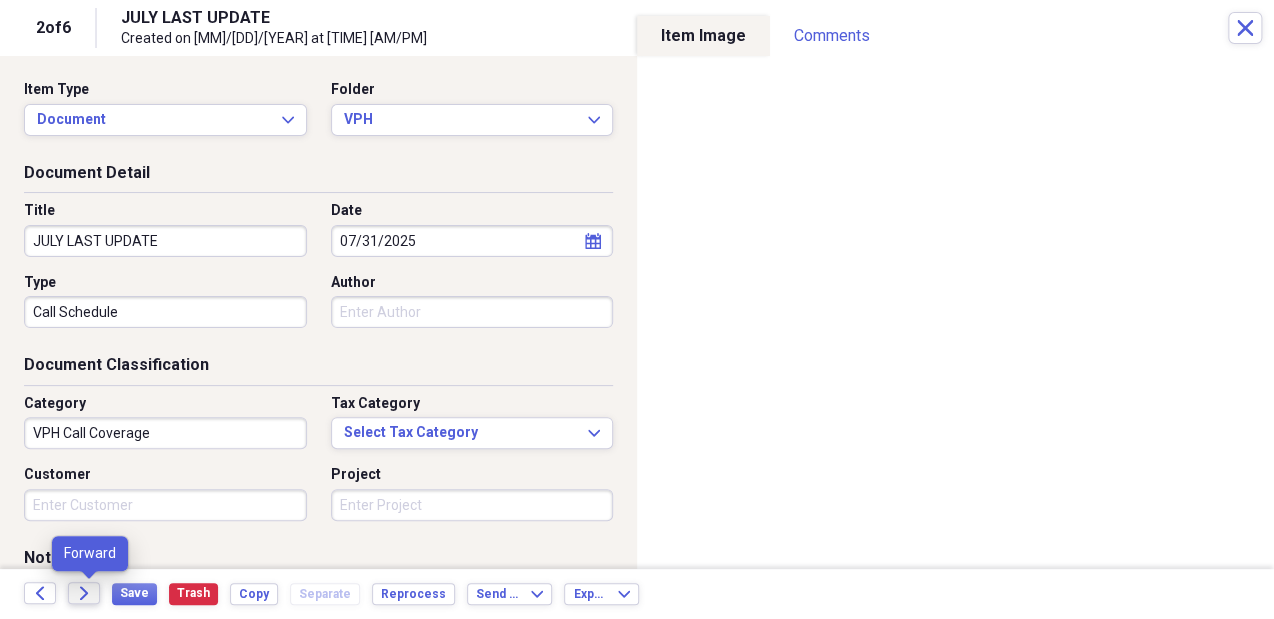 click 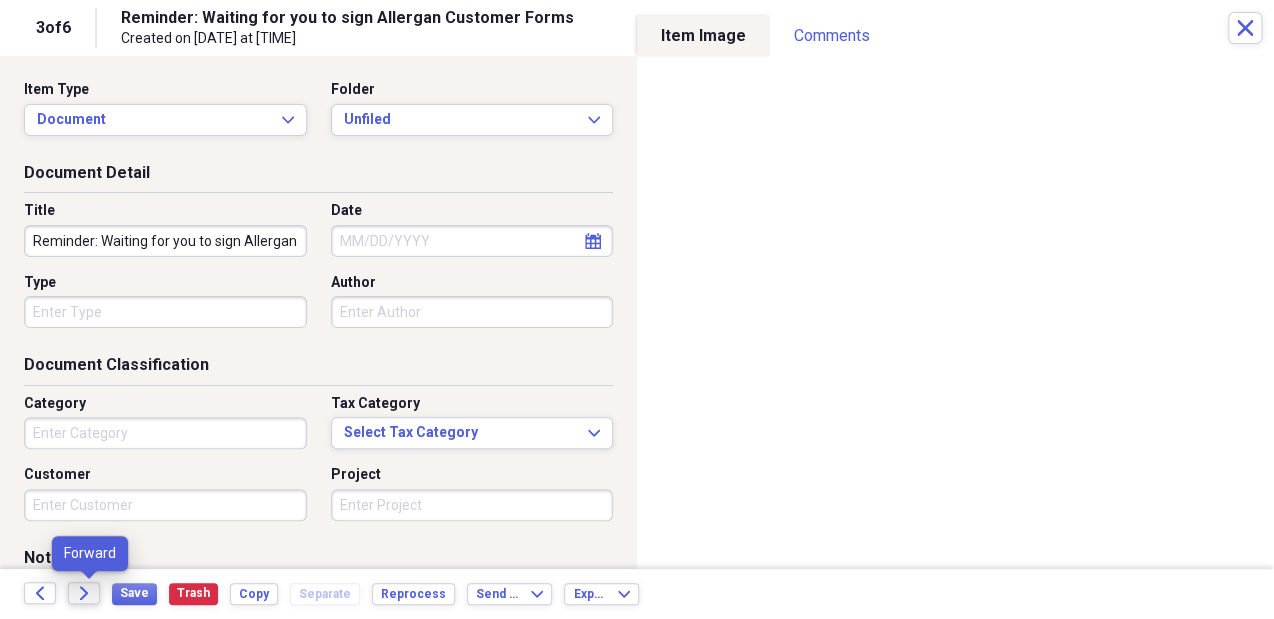 click 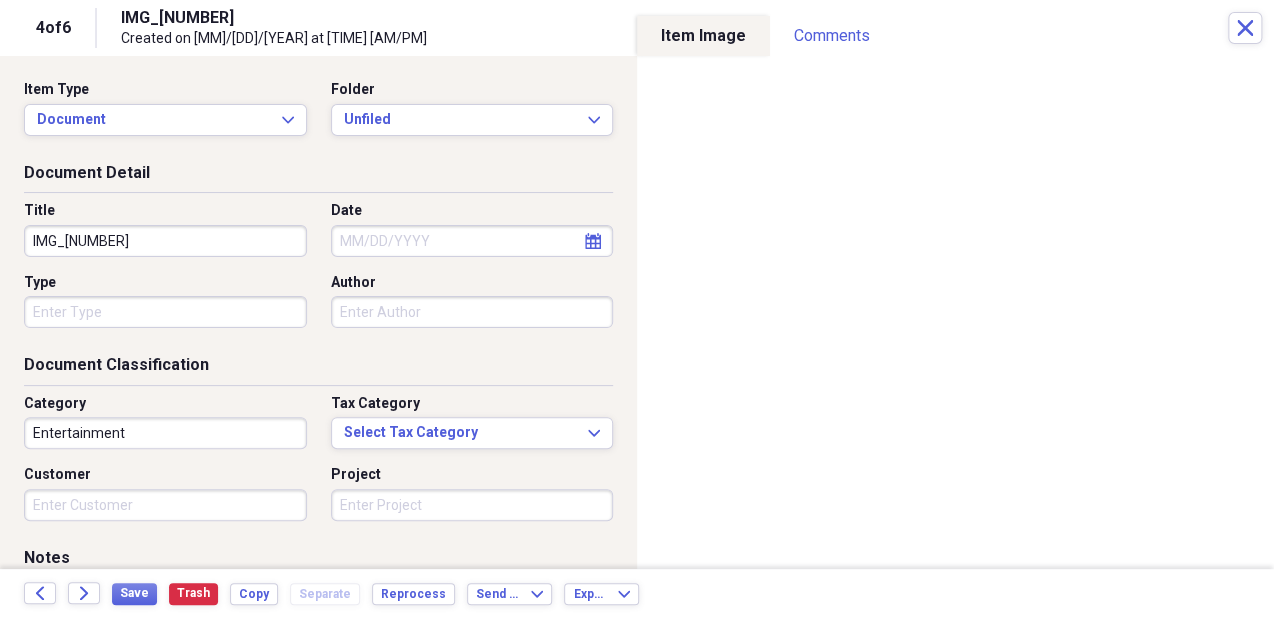 click on "Document Detail" at bounding box center (318, 177) 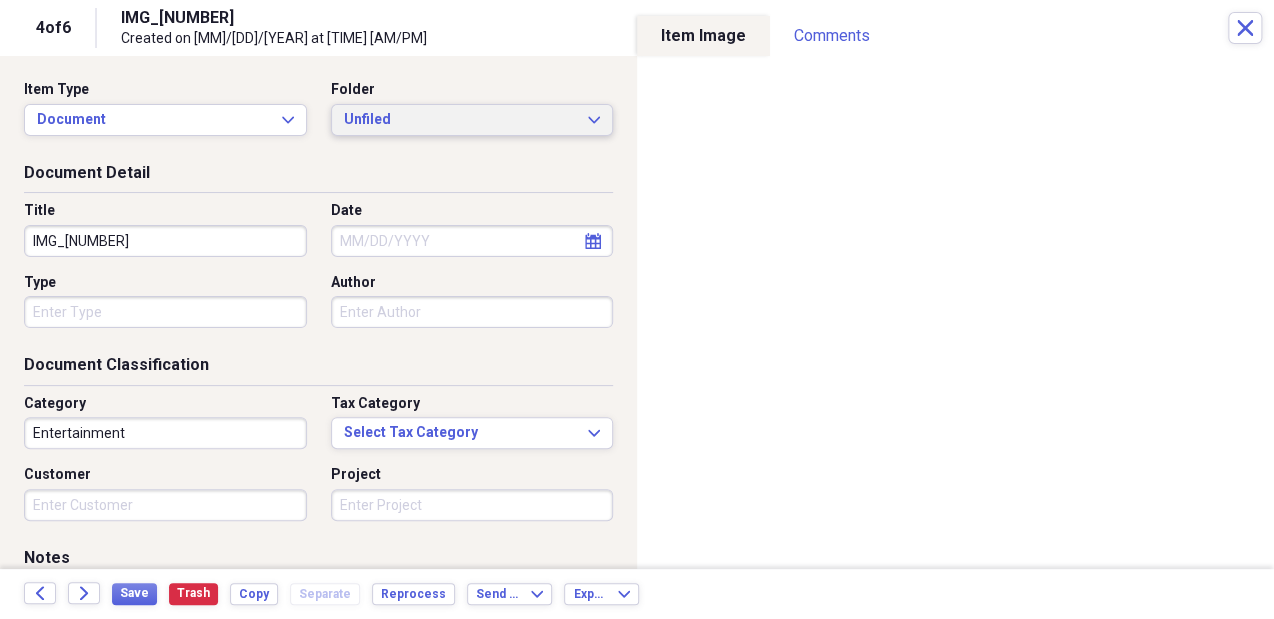 click on "Unfiled" at bounding box center (460, 120) 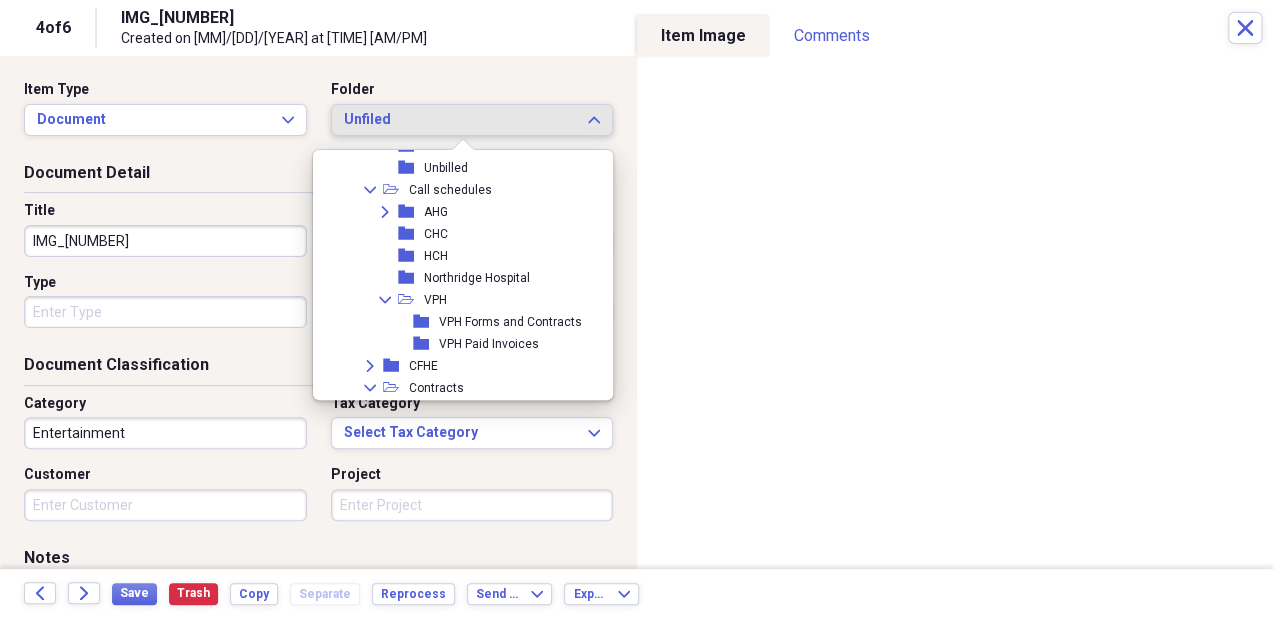scroll, scrollTop: 326, scrollLeft: 0, axis: vertical 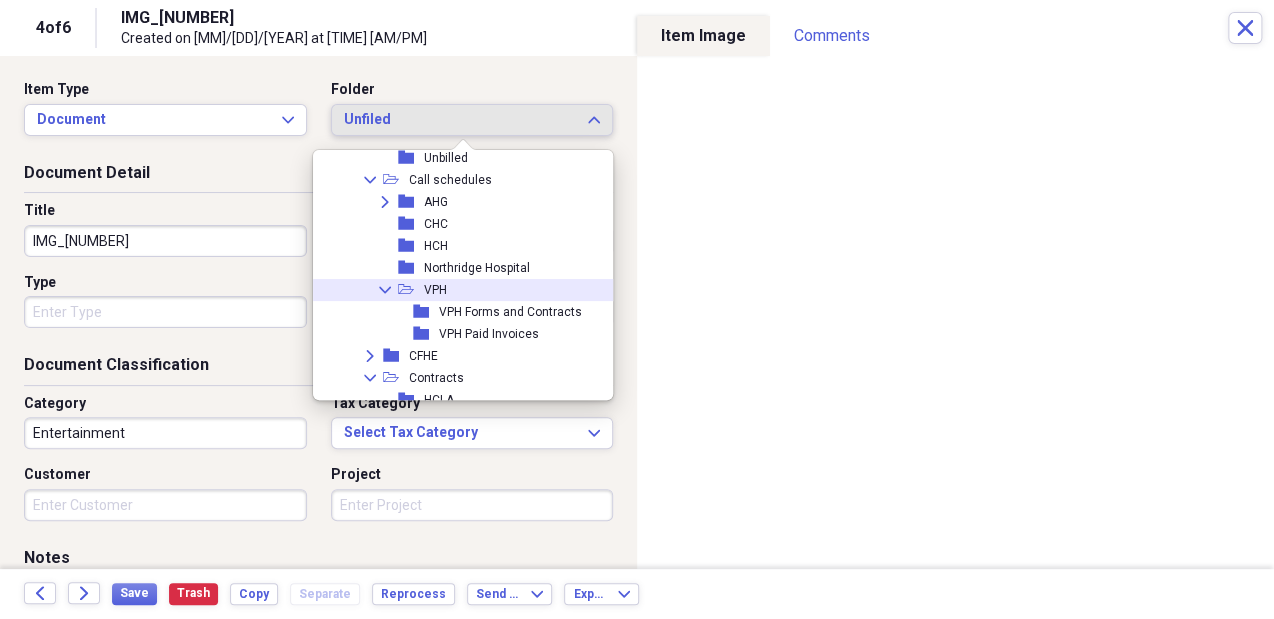 click on "Collapse open-folder VPH" at bounding box center (458, 290) 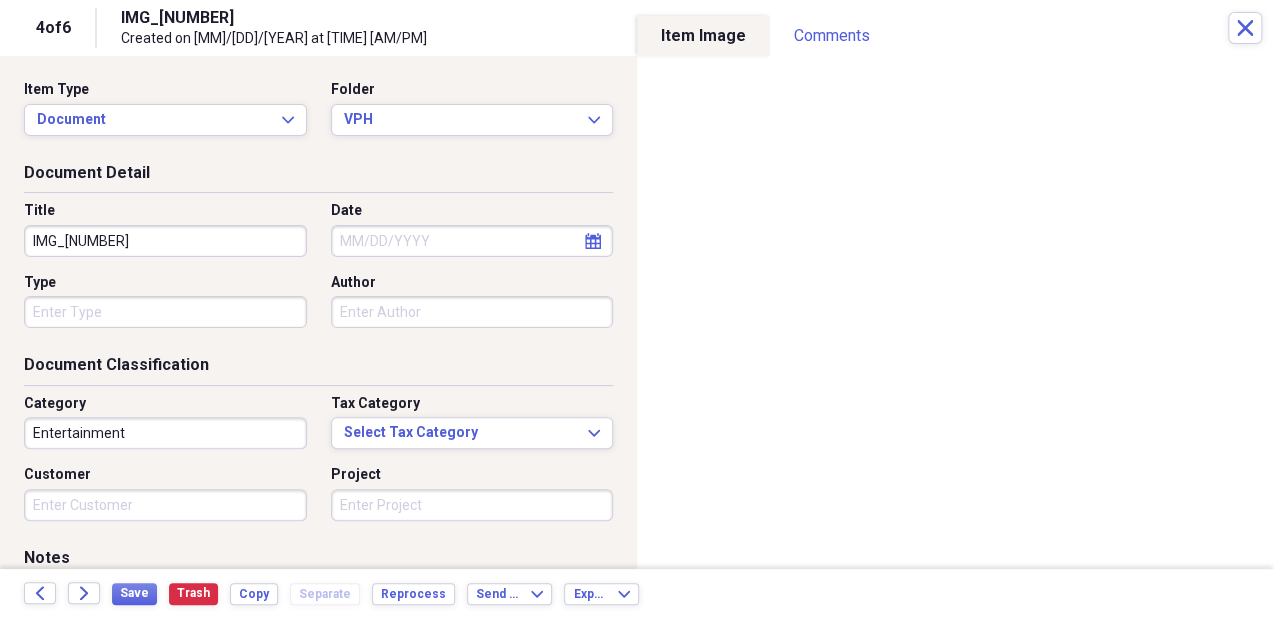 click on "calendar" 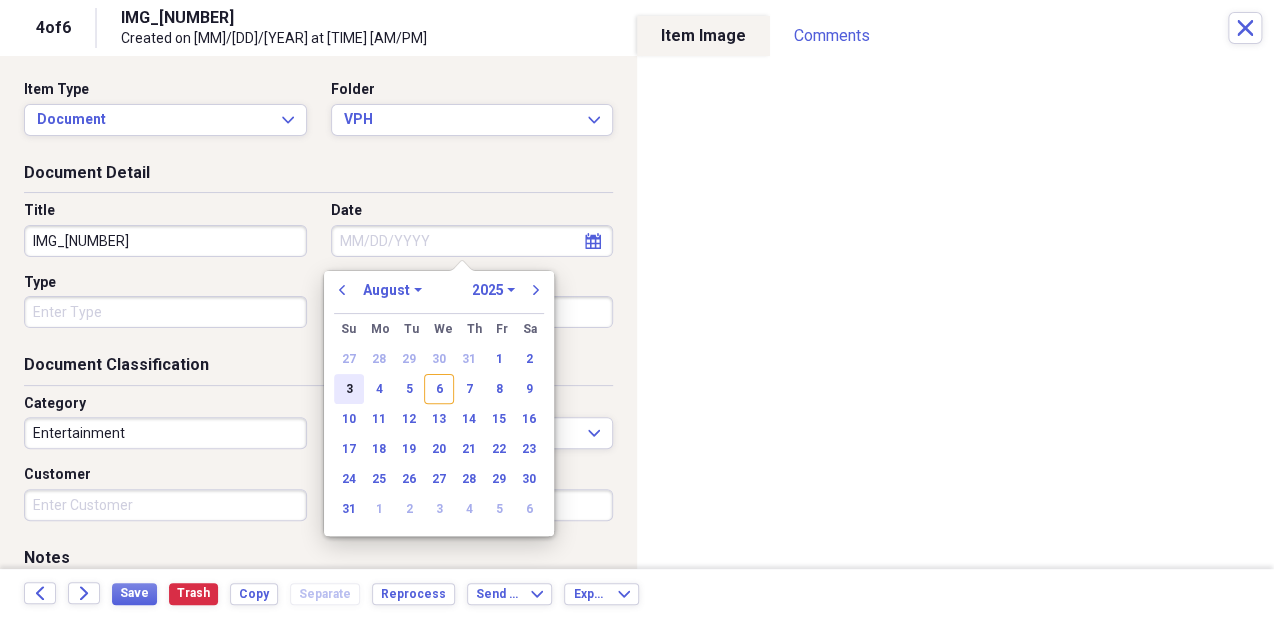 click on "3" at bounding box center [349, 389] 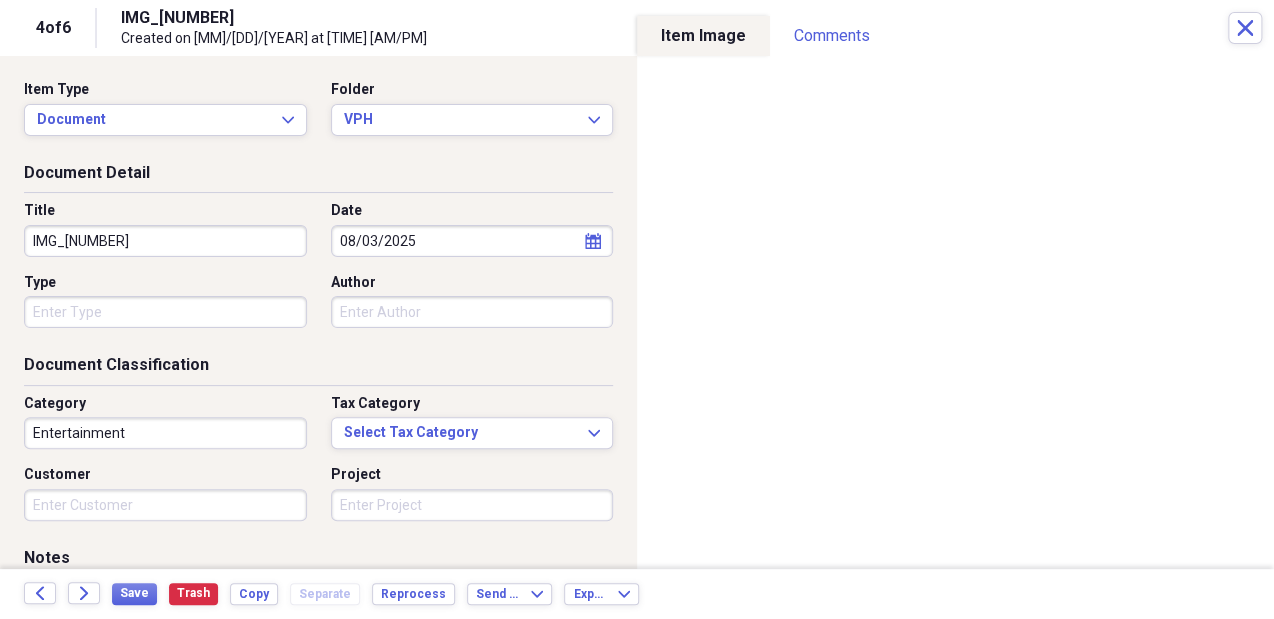 type on "08/03/2025" 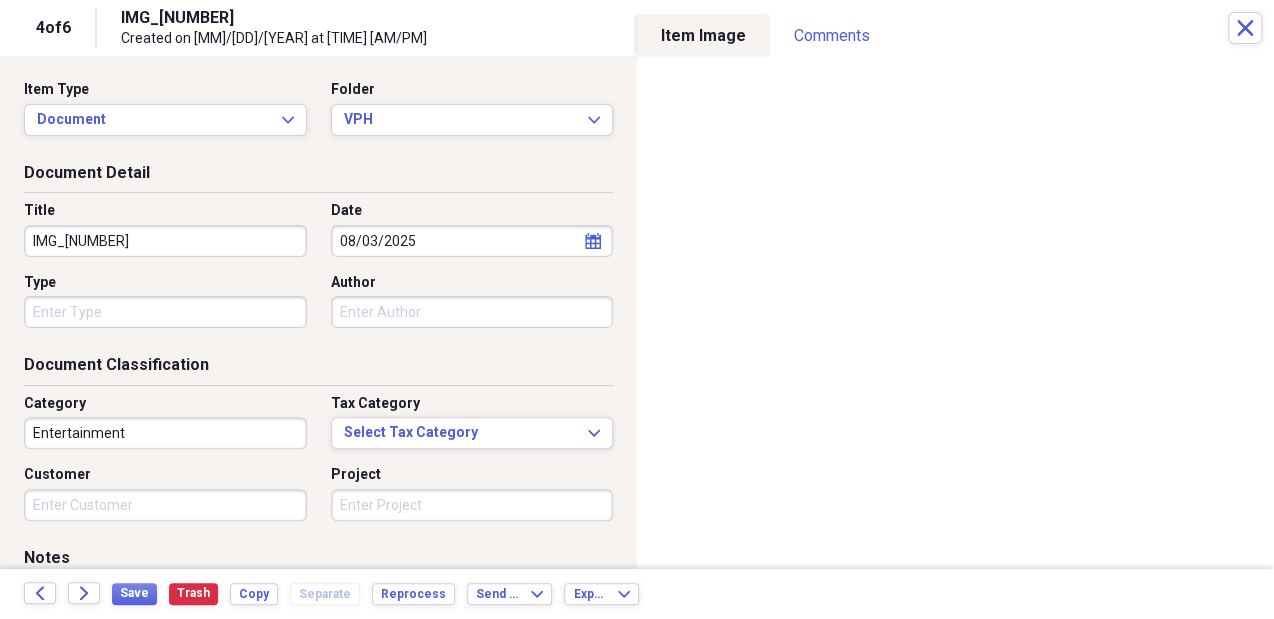 click on "IMG_5606" at bounding box center (165, 241) 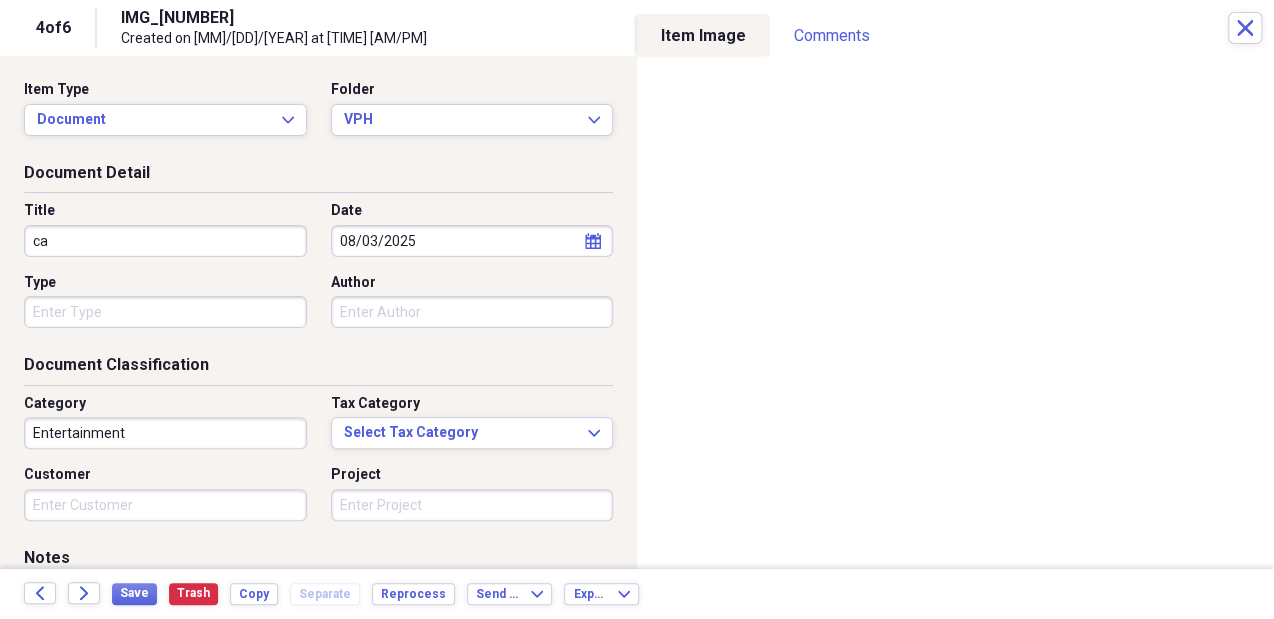 type on "c" 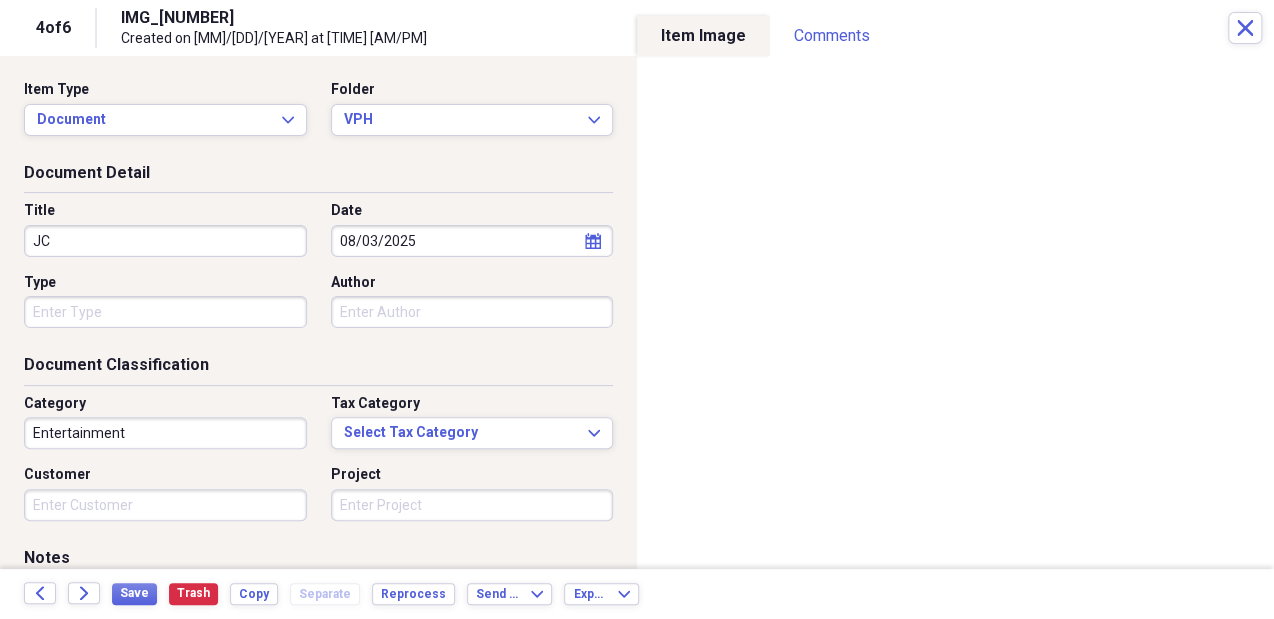 type on "J" 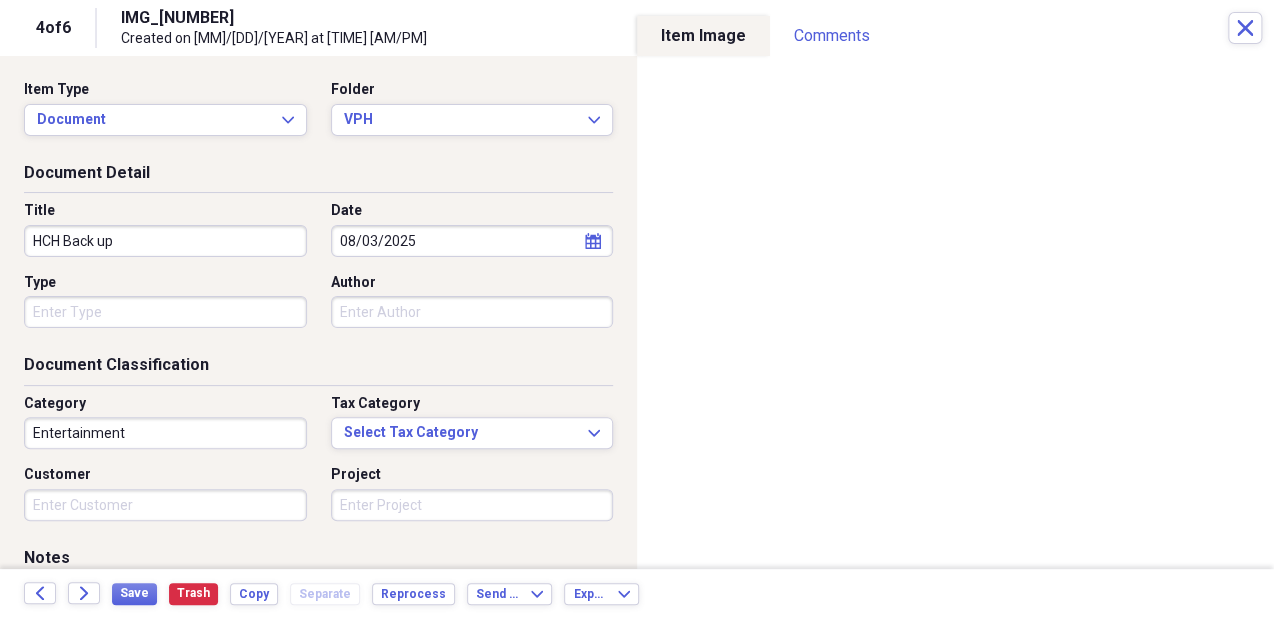 type on "HCH Back up" 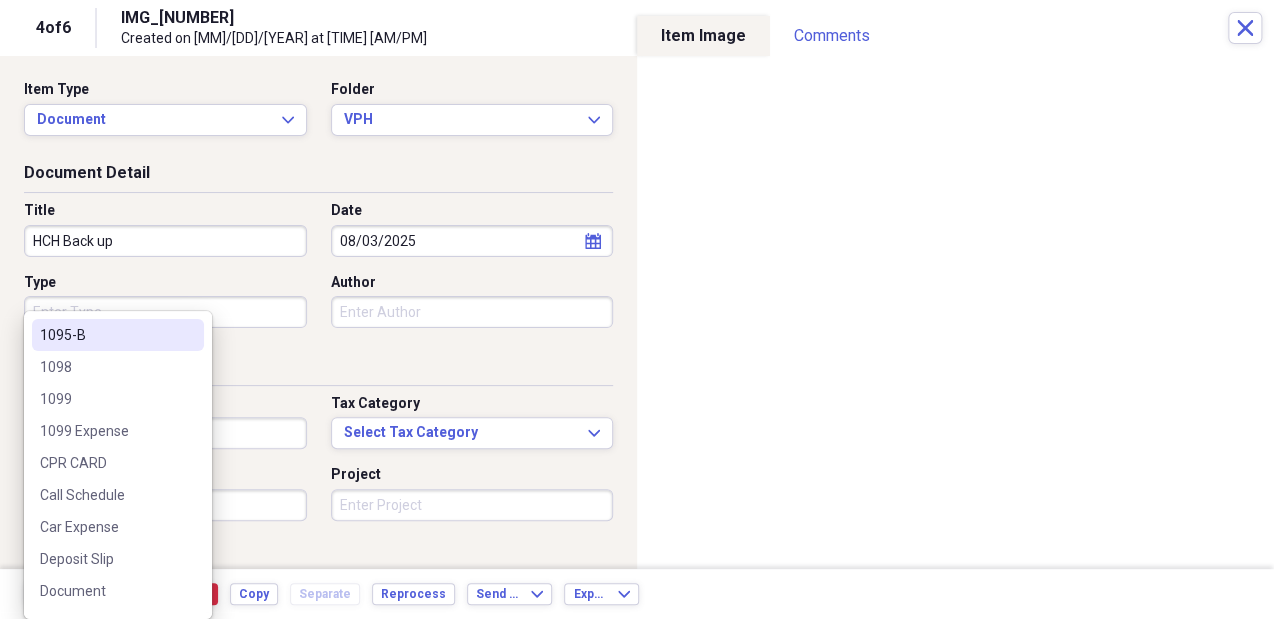 click on "Do My Books Collapse transactions Accounts / Transactions insights Insights reconciliation Monthly Review Organize My Files 6 Collapse Unfiled Needs Review 6 Unfiled All Files Unfiled Unfiled Unfiled Saved Reports Collapse My Cabinet My Cabinet Add Folder Collapse Open Folder Business Add Folder Expand Folder Golden State Laborist, APC Add Folder Folder Golden State Offroad Add Folder Folder K&K Holdings LLC Add Folder Expand Folder Kured Add Folder Collapse Open Folder SK, MD Add Folder Collapse Open Folder Billable Items Add Folder Folder Billed Add Folder Folder Paid Add Folder Folder Unbilled Add Folder Collapse Open Folder Call schedules Add Folder Expand Folder AHG Add Folder Folder CHC Add Folder Folder HCH Add Folder Folder Northridge Hospital Add Folder Collapse Open Folder VPH Add Folder Folder VPH Forms and Contracts Add Folder Folder VPH Paid Invoices Add Folder Collapse Open Folder CFHE Add Folder Folder Transportation allowance Add Folder Collapse Open Folder Contracts Add Folder Folder HCLA SK" at bounding box center [637, 309] 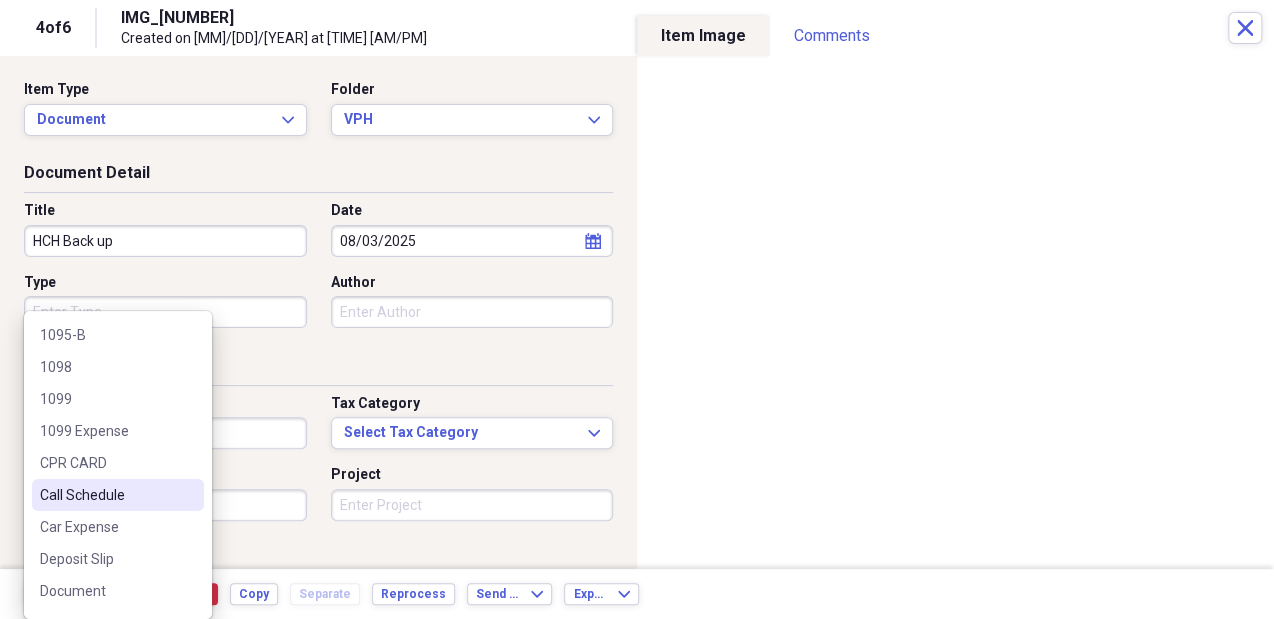 click on "Call Schedule" at bounding box center [106, 495] 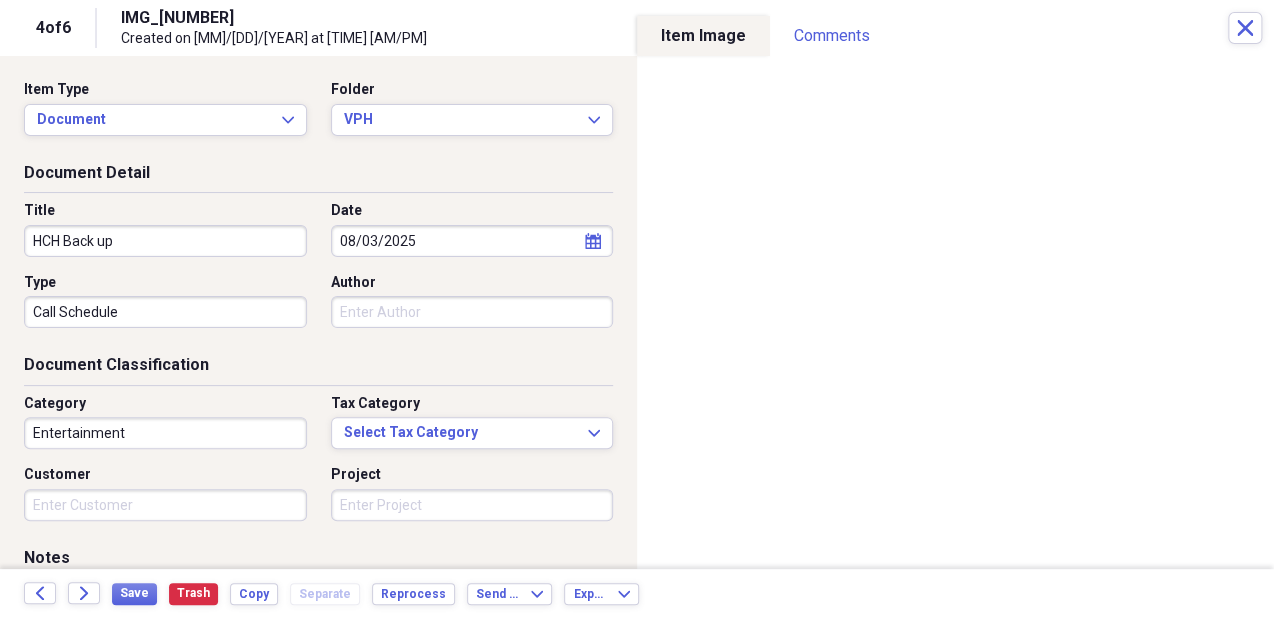 click on "Entertainment" at bounding box center (165, 433) 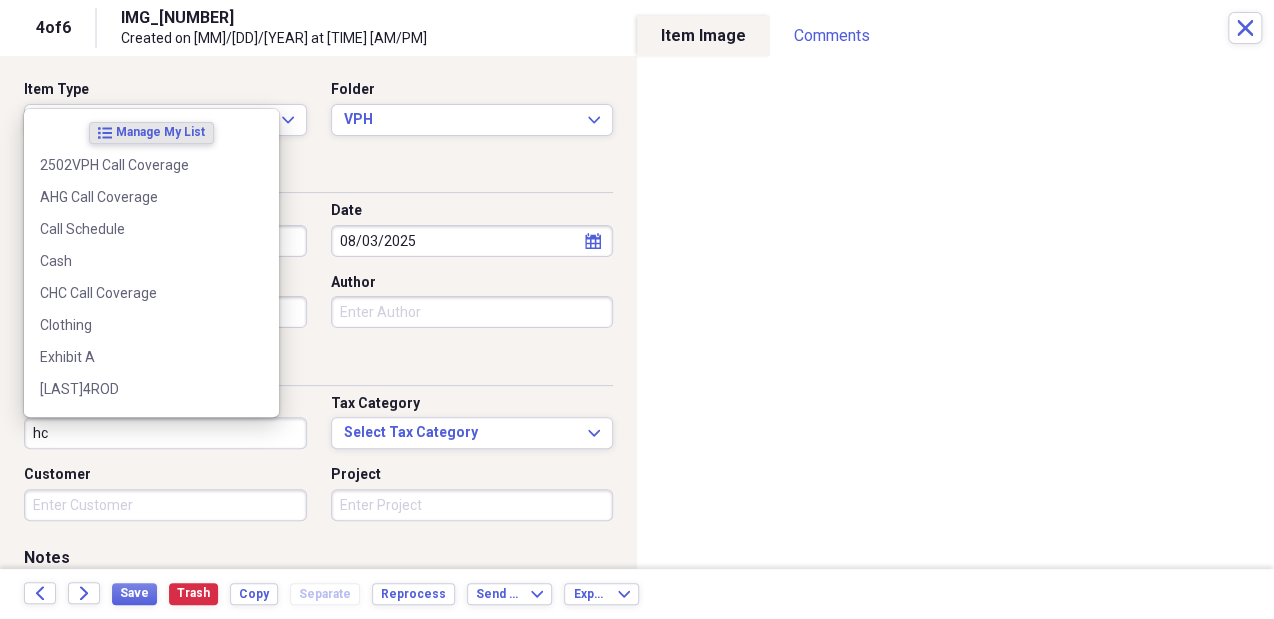 type on "h" 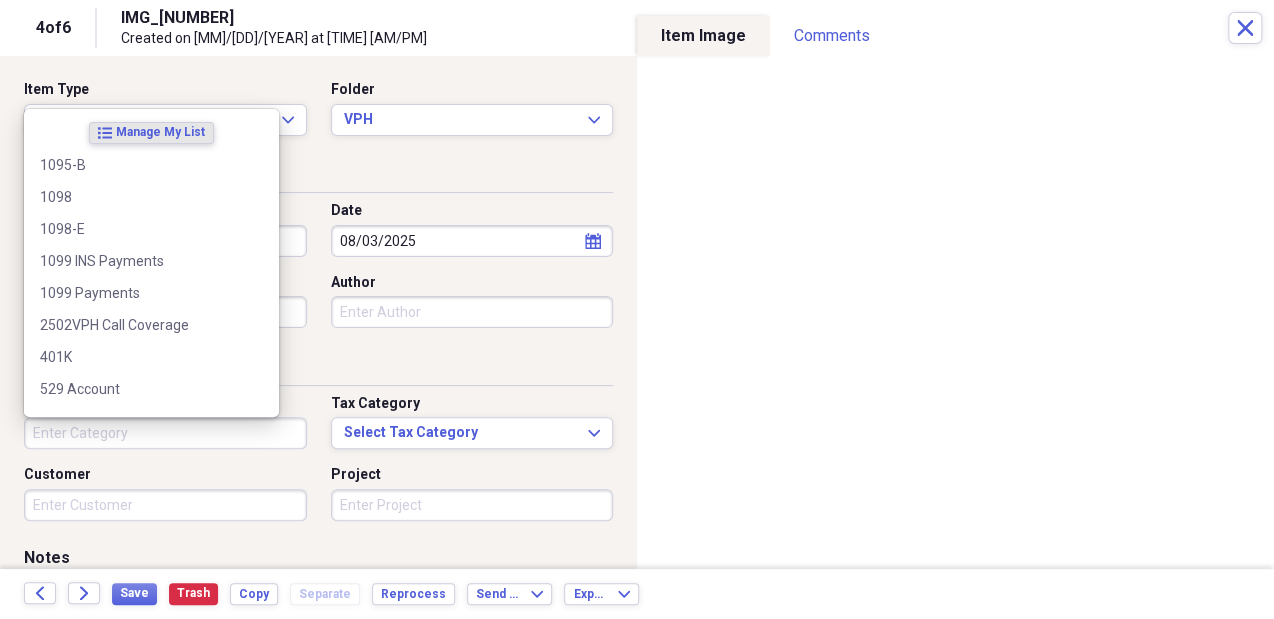 type on "v" 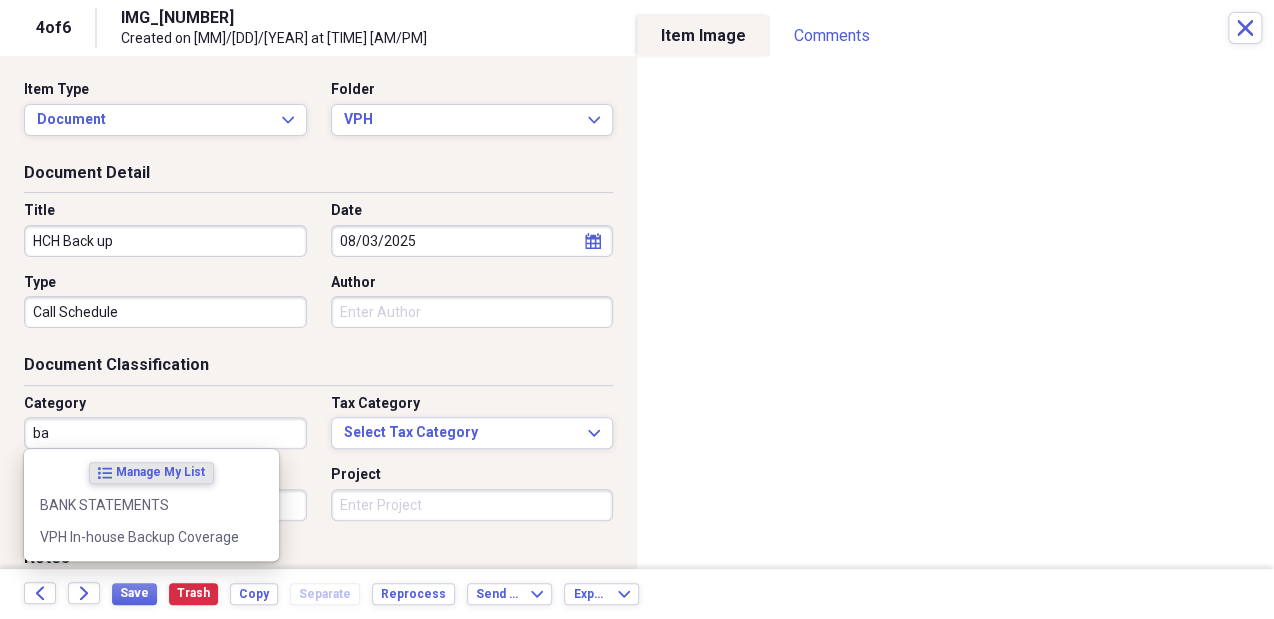 type on "b" 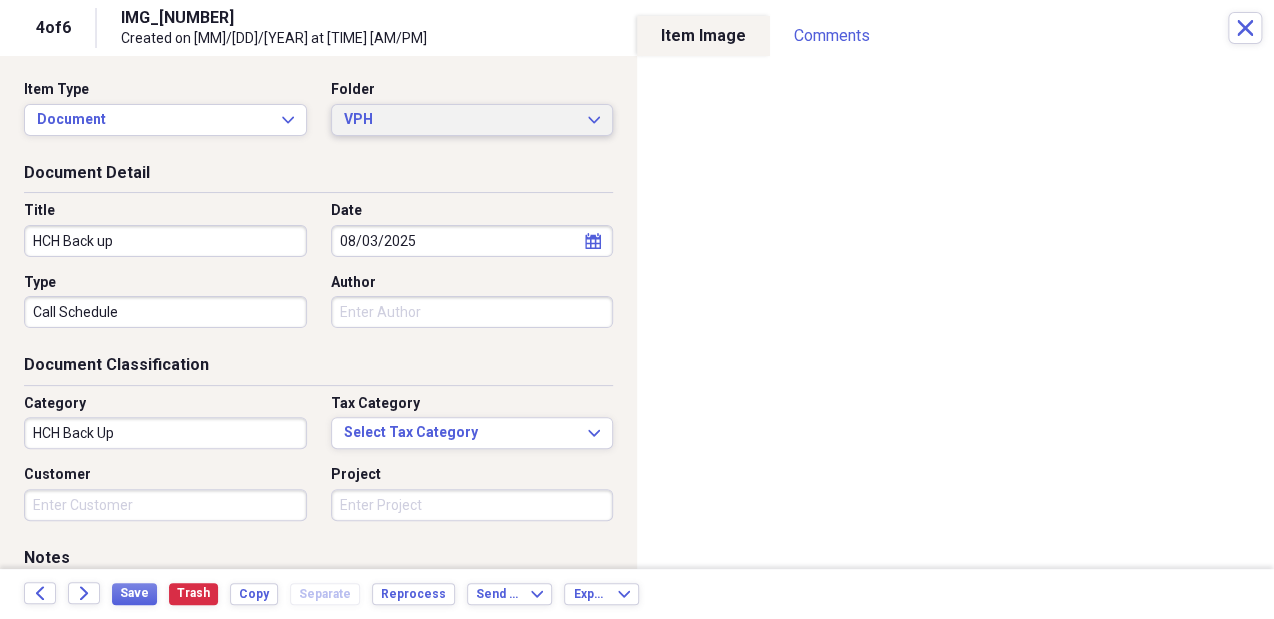 type on "HCH Back Up" 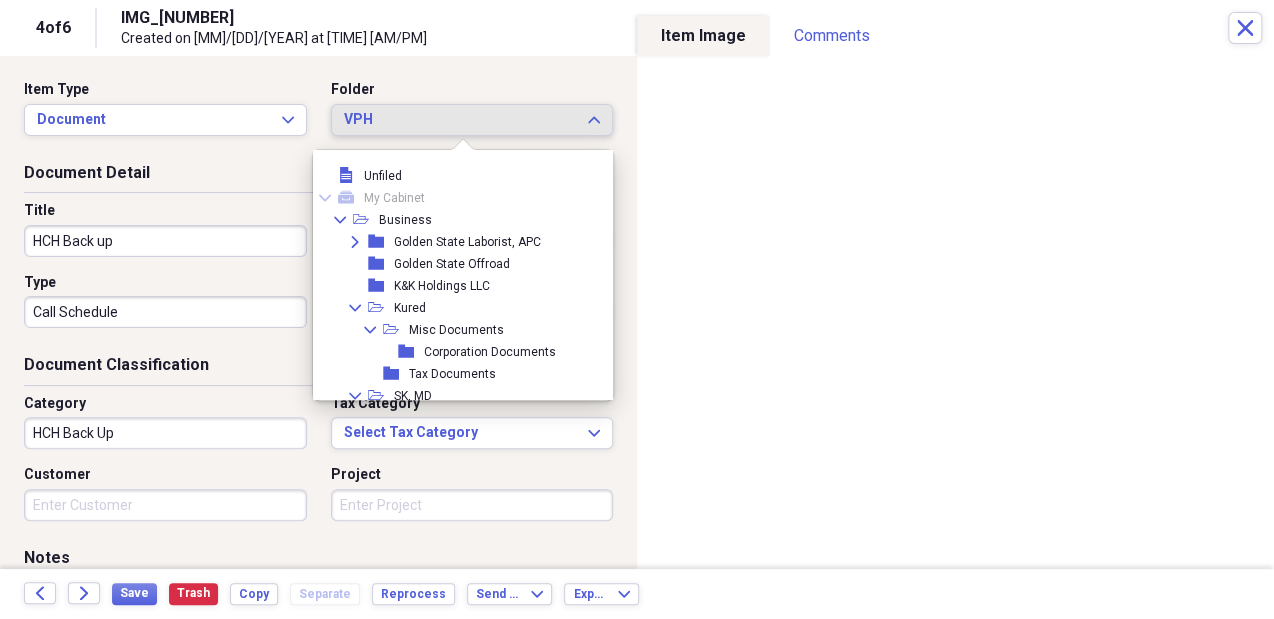 scroll, scrollTop: 347, scrollLeft: 0, axis: vertical 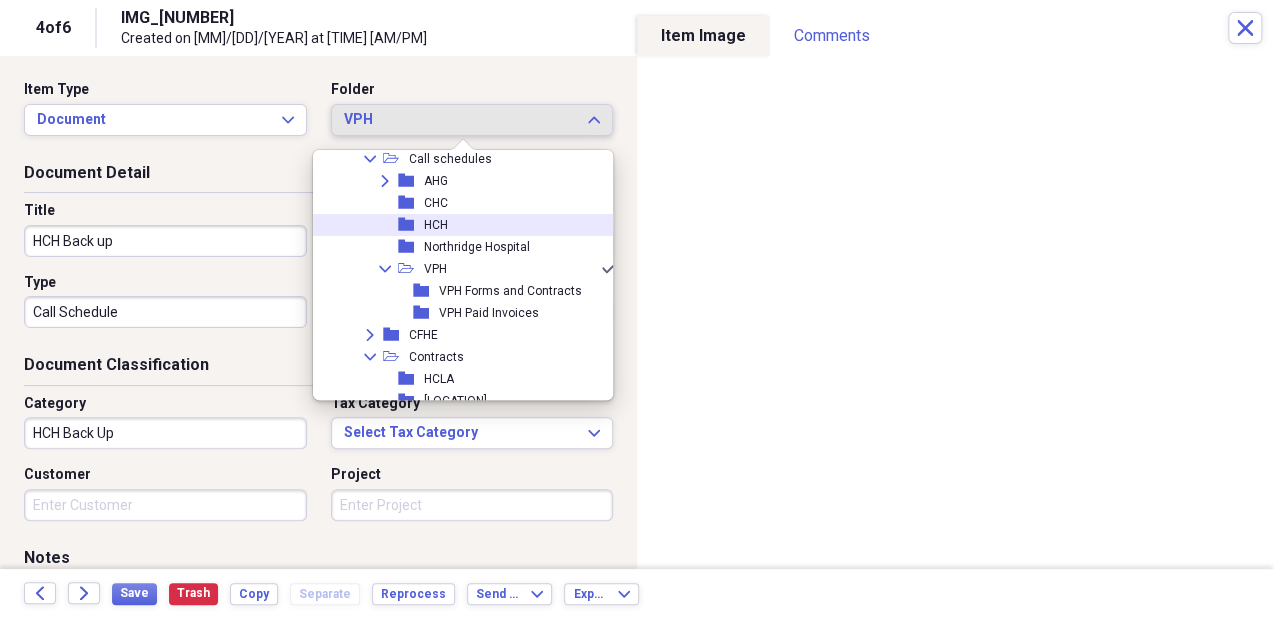click on "folder HCH" at bounding box center (458, 225) 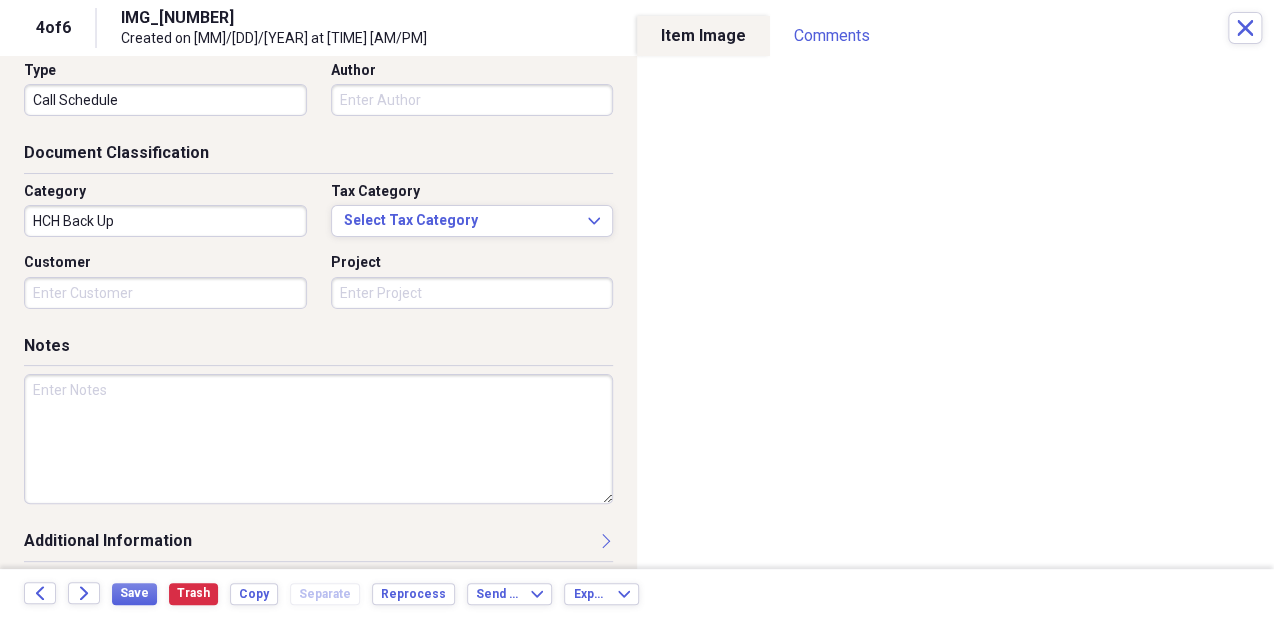 scroll, scrollTop: 221, scrollLeft: 0, axis: vertical 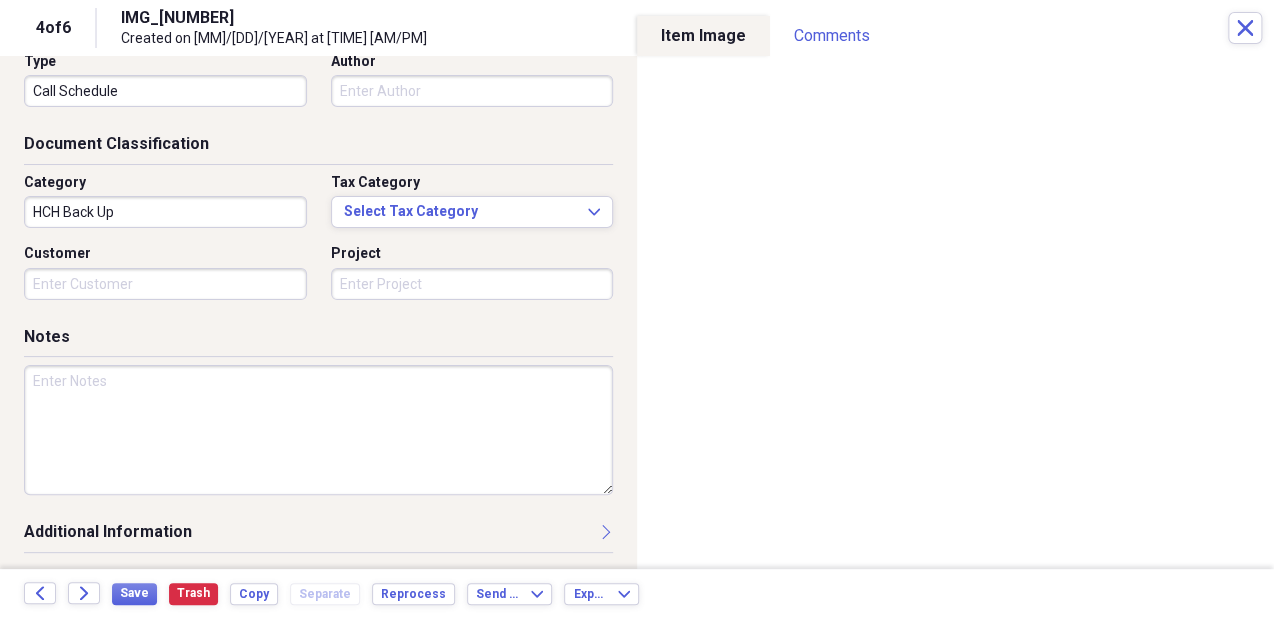 click on "Project" at bounding box center [472, 284] 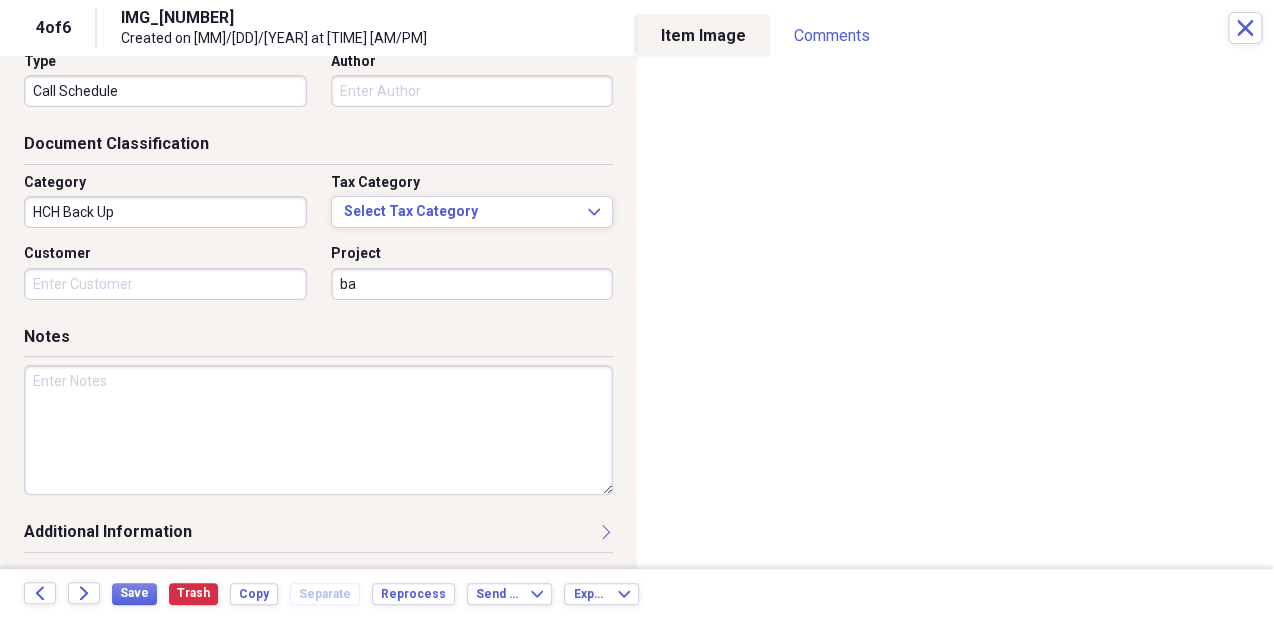 type on "b" 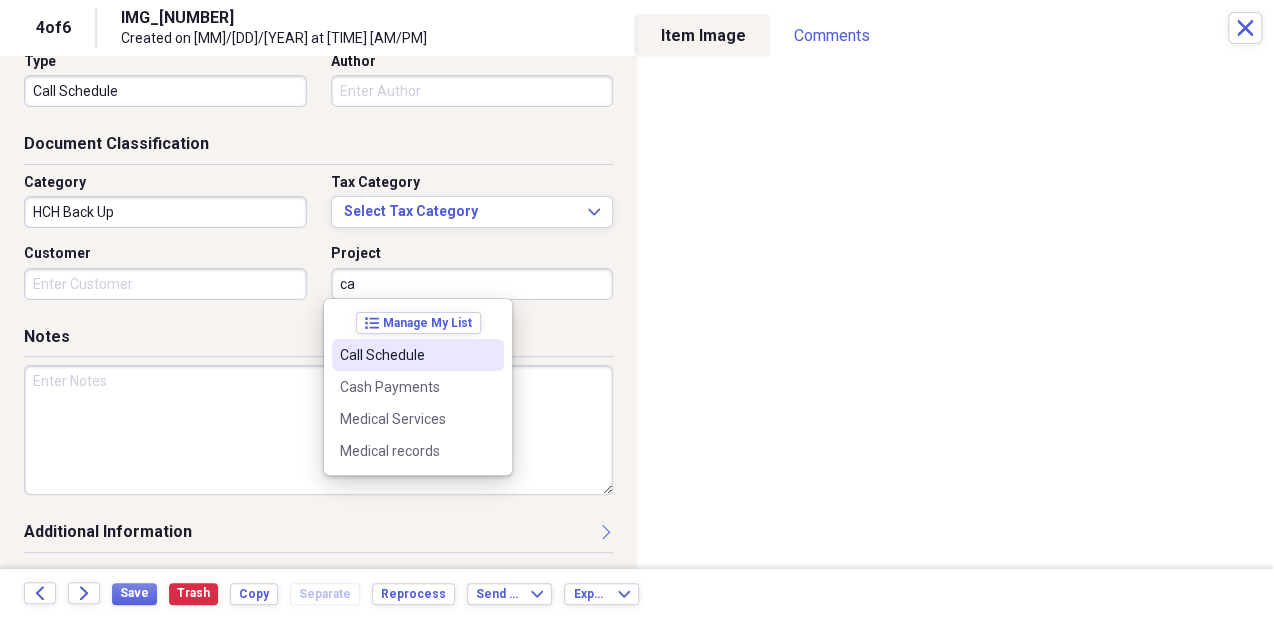 click on "Call Schedule" at bounding box center (418, 355) 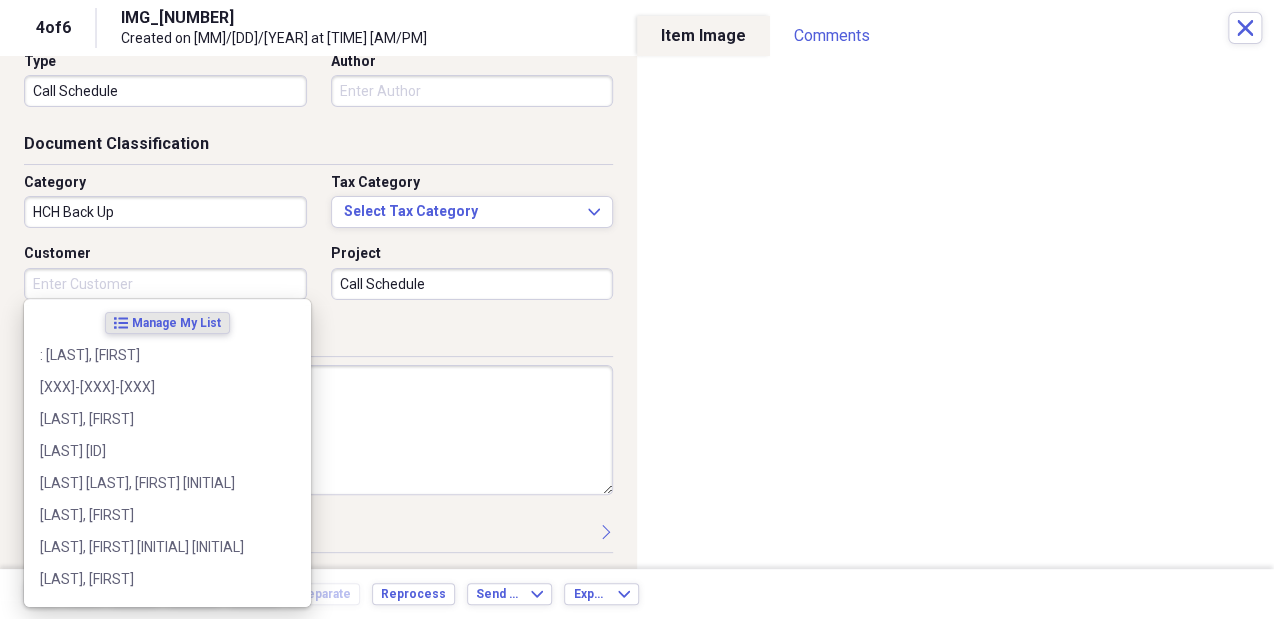 click on "Customer" at bounding box center [165, 284] 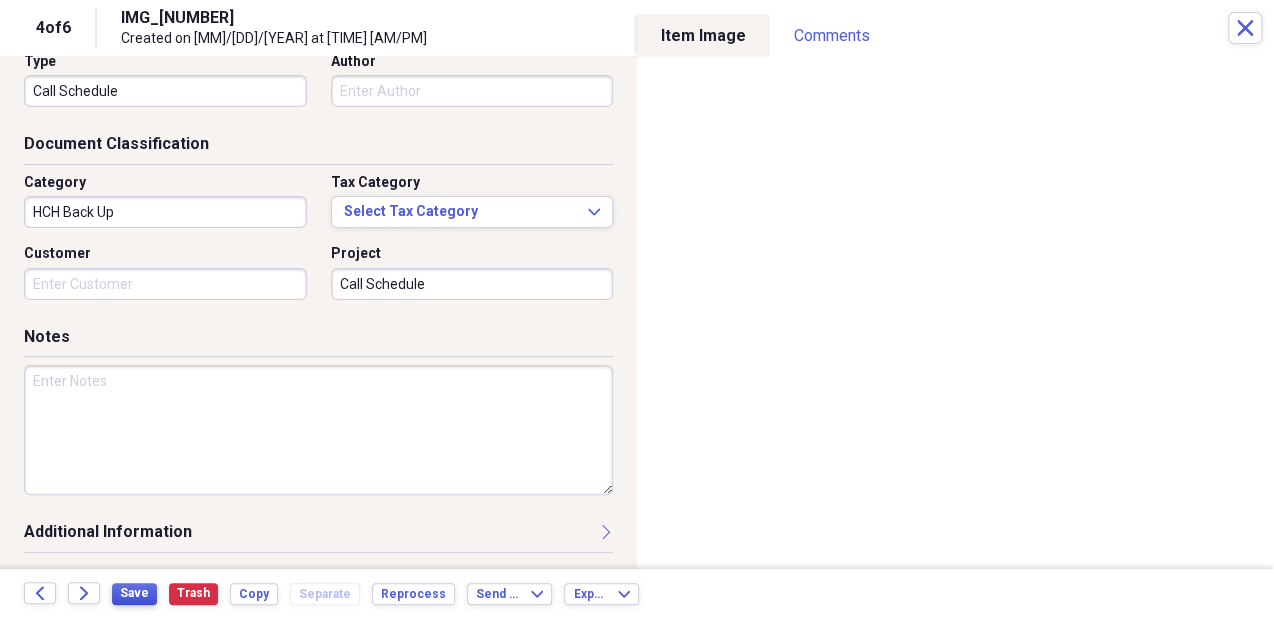 click on "Save" at bounding box center (134, 594) 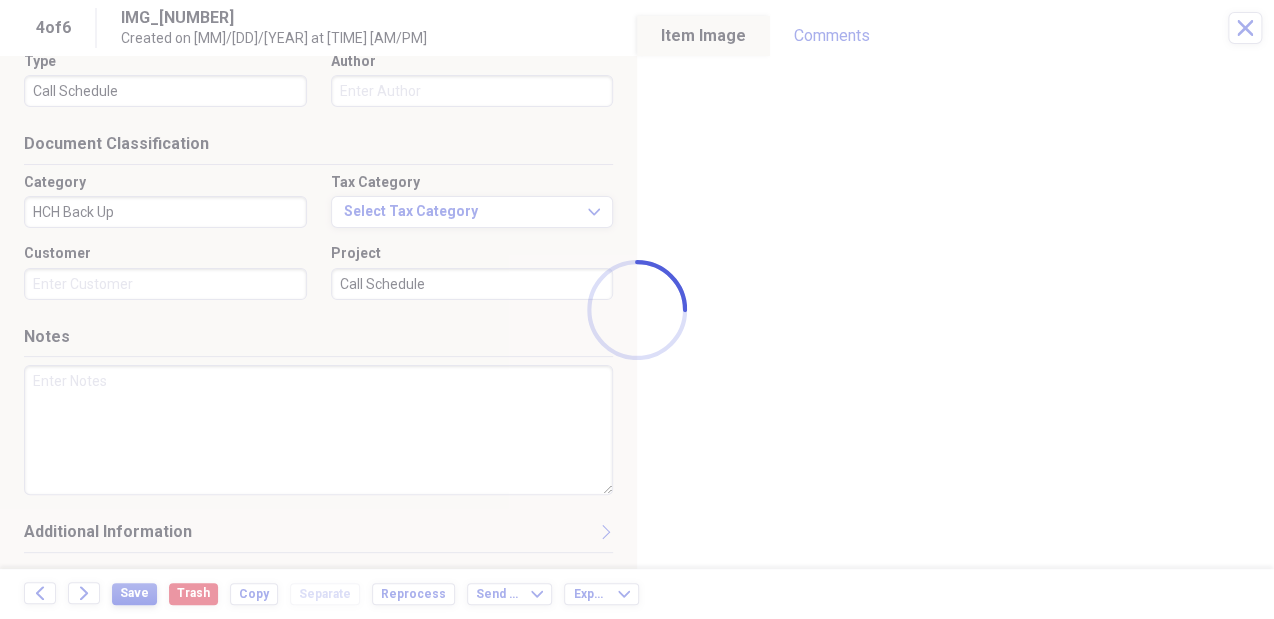 type on "HCH Back up" 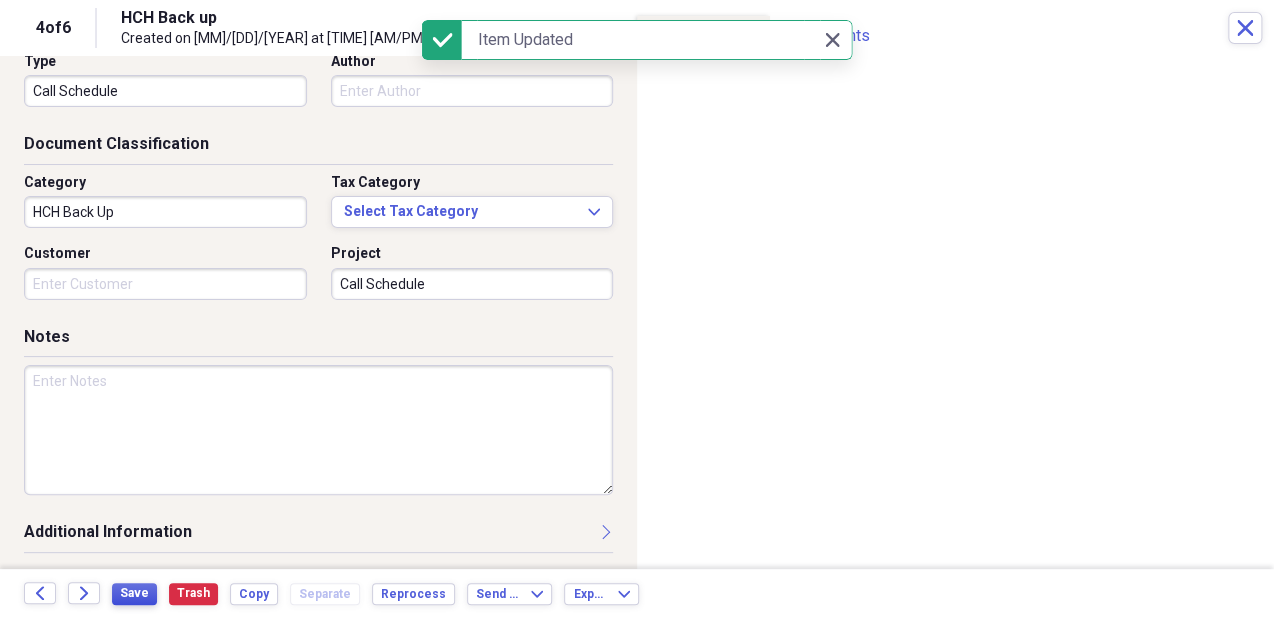 type on "HCH Back Up" 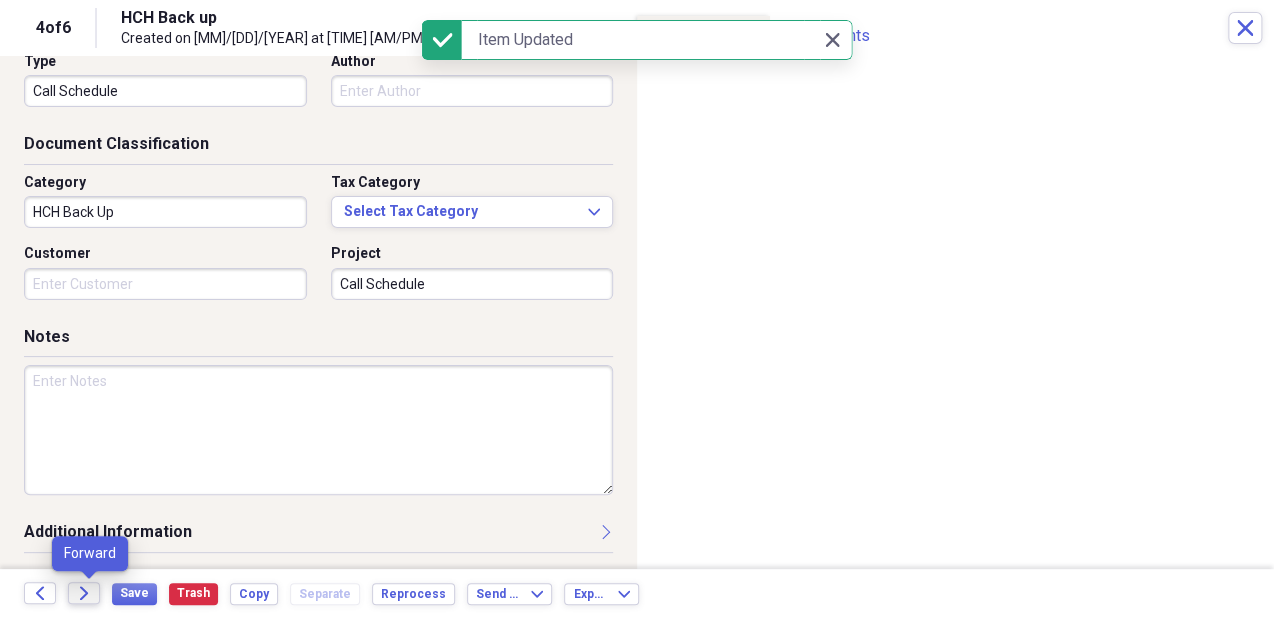 click 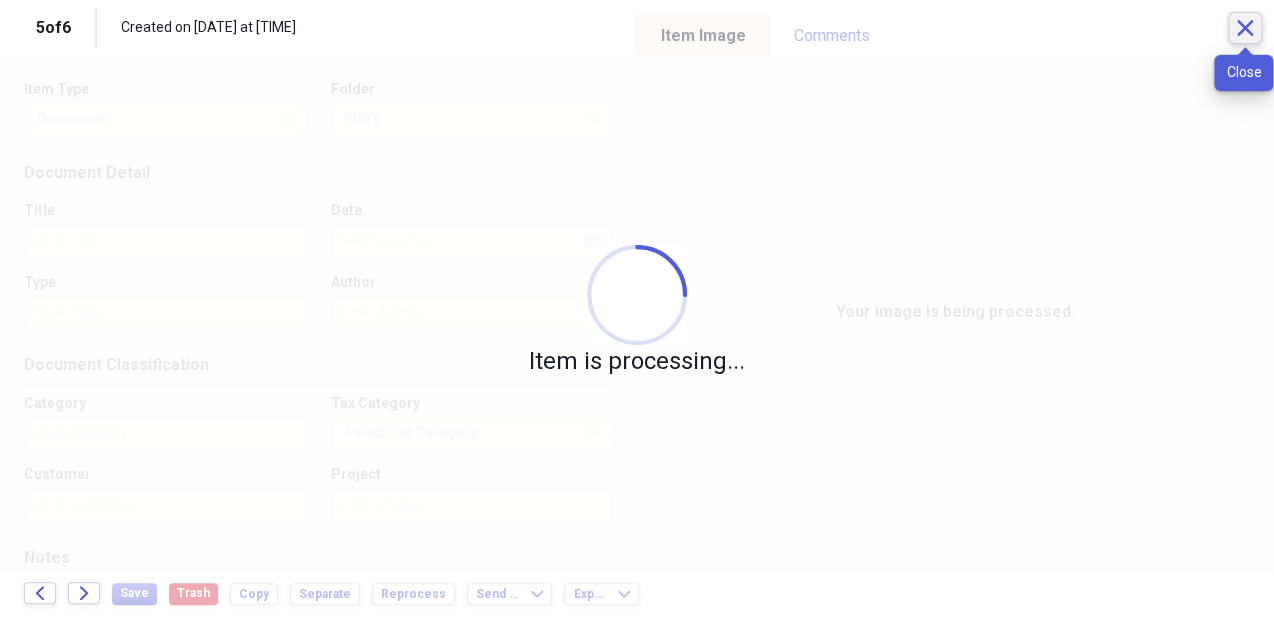 click 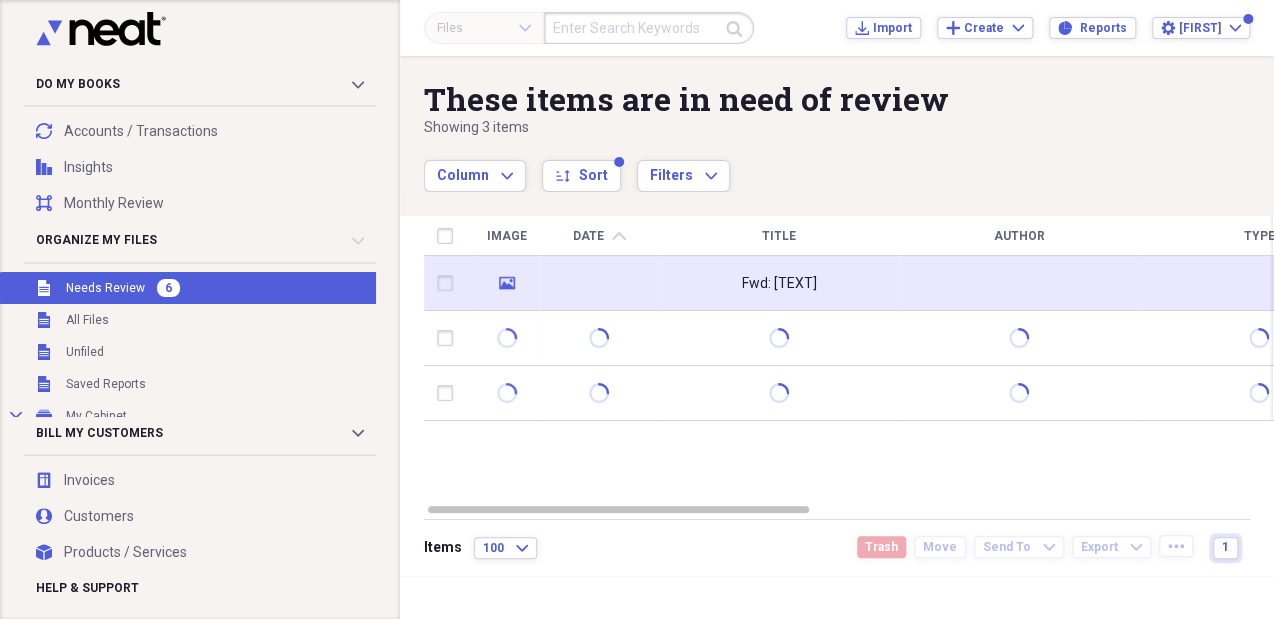 click on "Fwd: DYNAFIOS APP Log Approval Confirmation" at bounding box center [779, 283] 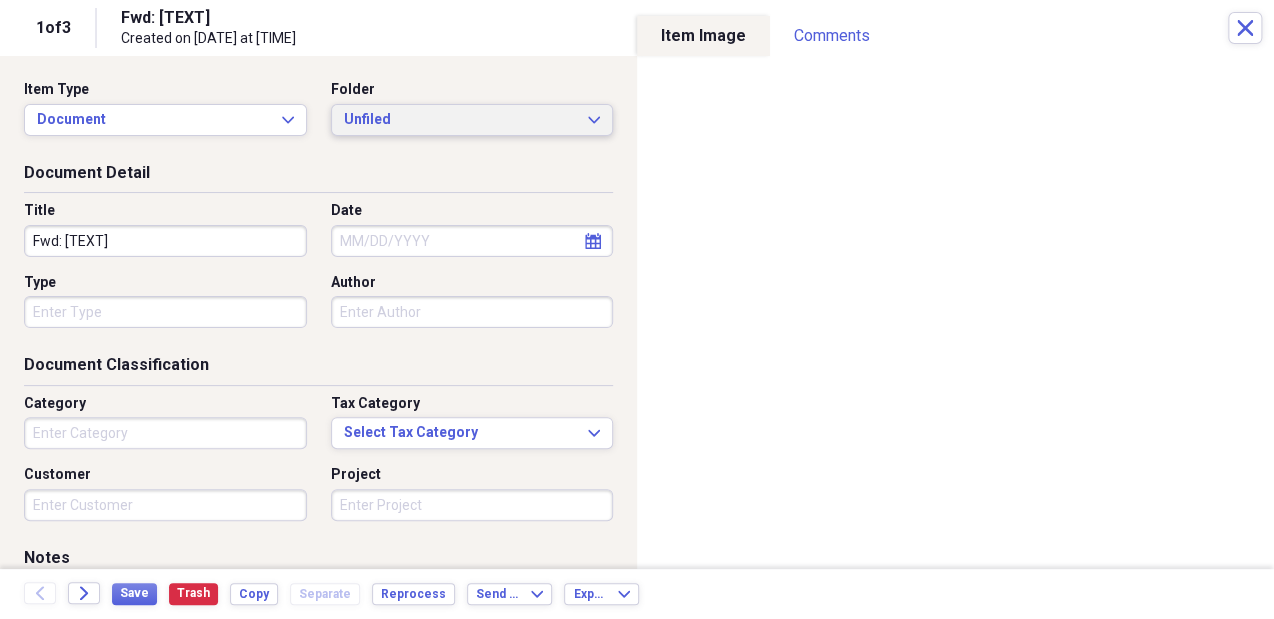 click on "Unfiled" at bounding box center [460, 120] 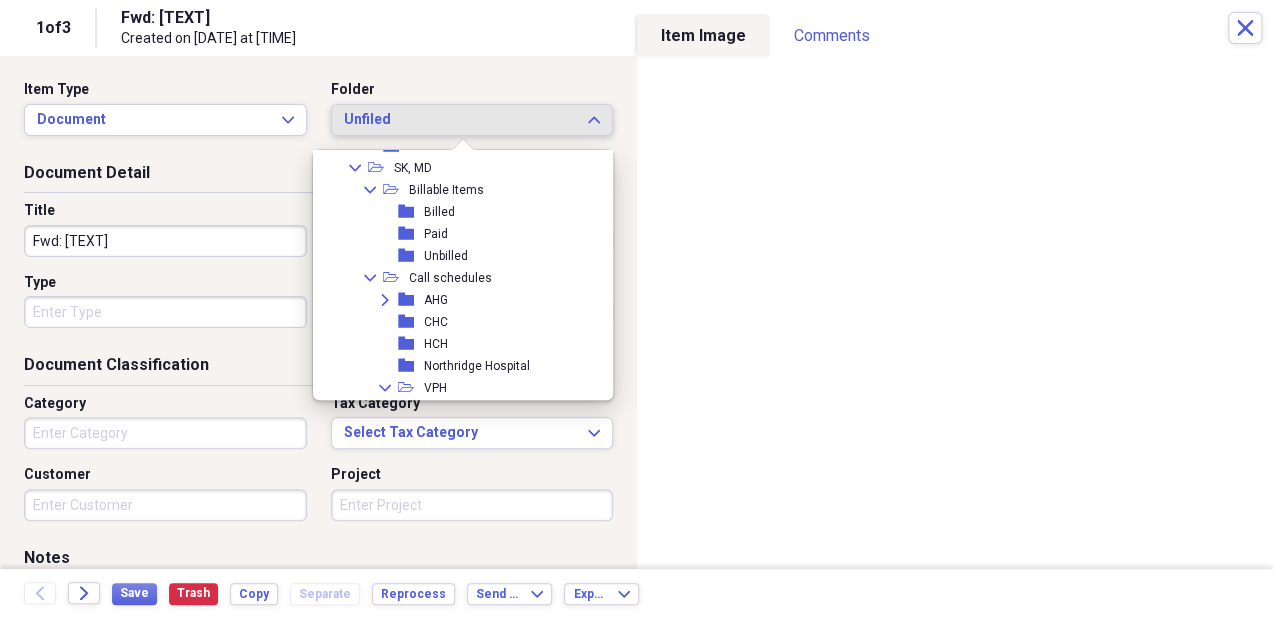 scroll, scrollTop: 316, scrollLeft: 0, axis: vertical 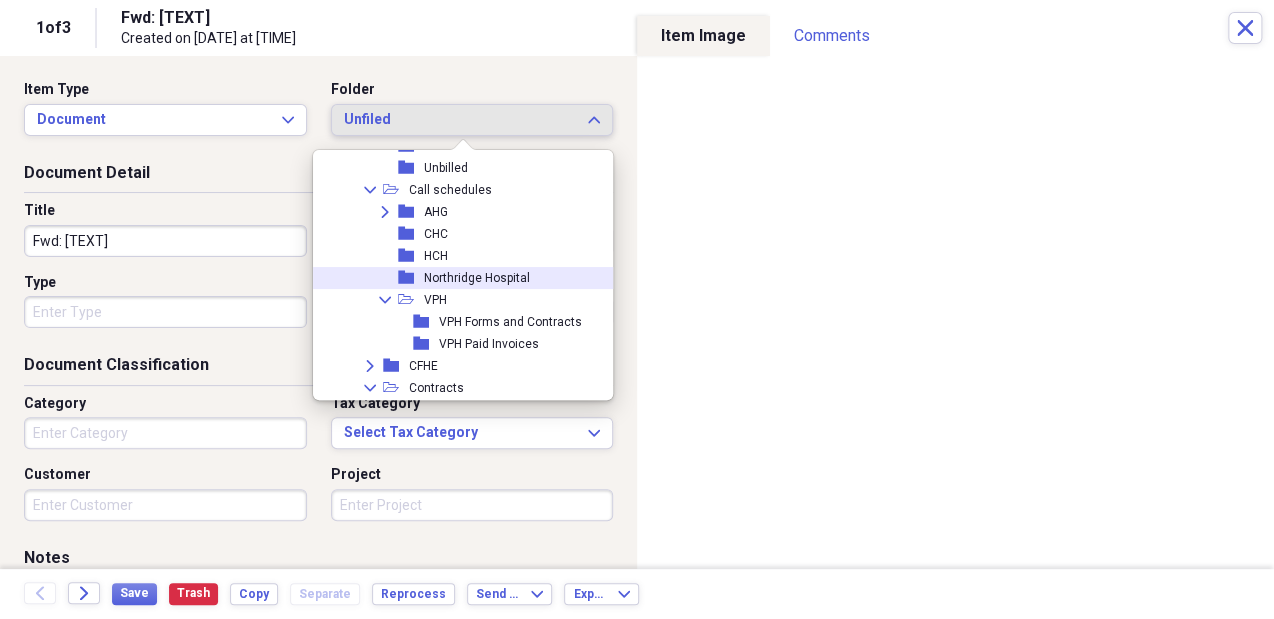 click on "folder Northridge Hospital" at bounding box center [458, 278] 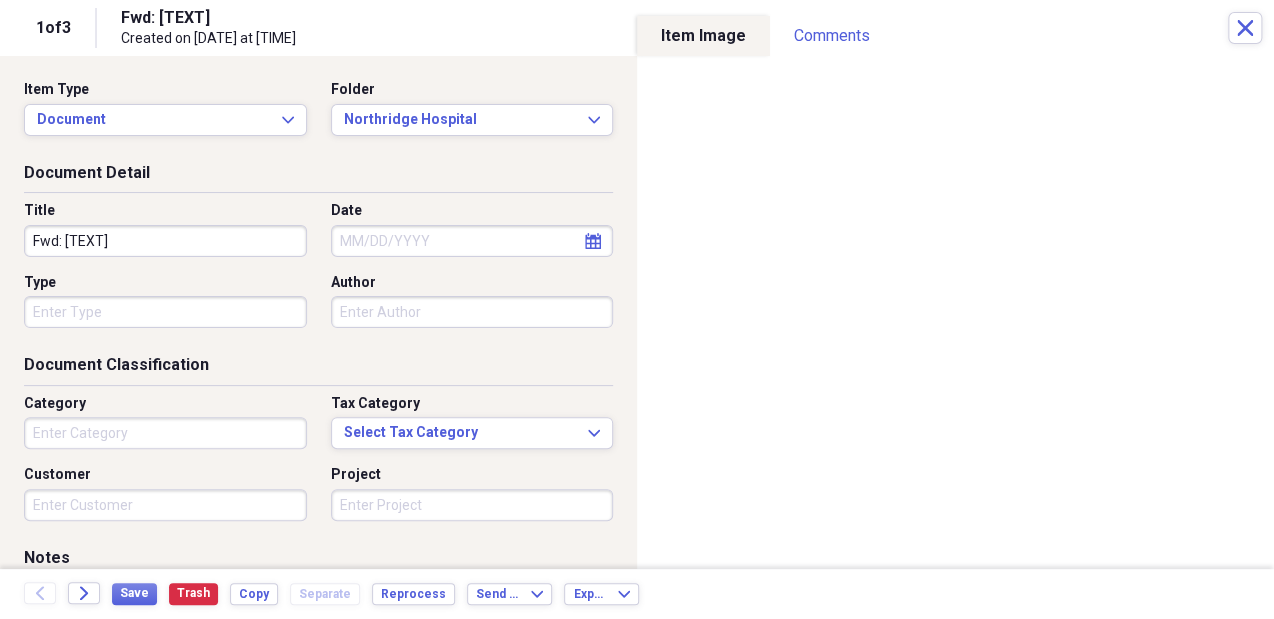 click on "Fwd: DYNAFIOS APP Log Approval Confirmation" at bounding box center [165, 241] 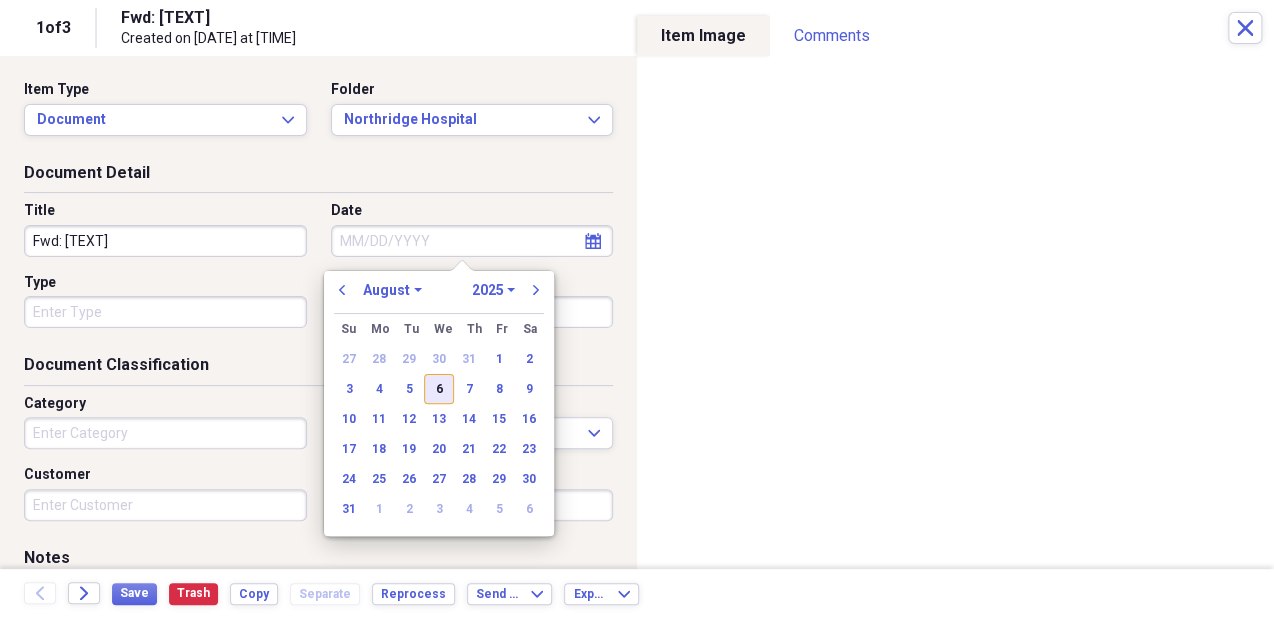 click on "6" at bounding box center (439, 389) 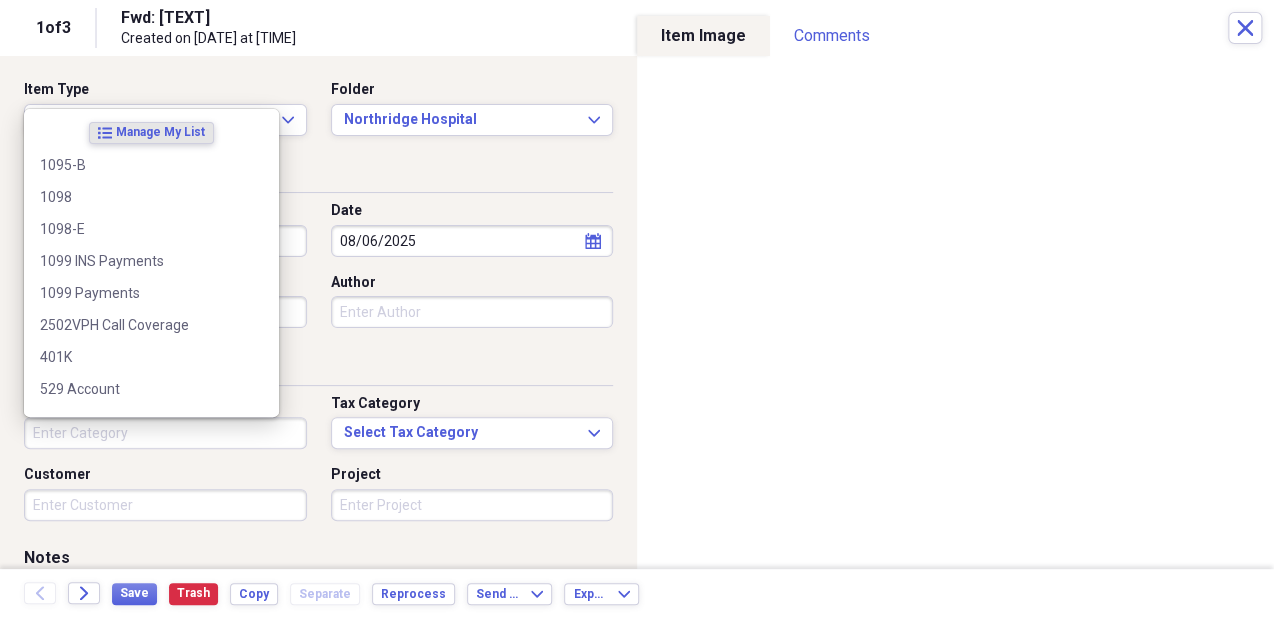 click on "Category" at bounding box center (165, 433) 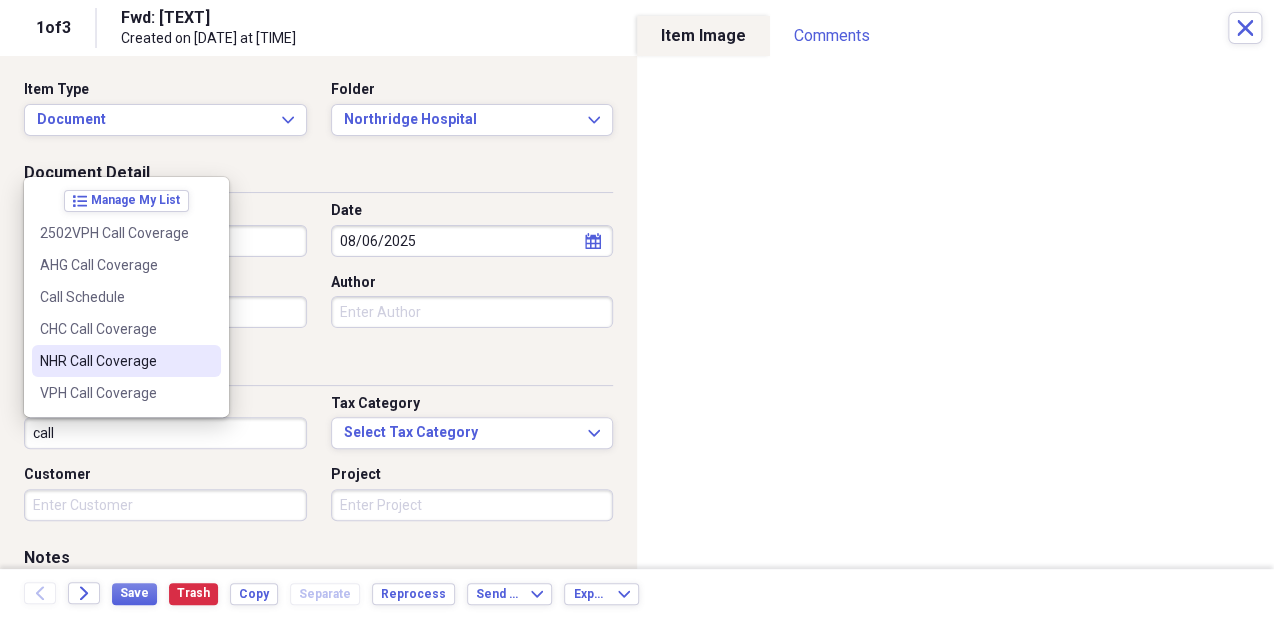 click on "NHR Call Coverage" at bounding box center [114, 361] 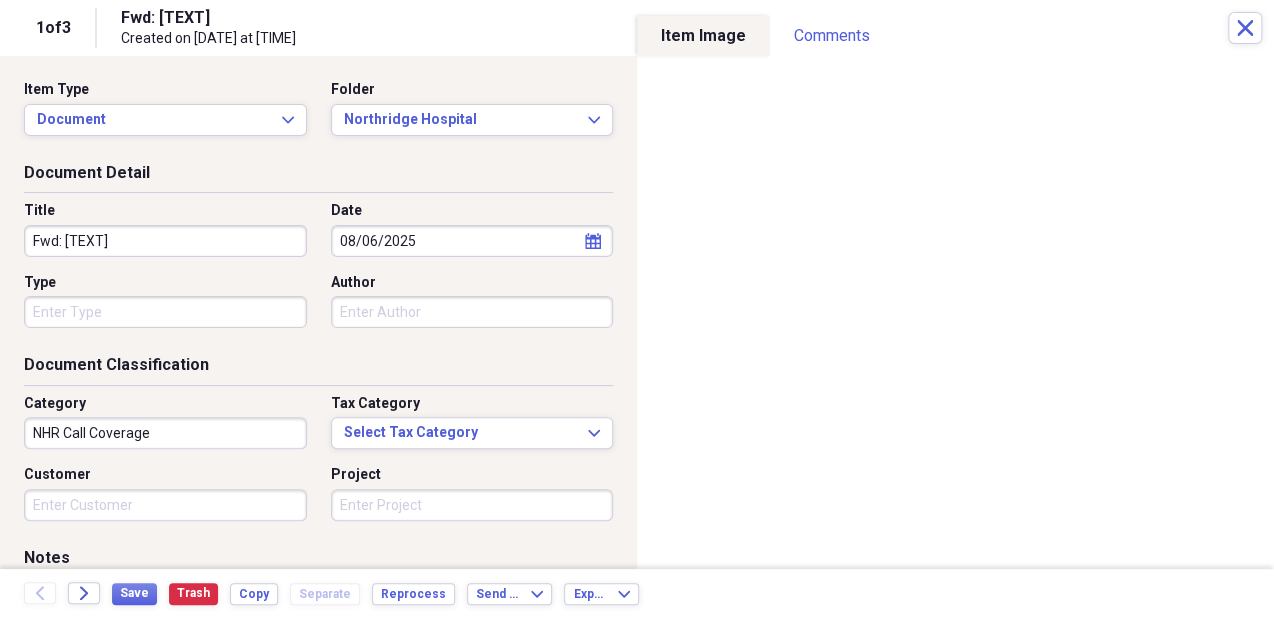 click on "Fwd: DYNAFIOS APP Log Approval Confirmation" at bounding box center (165, 241) 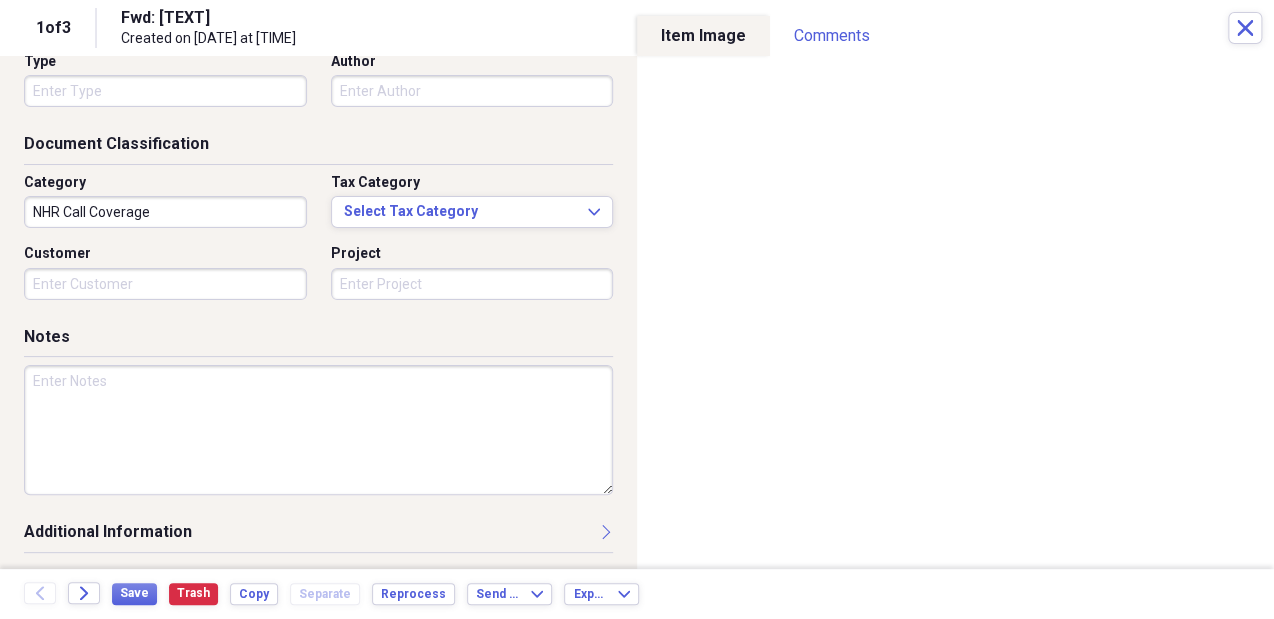 scroll, scrollTop: 0, scrollLeft: 0, axis: both 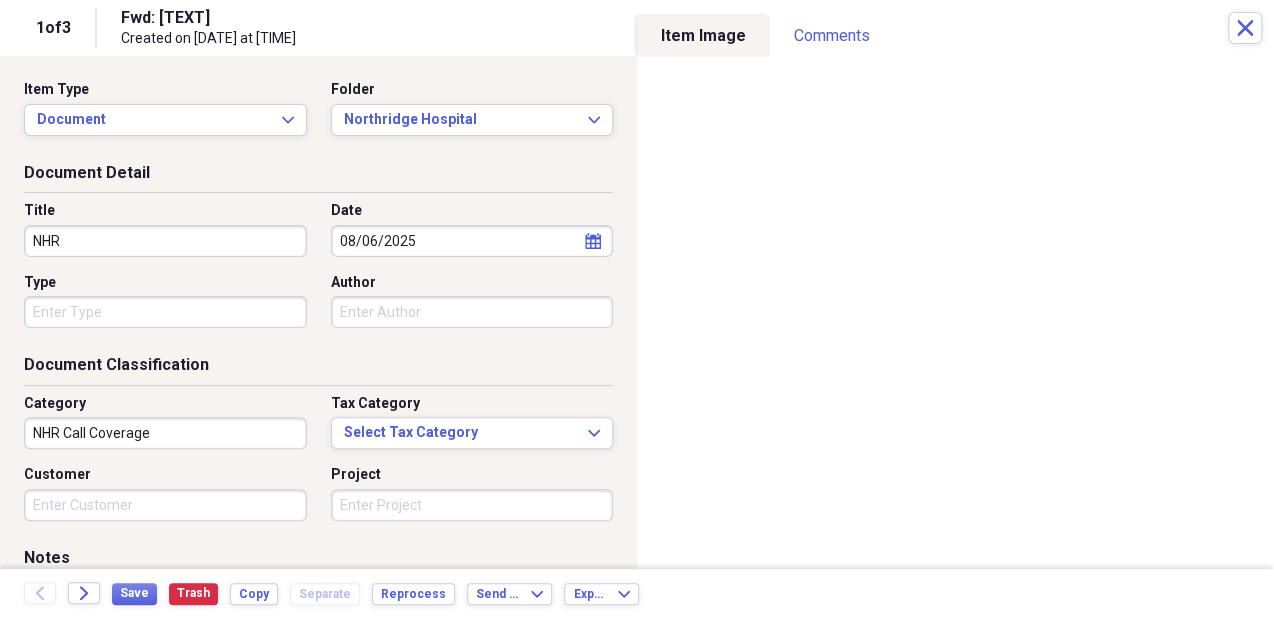 click on "Item Type Document Expand Folder Northridge Hospital Expand" at bounding box center (318, 116) 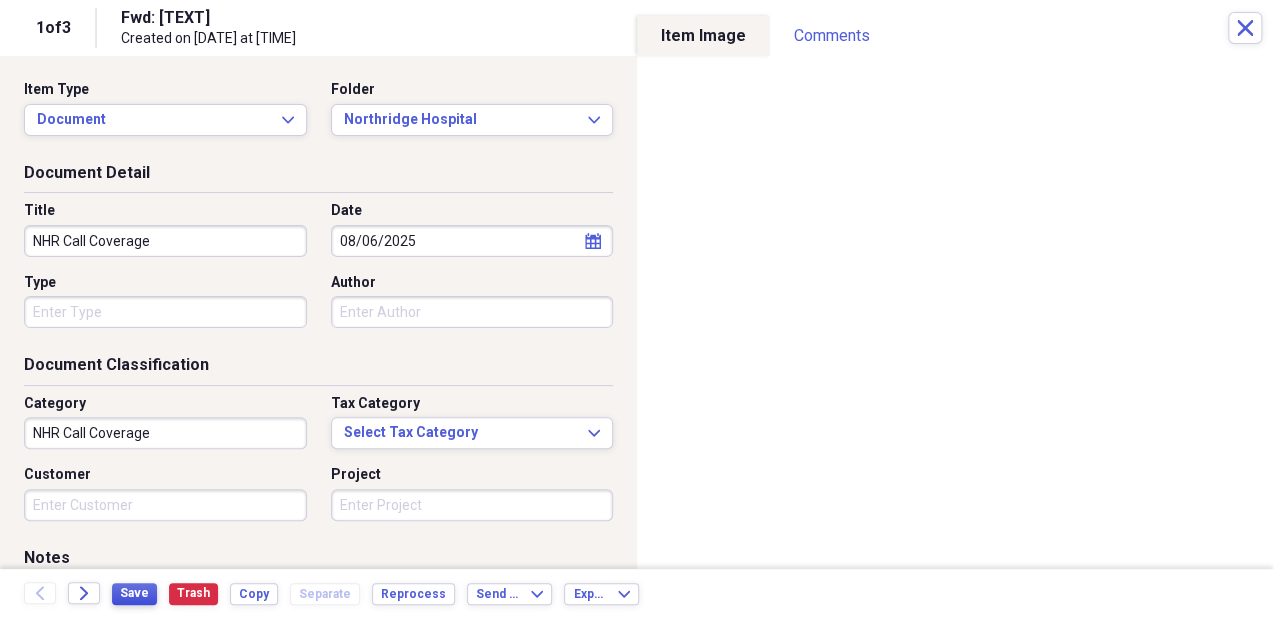 type on "NHR Call Coverage" 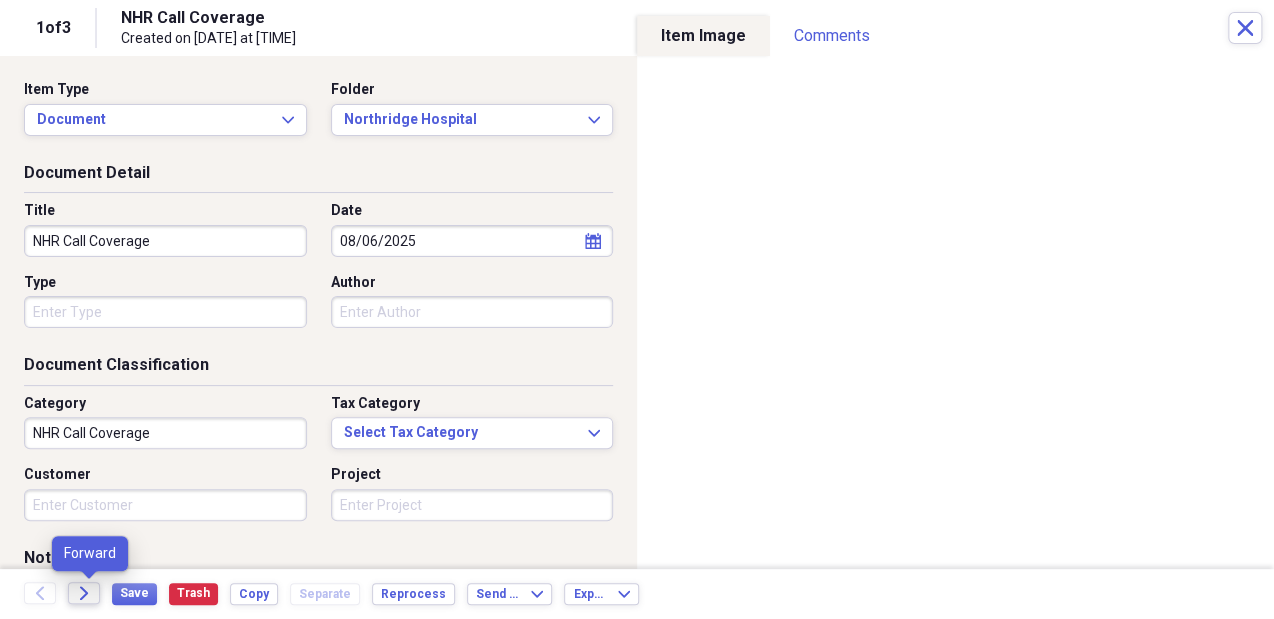 click on "Forward" 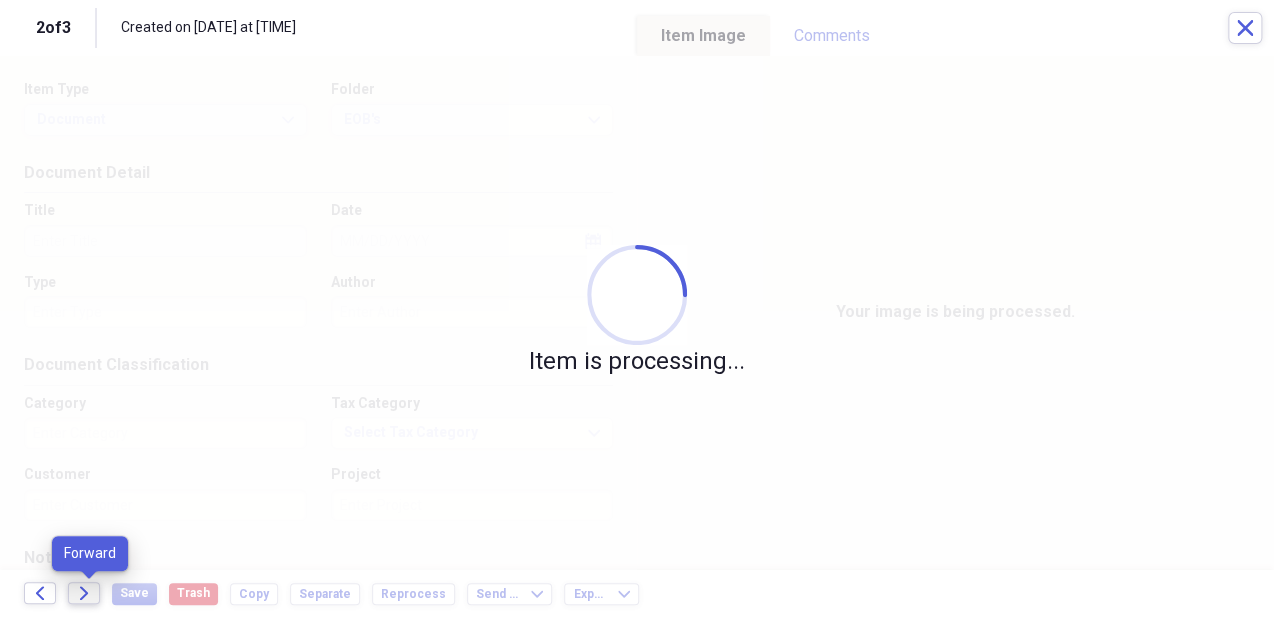 click on "Forward" 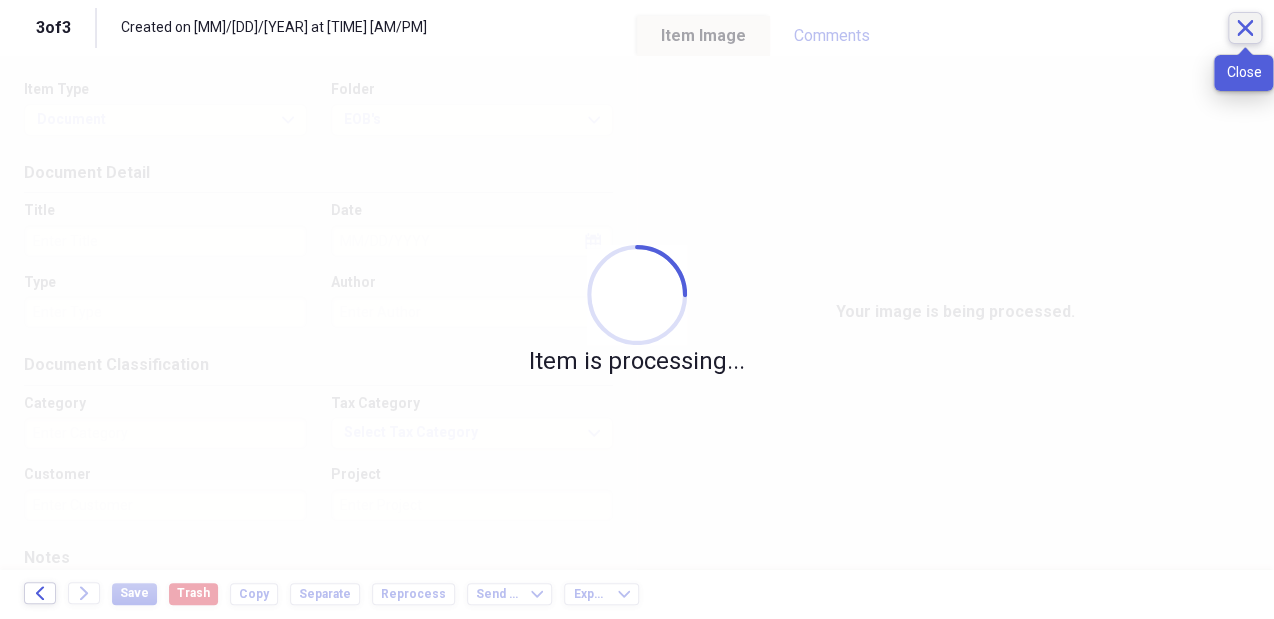 click on "Close" 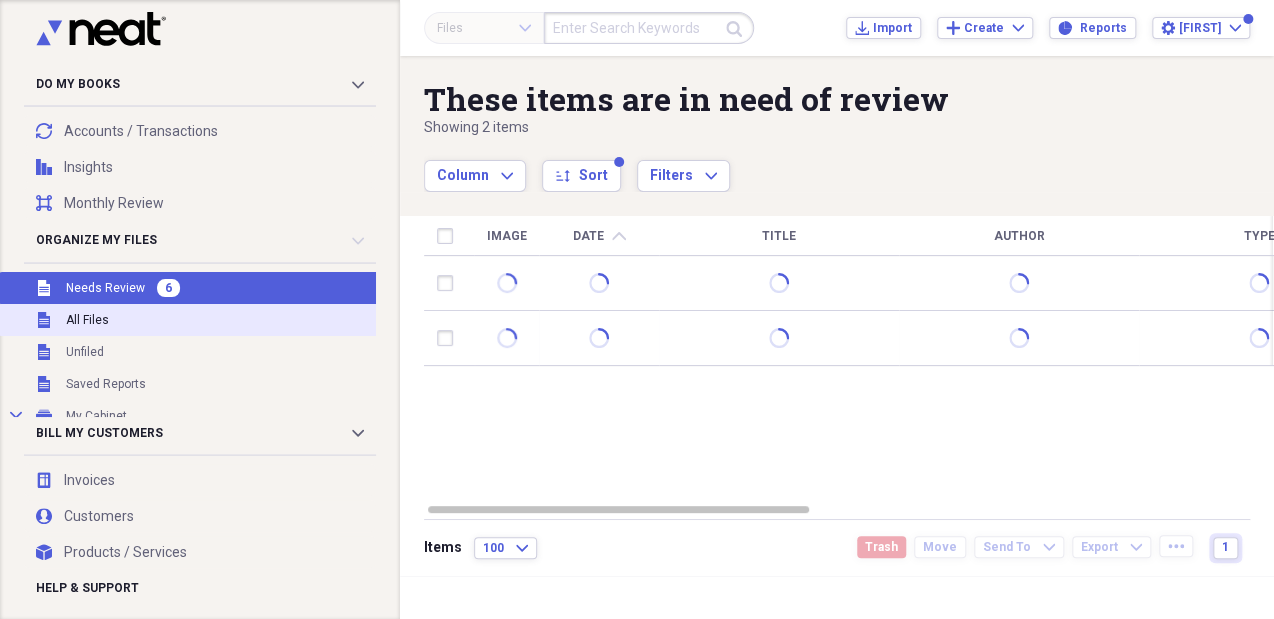 click on "Unfiled All Files" at bounding box center (213, 320) 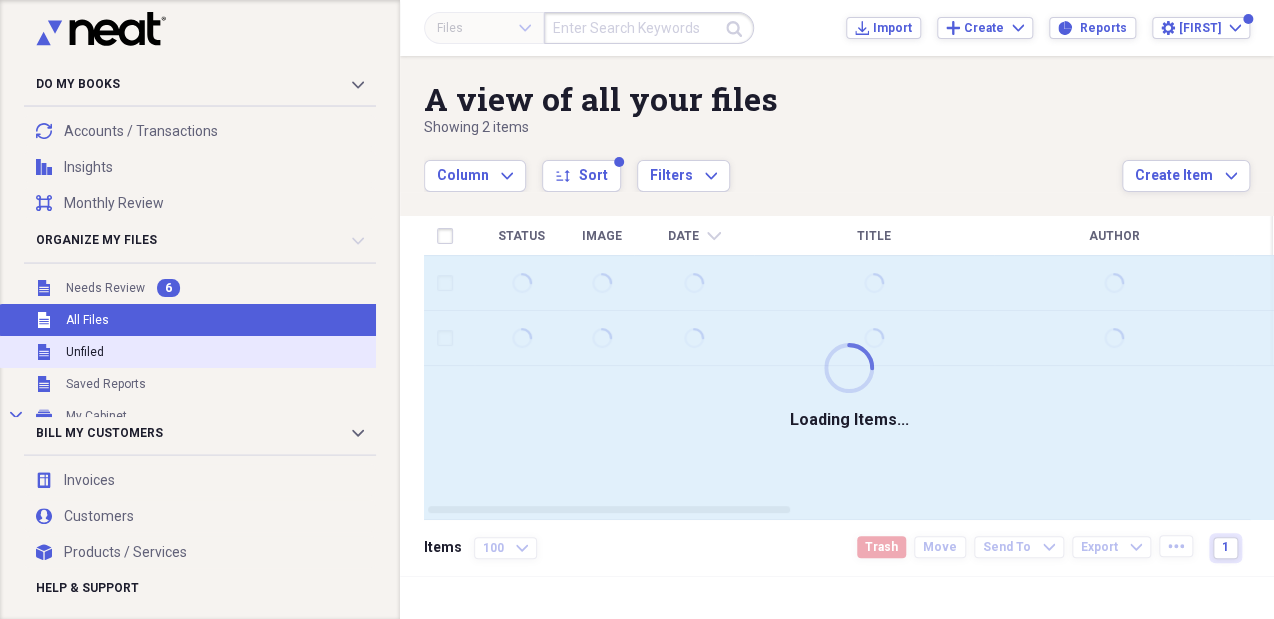 click on "Unfiled Unfiled" at bounding box center [213, 352] 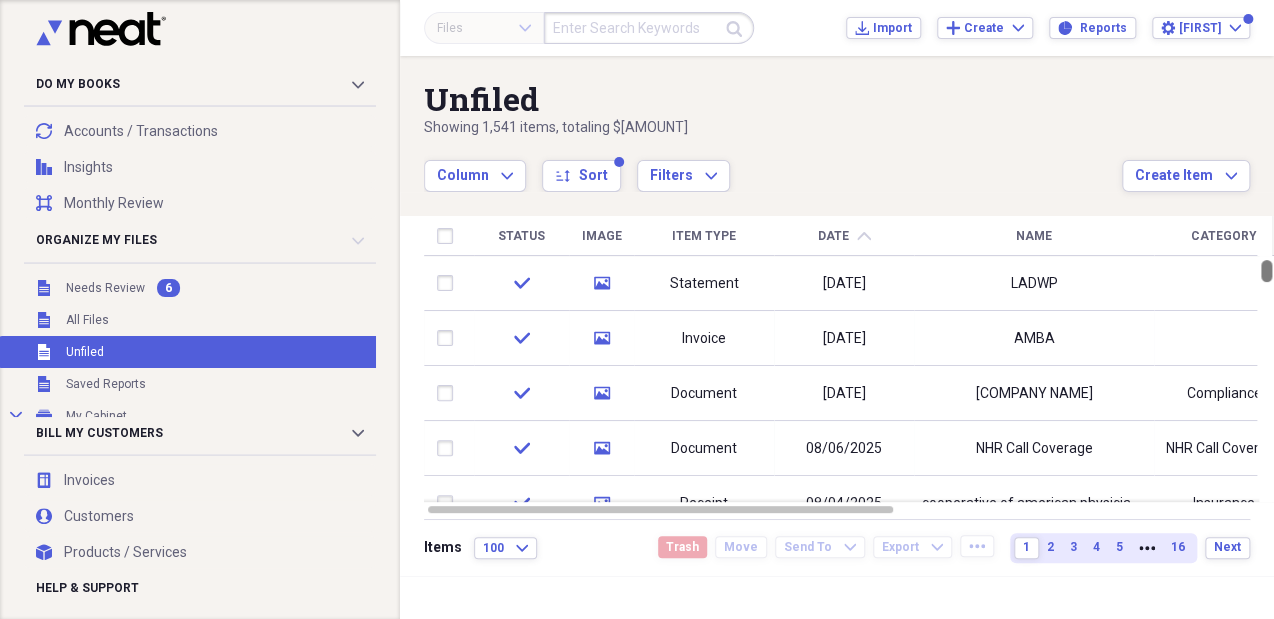drag, startPoint x: 1264, startPoint y: 263, endPoint x: 1276, endPoint y: 236, distance: 29.546574 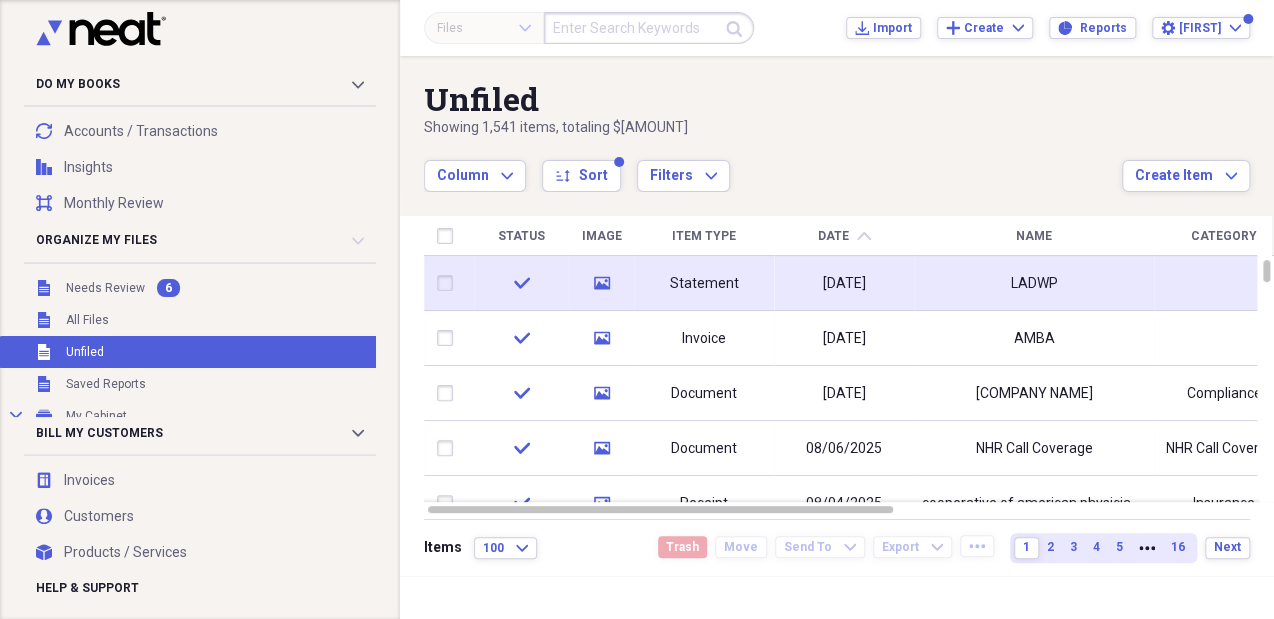 click at bounding box center (1224, 283) 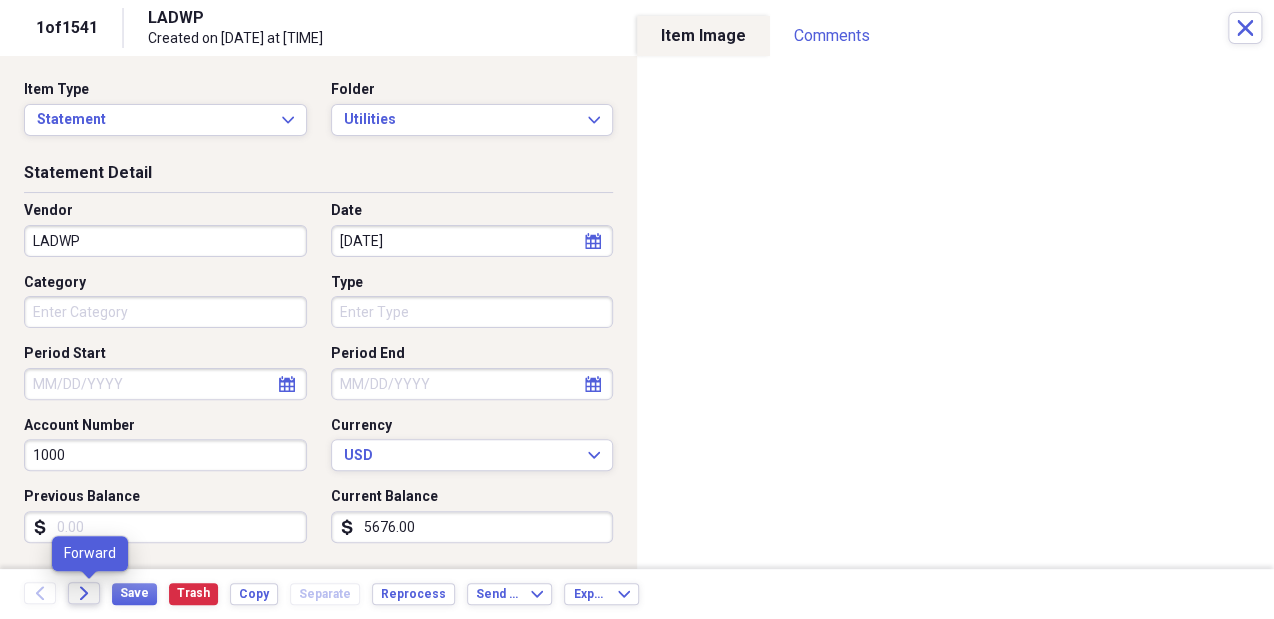 click on "Forward" 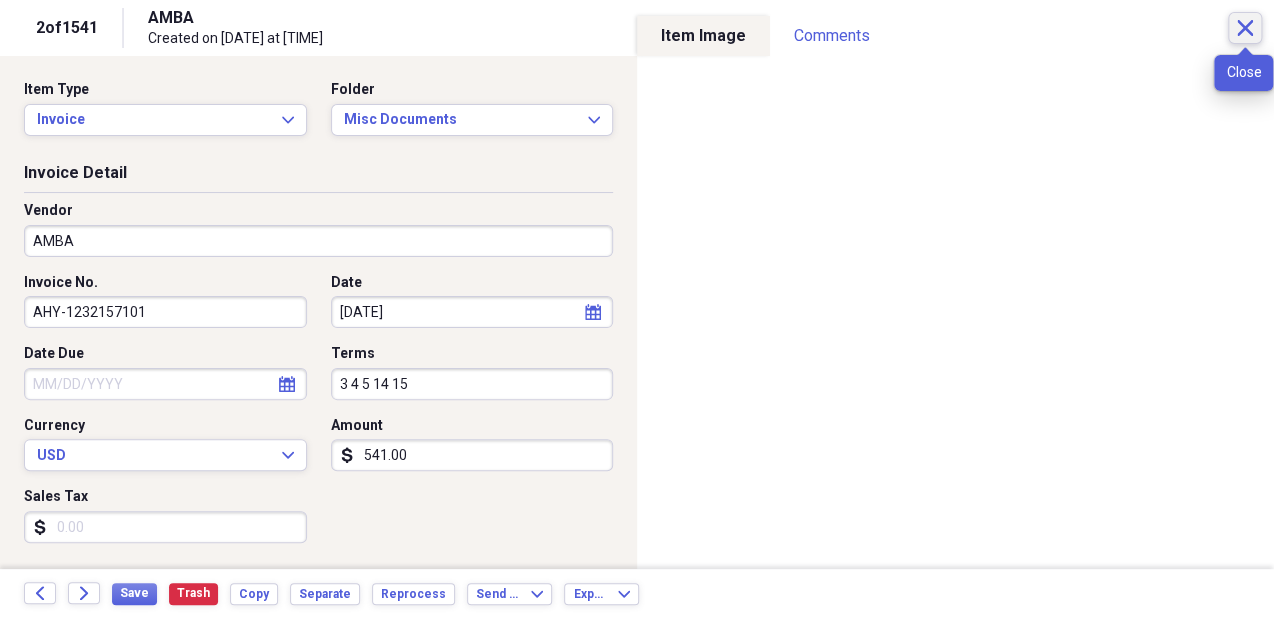 click on "Close" 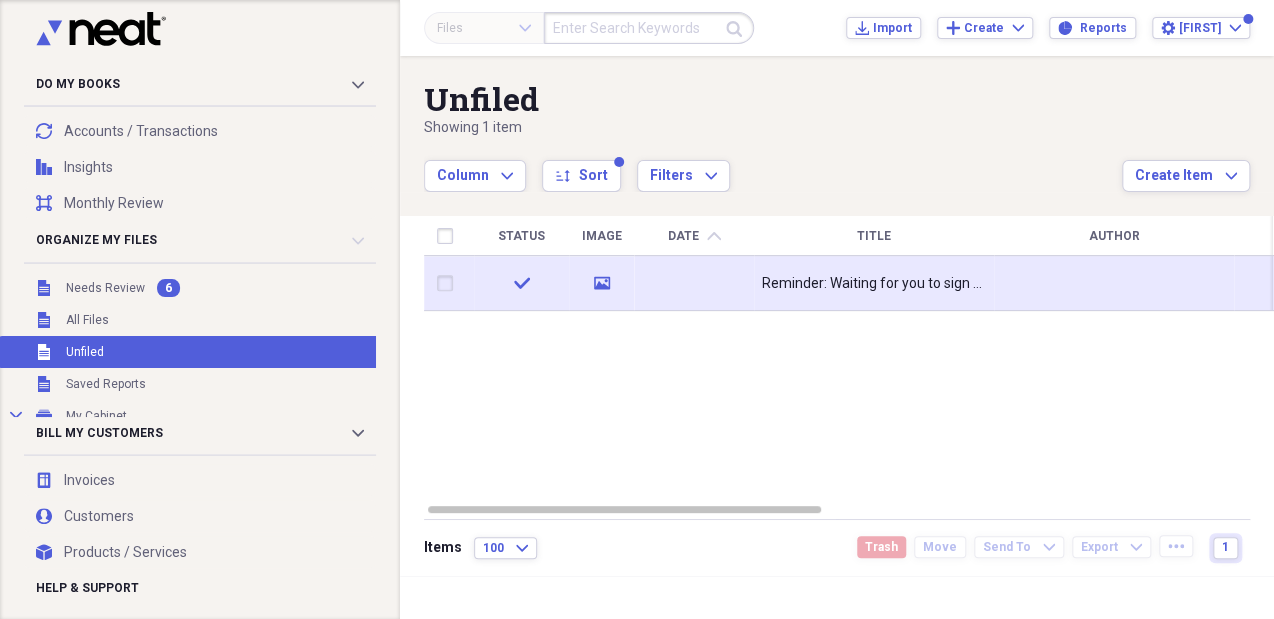 click on "Reminder: Waiting for you to sign Allergan Customer Forms" at bounding box center (874, 284) 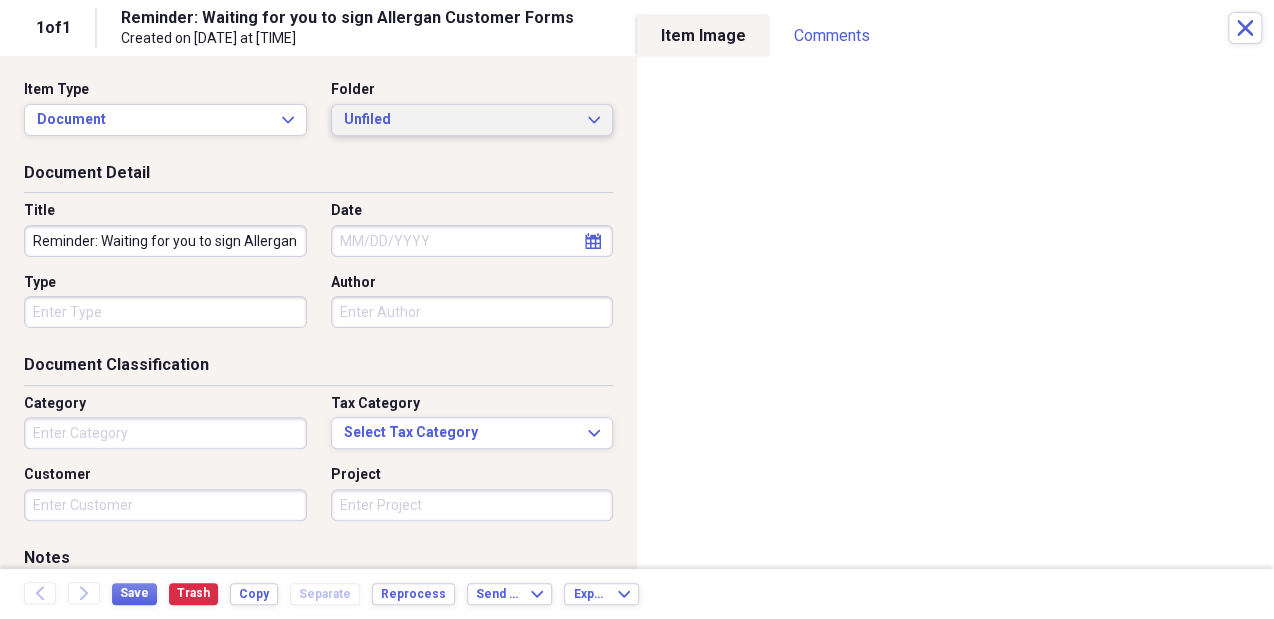 click on "Unfiled" at bounding box center [460, 120] 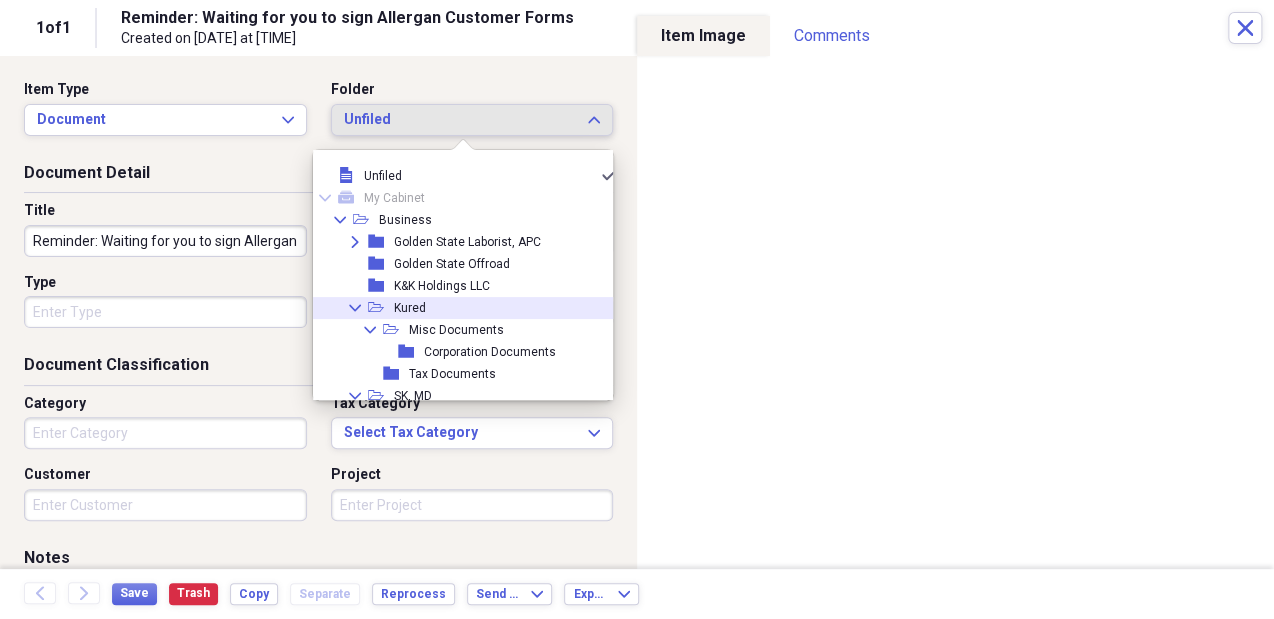 click on "Collapse open-folder Kured" at bounding box center (458, 308) 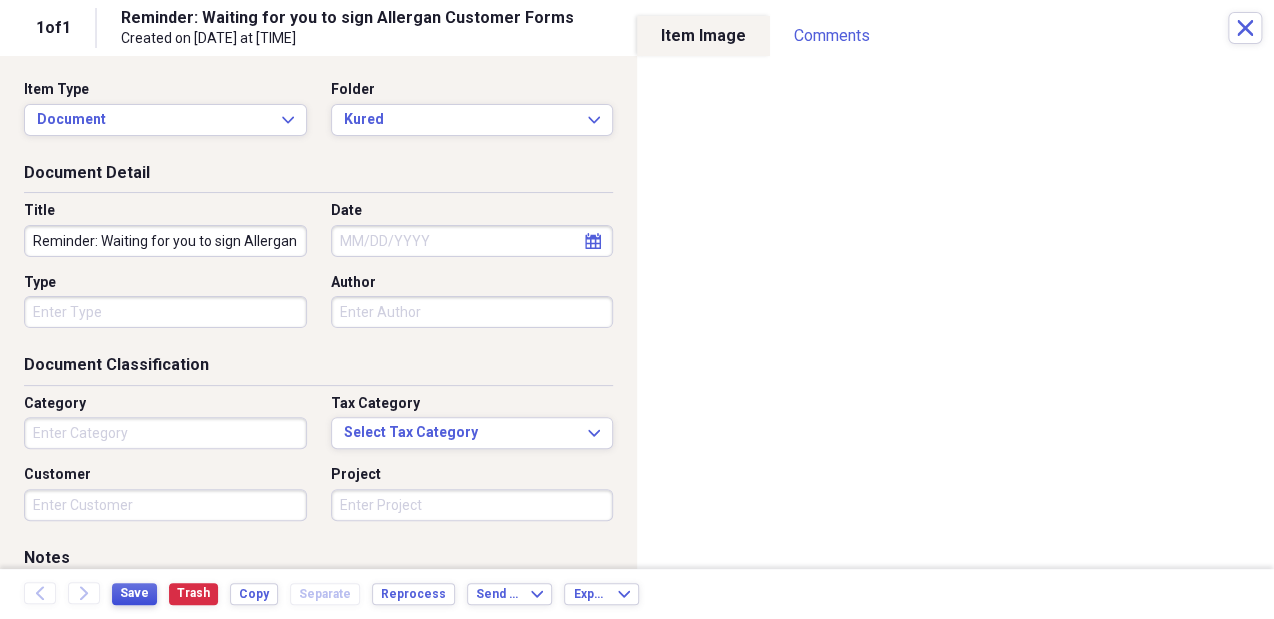 click on "Save" at bounding box center (134, 593) 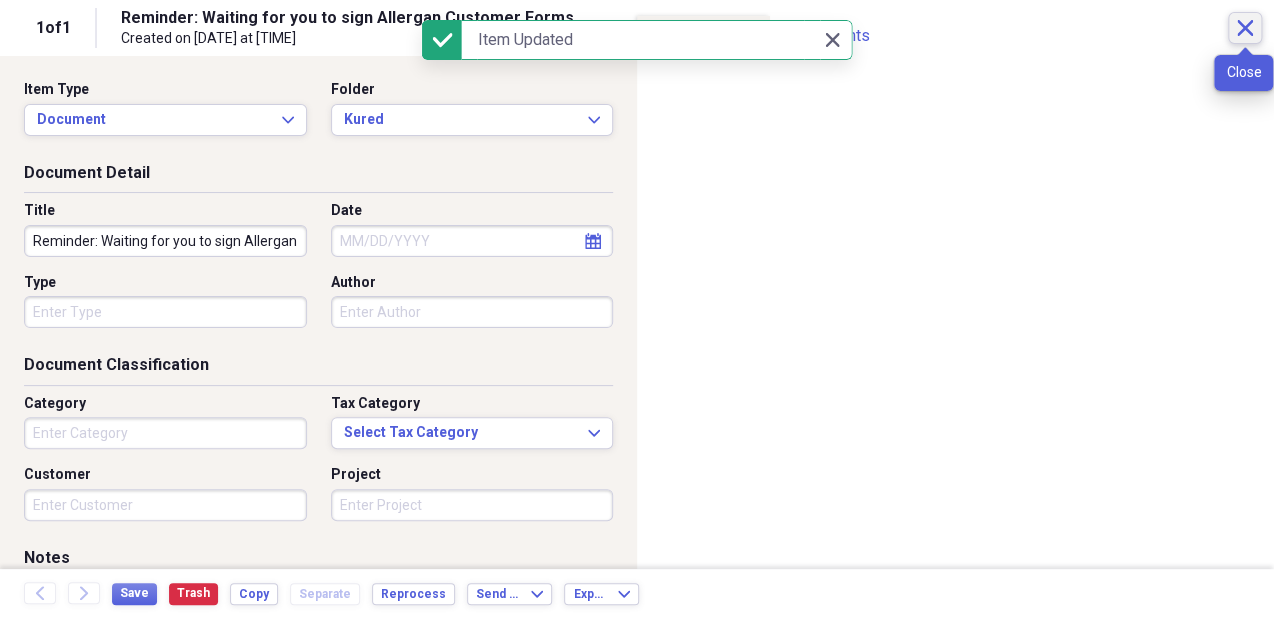 click 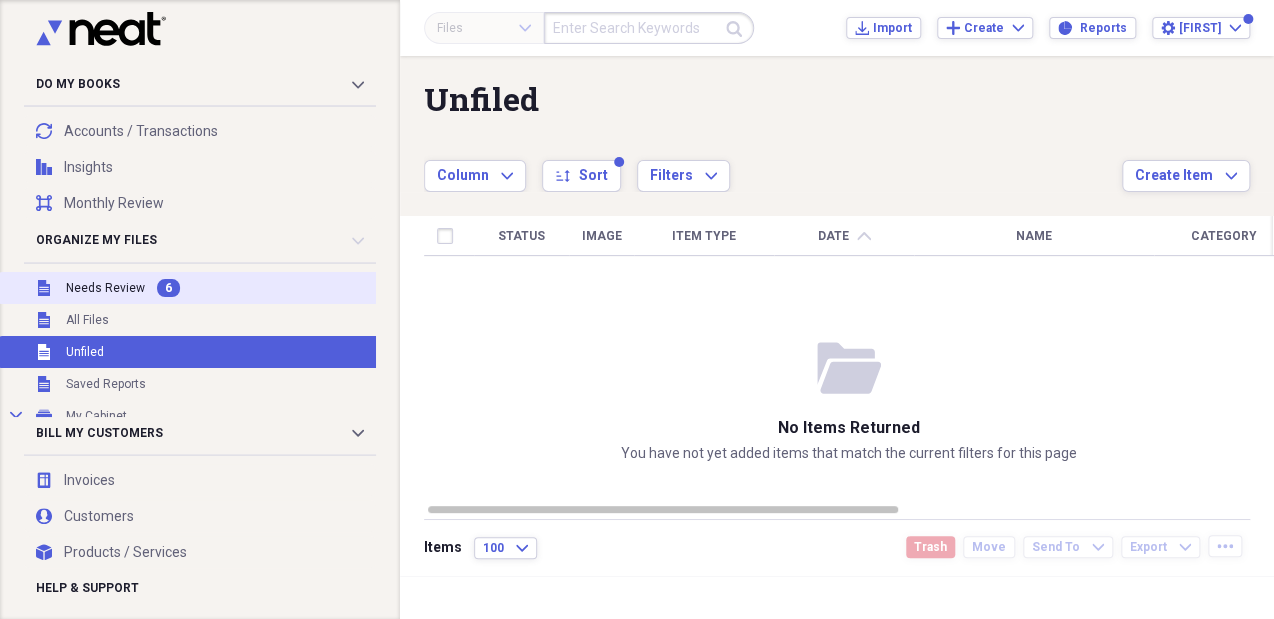 click on "Unfiled Needs Review 6" at bounding box center (213, 288) 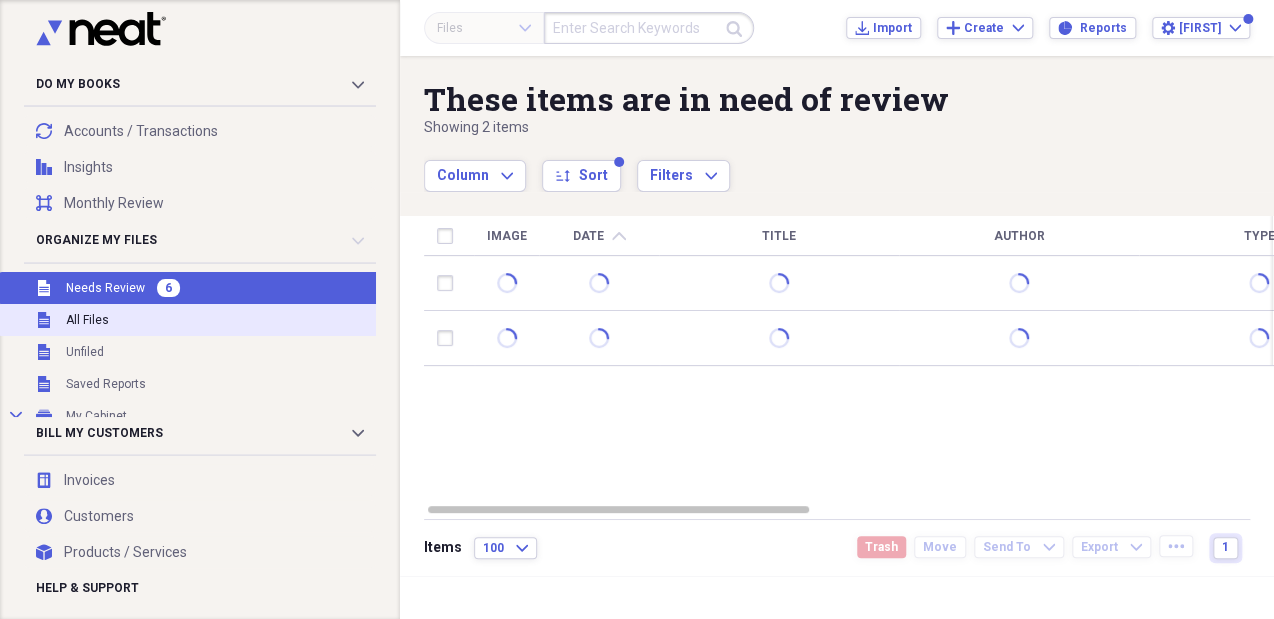click on "Unfiled All Files" at bounding box center (213, 320) 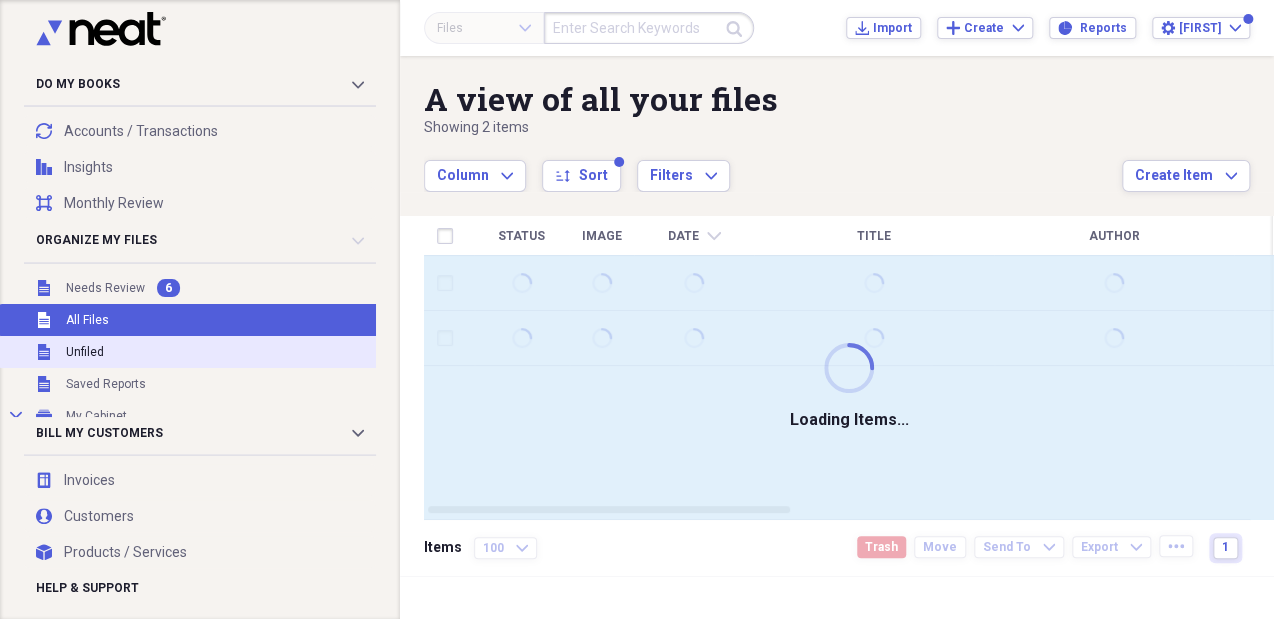 click on "Unfiled Unfiled" at bounding box center (213, 352) 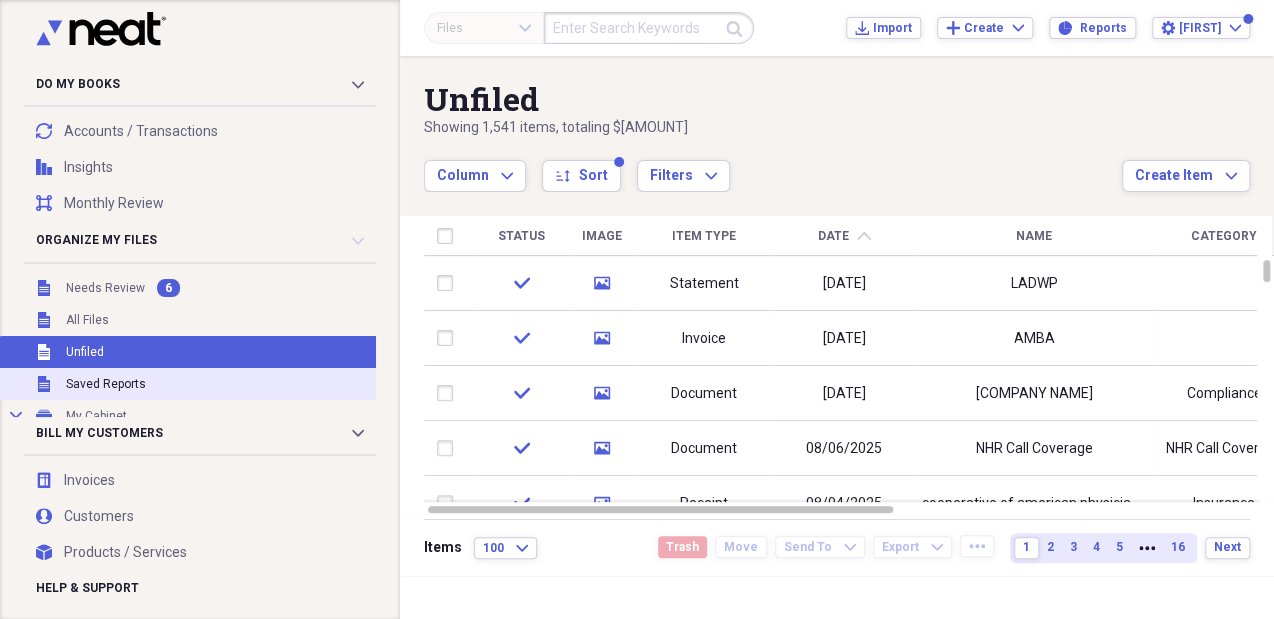 click on "Saved Reports" at bounding box center [106, 384] 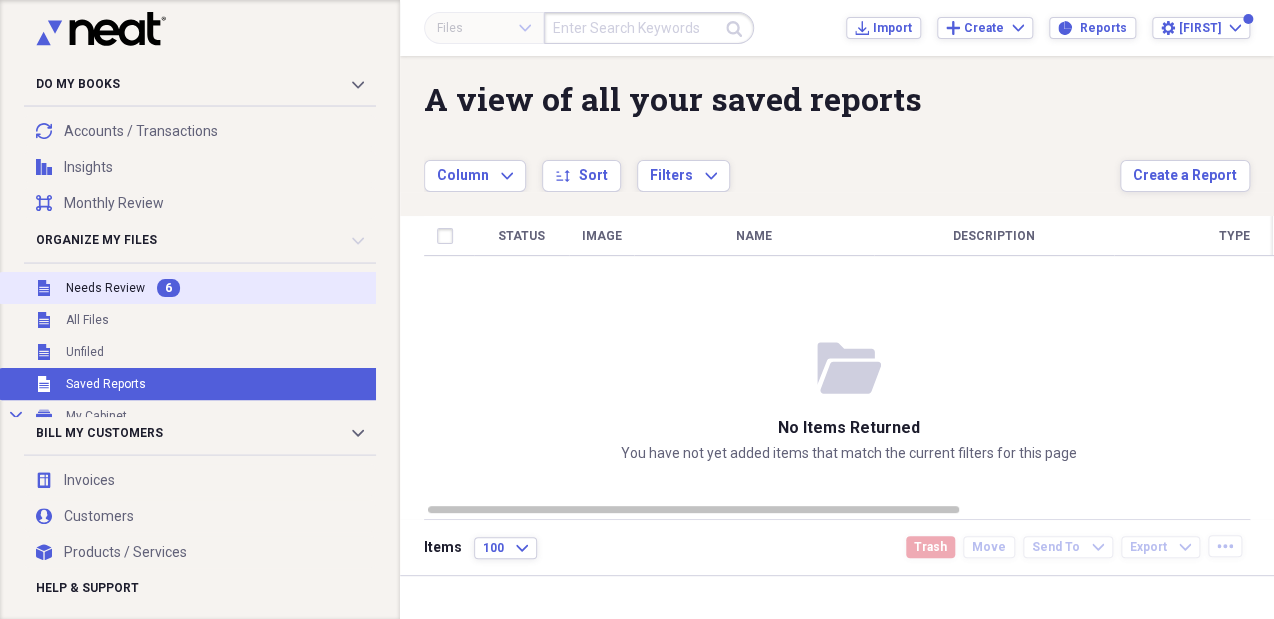 click on "Needs Review" at bounding box center (105, 288) 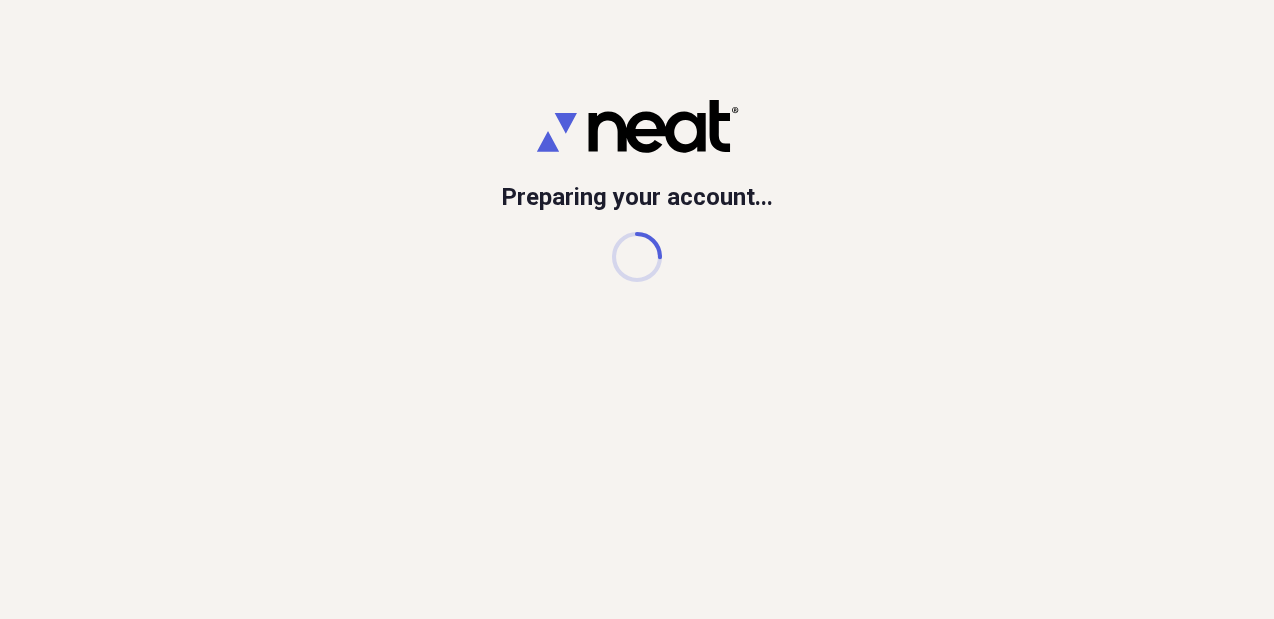 scroll, scrollTop: 0, scrollLeft: 0, axis: both 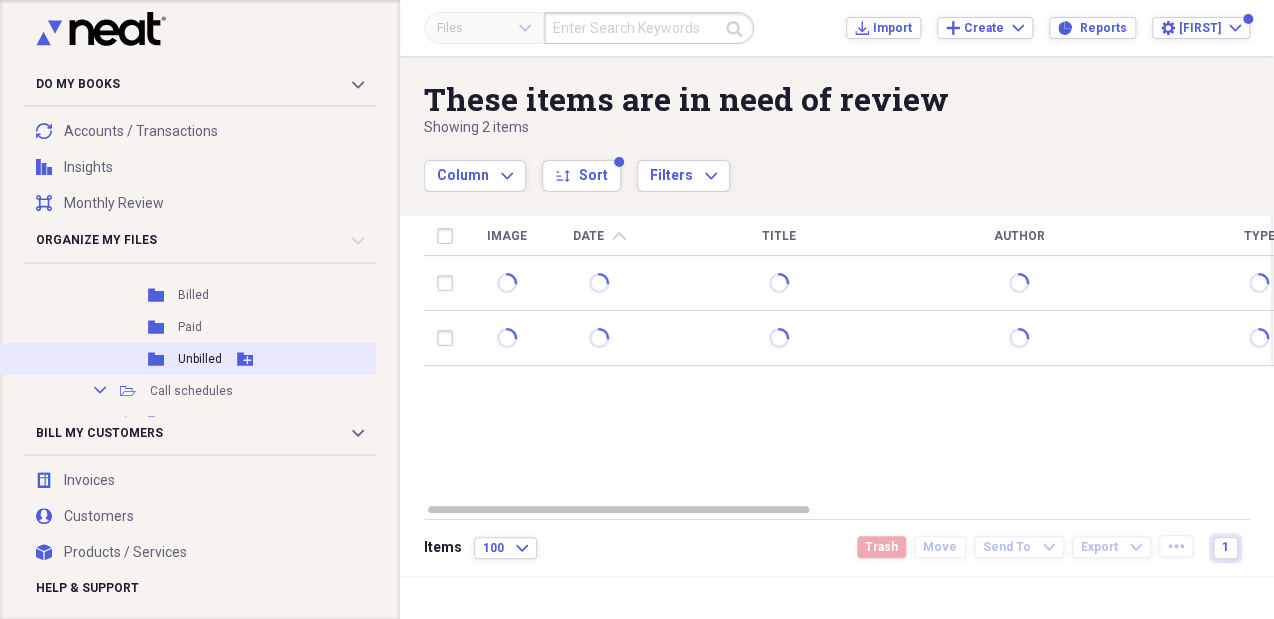 click on "Unbilled" at bounding box center (200, 359) 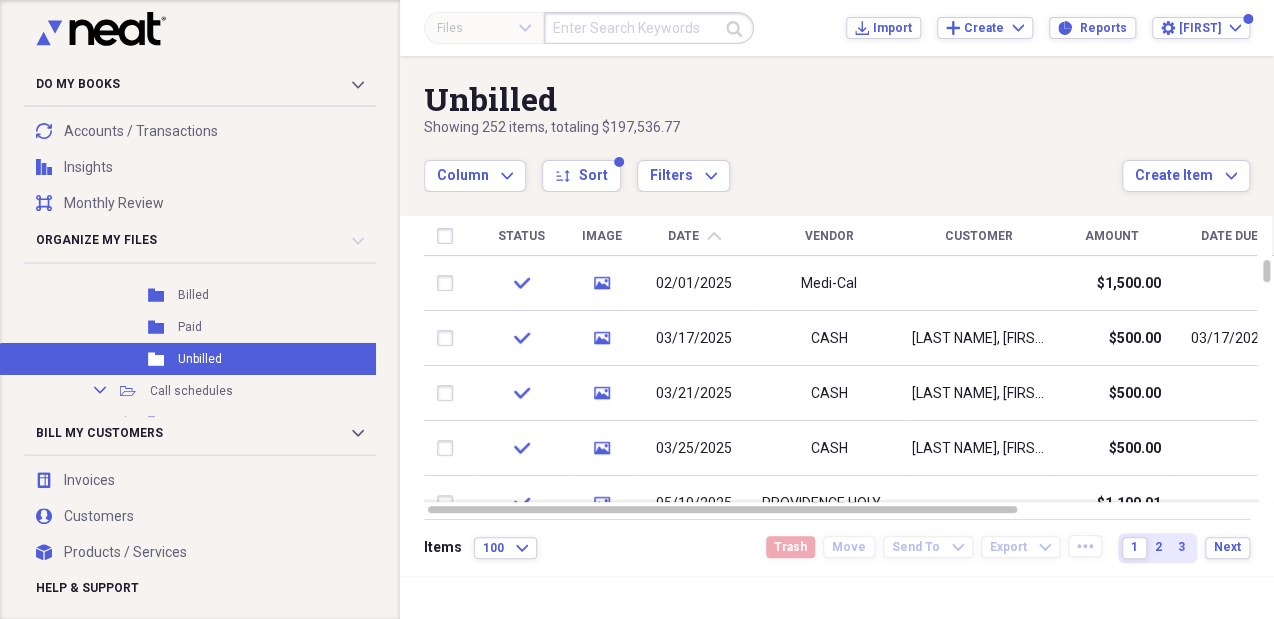 click on "Date" at bounding box center (683, 236) 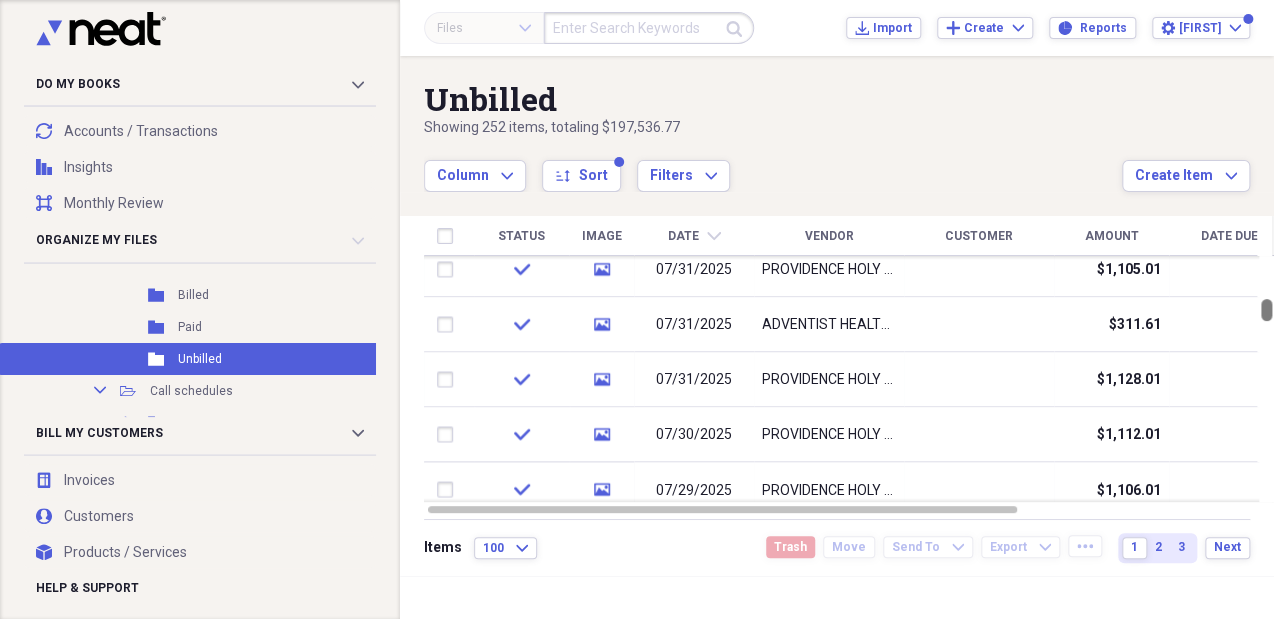 drag, startPoint x: 1266, startPoint y: 264, endPoint x: 1268, endPoint y: 303, distance: 39.051247 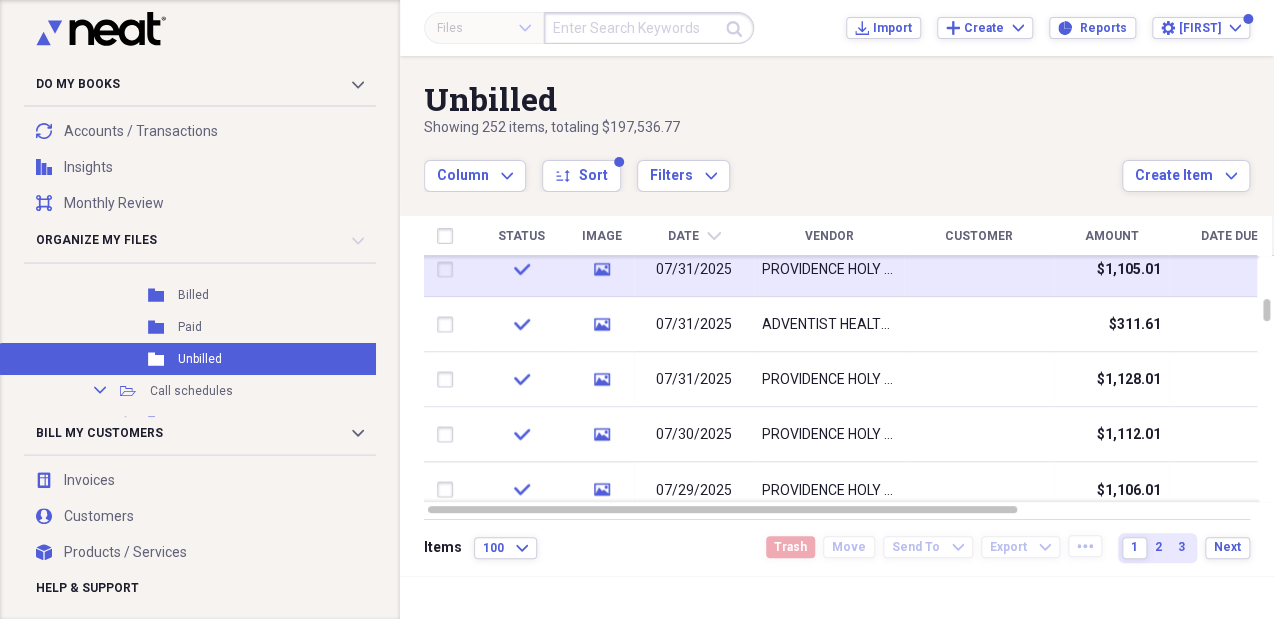 click on "$1,105.01" at bounding box center [1111, 269] 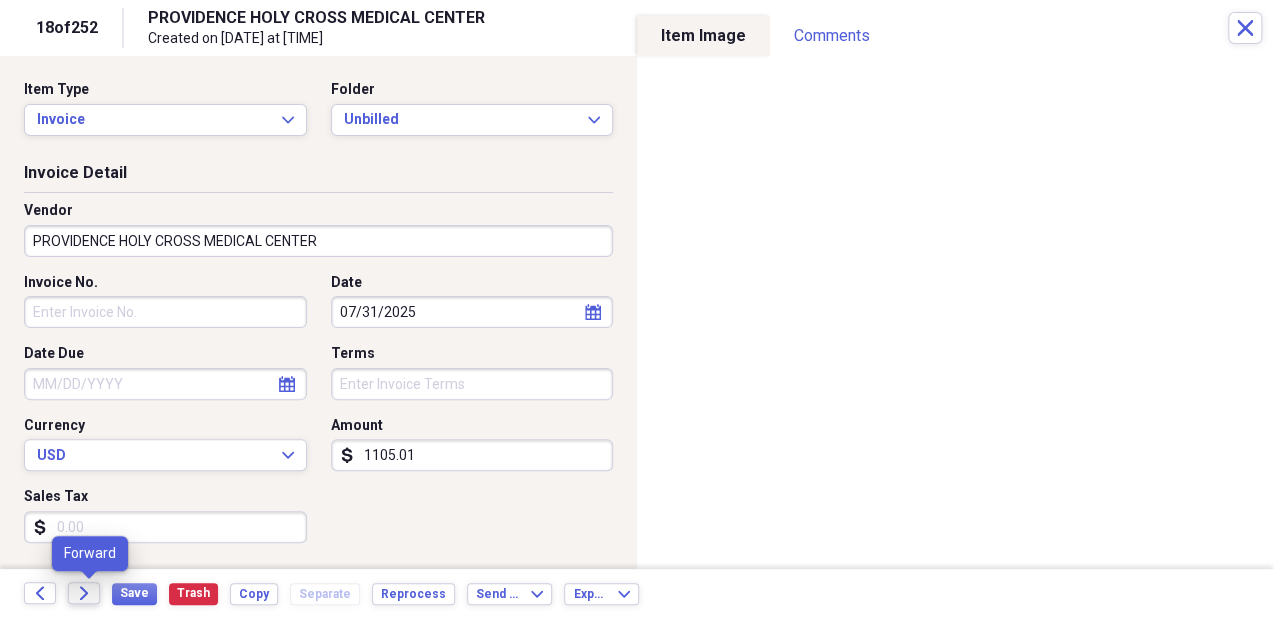 click on "Forward" at bounding box center (84, 593) 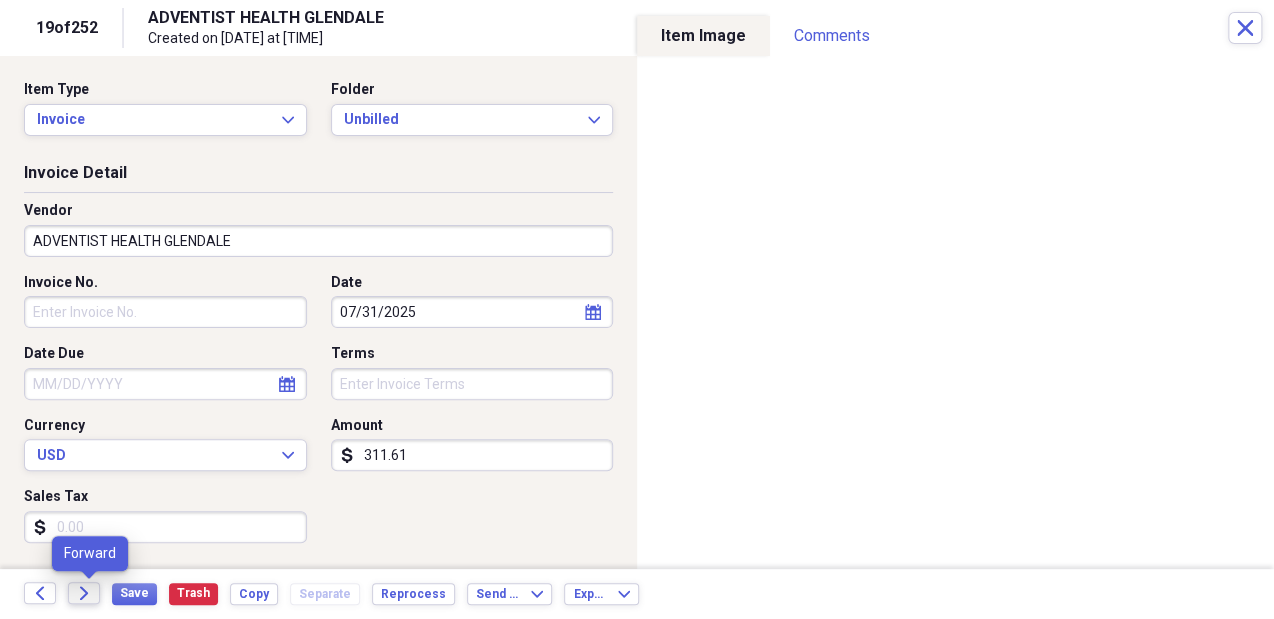 click on "Forward" at bounding box center [84, 593] 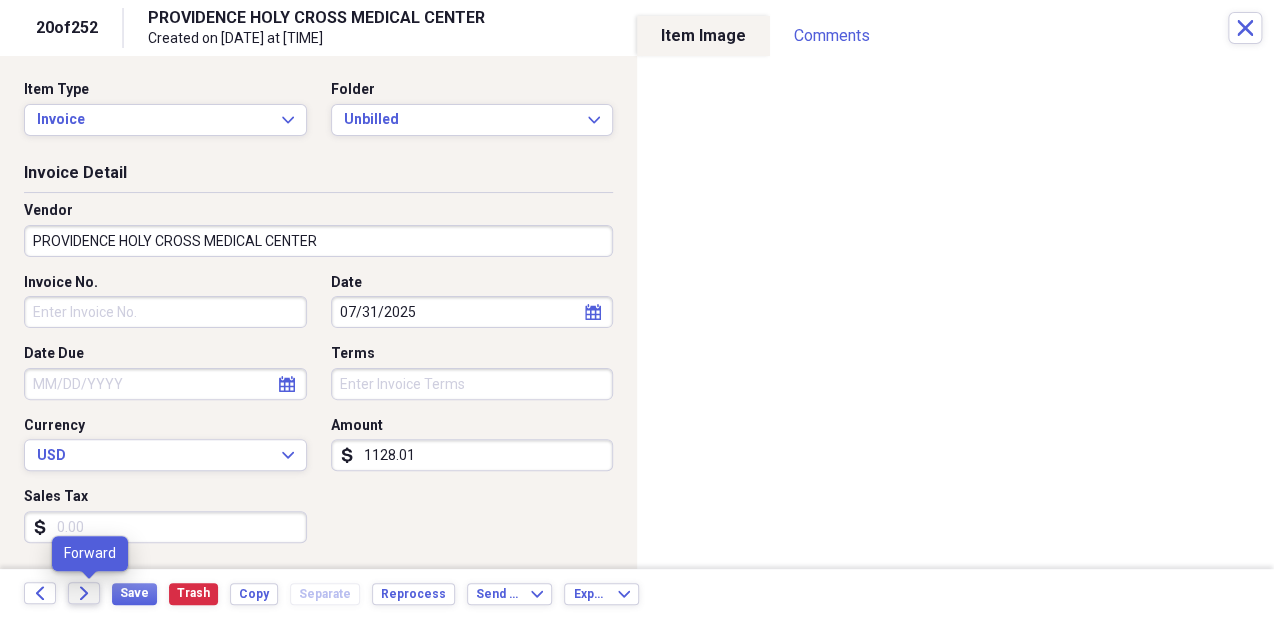 click on "Forward" at bounding box center [84, 593] 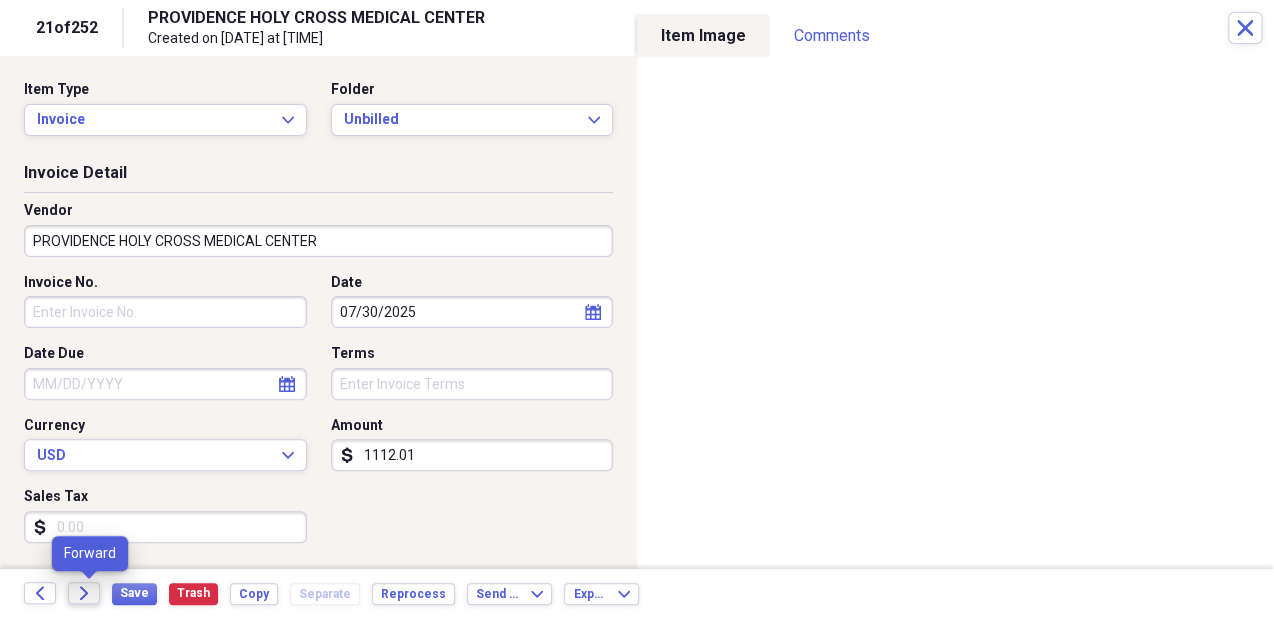 click on "Forward" at bounding box center (84, 593) 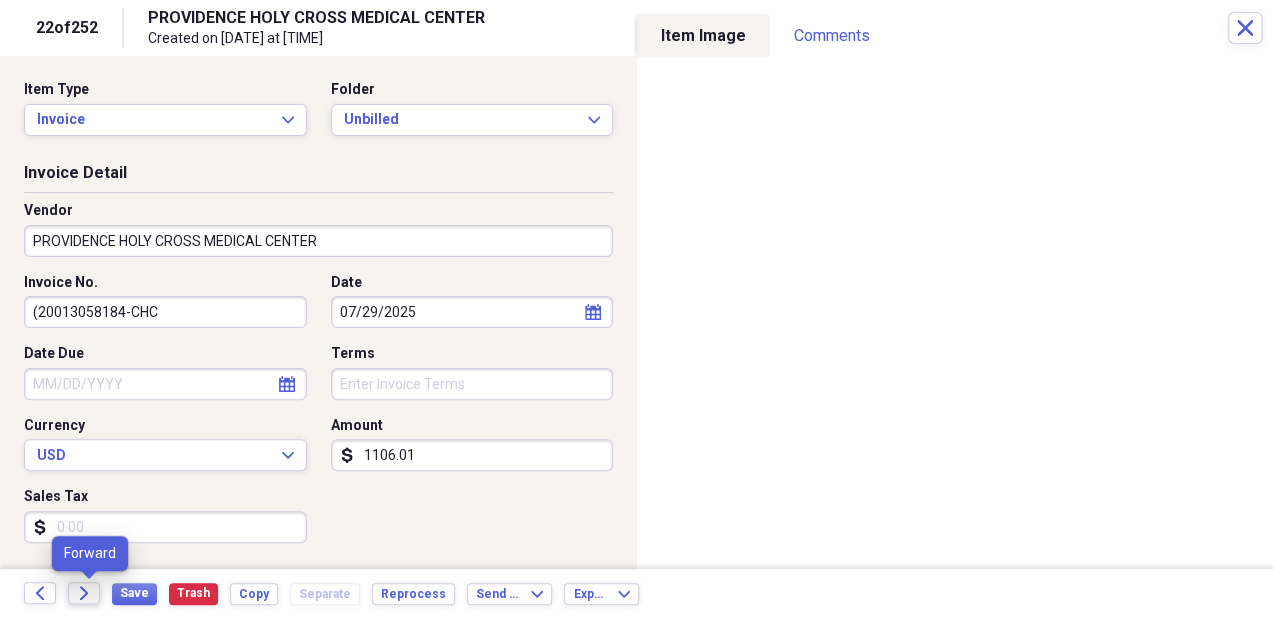click on "Forward" at bounding box center (84, 593) 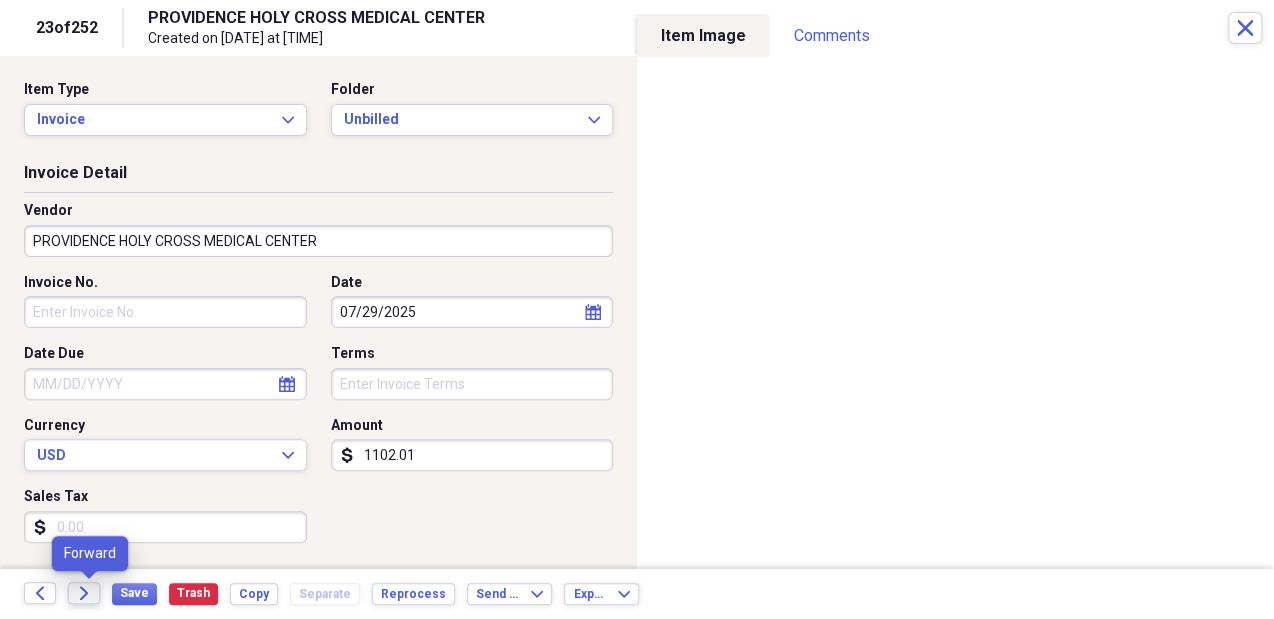 click on "Forward" at bounding box center (84, 593) 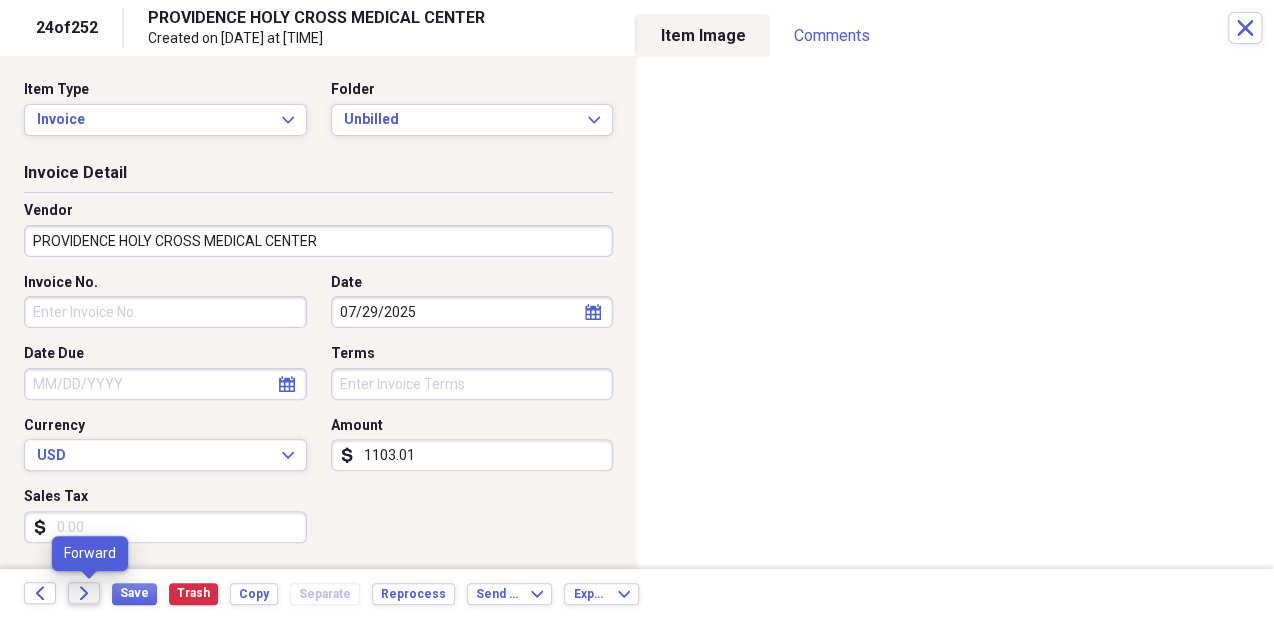 click on "Forward" at bounding box center [84, 593] 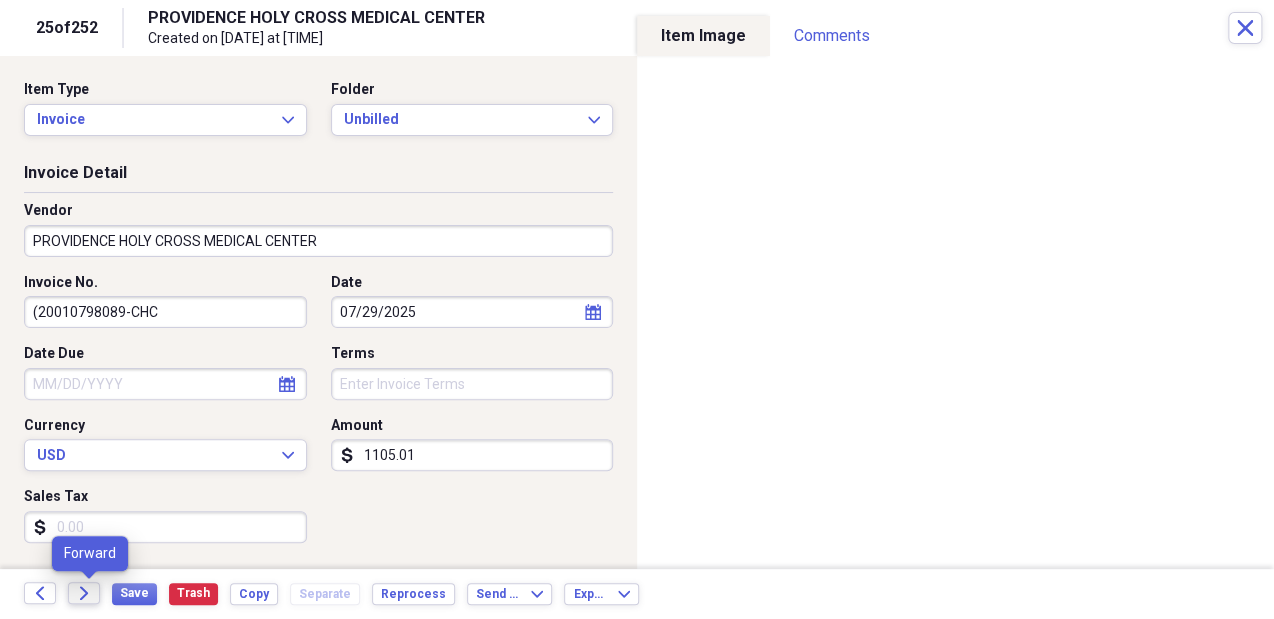 click on "Forward" at bounding box center [84, 593] 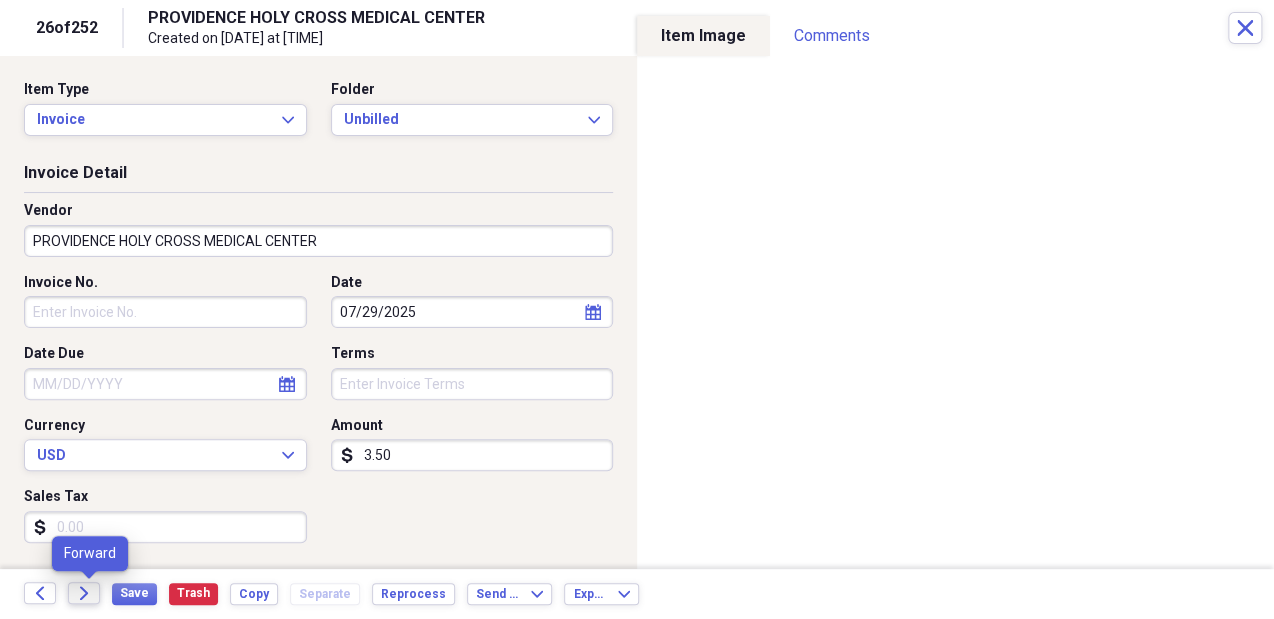 click on "Forward" at bounding box center (84, 593) 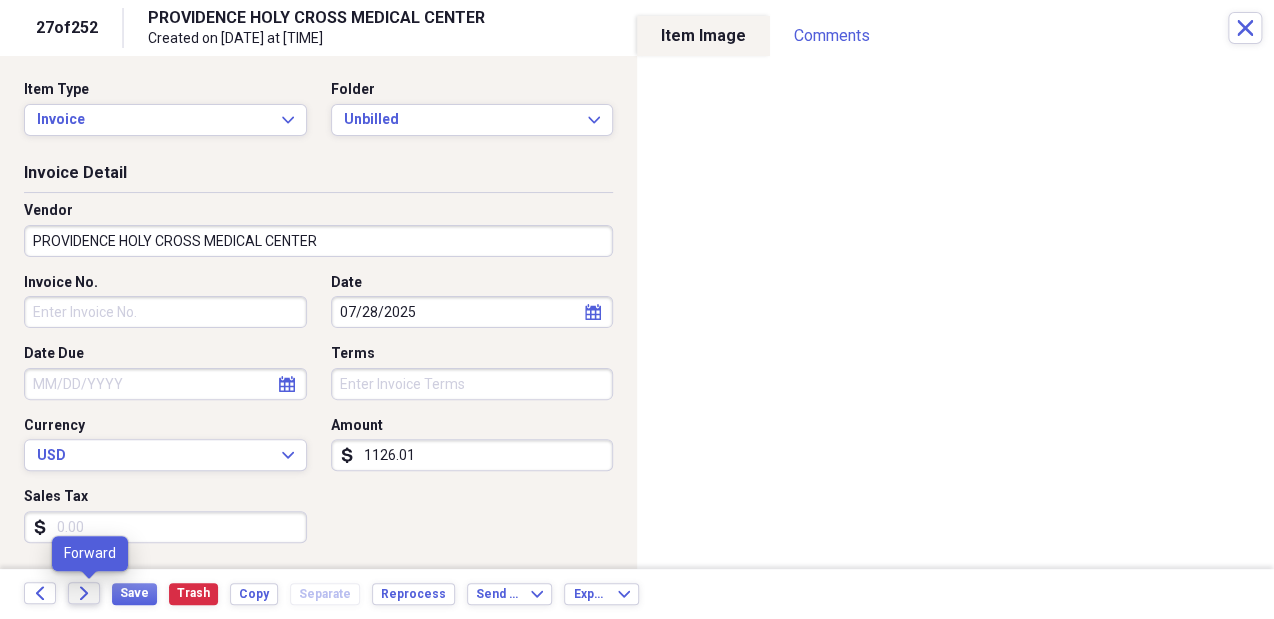 click on "Forward" at bounding box center (84, 593) 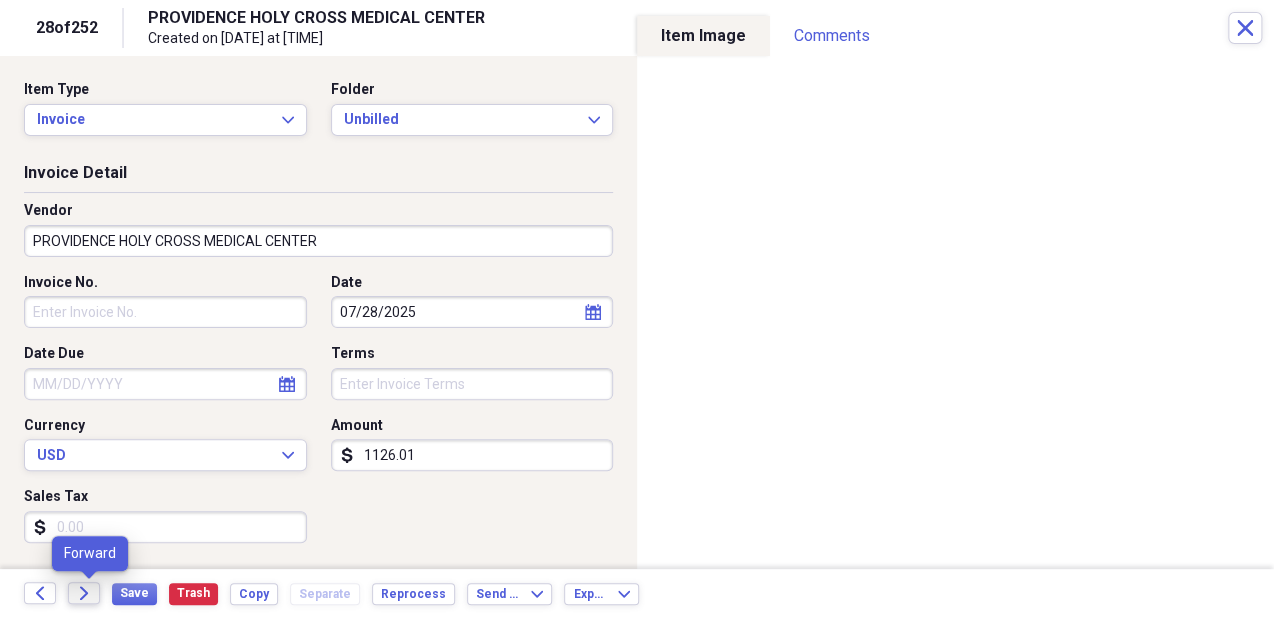 click on "Forward" at bounding box center (84, 593) 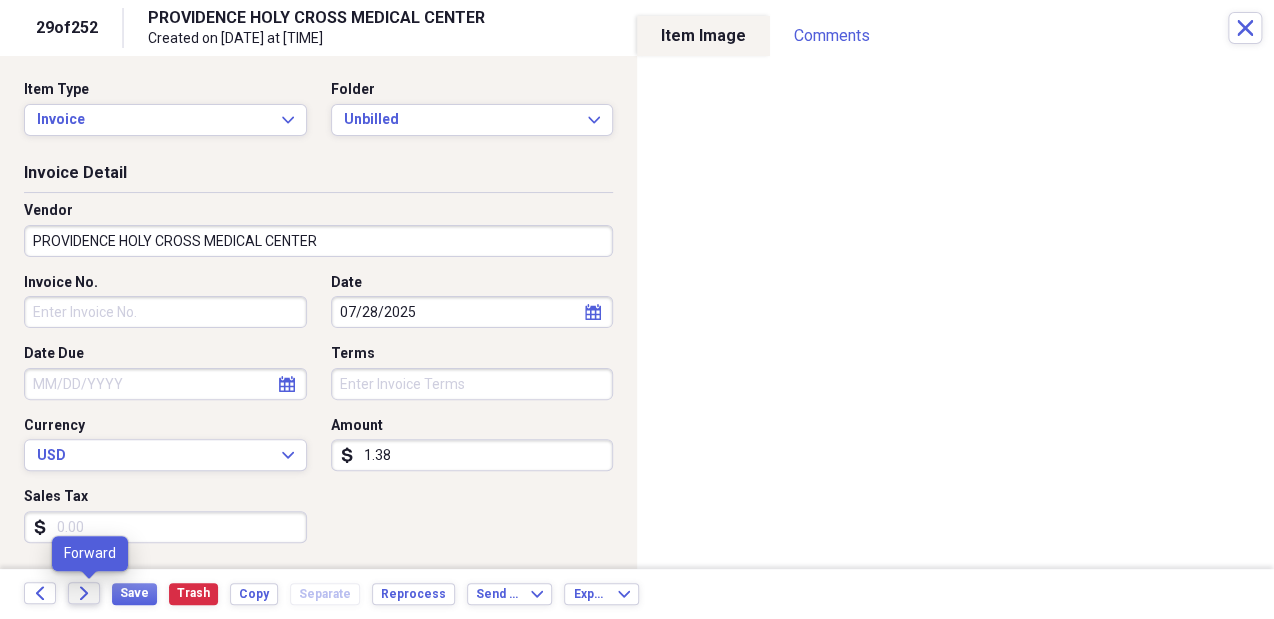 click on "Forward" at bounding box center (84, 593) 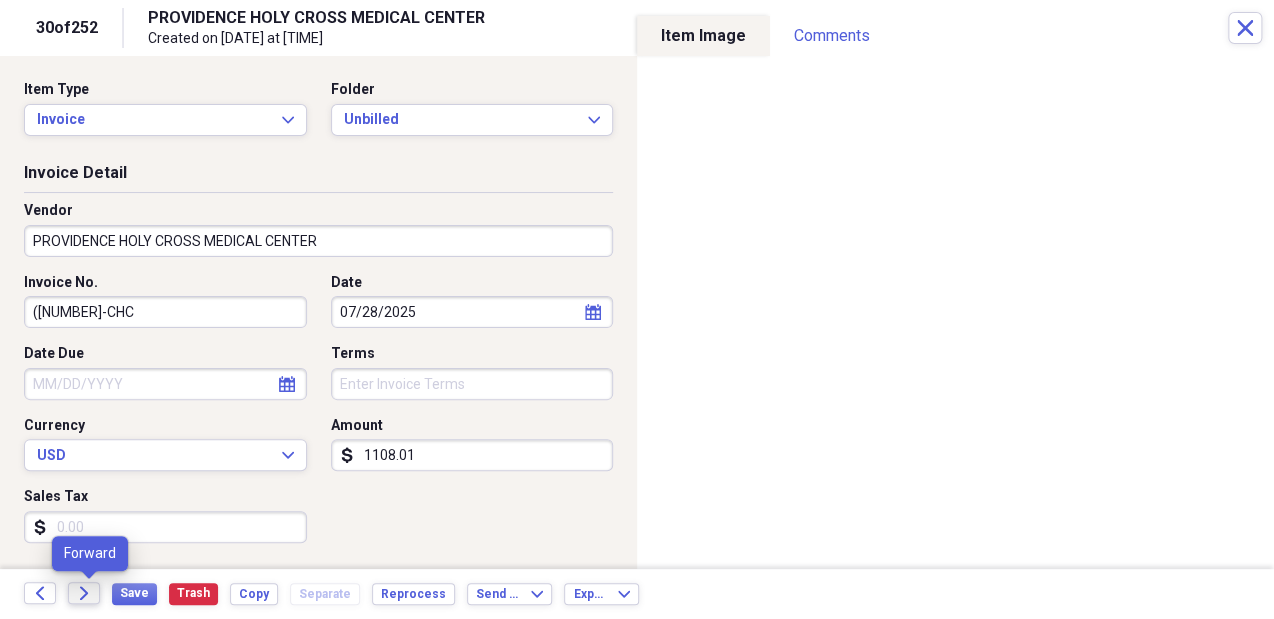 click on "Forward" at bounding box center (84, 593) 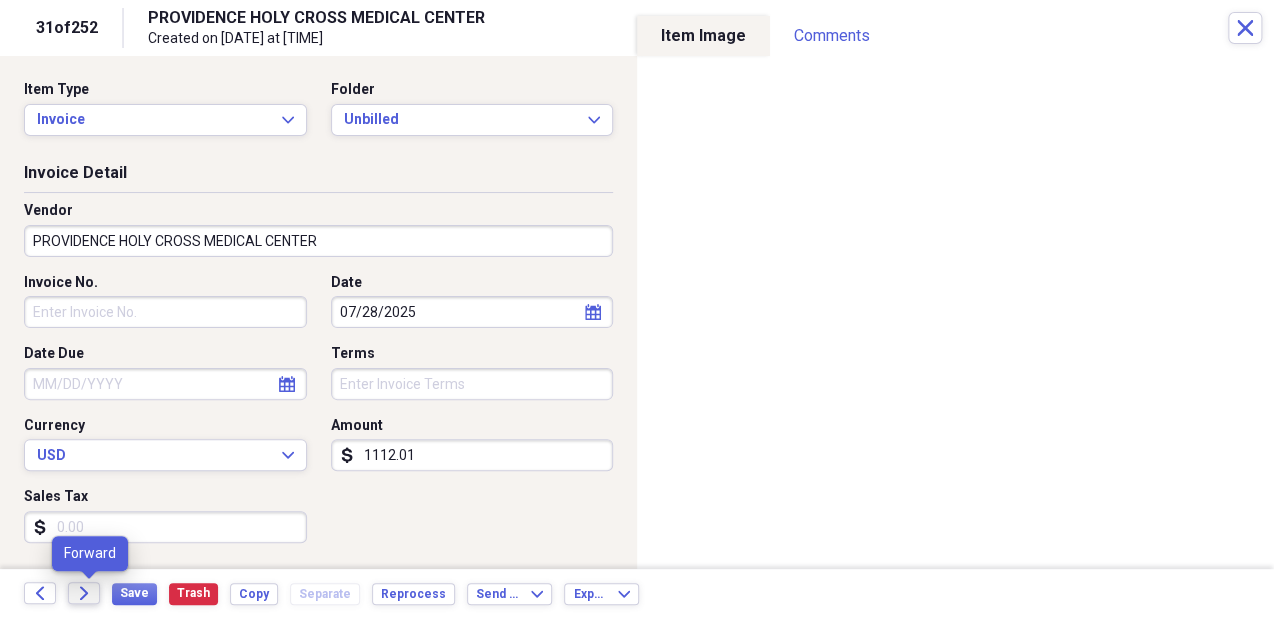 click on "Forward" at bounding box center [84, 593] 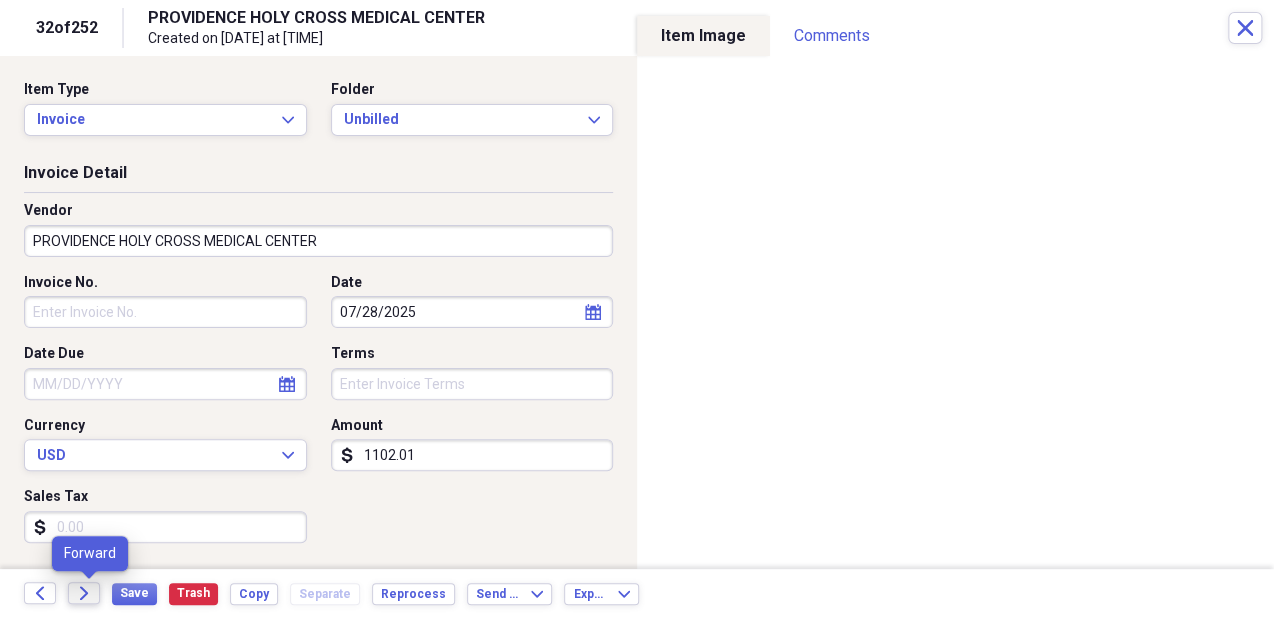click on "Forward" at bounding box center [84, 593] 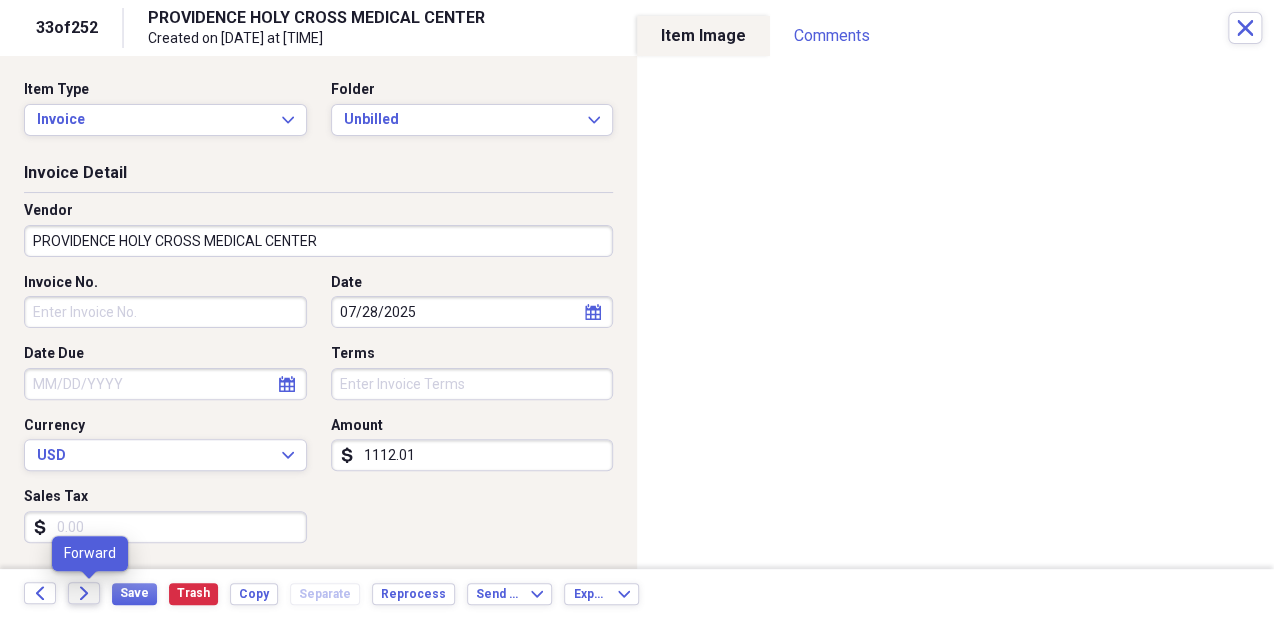 click on "Forward" 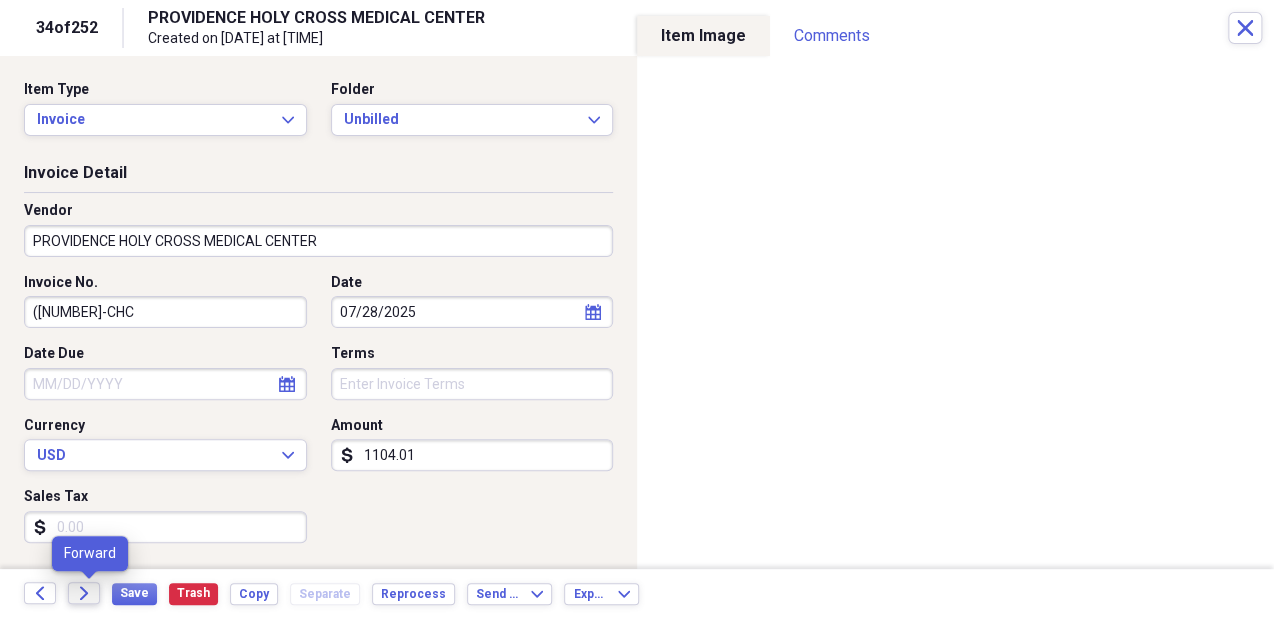 click on "Forward" at bounding box center (84, 593) 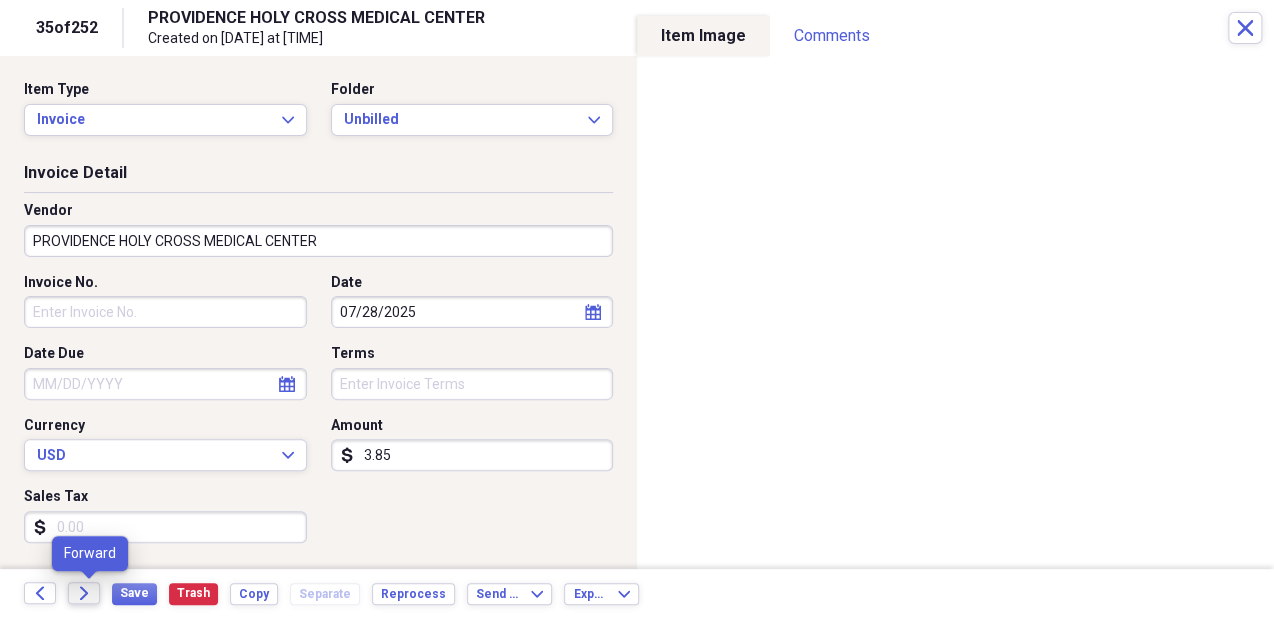 click on "Forward" 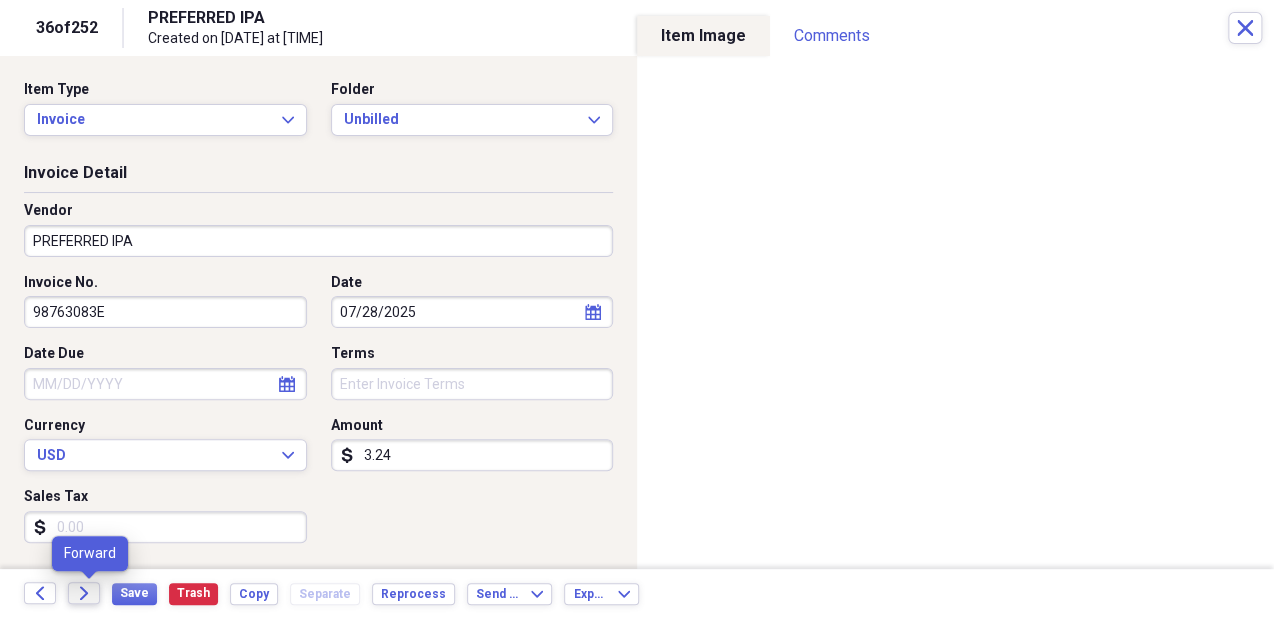 click on "Forward" 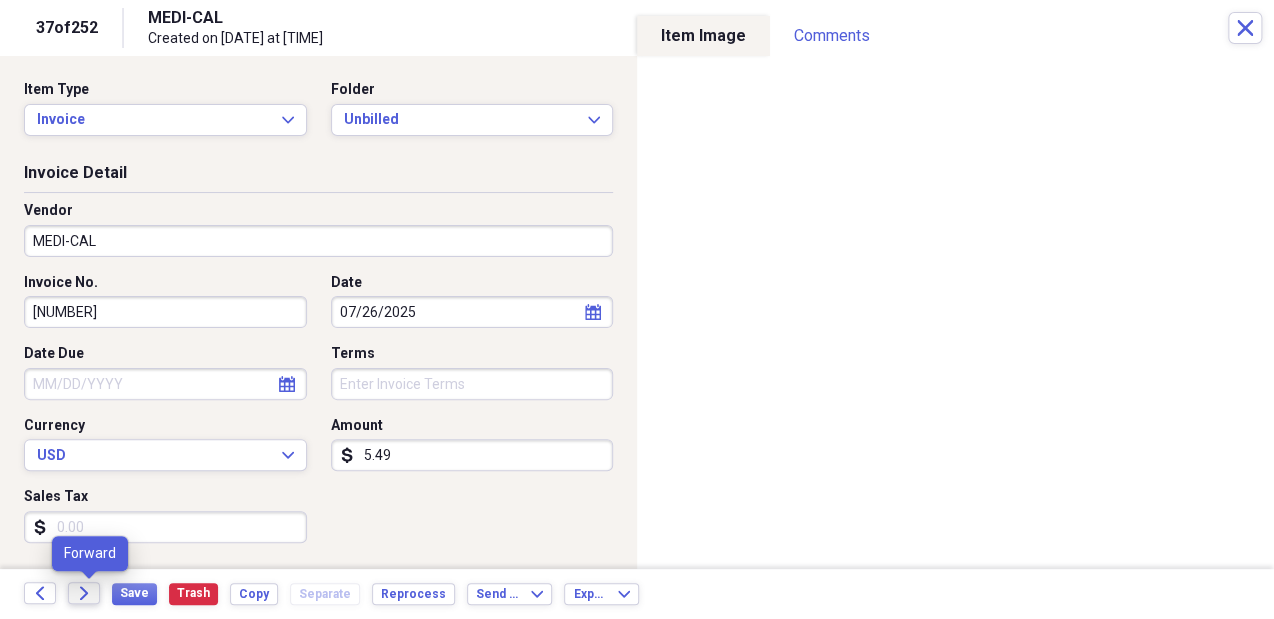 click on "Forward" 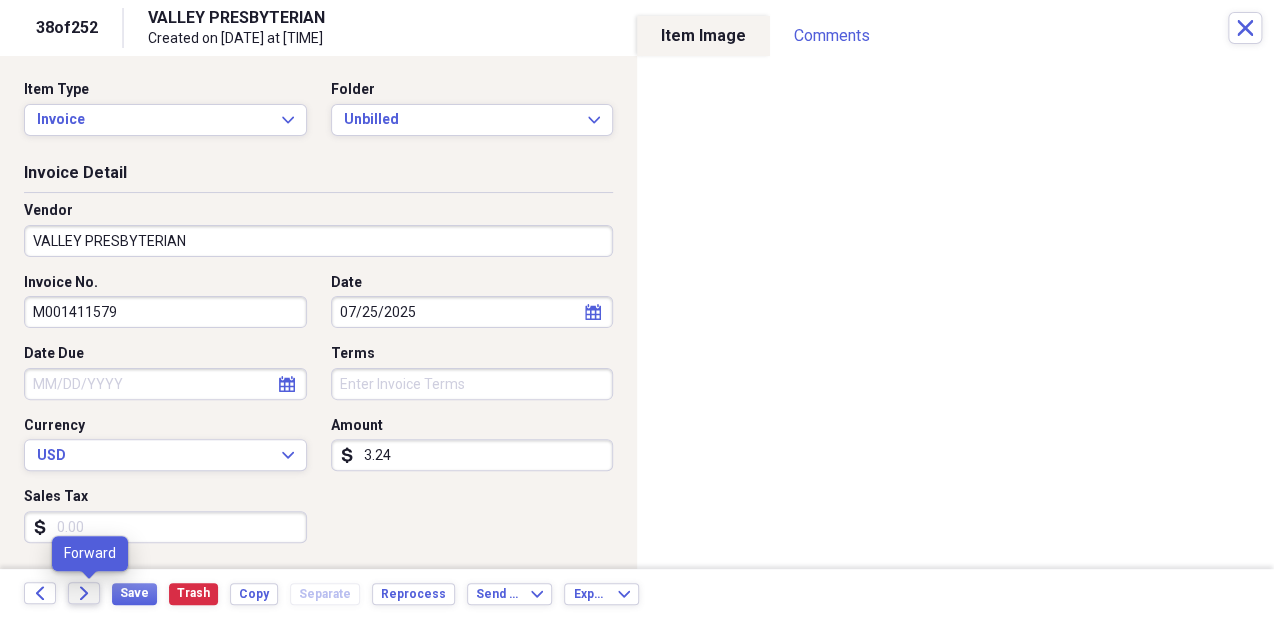 click on "Forward" 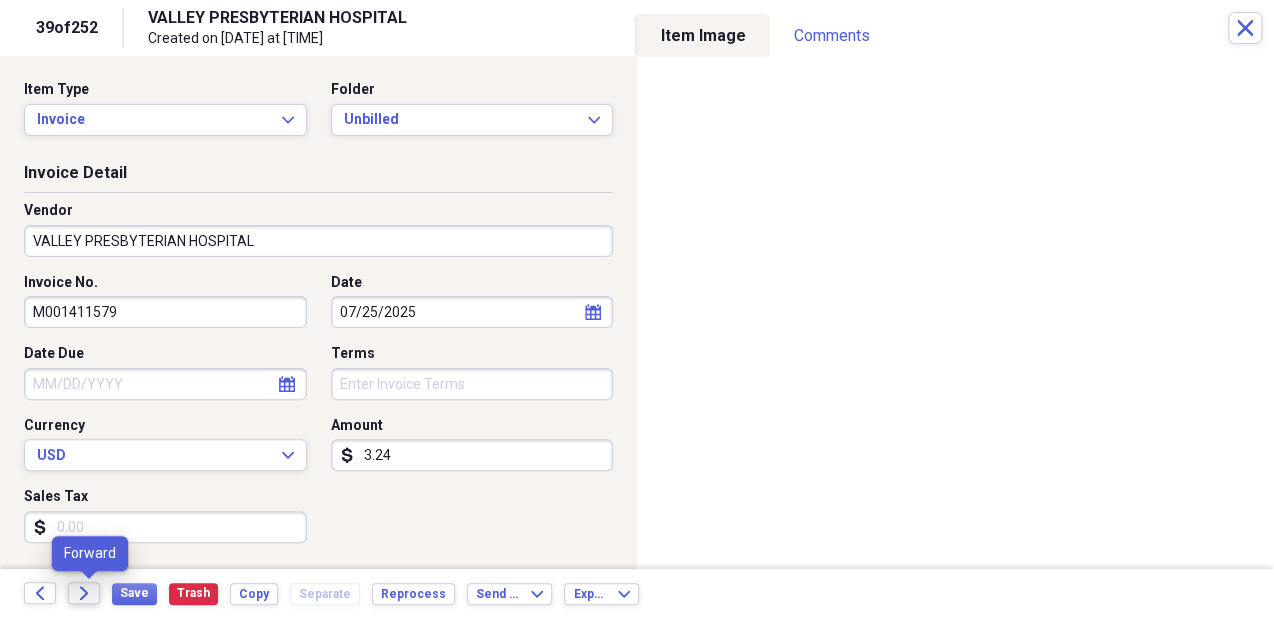 click on "Forward" 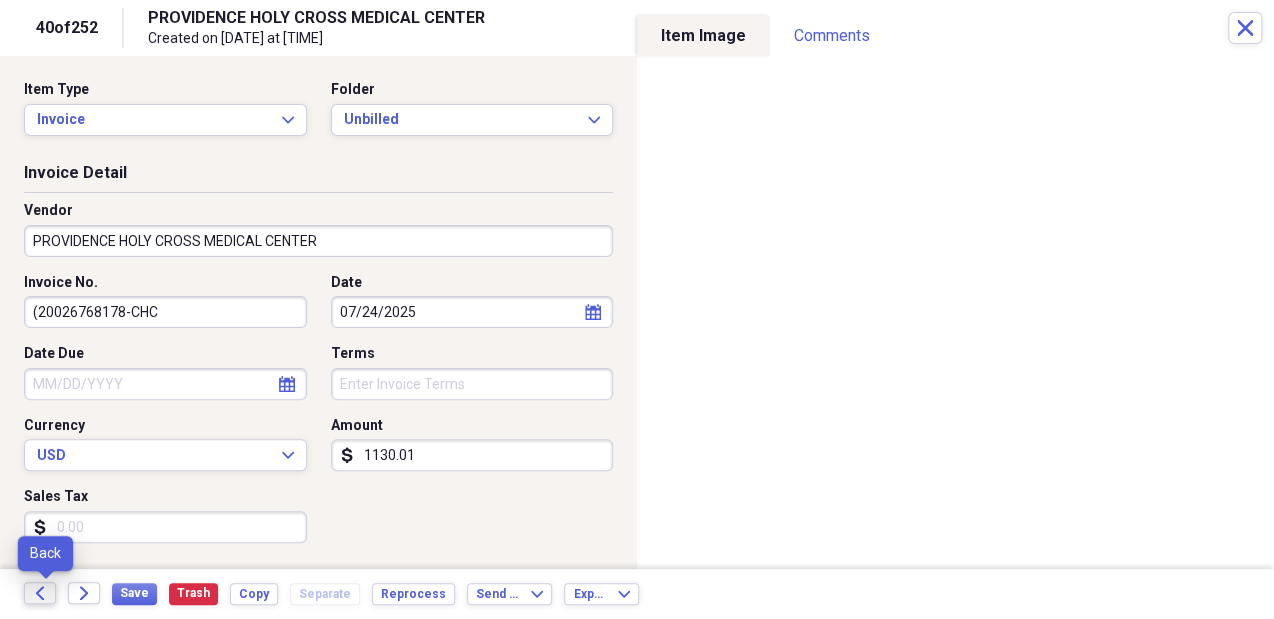 click 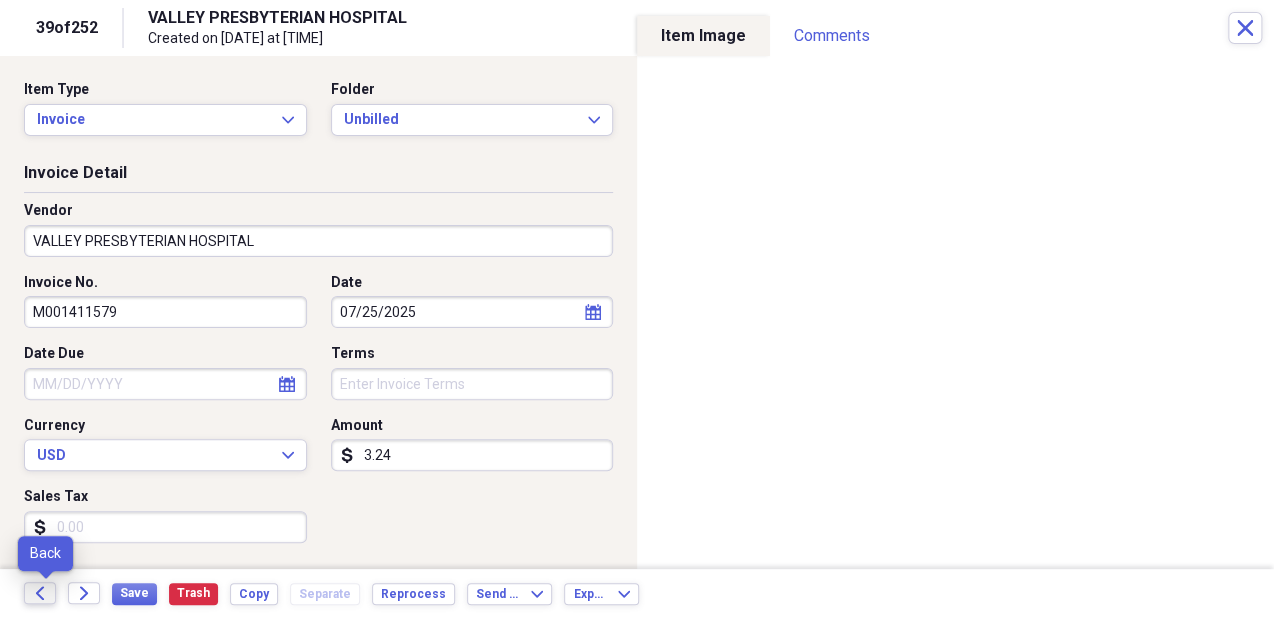 click 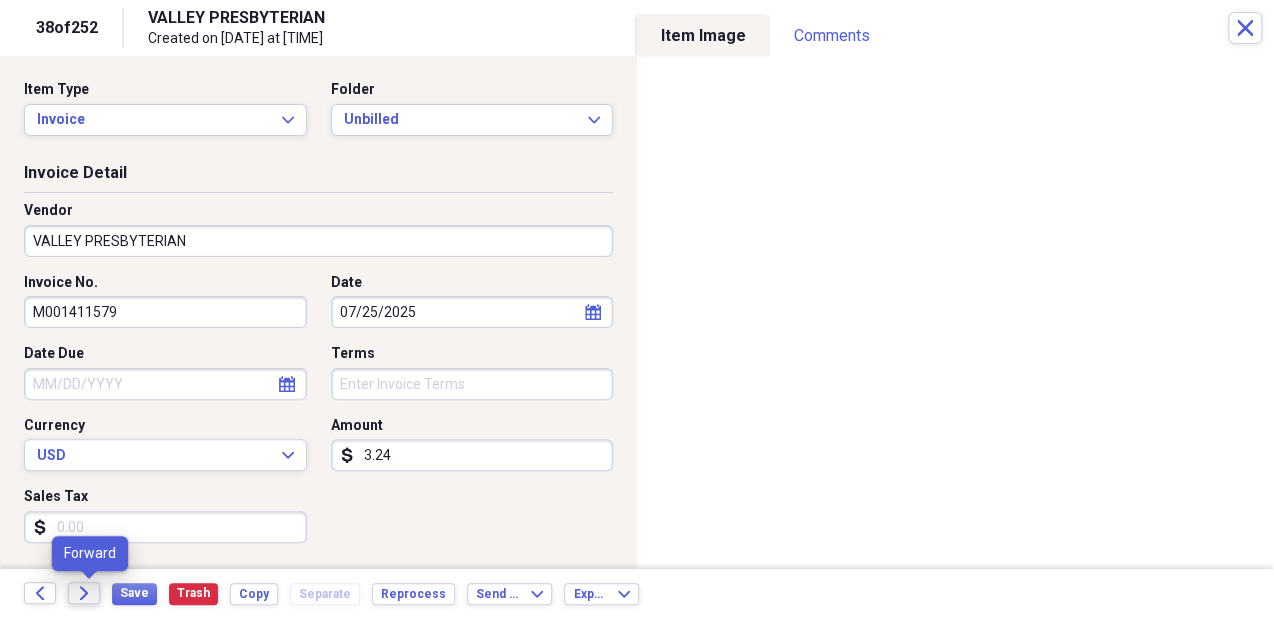 click 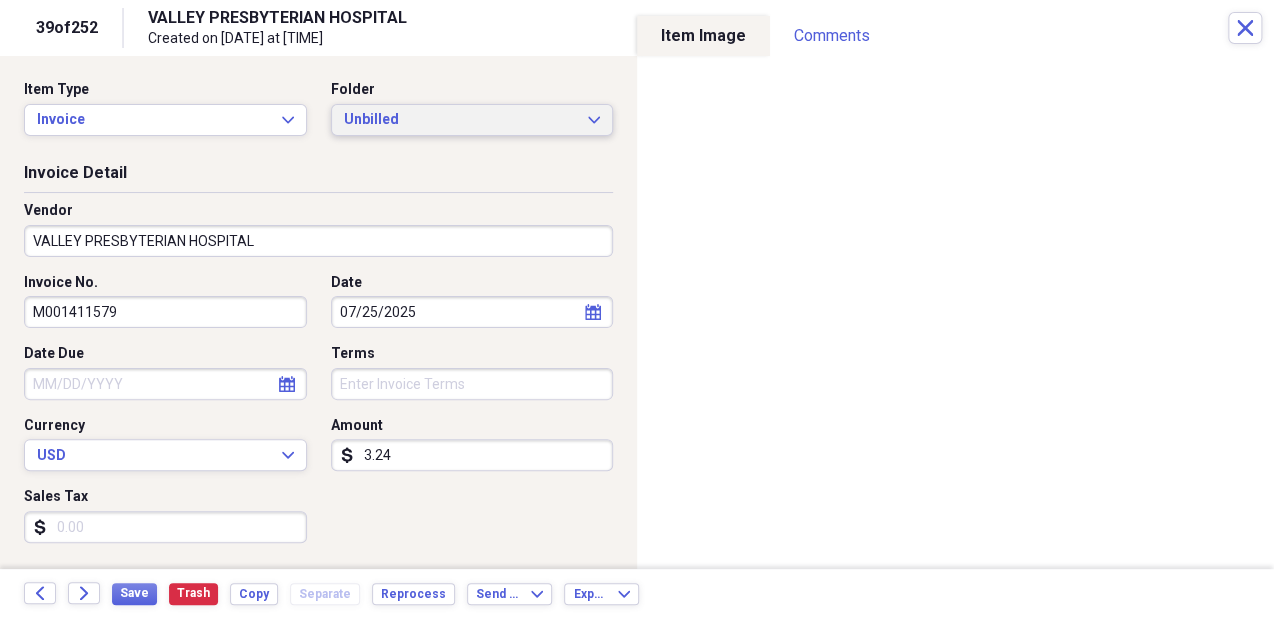 click on "Unbilled Expand" at bounding box center [472, 120] 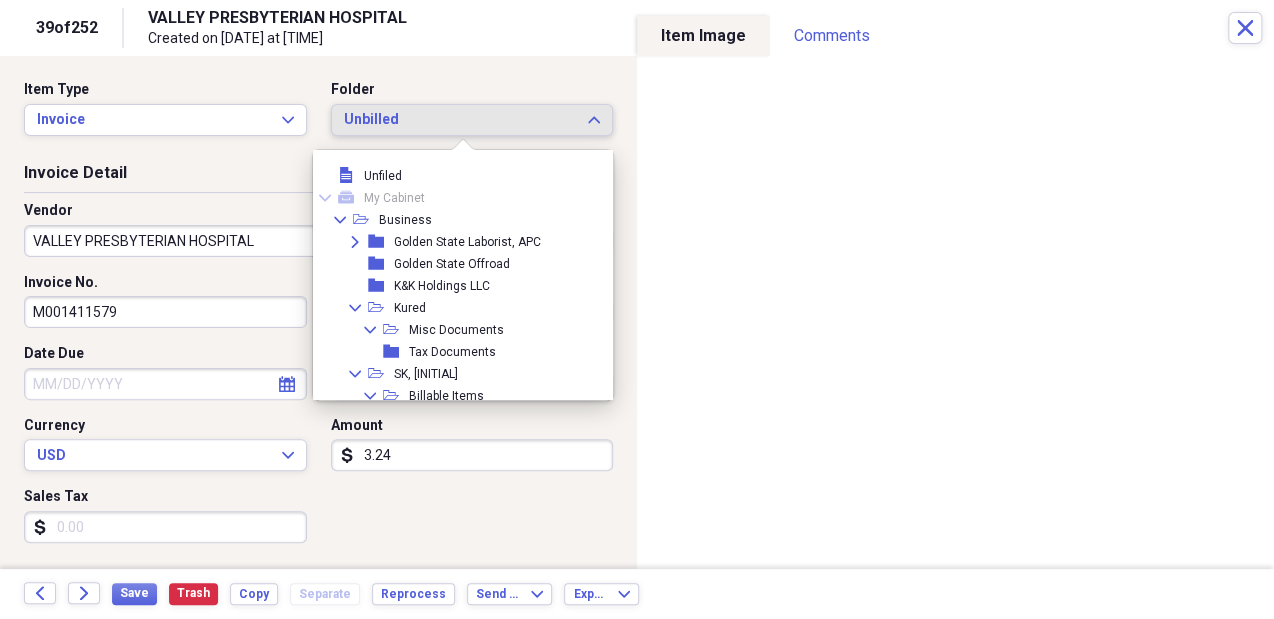 scroll, scrollTop: 148, scrollLeft: 0, axis: vertical 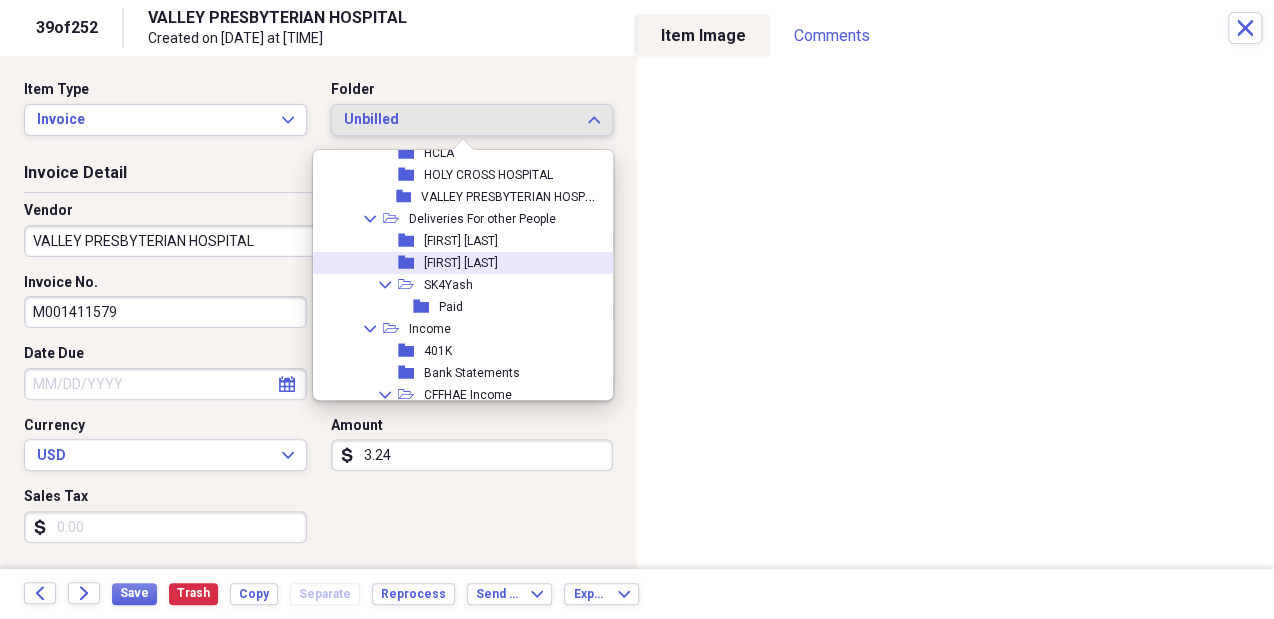 click on "folder [FIRST] [LAST]" at bounding box center [458, 263] 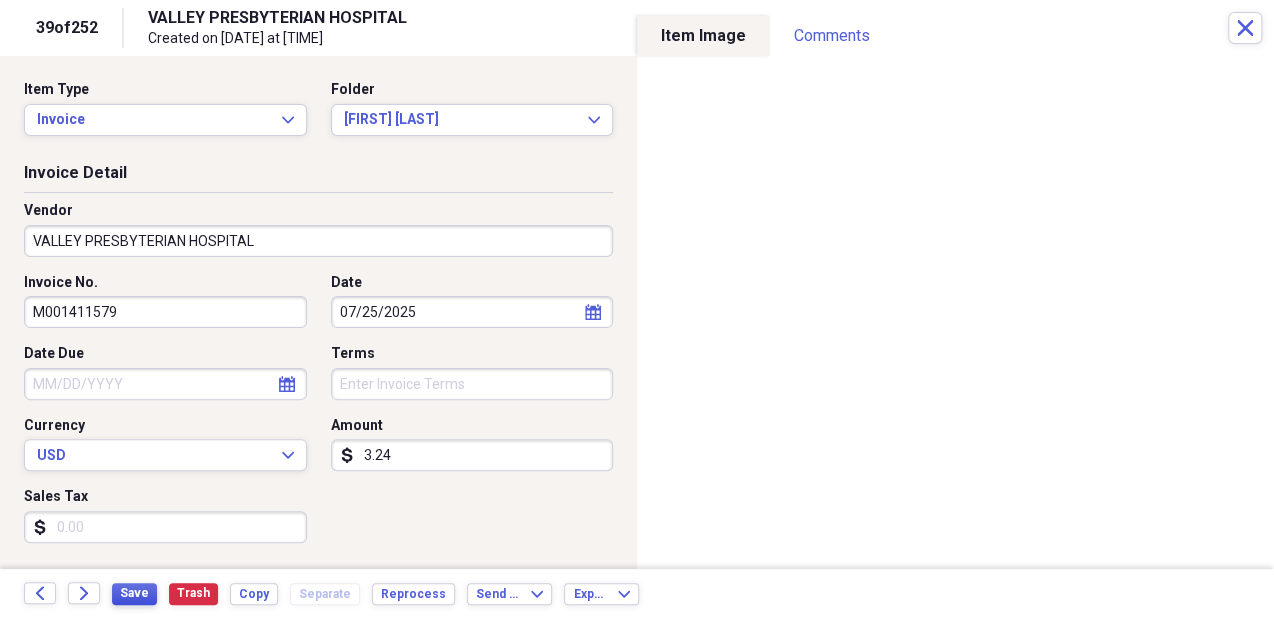 click on "Save" at bounding box center [134, 593] 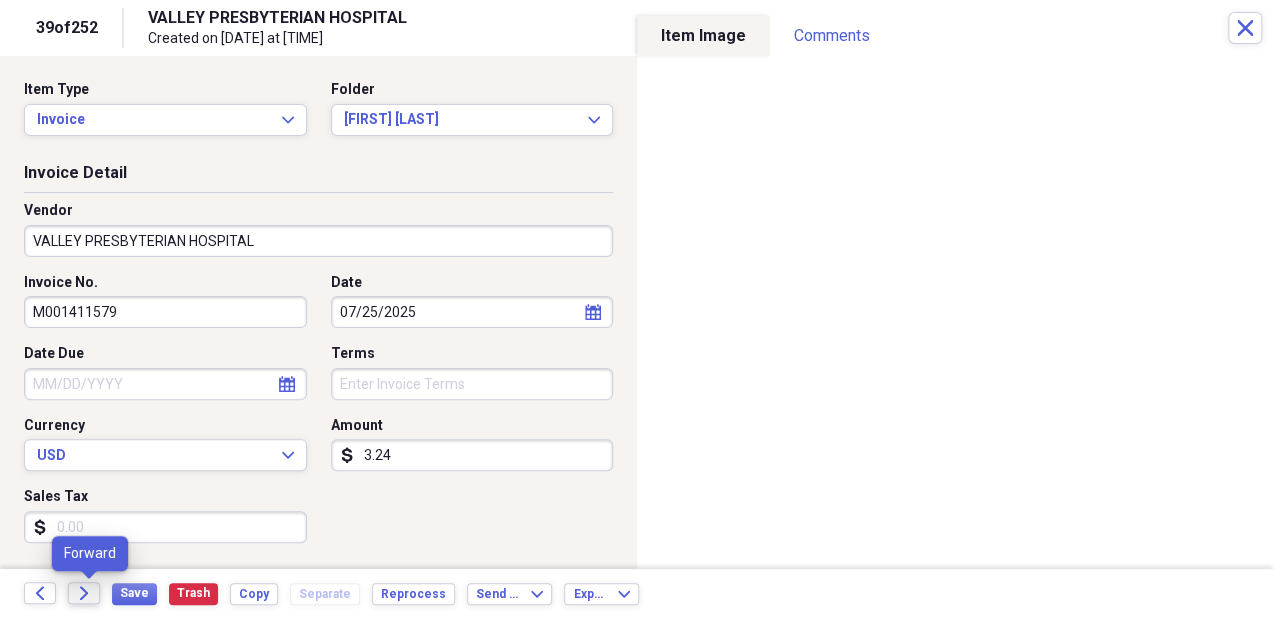 click on "Forward" 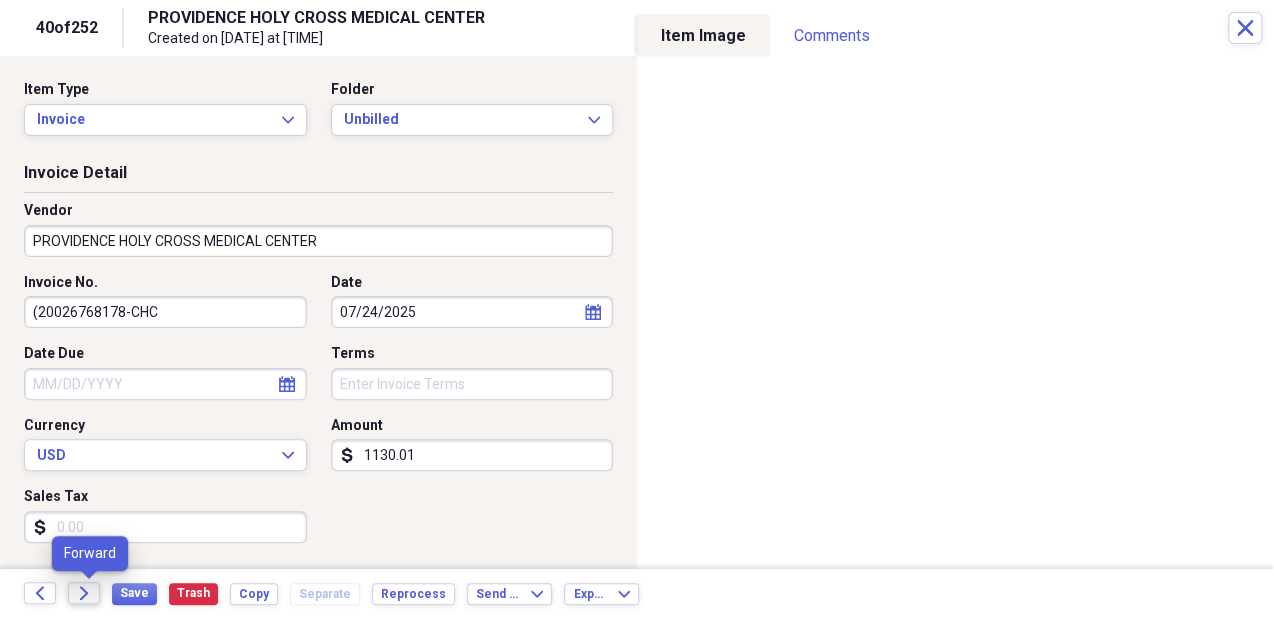 click on "Forward" 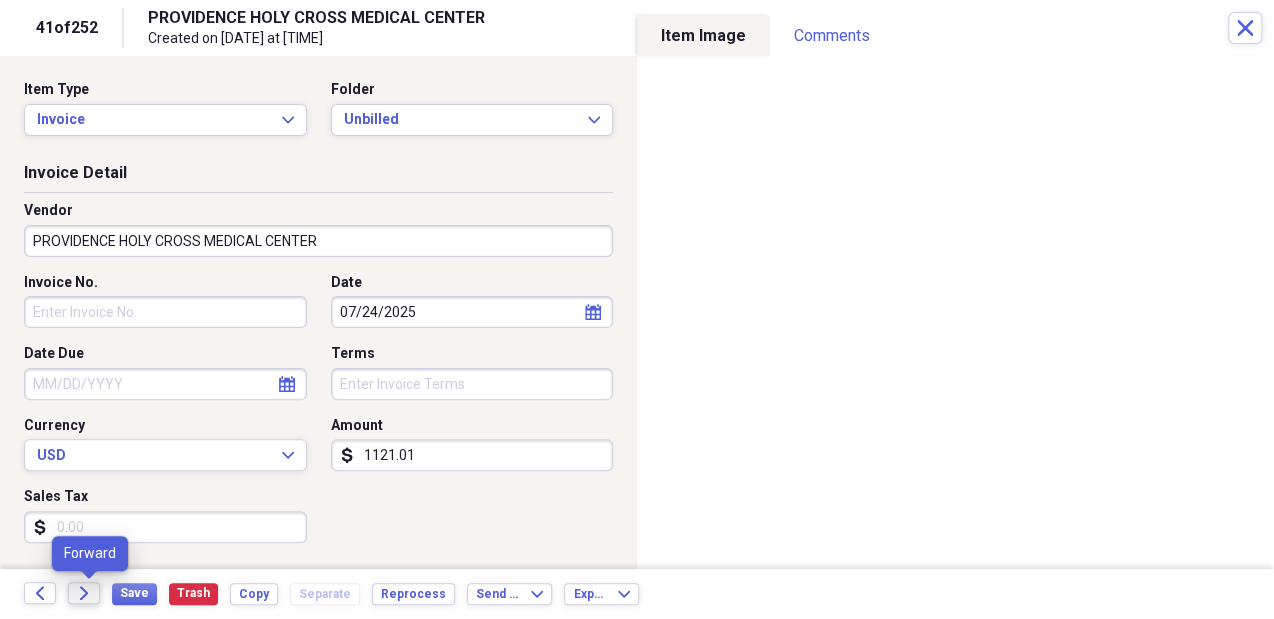click on "Forward" 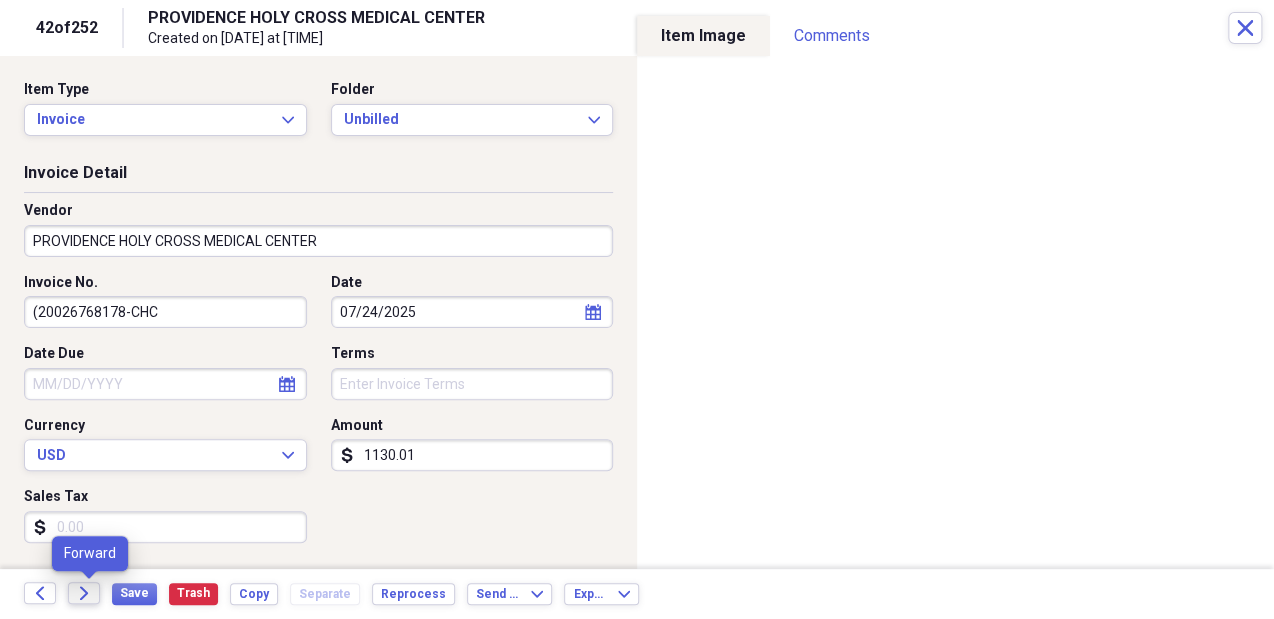 click on "Forward" 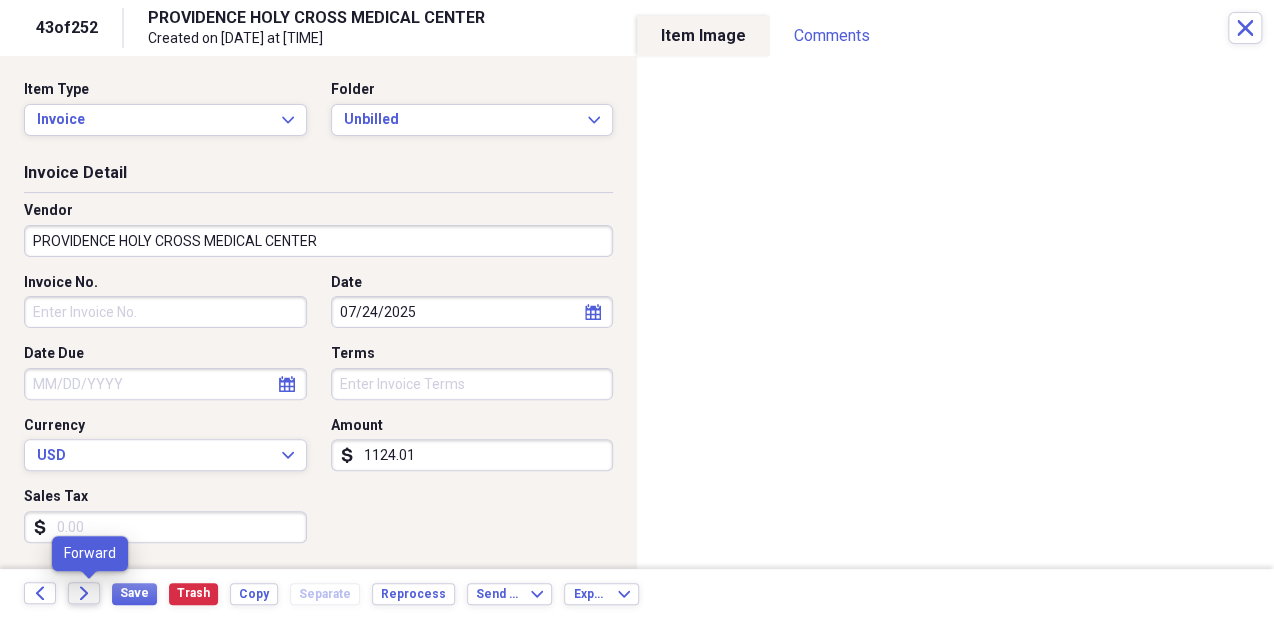 click on "Forward" at bounding box center (84, 593) 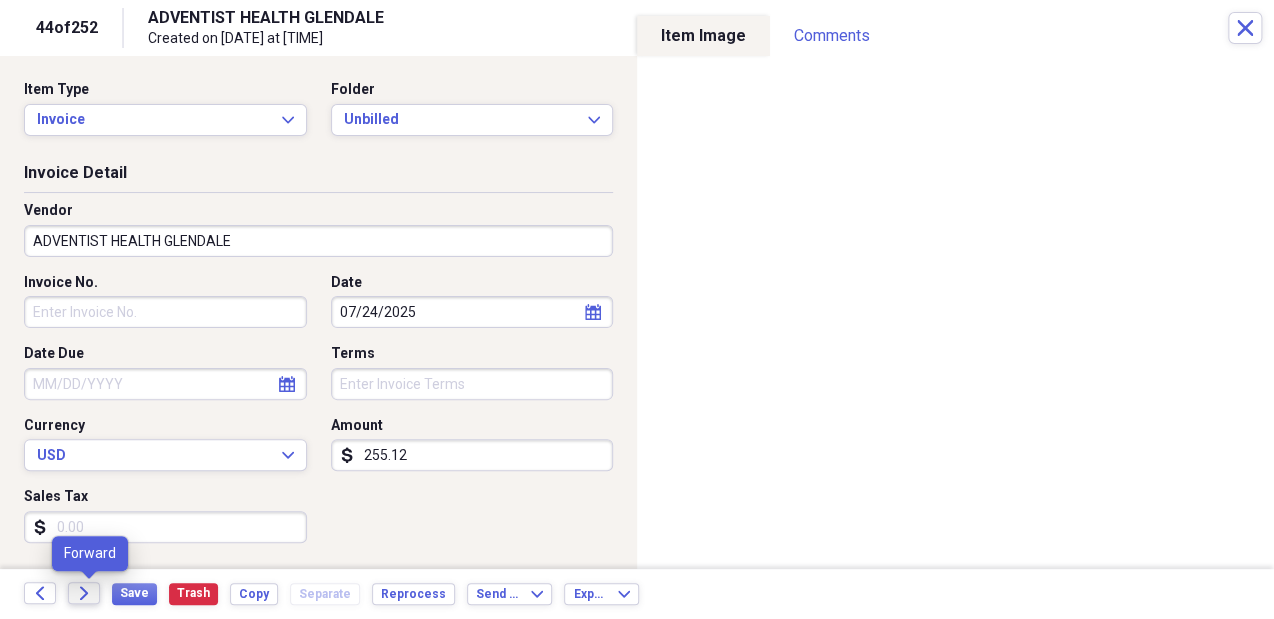 click 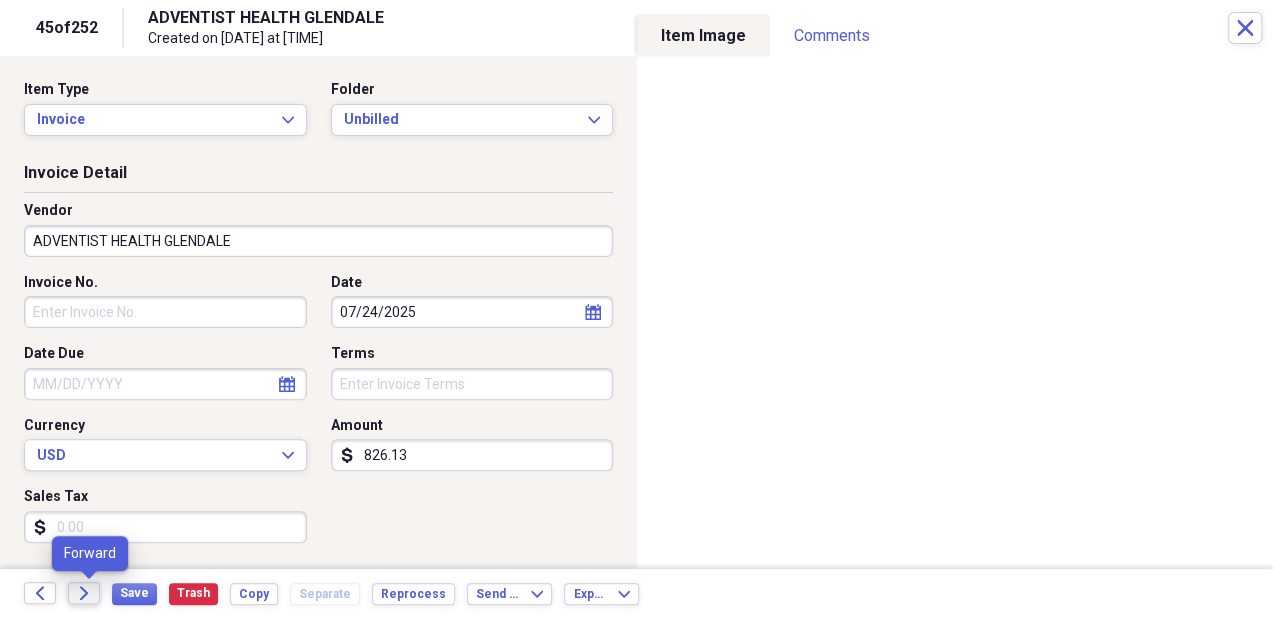 click on "Forward" at bounding box center (84, 593) 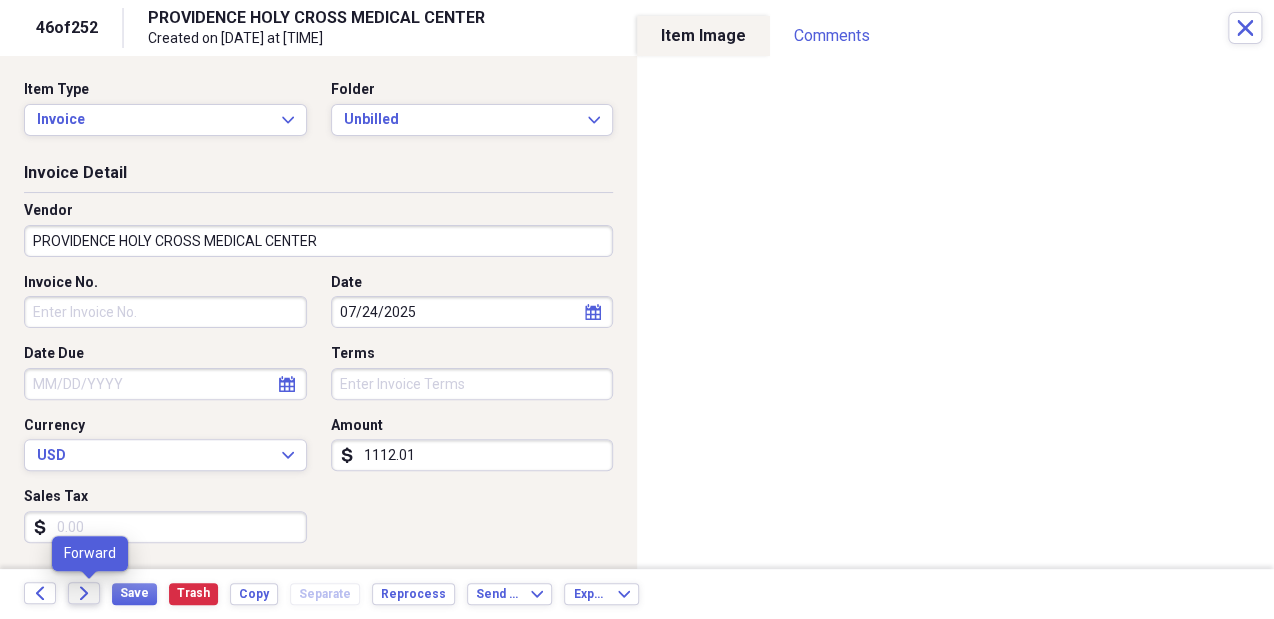 click on "Forward" at bounding box center [84, 593] 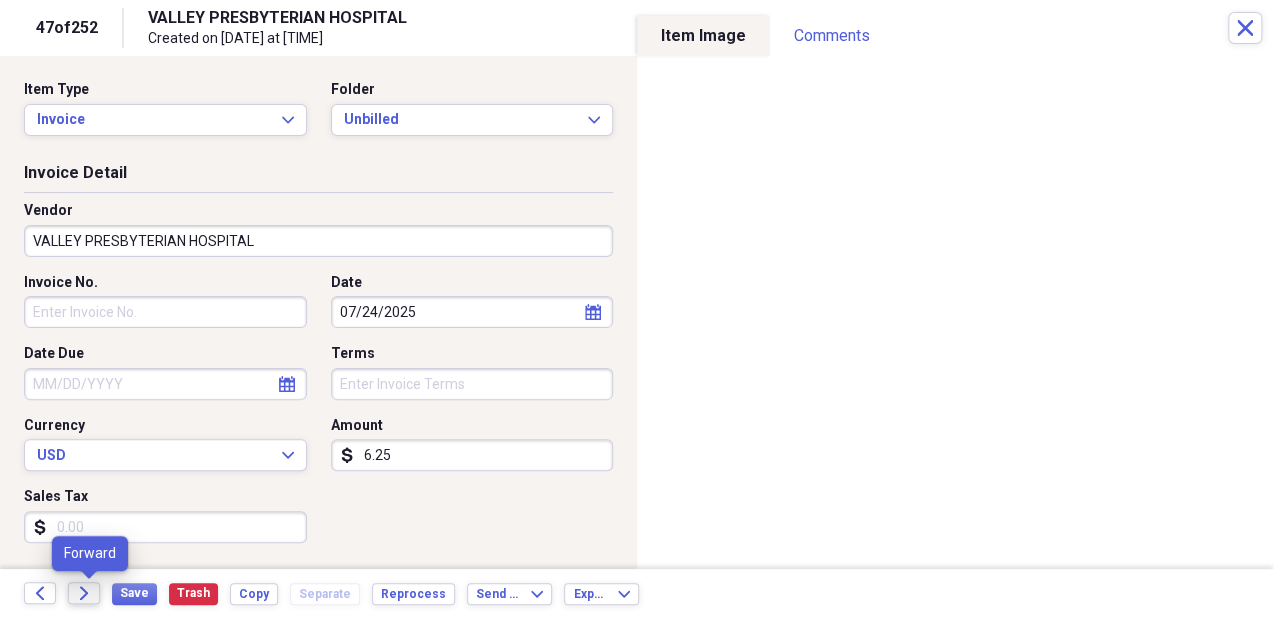 click on "Forward" at bounding box center (84, 593) 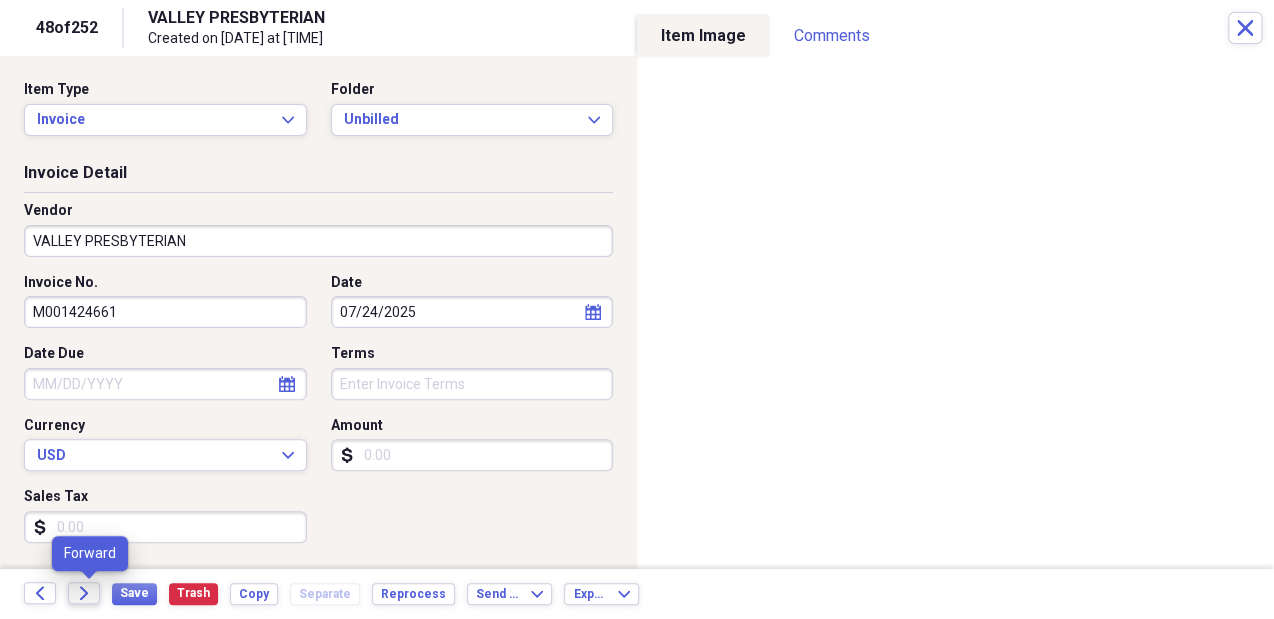 click on "Forward" 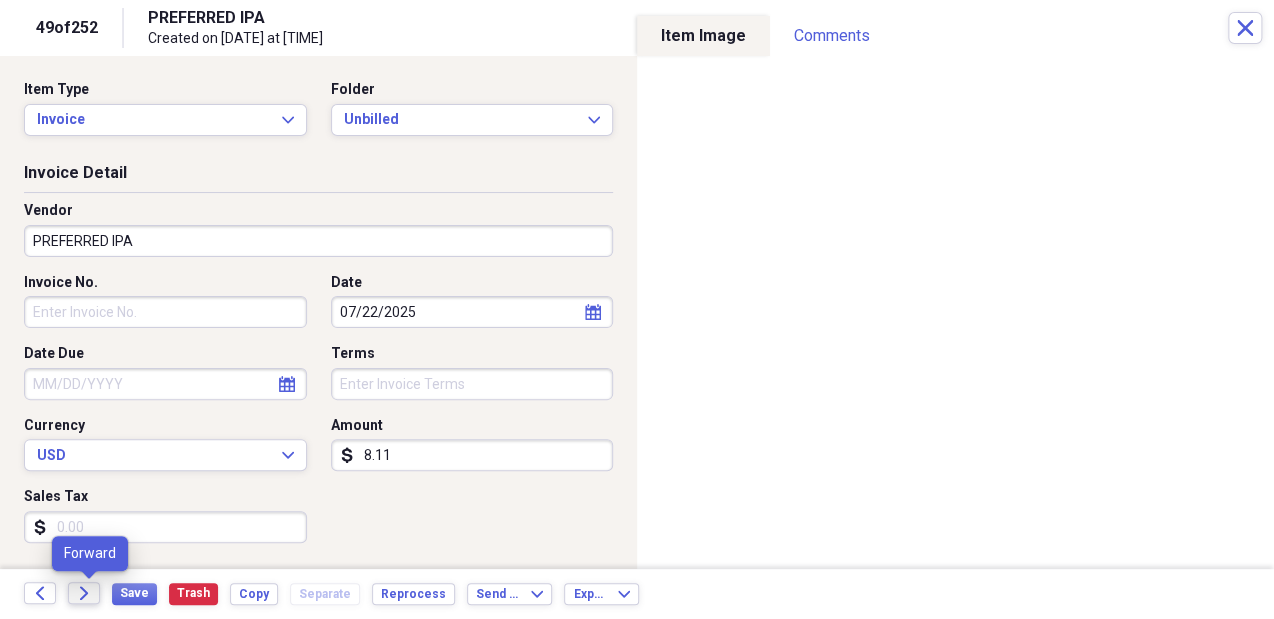 click on "Forward" 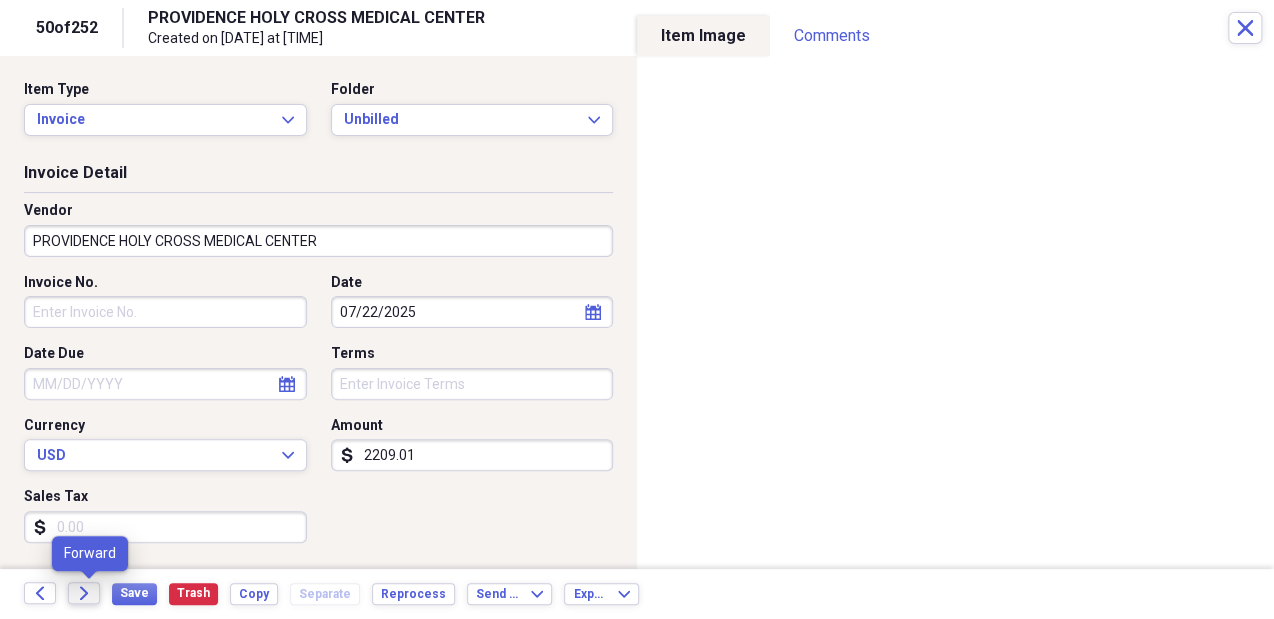 click on "Forward" 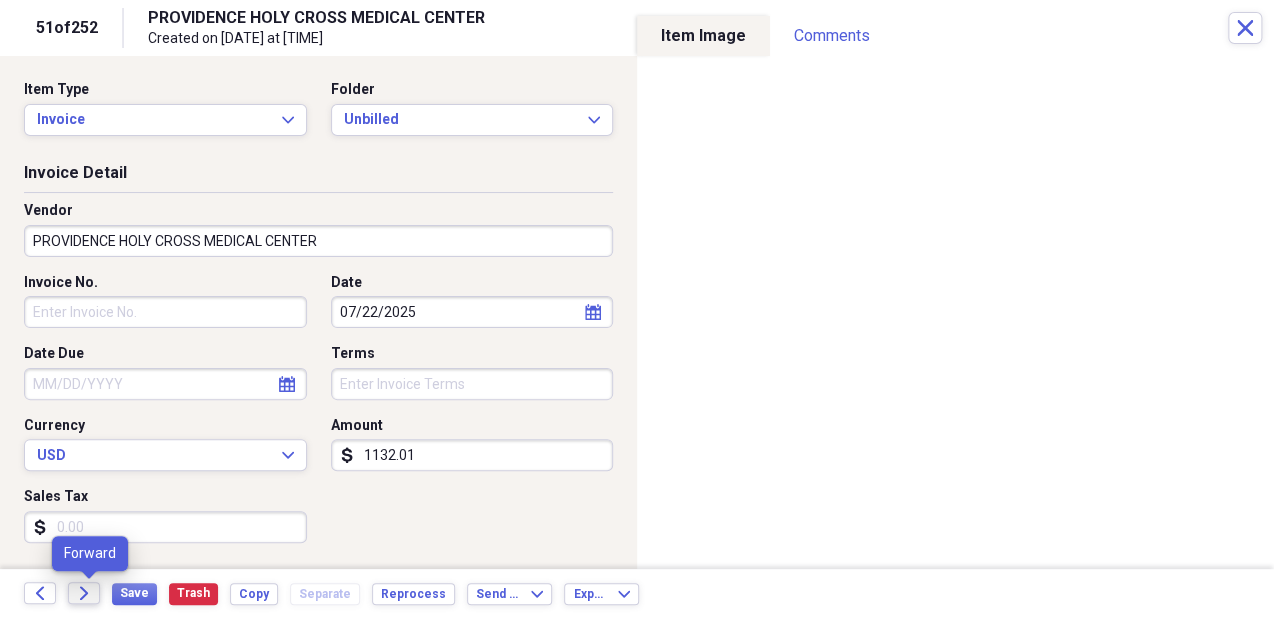 click on "Forward" 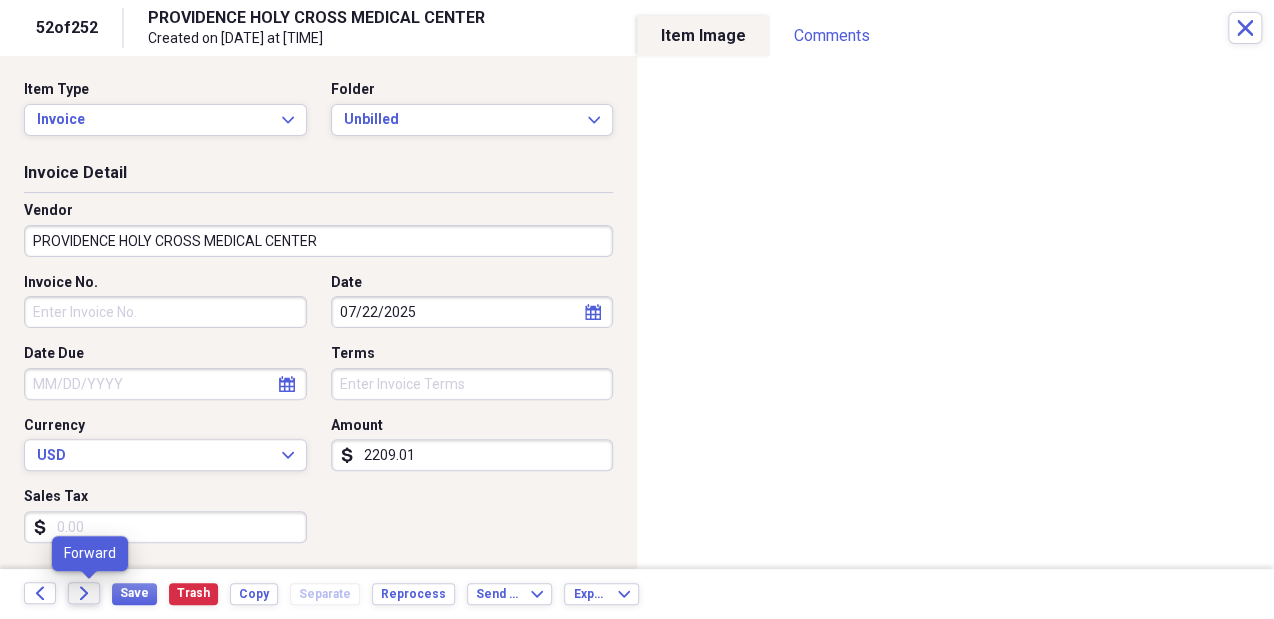 click on "Forward" at bounding box center [84, 593] 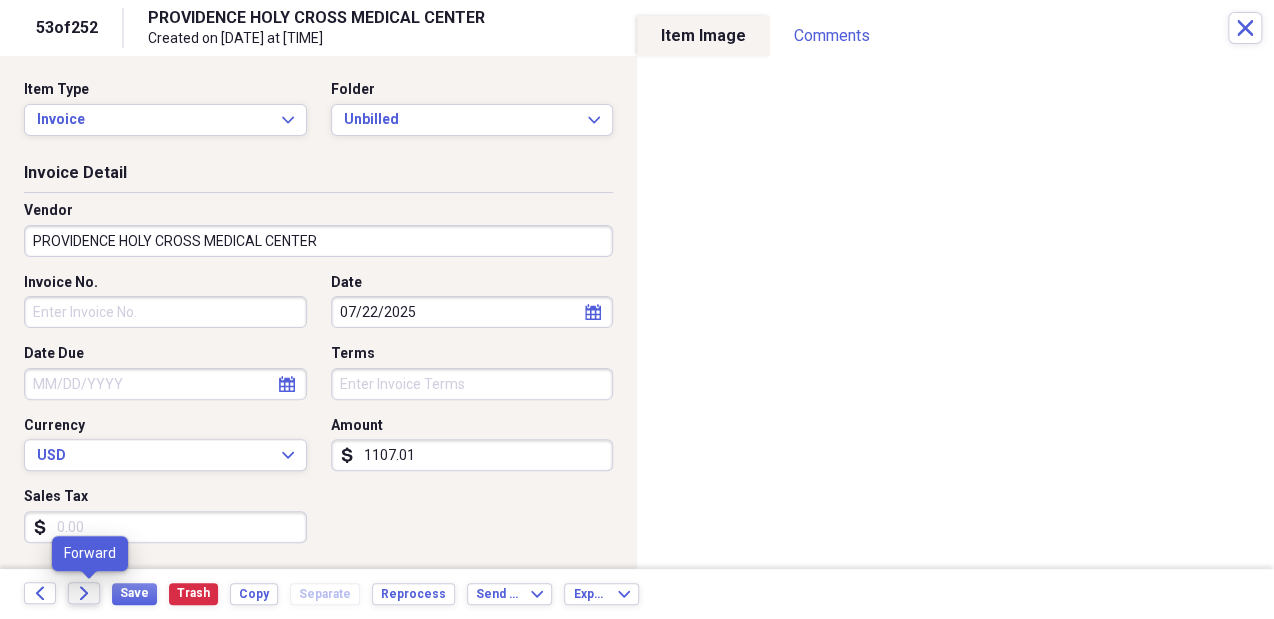 click on "Forward" 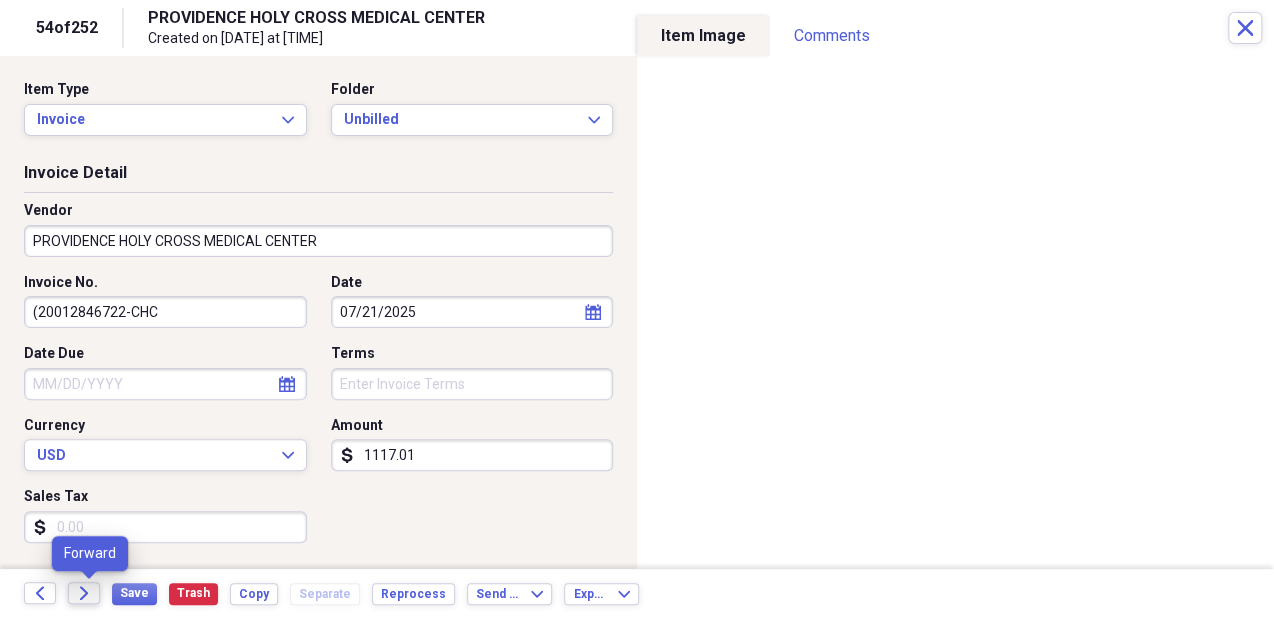 click on "Forward" 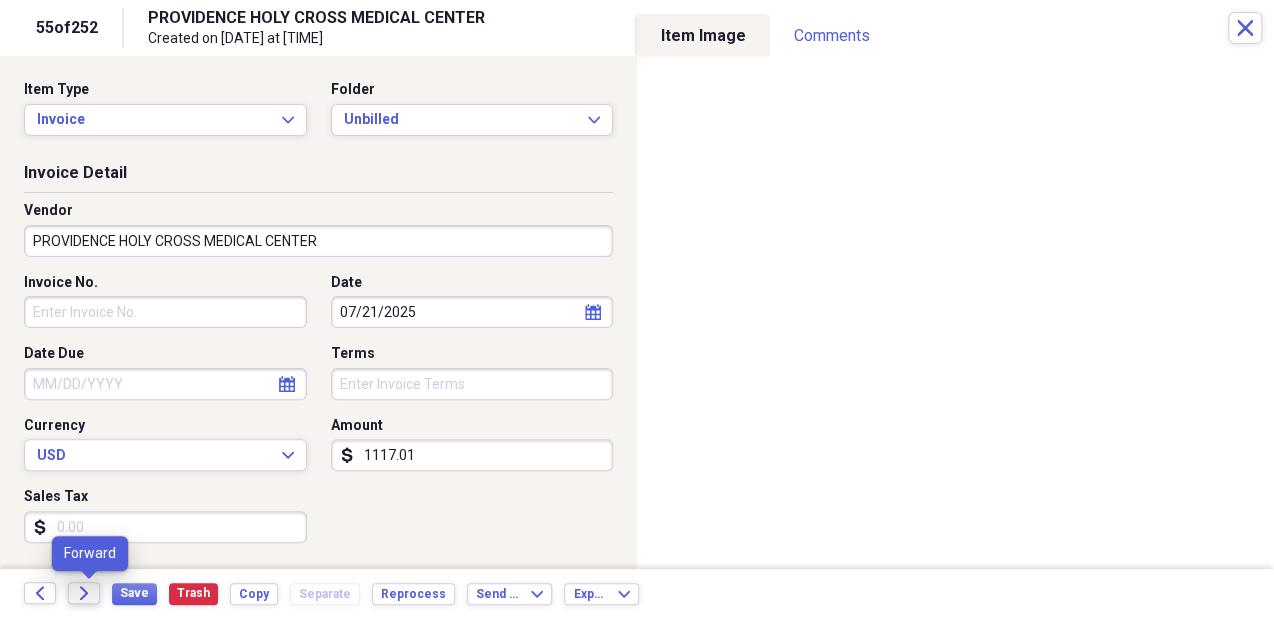 click on "Forward" at bounding box center [84, 593] 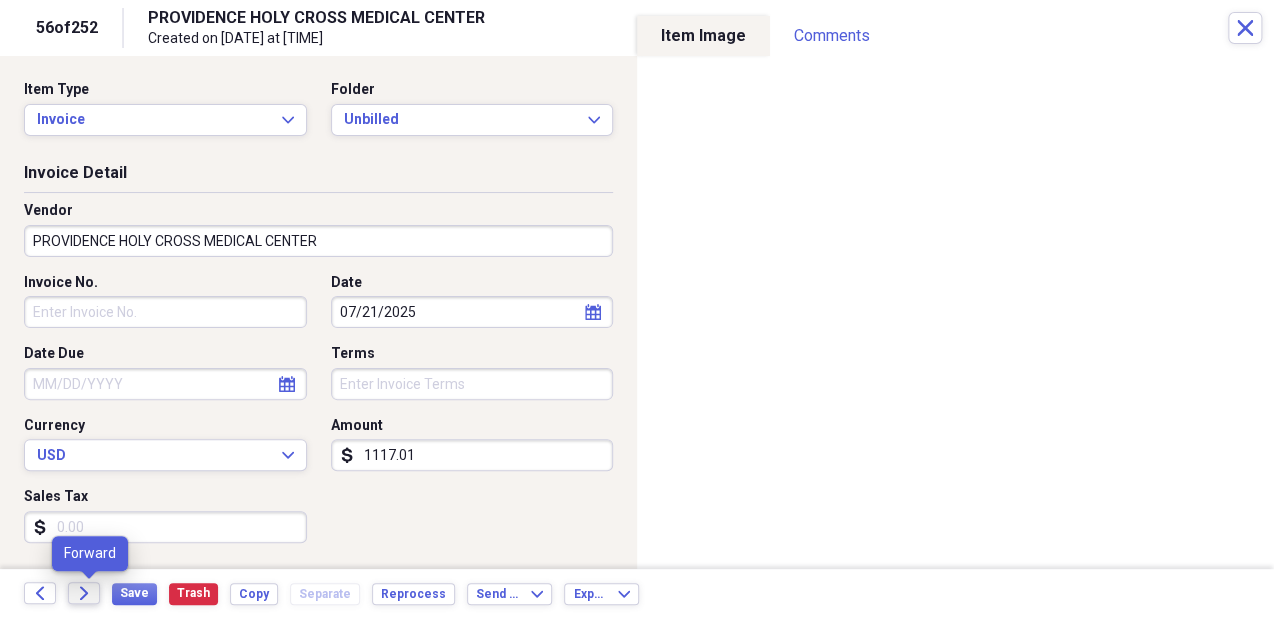 click on "Forward" 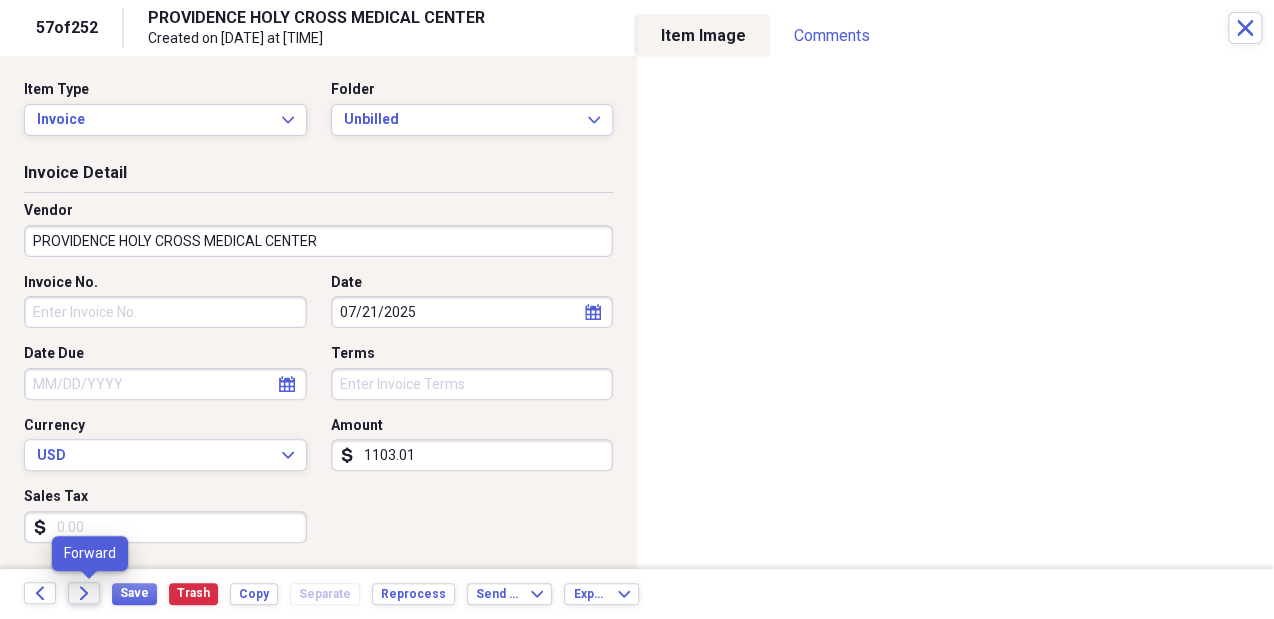 click on "Forward" 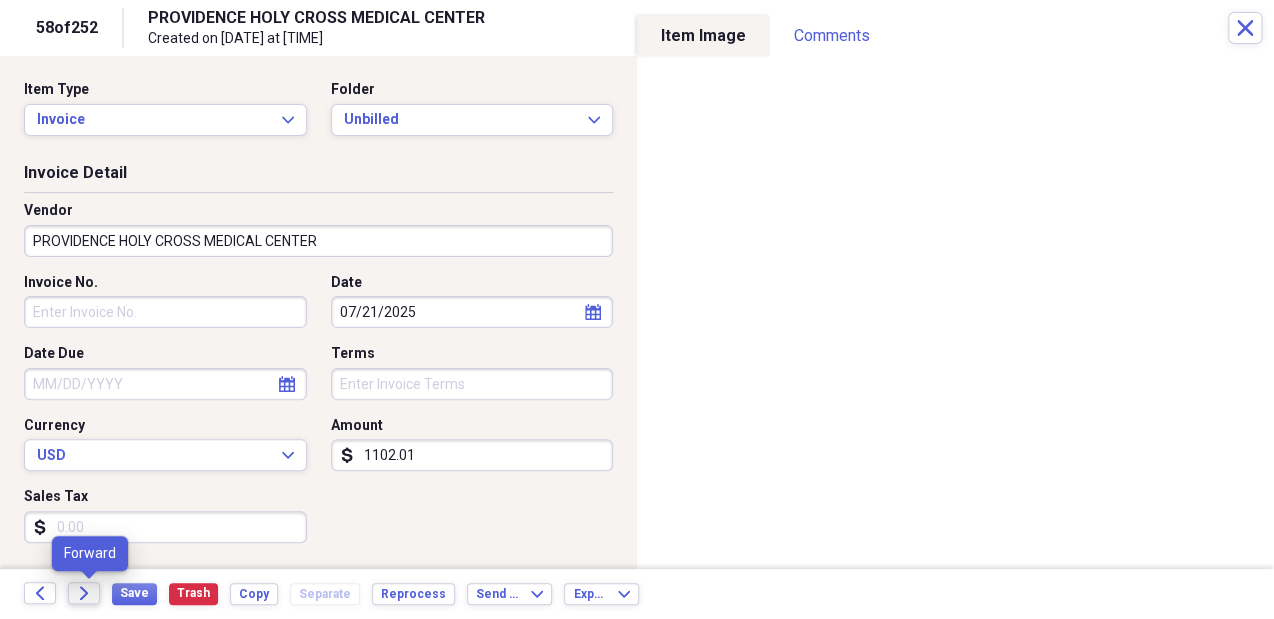 click on "Forward" 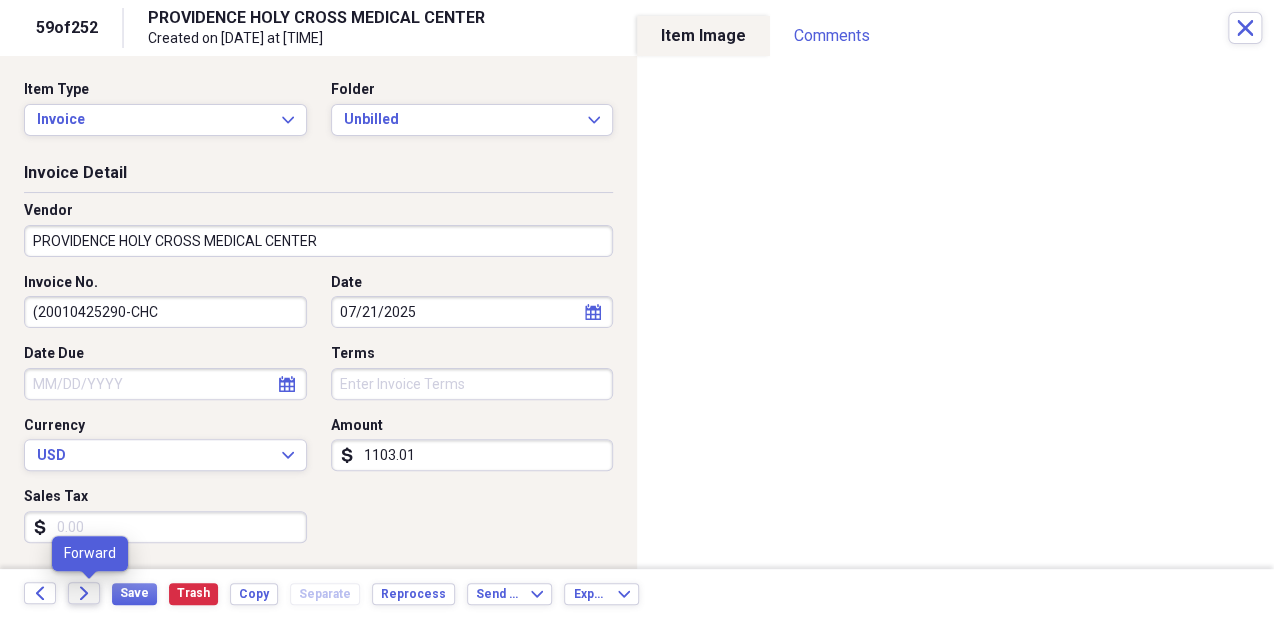click 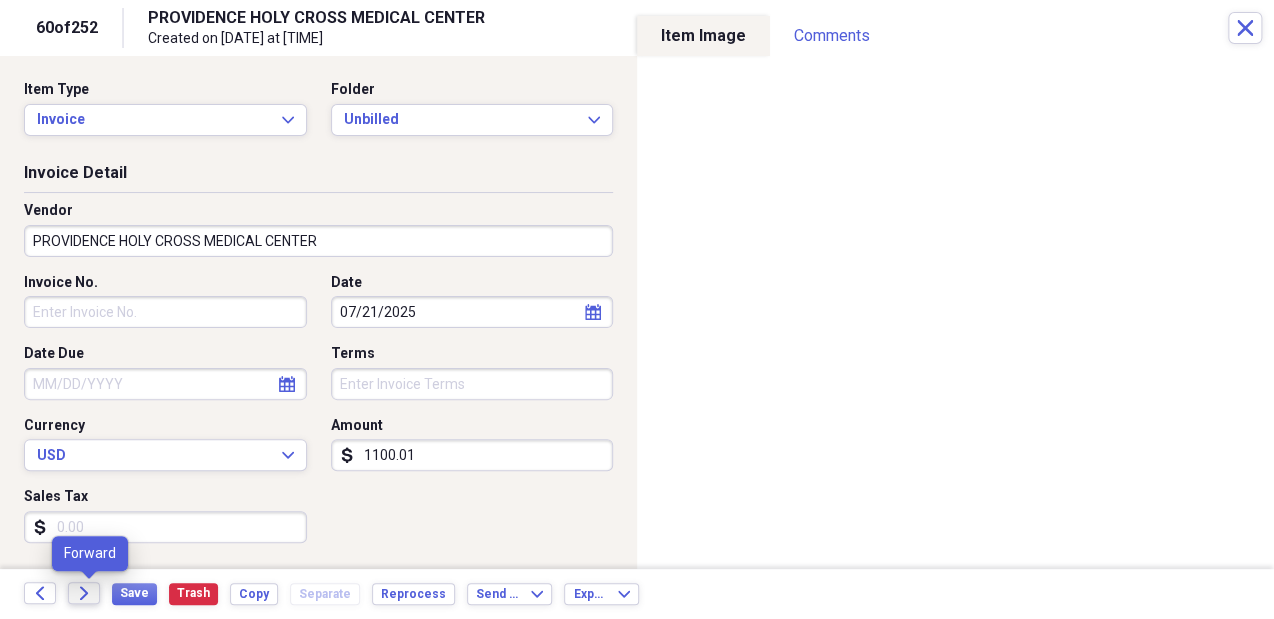 click on "Forward" at bounding box center [84, 593] 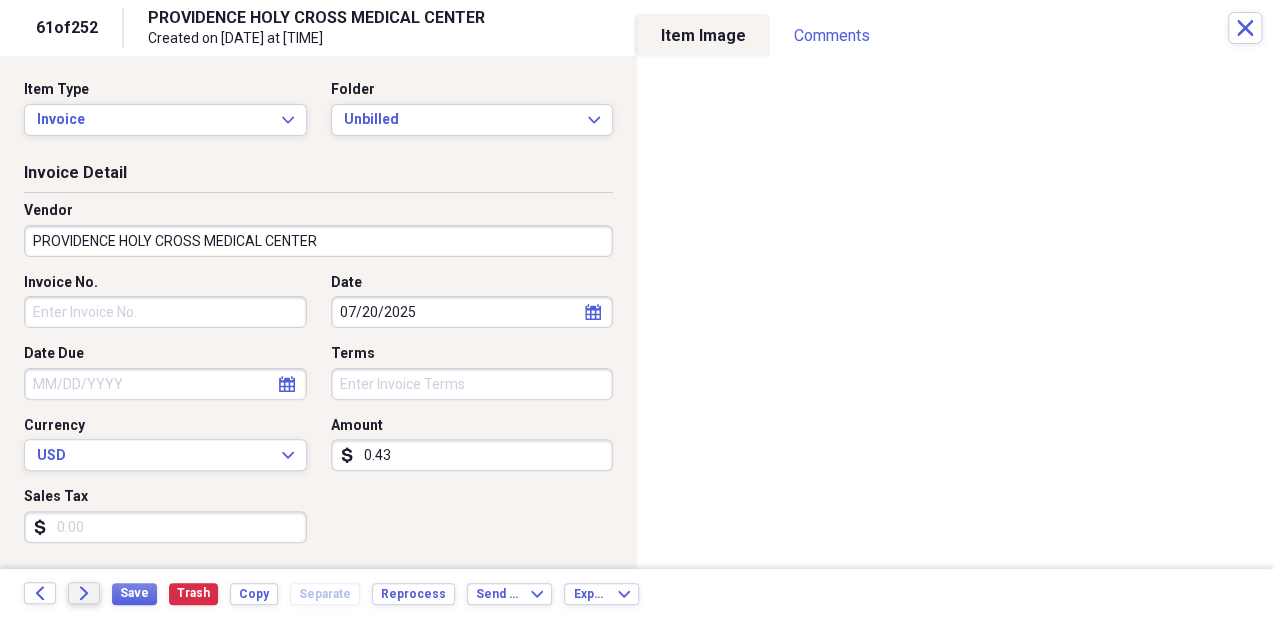 click on "Forward" at bounding box center [84, 593] 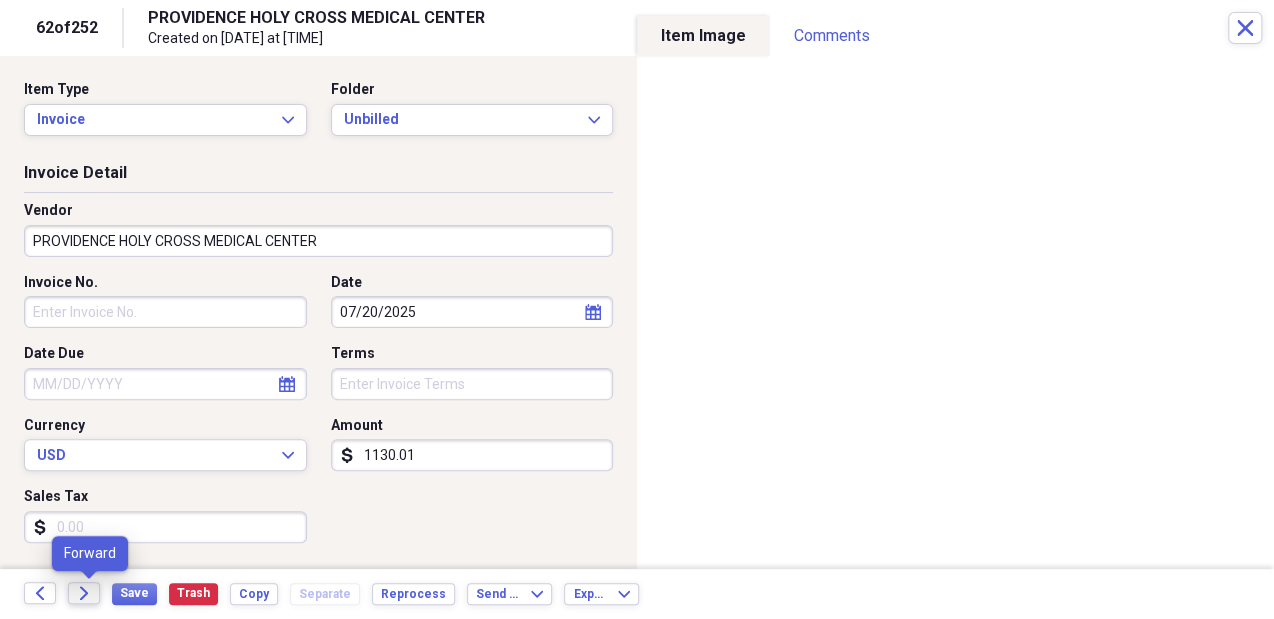 click on "Forward" 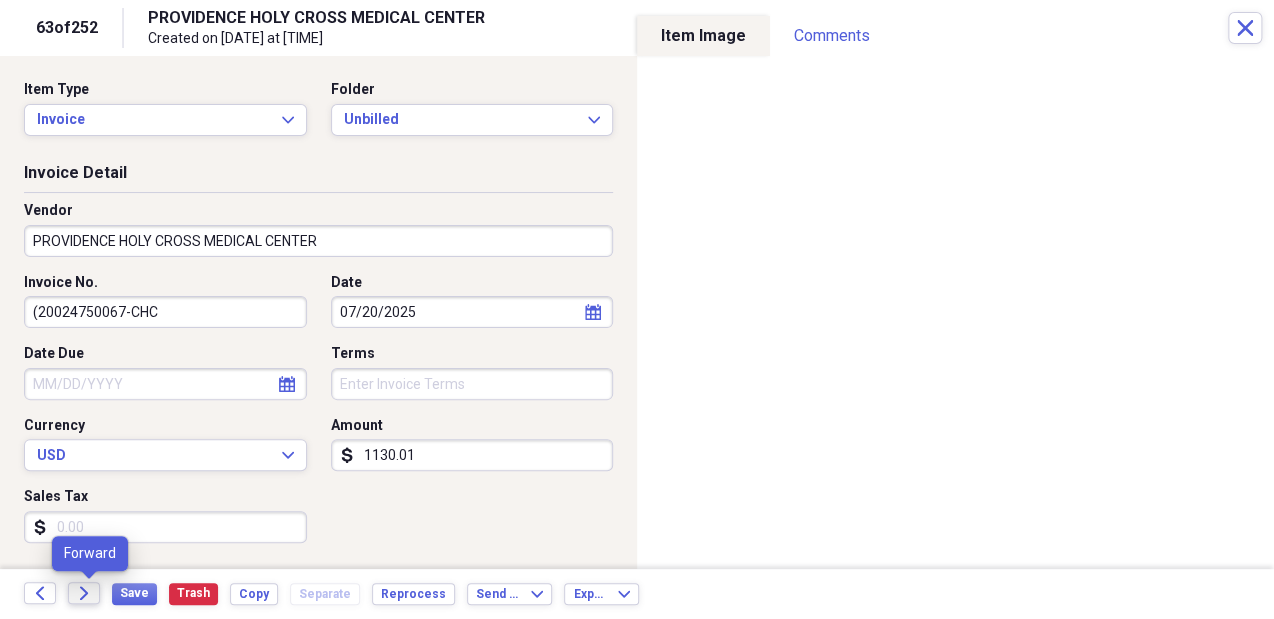 click on "Forward" 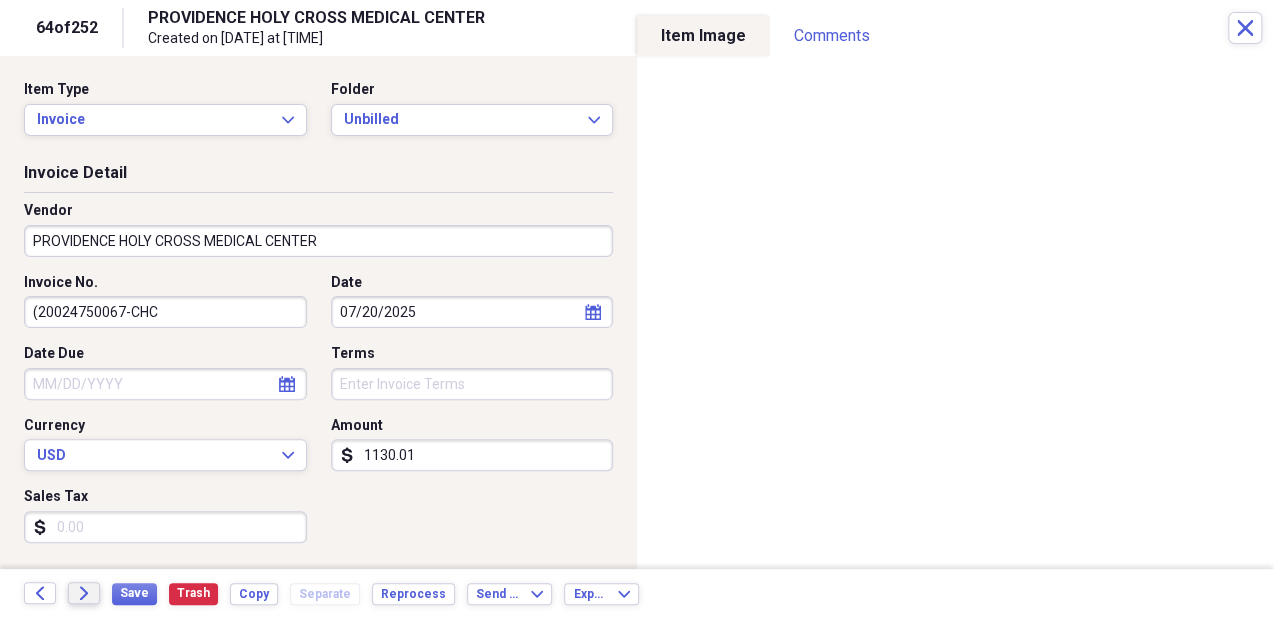 click on "Forward" 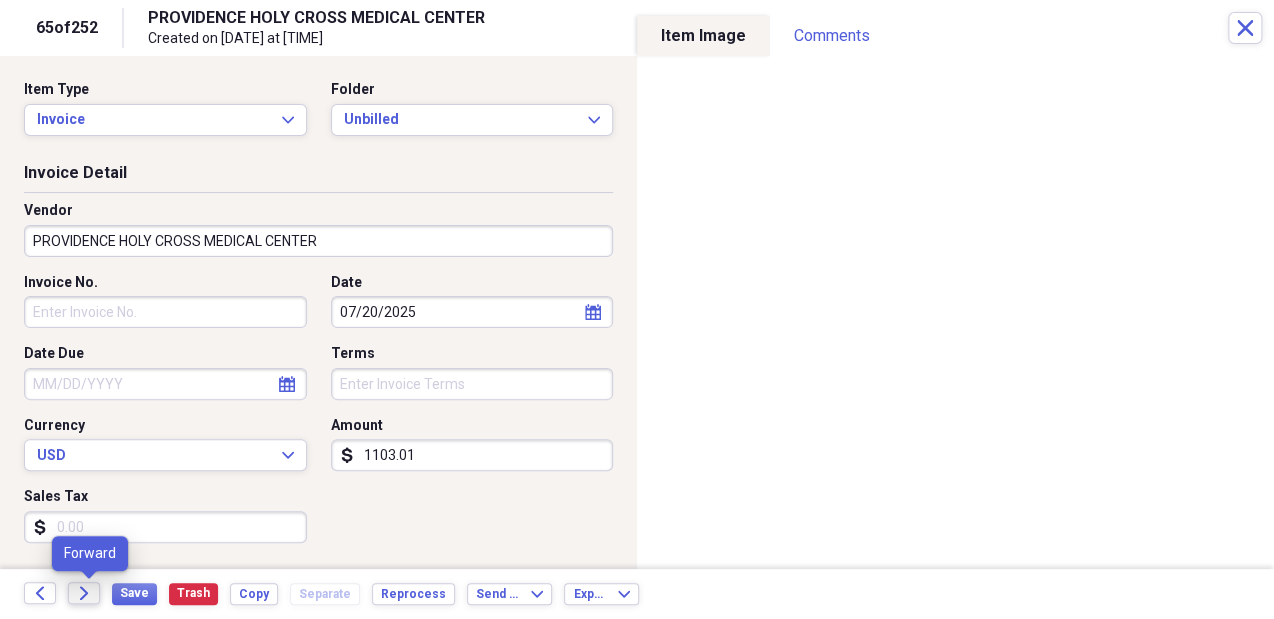 click on "Forward" 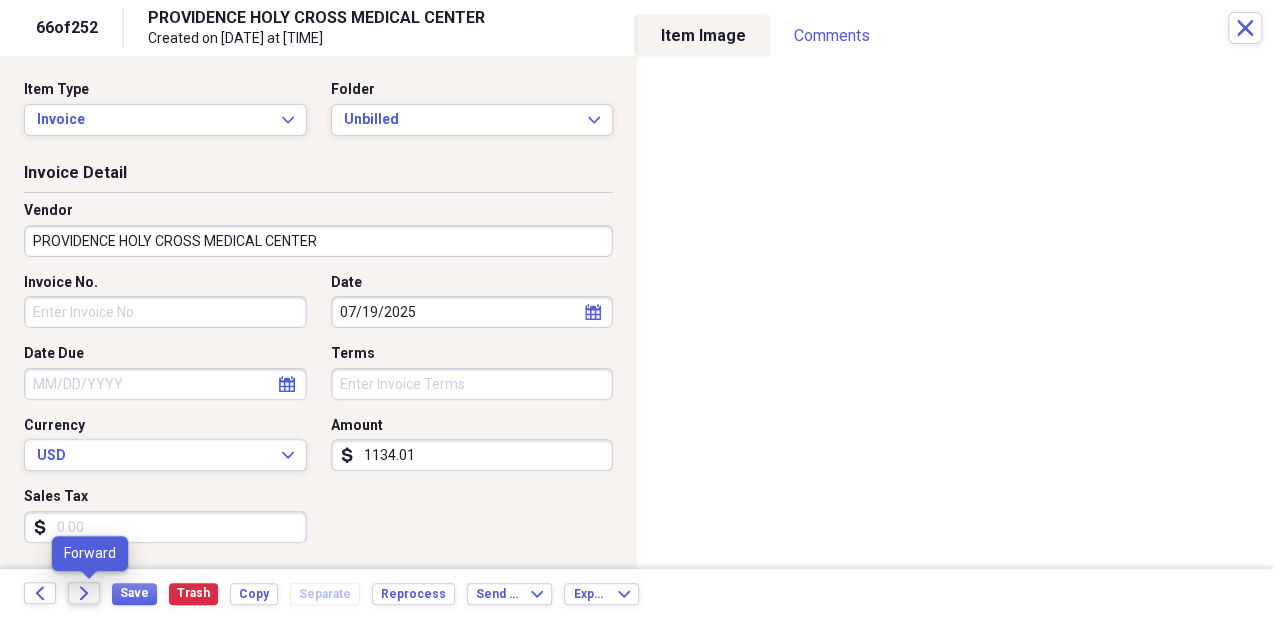 click on "Forward" at bounding box center [84, 593] 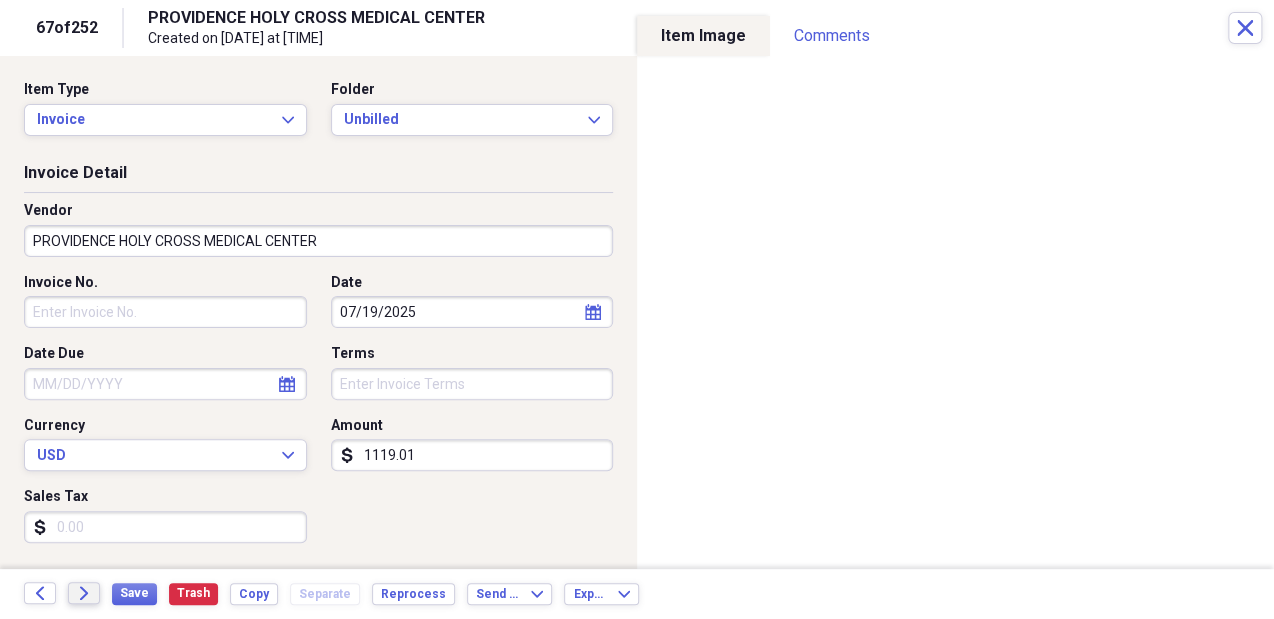 click on "Forward" at bounding box center [84, 593] 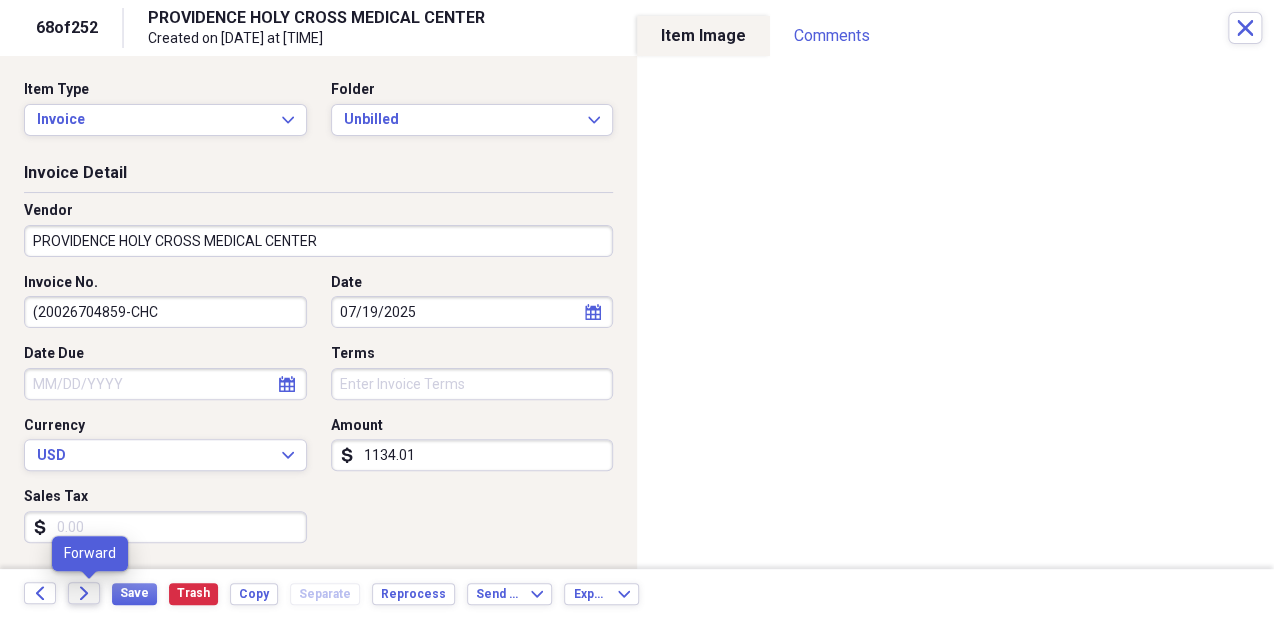 click on "Forward" 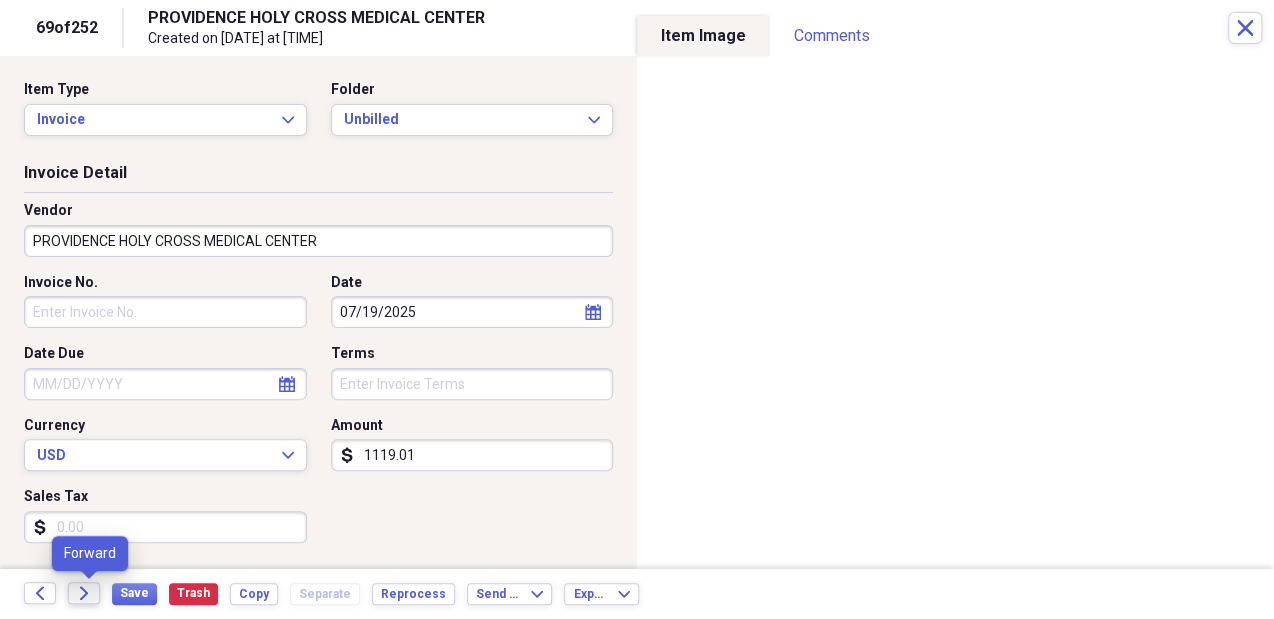 click on "Forward" at bounding box center [84, 593] 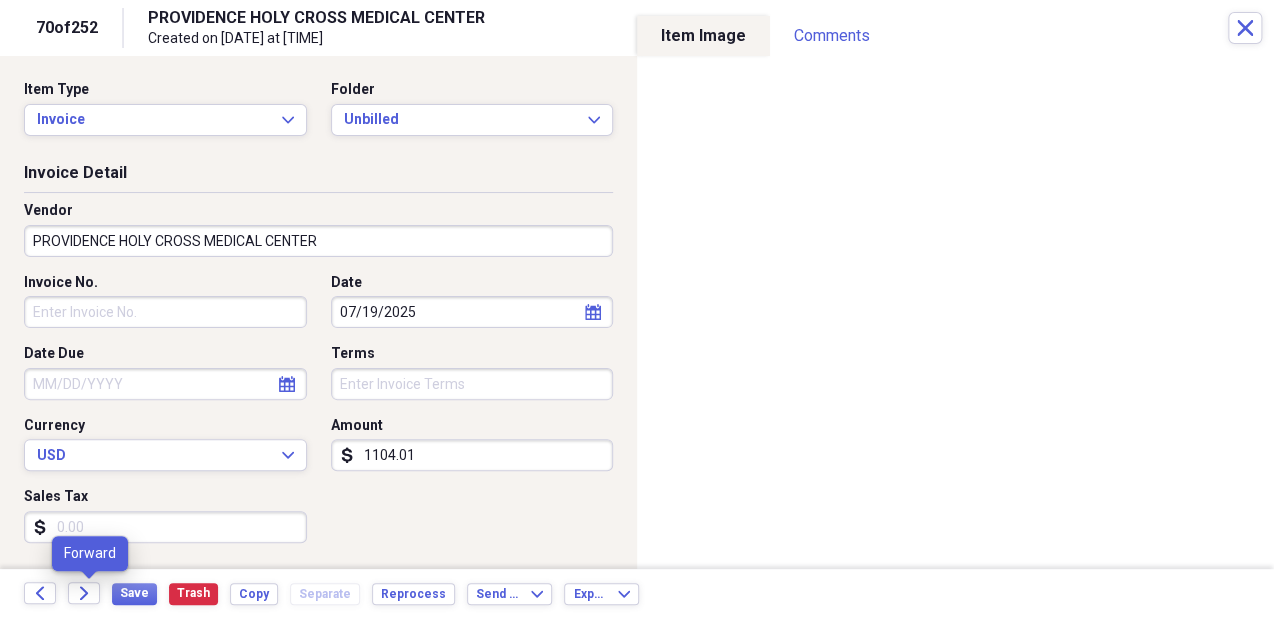 click on "Forward" at bounding box center (90, 594) 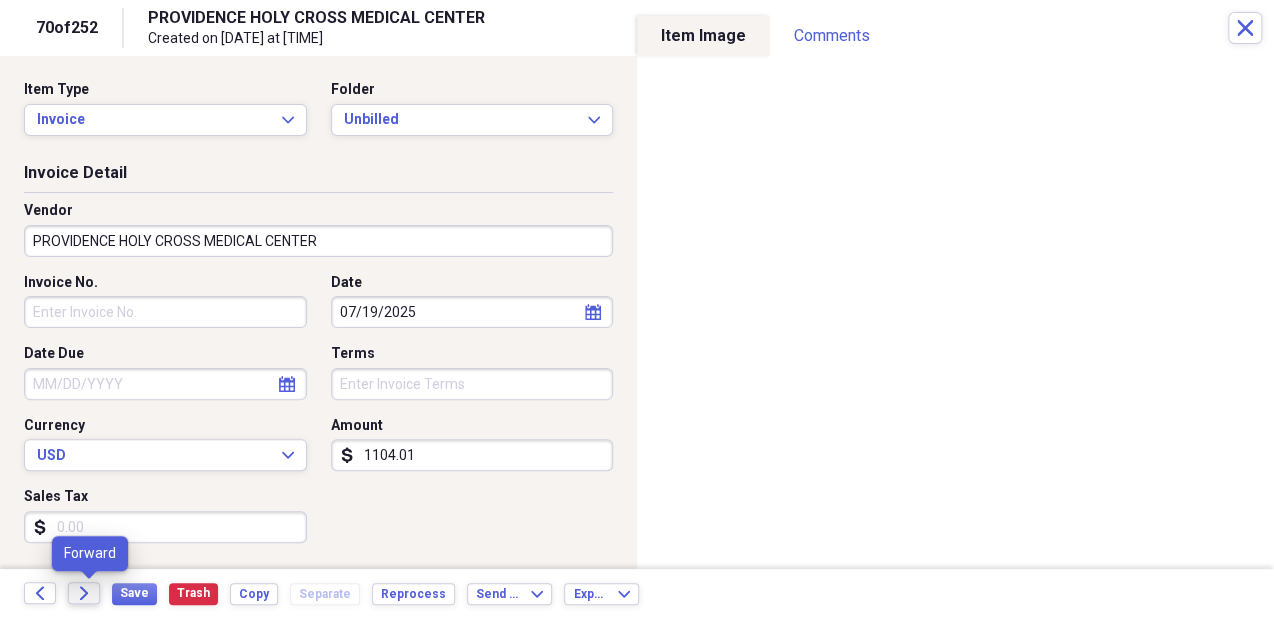click 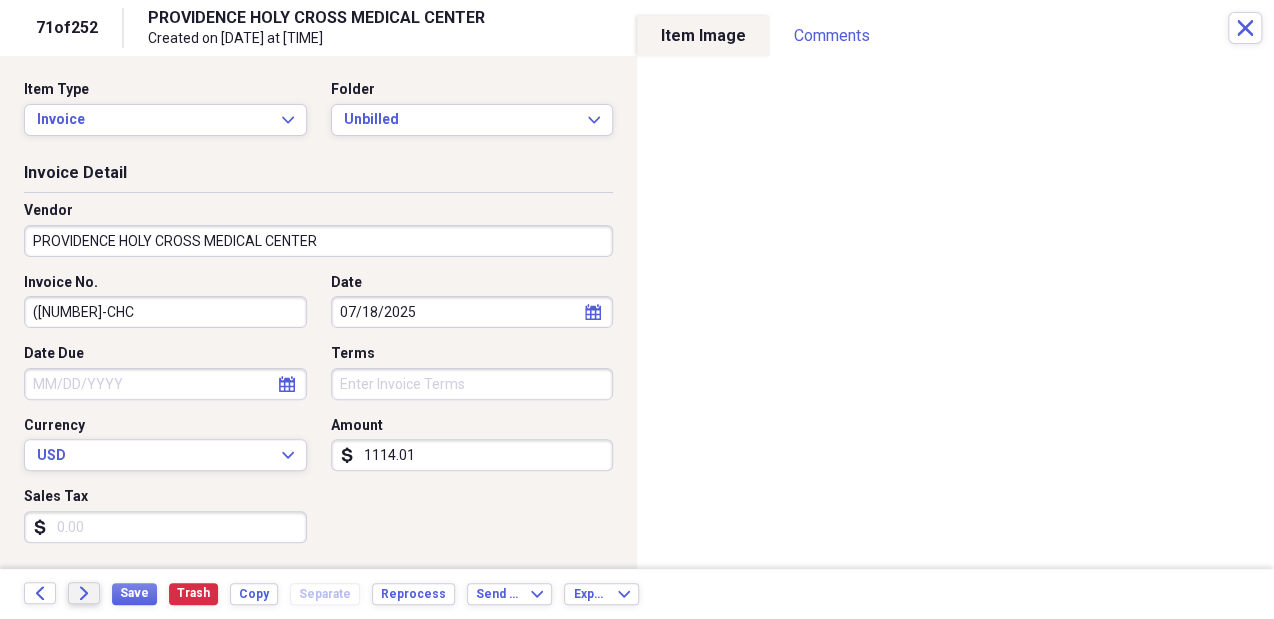 click on "Forward" at bounding box center (84, 593) 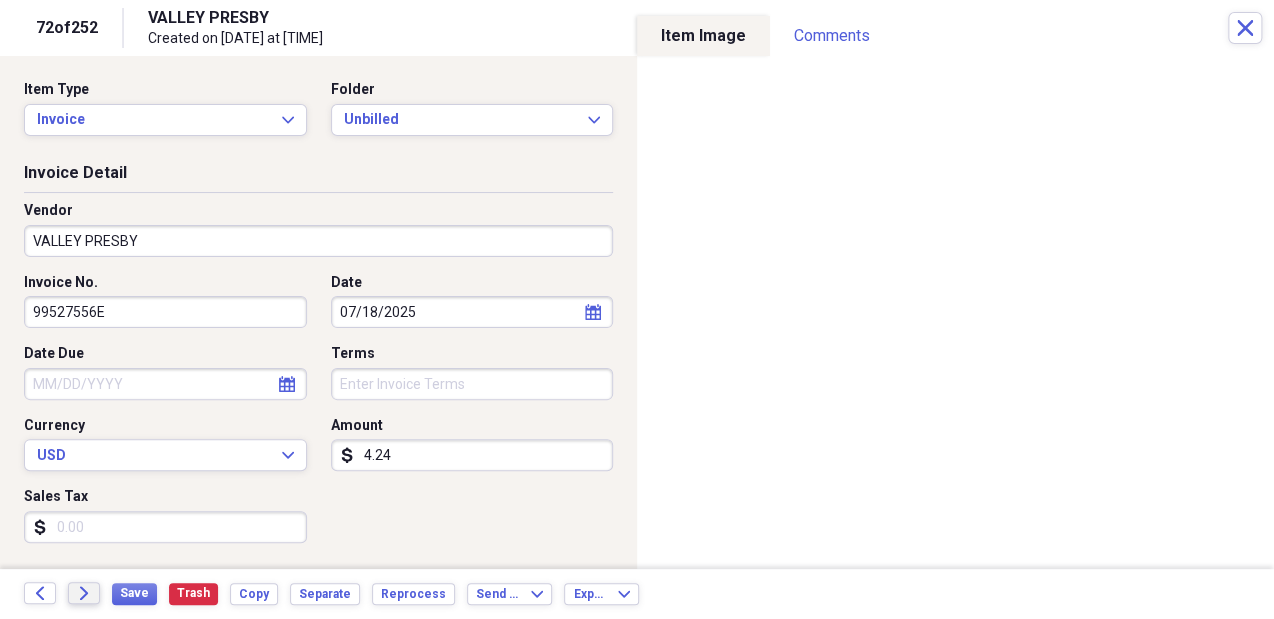 click on "Forward" at bounding box center (84, 593) 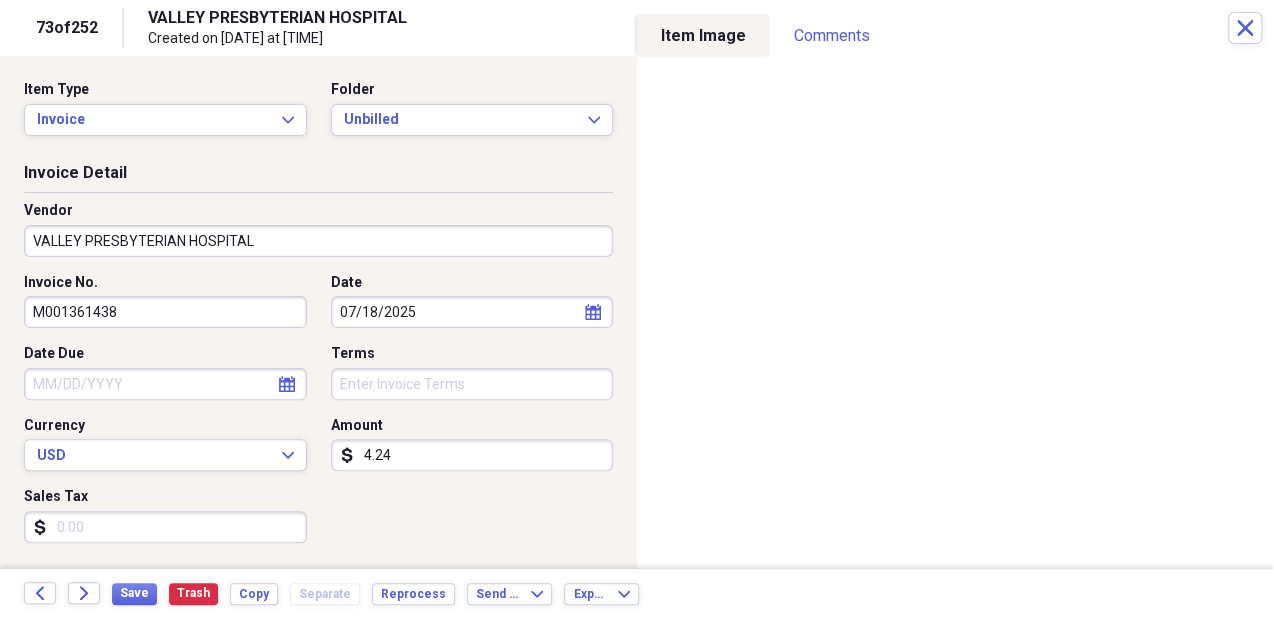 click on "Invoice No. M001361438 Date [DATE] calendar Calendar Date Due calendar Calendar Terms Currency USD Expand Amount dollar-sign 4.24 Sales Tax dollar-sign" at bounding box center [318, 416] 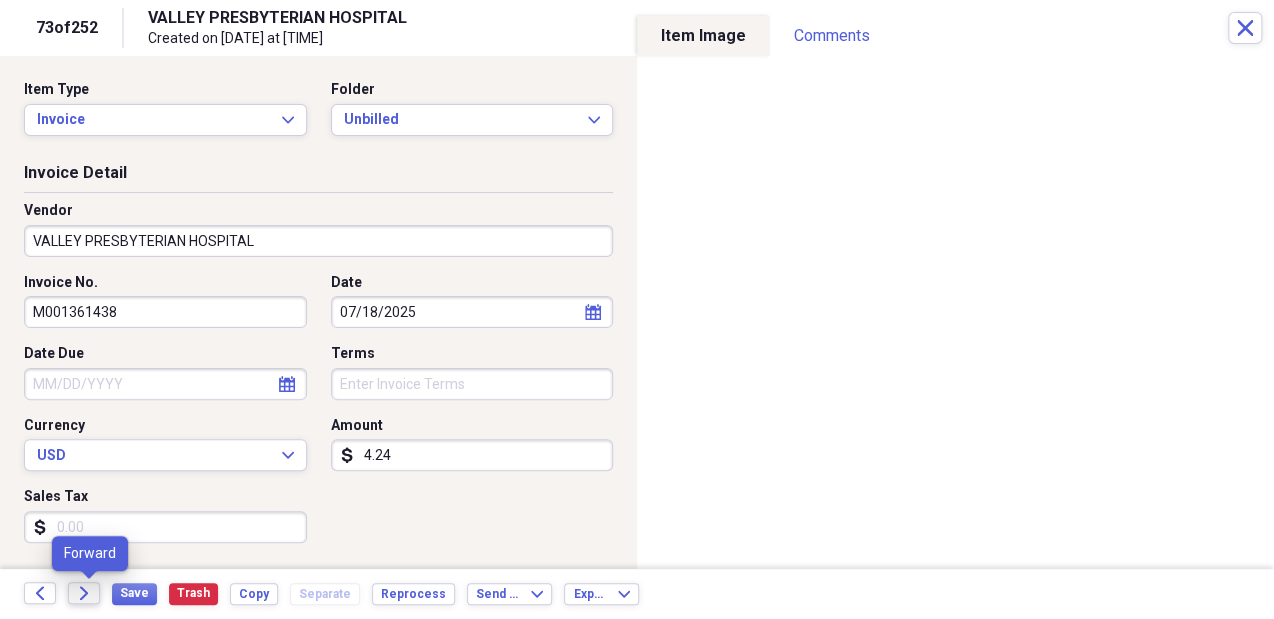 click on "Forward" at bounding box center (84, 593) 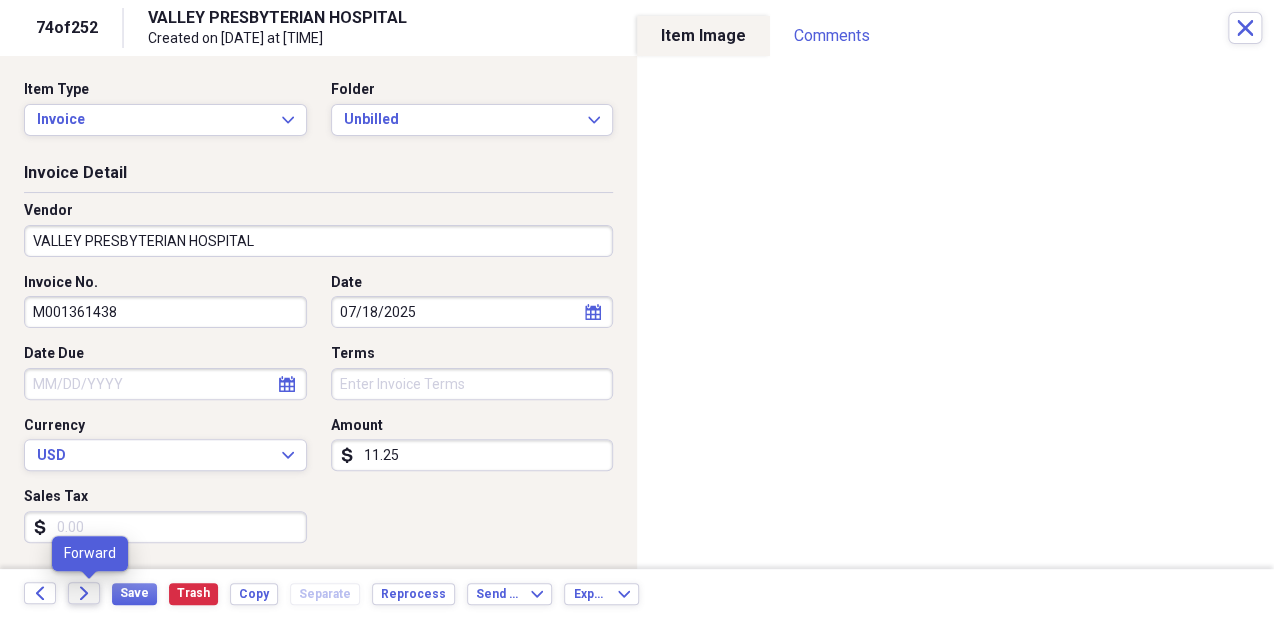 click 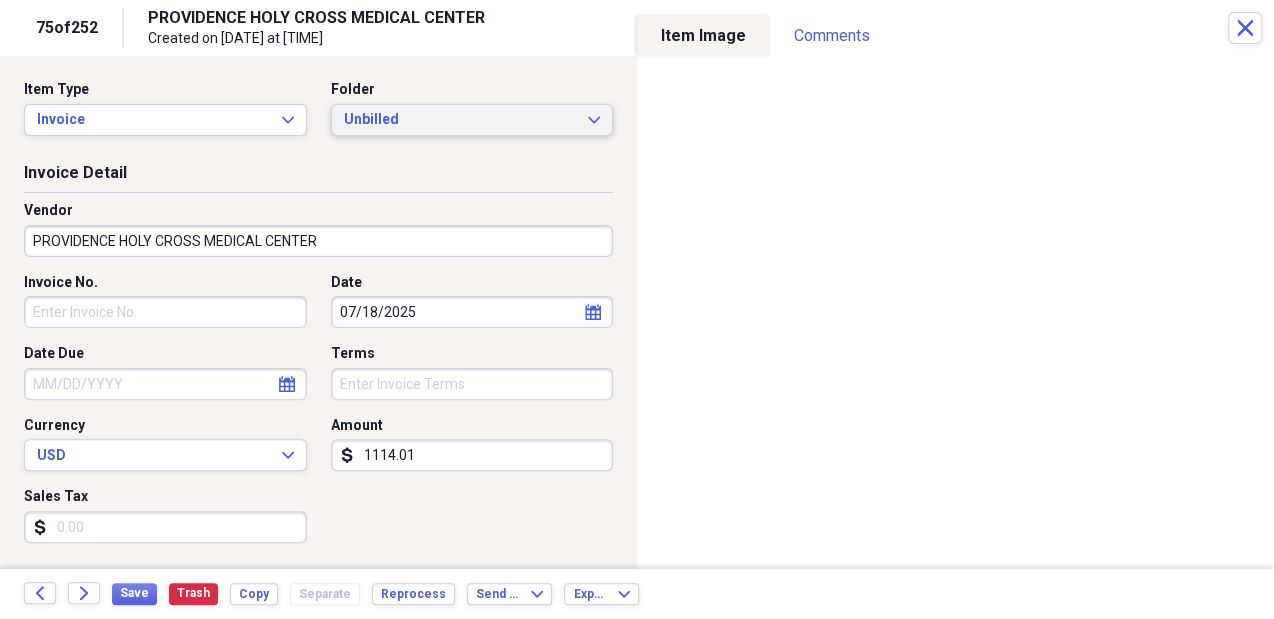 click on "Unbilled" at bounding box center (460, 120) 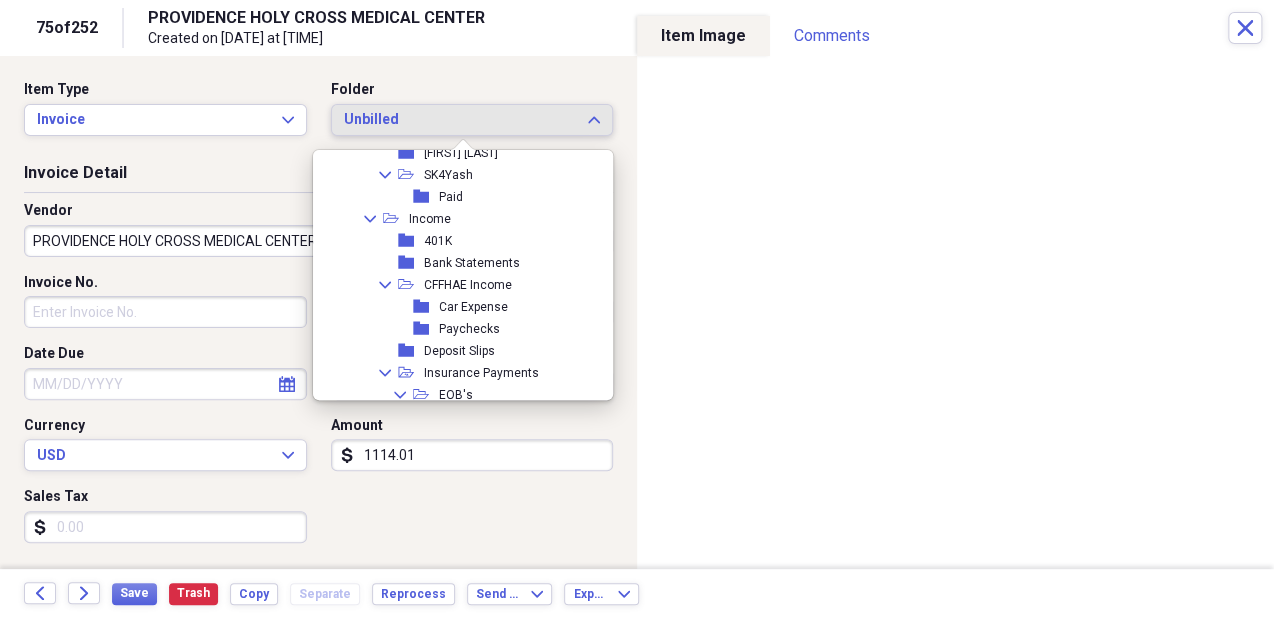 scroll, scrollTop: 574, scrollLeft: 0, axis: vertical 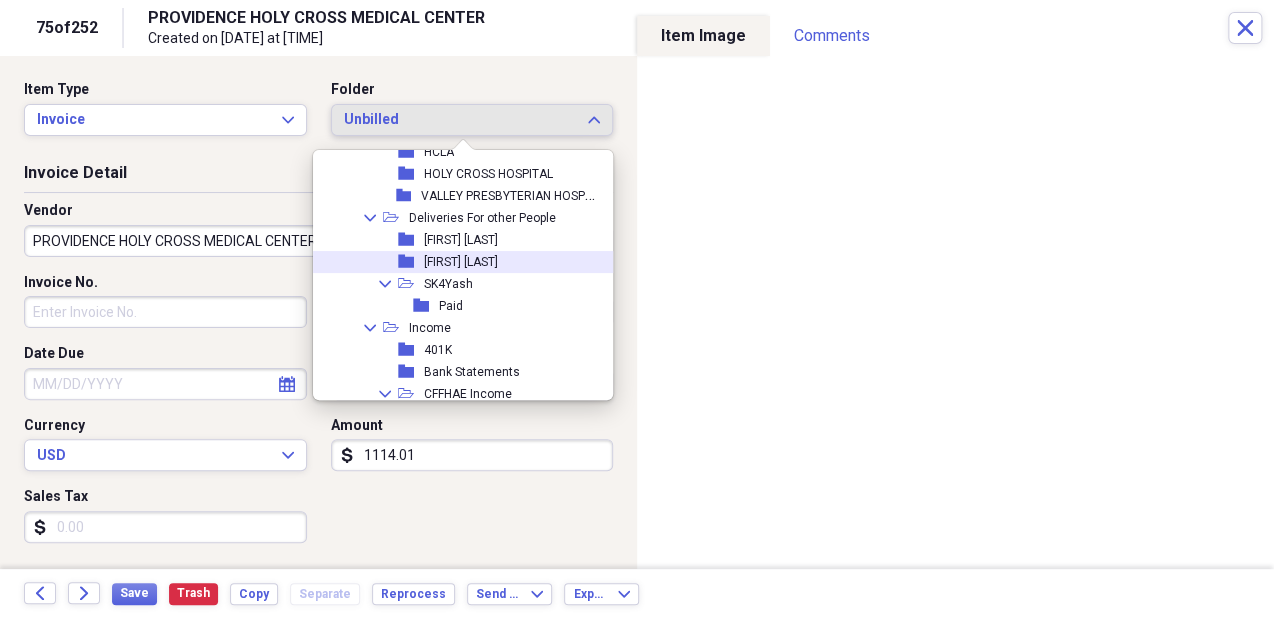 click on "folder [FIRST] [LAST]" at bounding box center (458, 262) 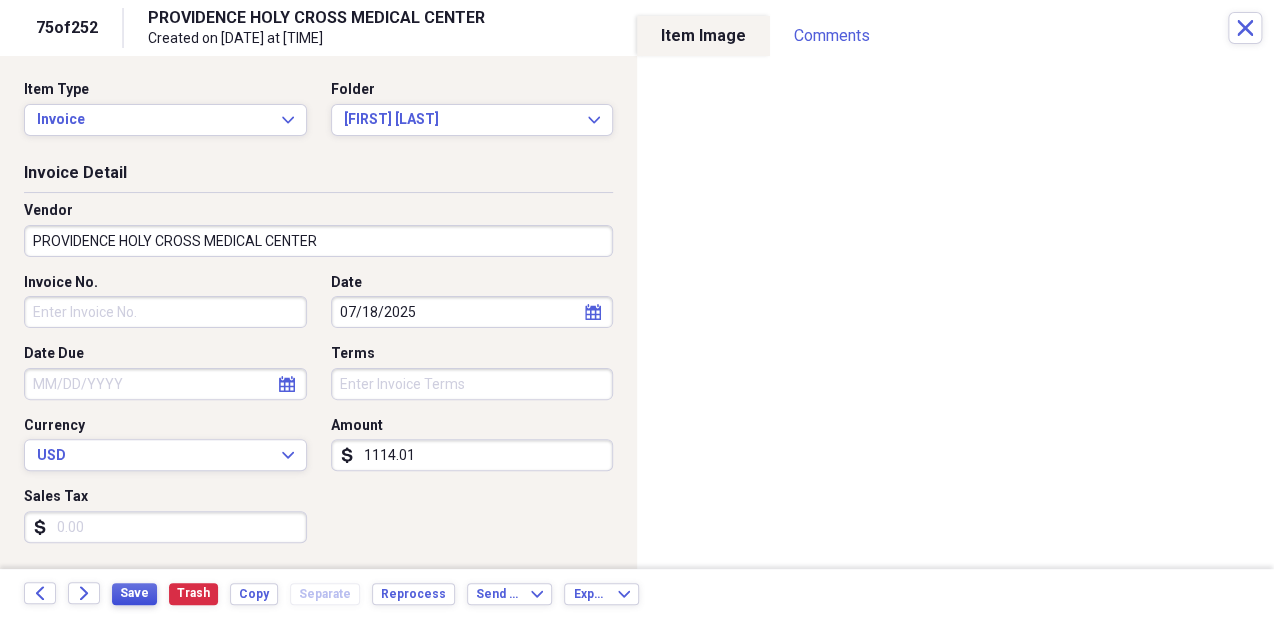 click on "Save" at bounding box center [134, 593] 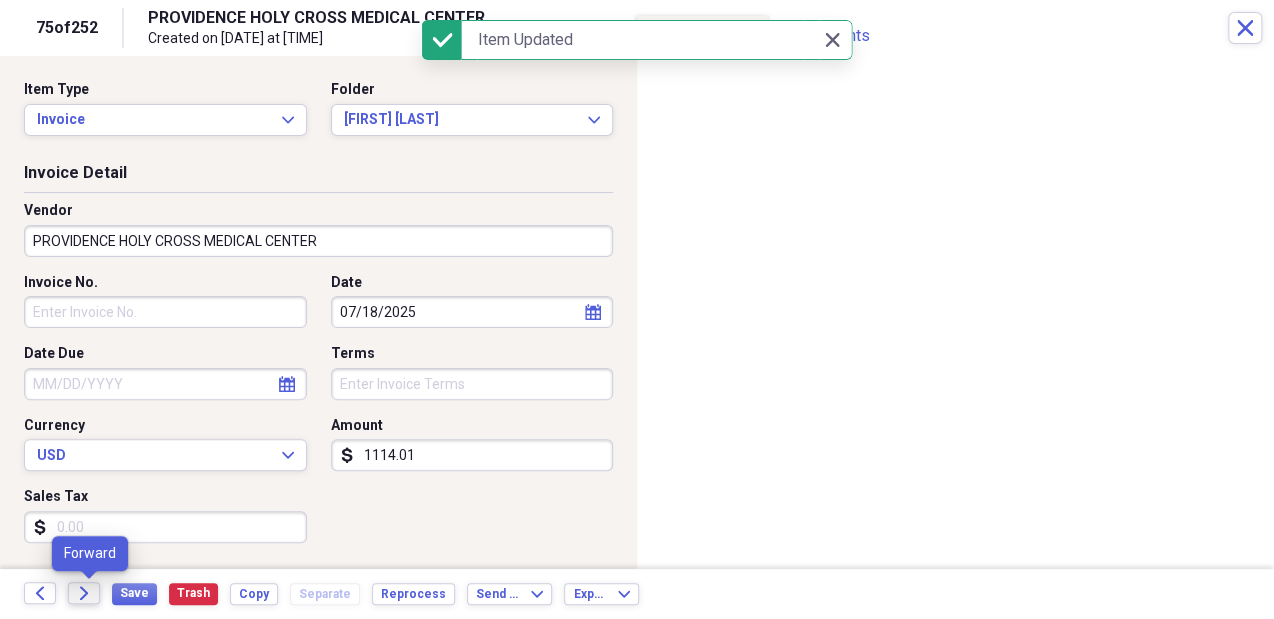 click on "Forward" at bounding box center (84, 593) 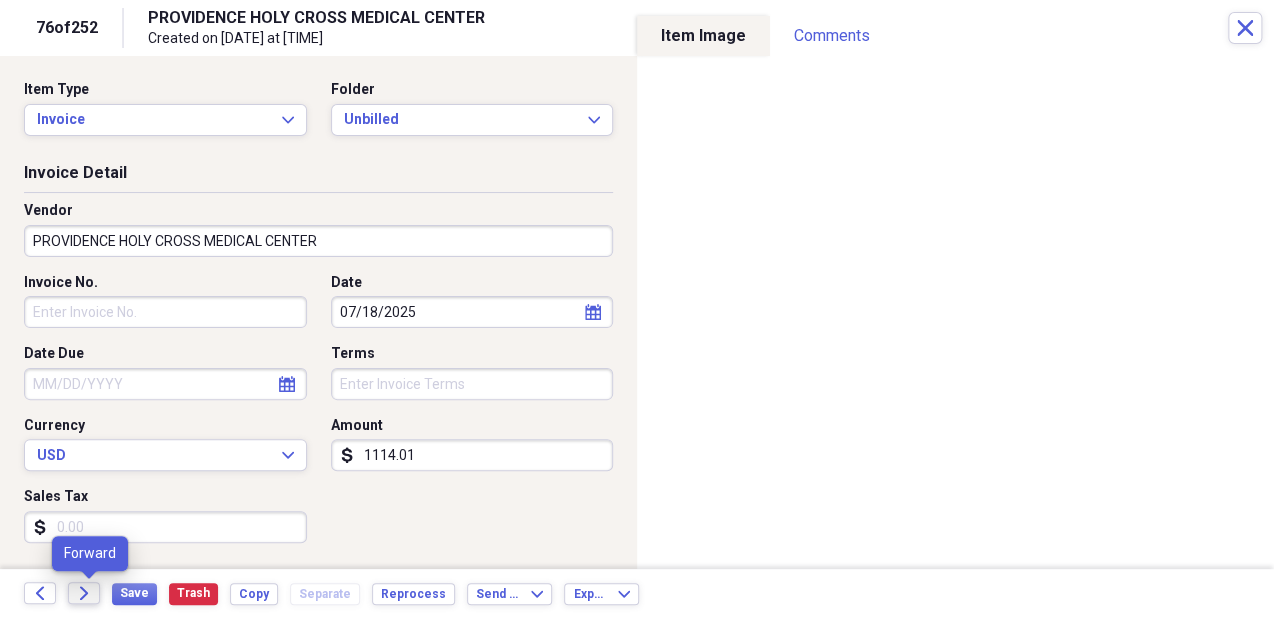 click on "Forward" 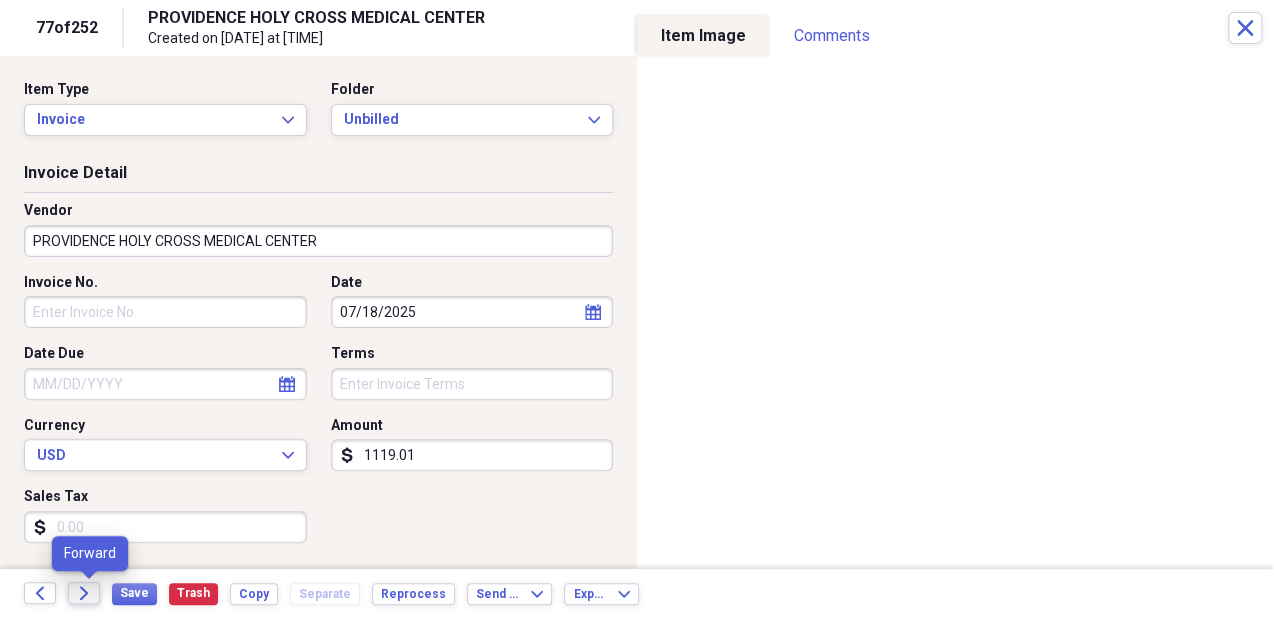 click on "Forward" at bounding box center [84, 593] 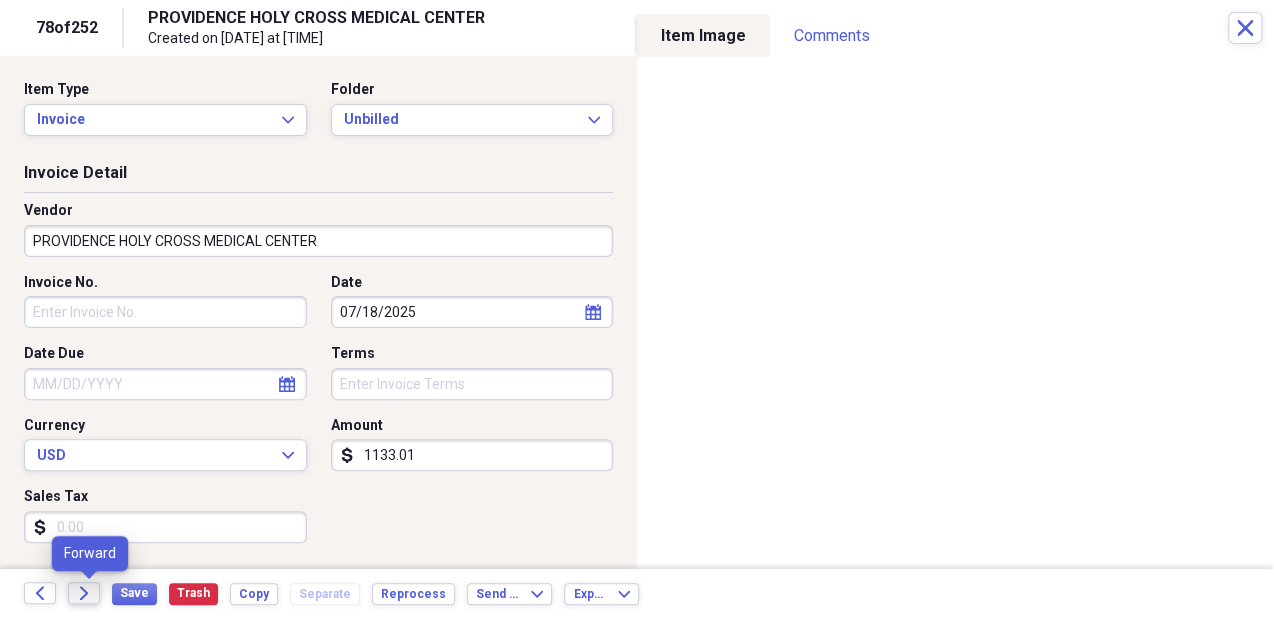 click on "Forward" 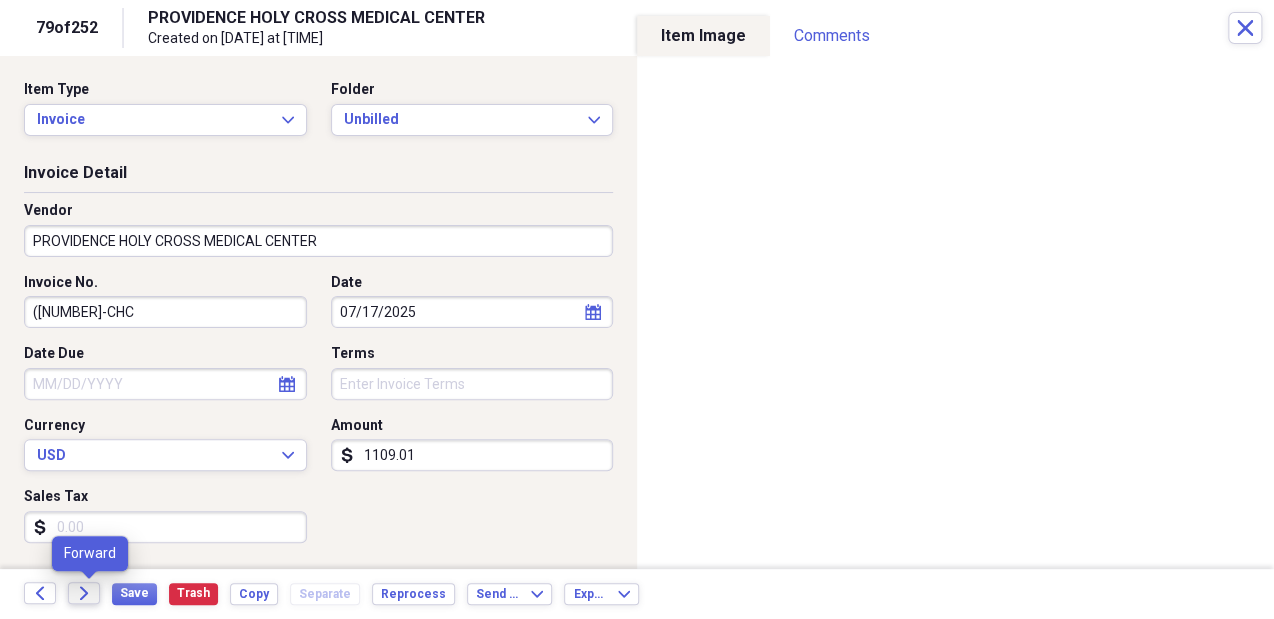 click on "Forward" 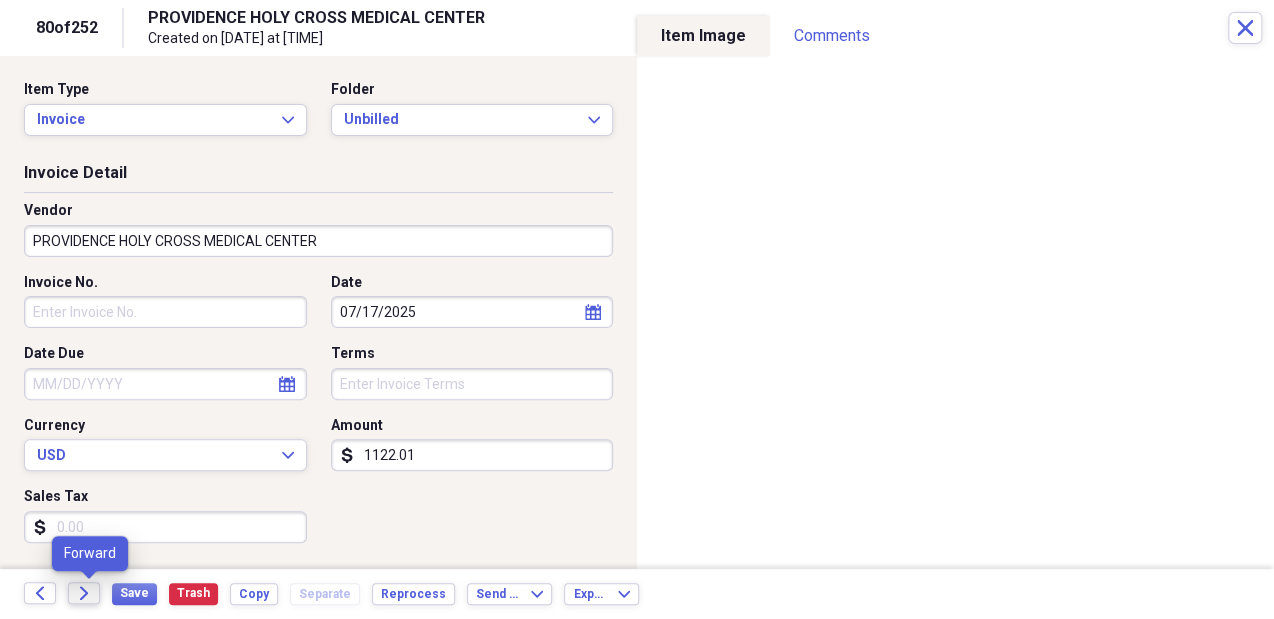 click on "Forward" 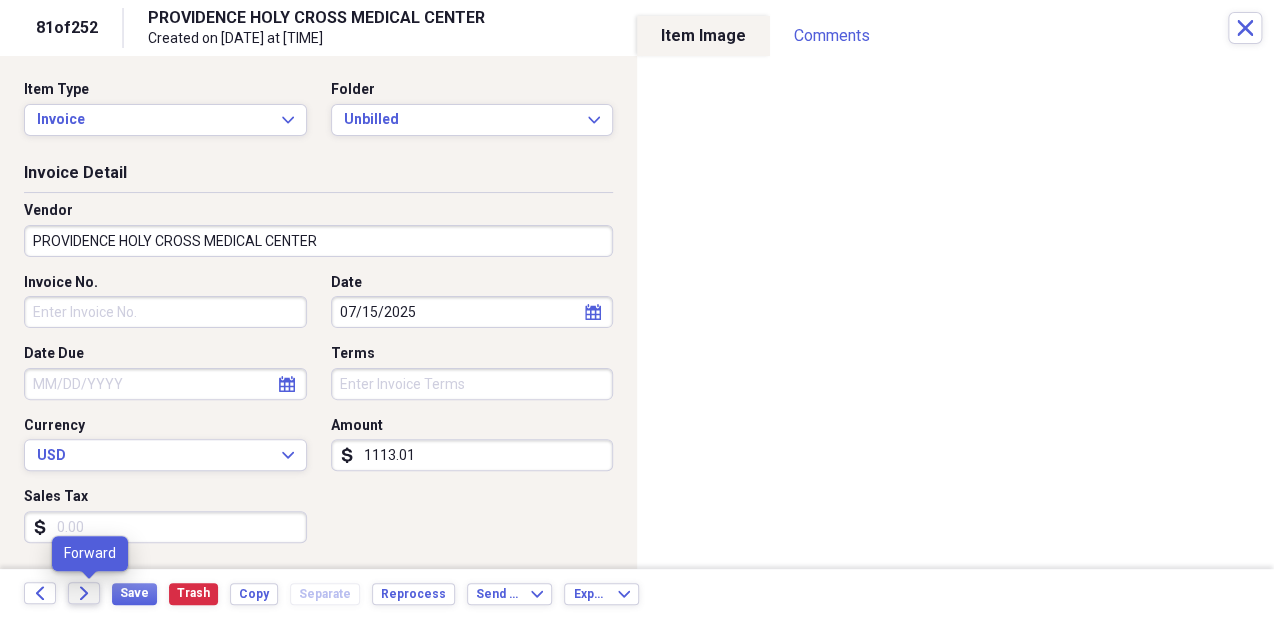 click 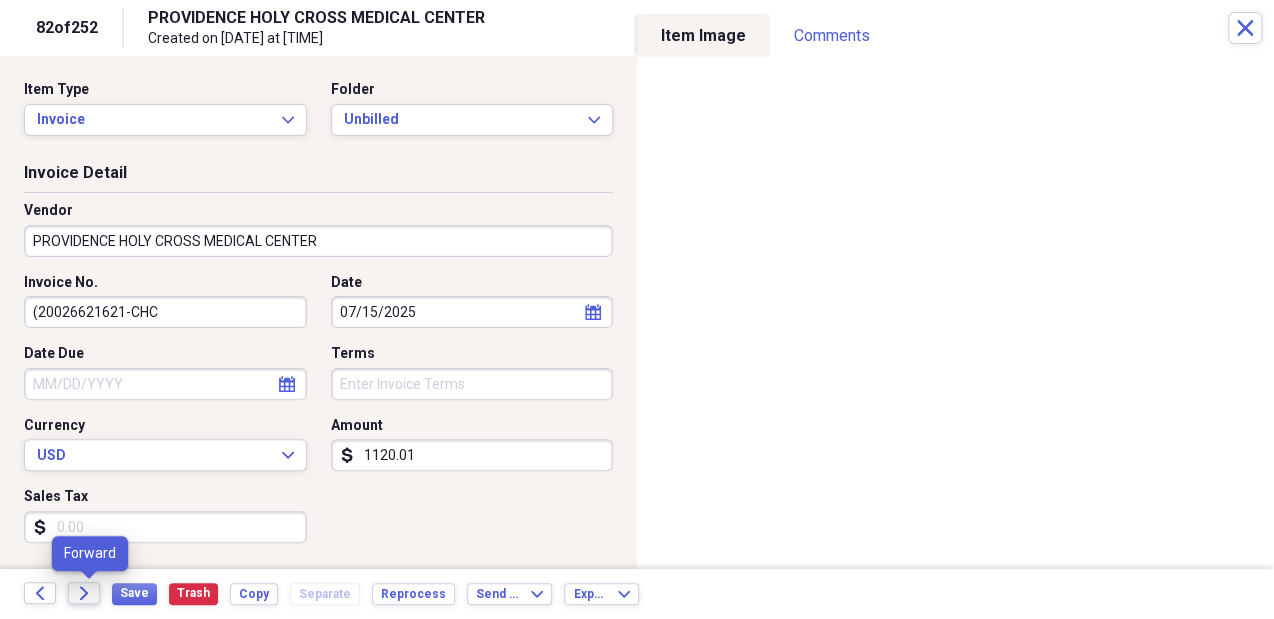 click on "Forward" 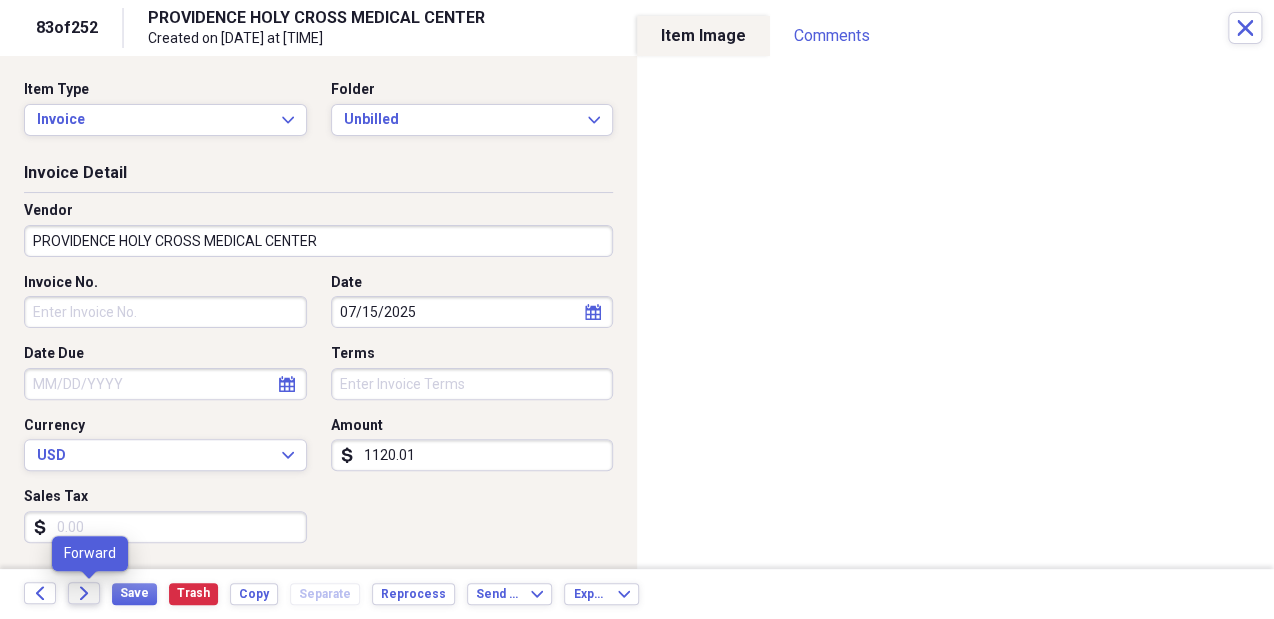 click on "Forward" at bounding box center [84, 593] 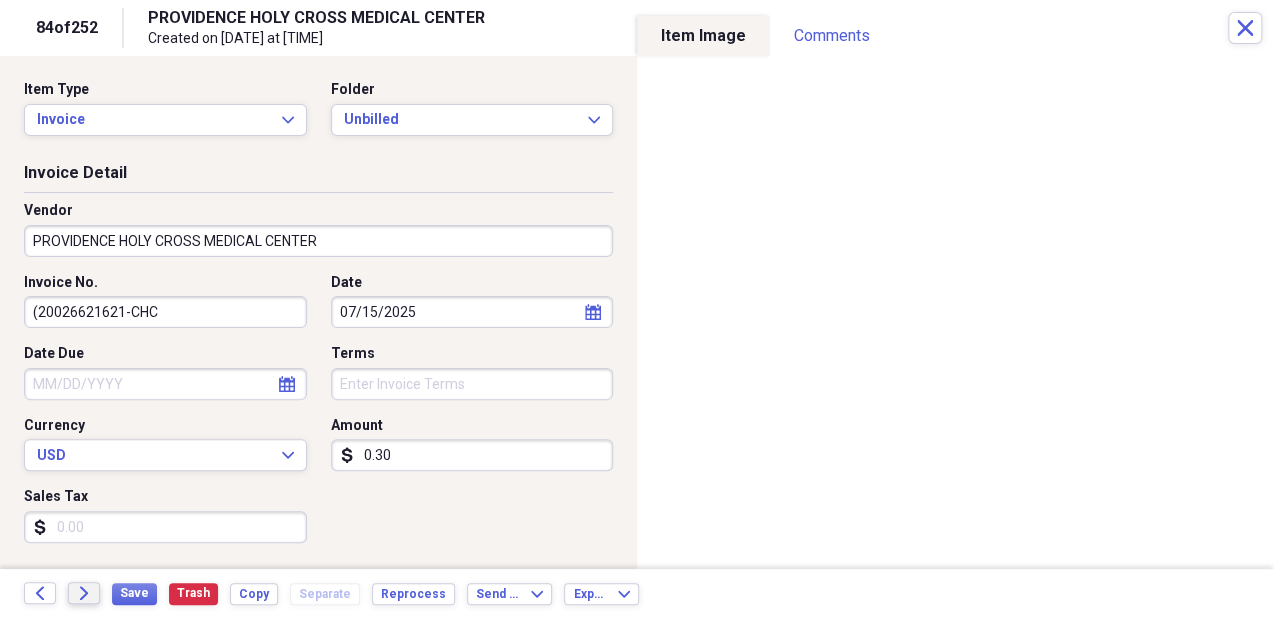 click on "Forward" at bounding box center (84, 593) 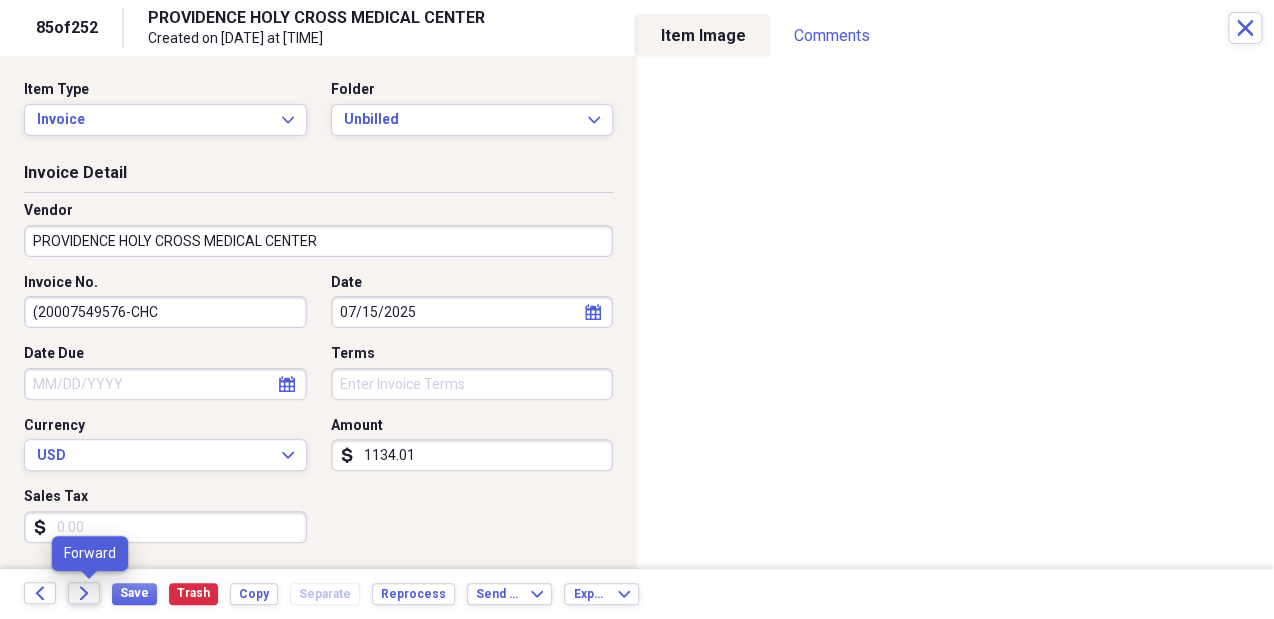 click on "Forward" 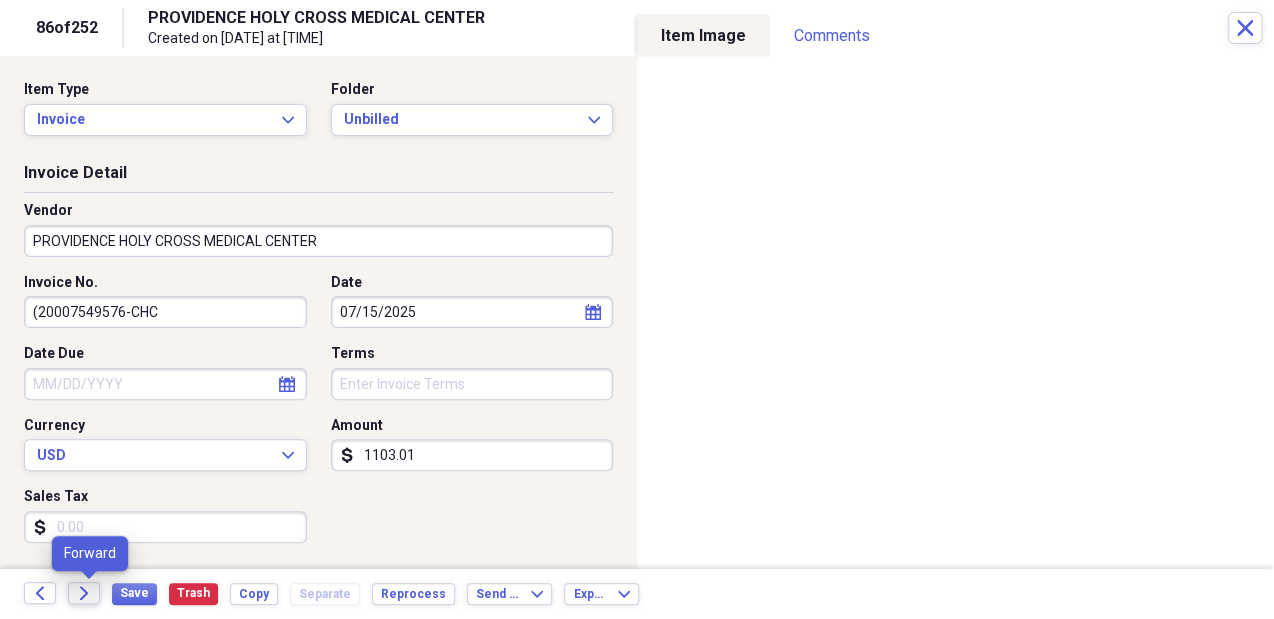 click on "Forward" 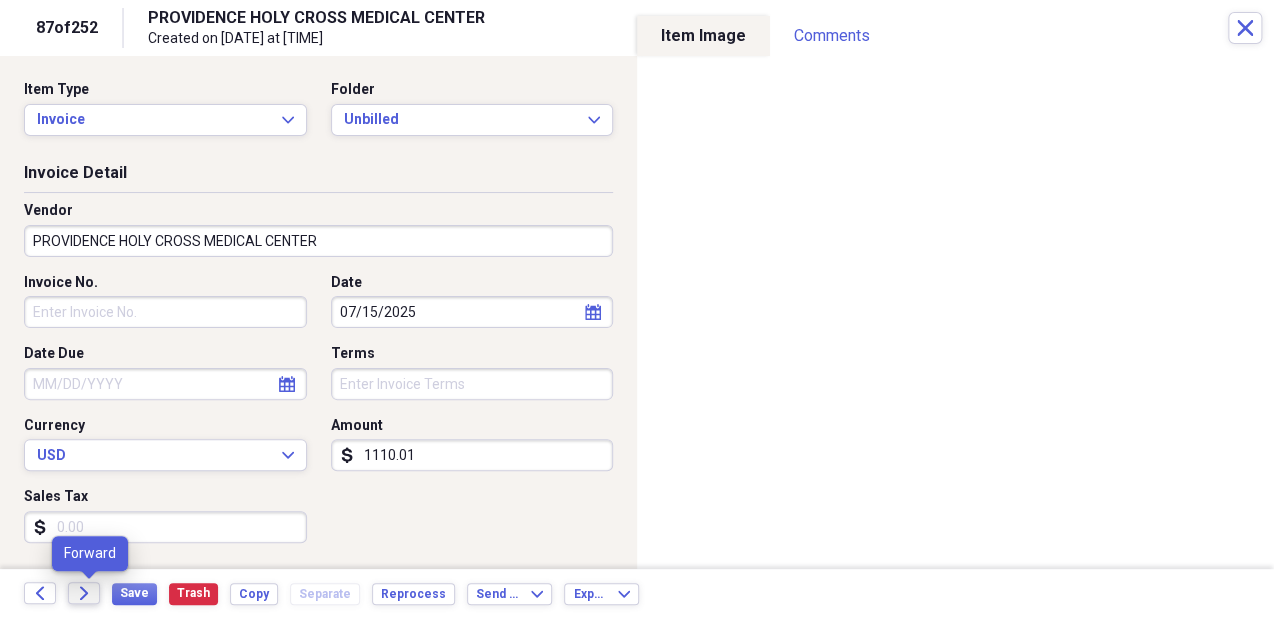 click on "Forward" 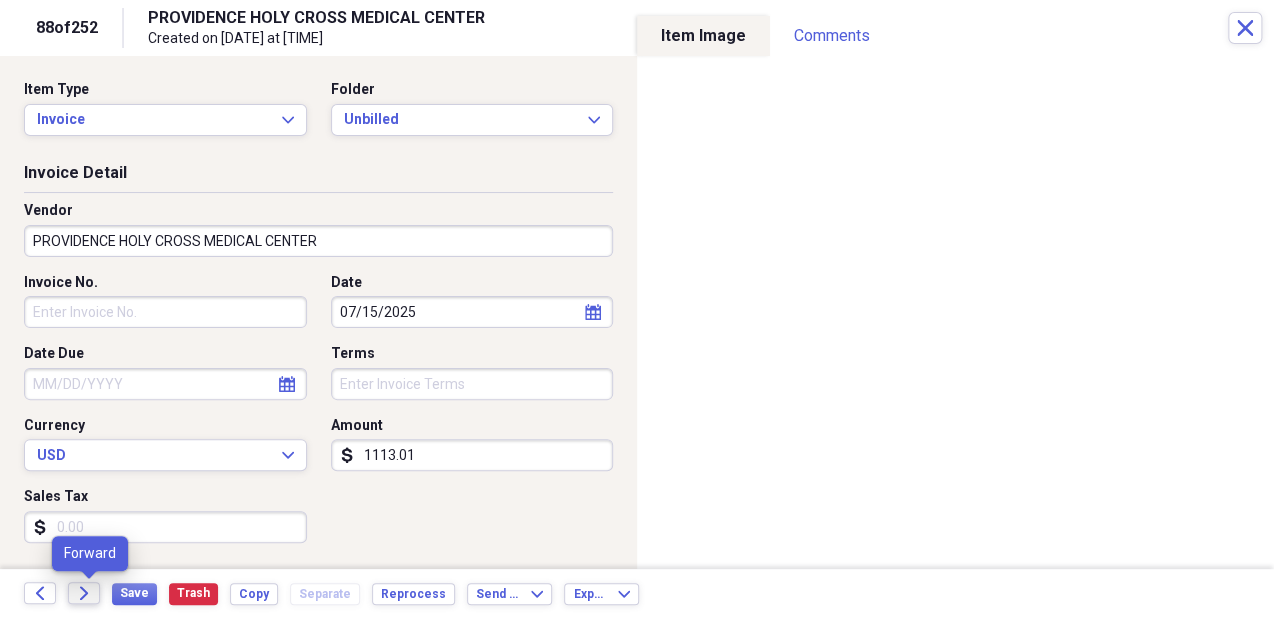 click on "Forward" at bounding box center (84, 593) 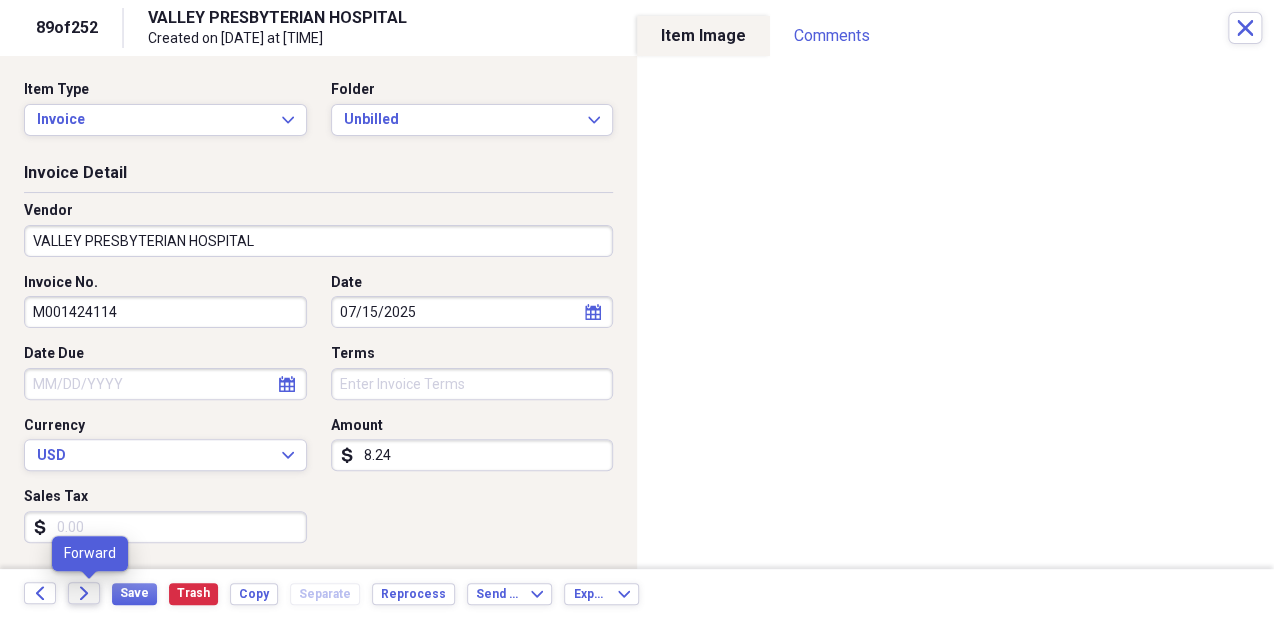 click on "Forward" at bounding box center [84, 593] 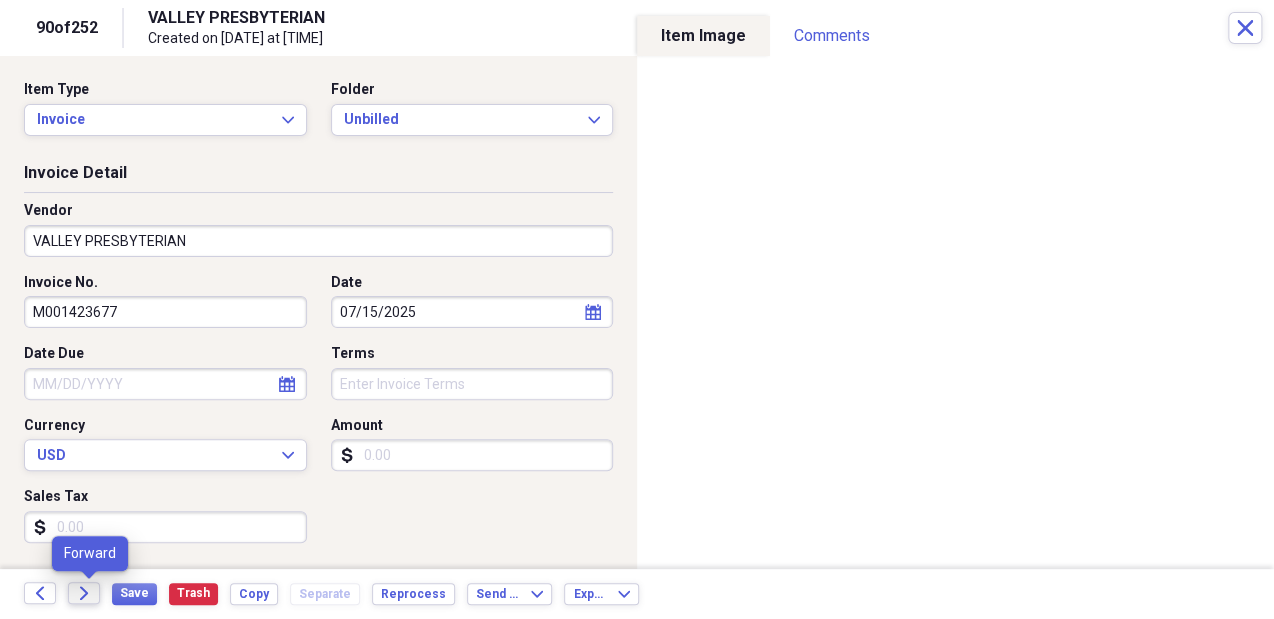 click 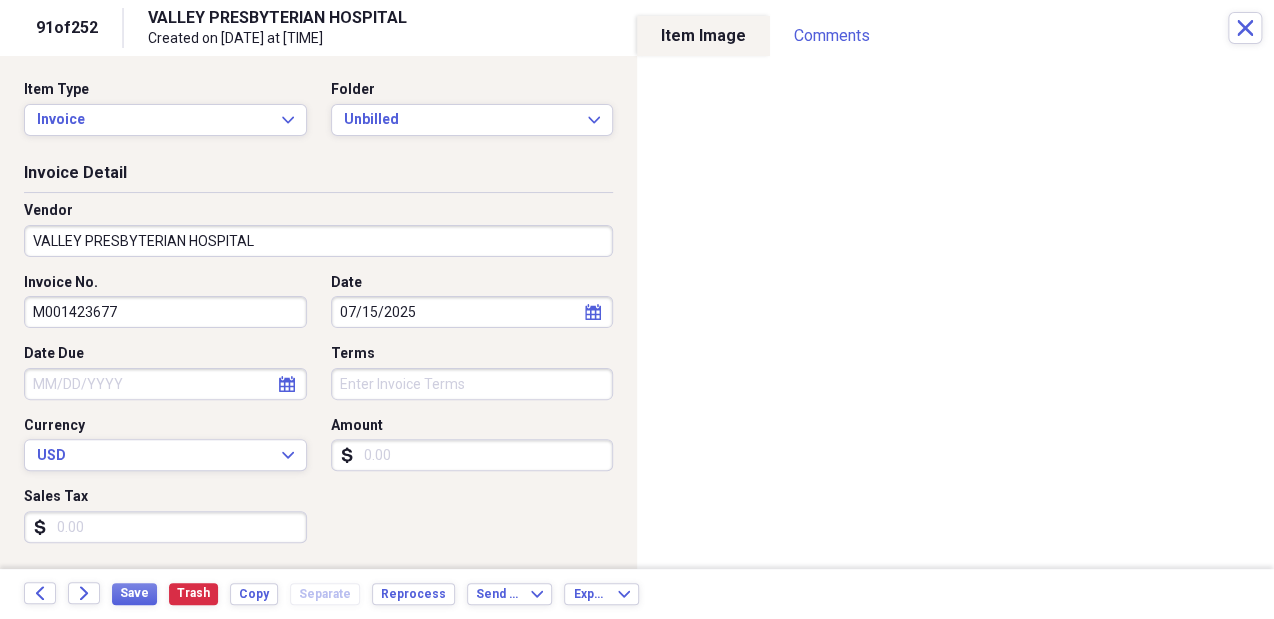 click on "Invoice No. [ID] Date [DATE] calendar Calendar Date Due calendar Calendar Terms Currency USD Expand Amount dollar-sign Sales Tax dollar-sign" at bounding box center (318, 416) 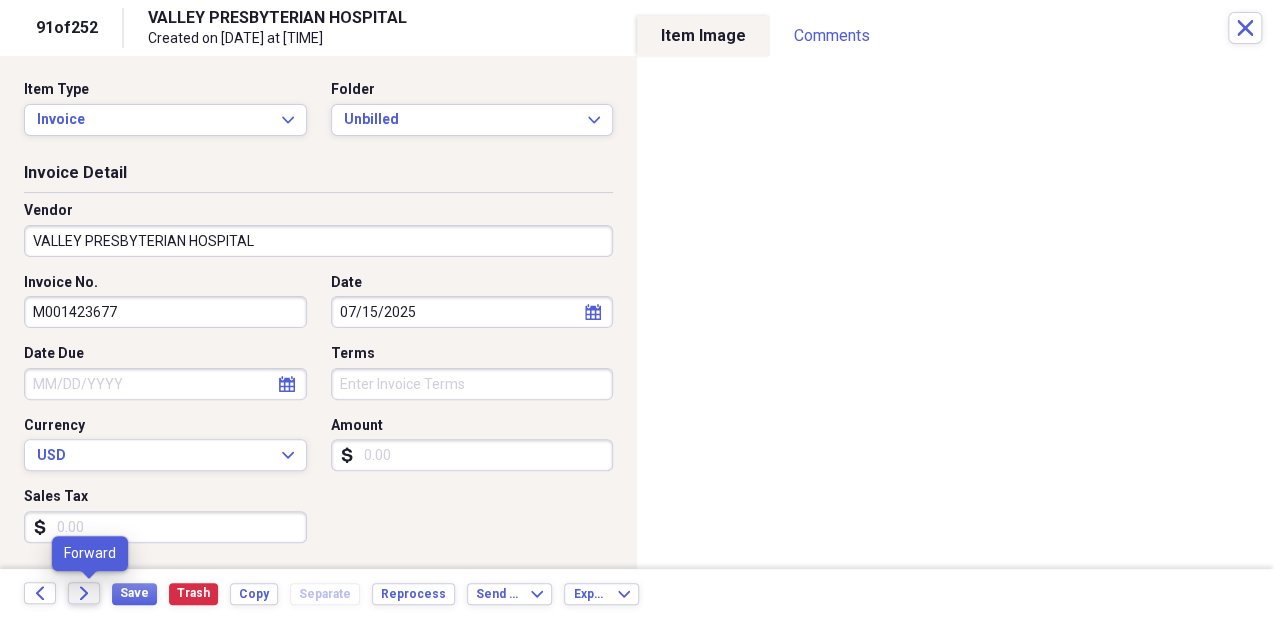 click 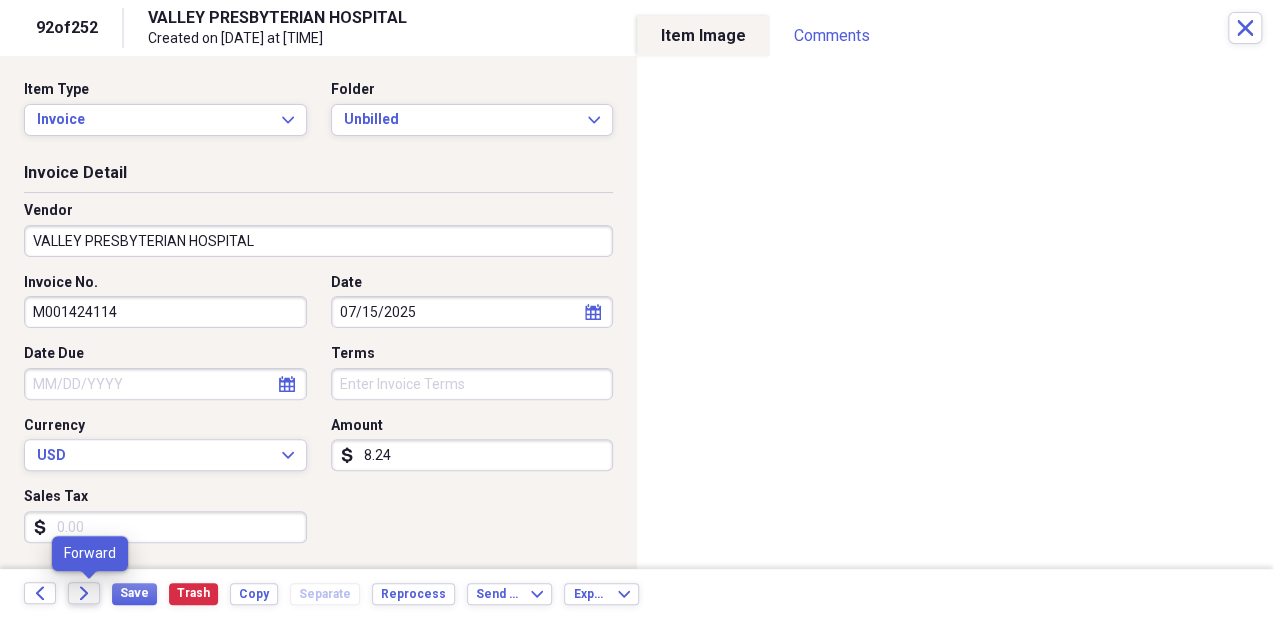 click on "Forward" 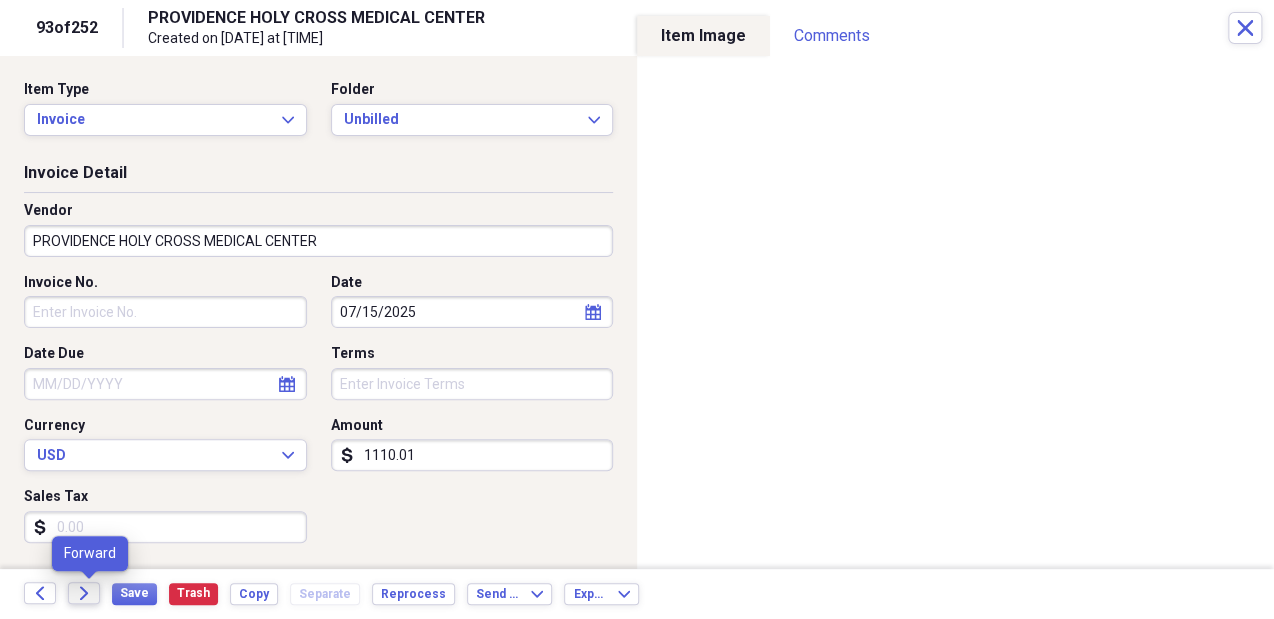 click on "Forward" 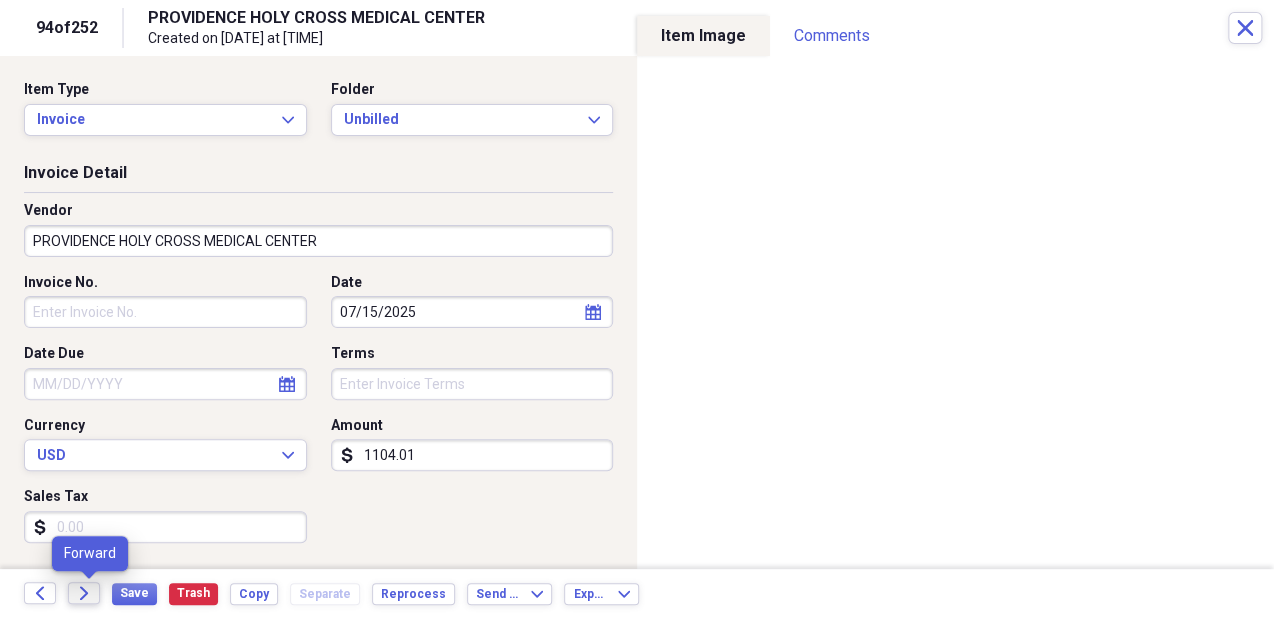 click on "Forward" 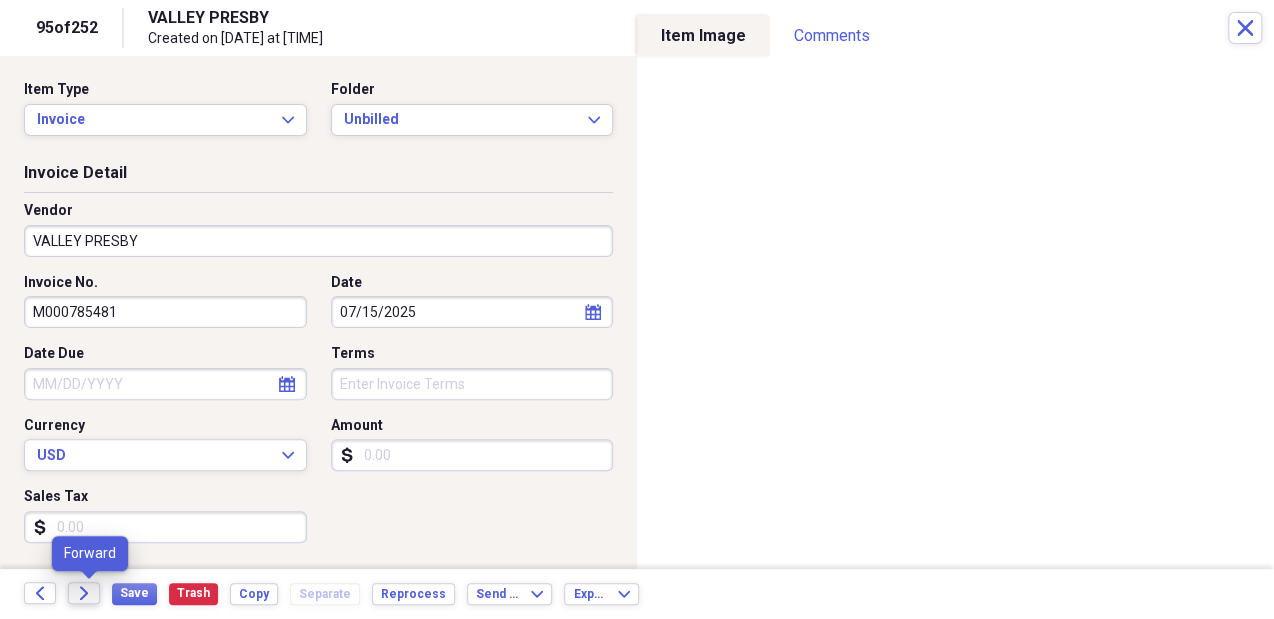 click on "Forward" 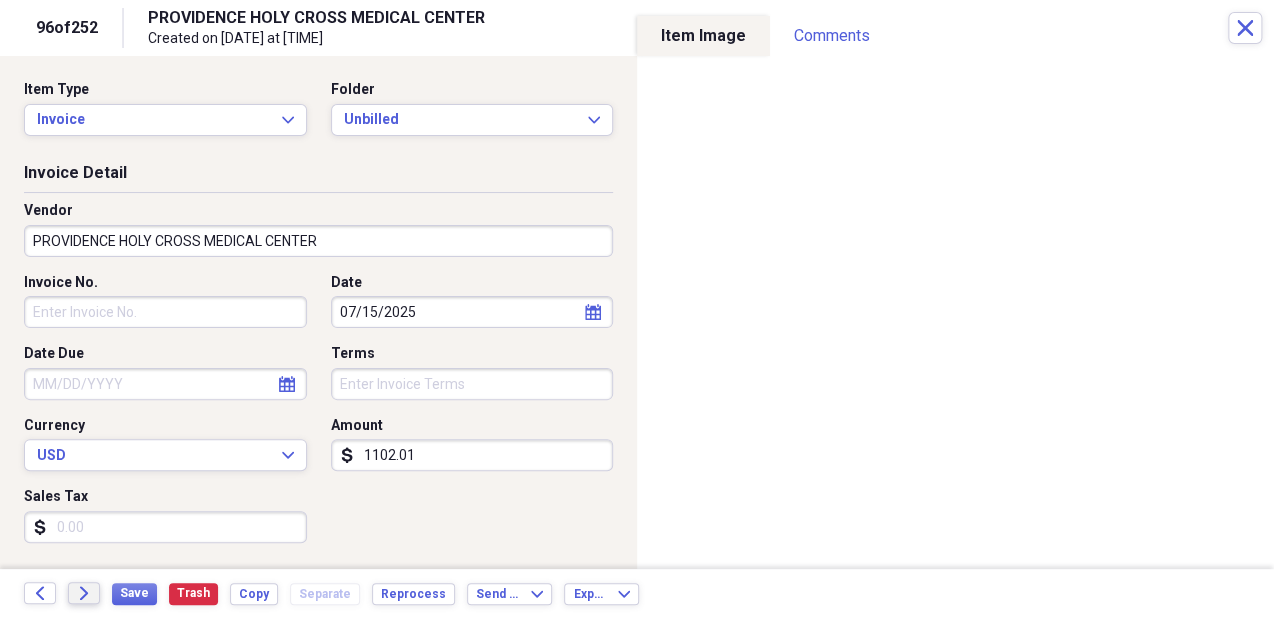 click 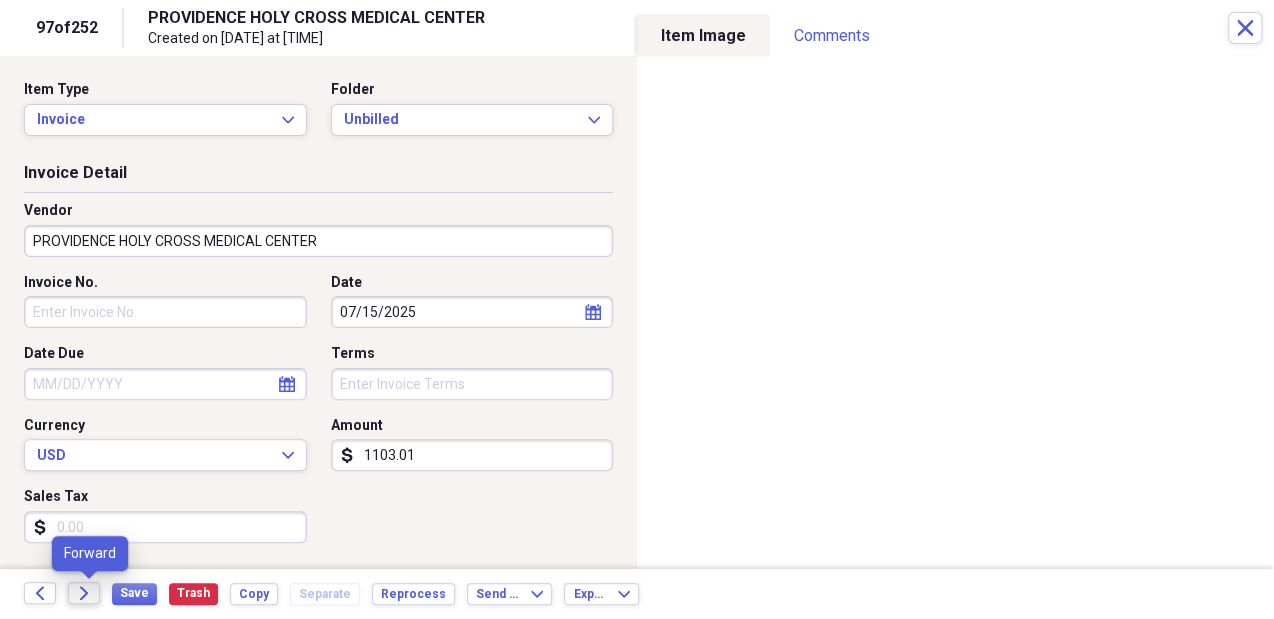 click on "Forward" at bounding box center (84, 593) 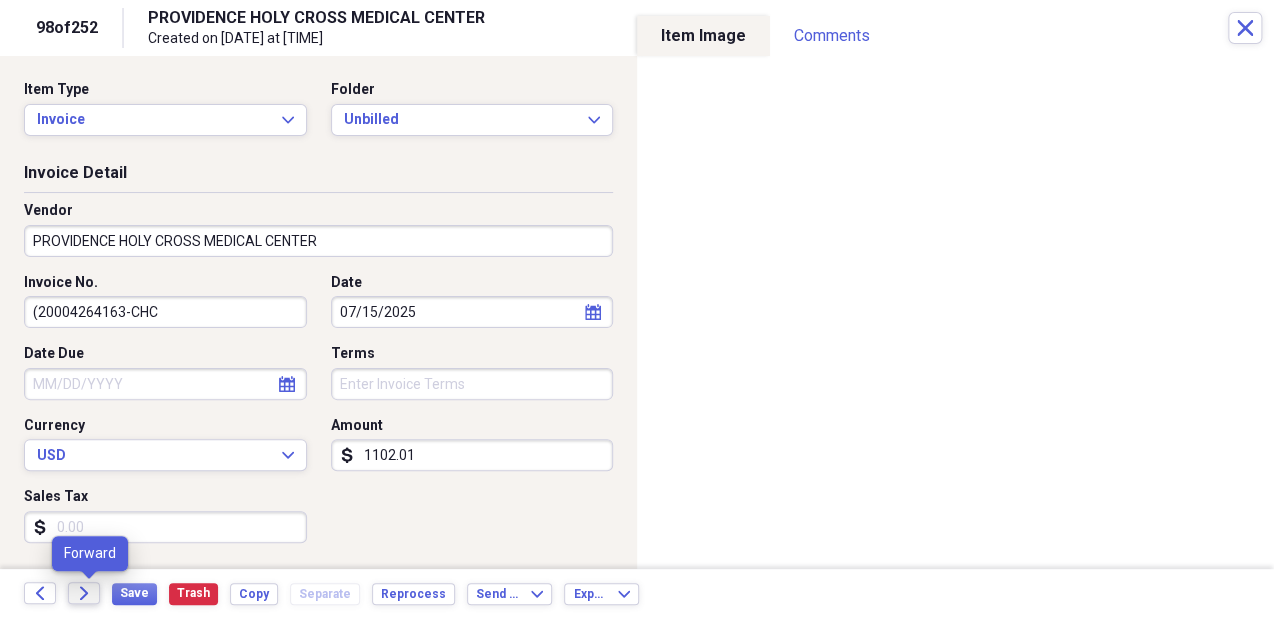 click on "Forward" 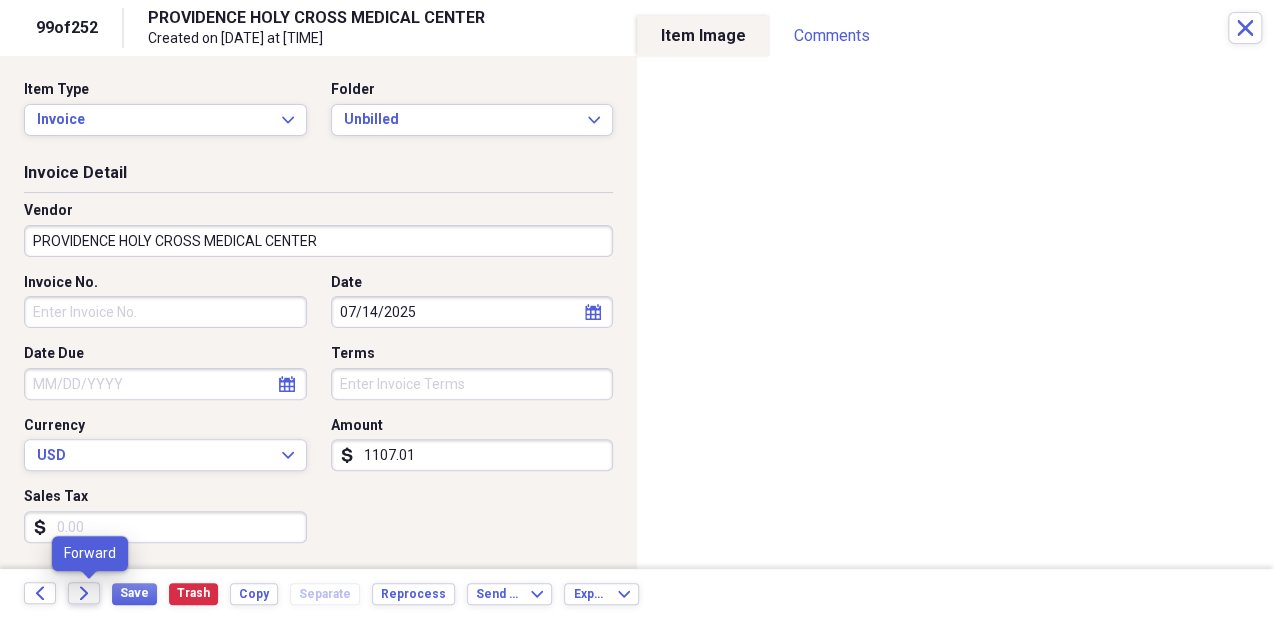 click 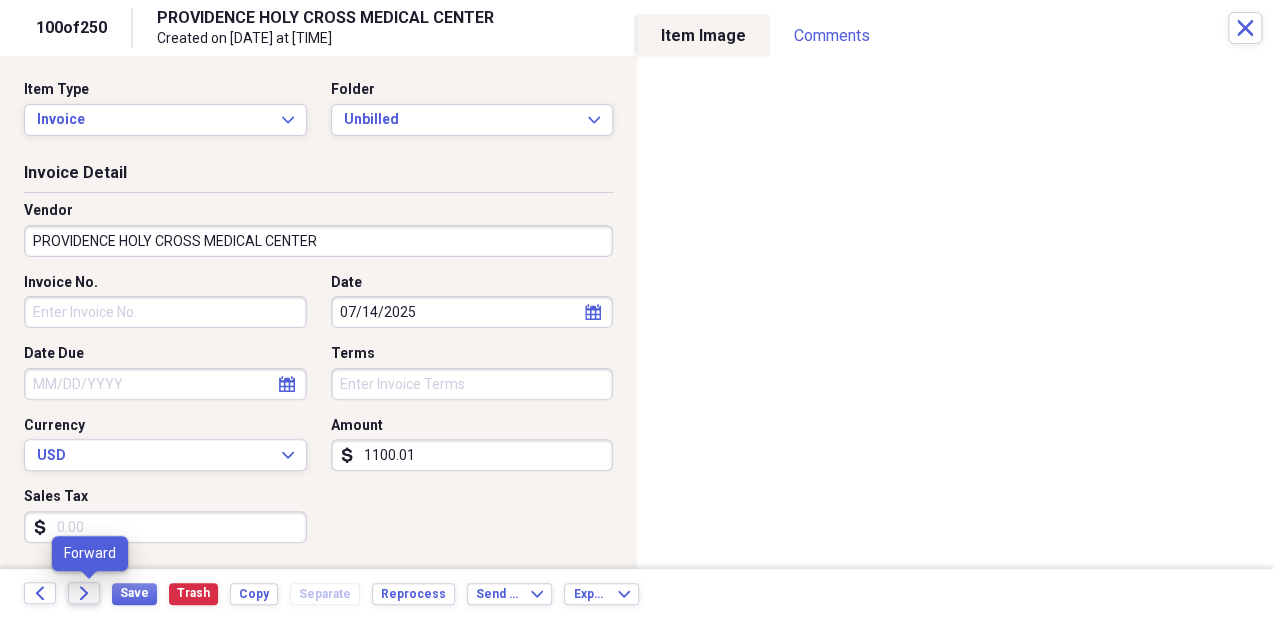 click on "Forward" 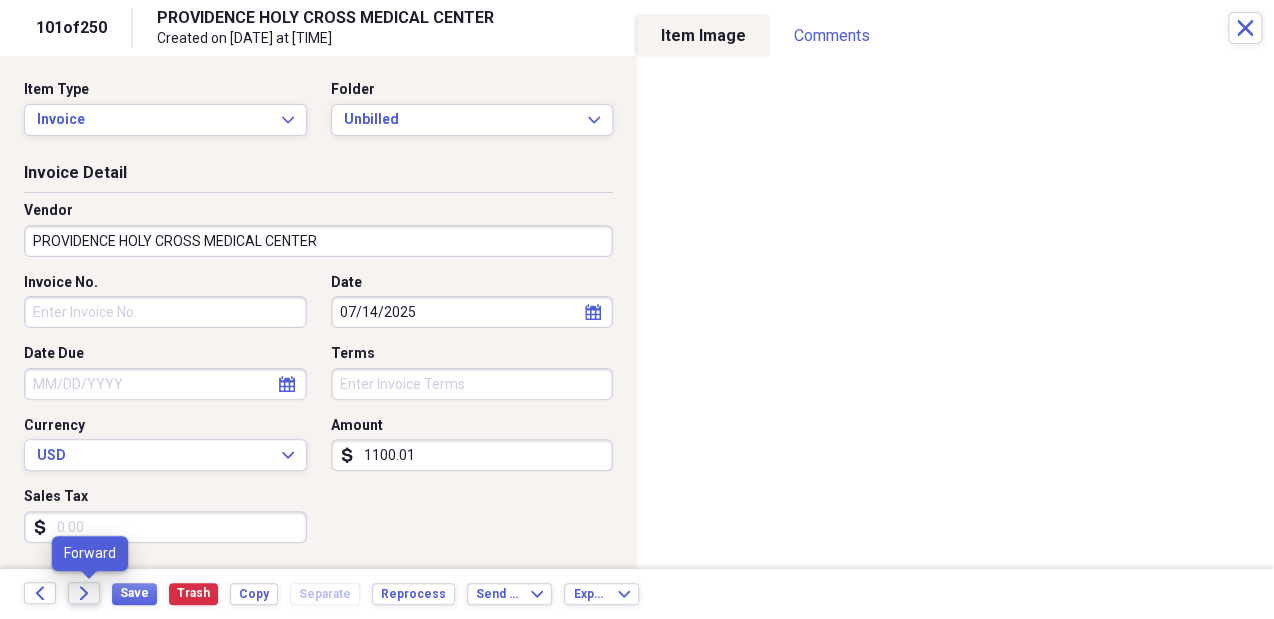 click on "Forward" 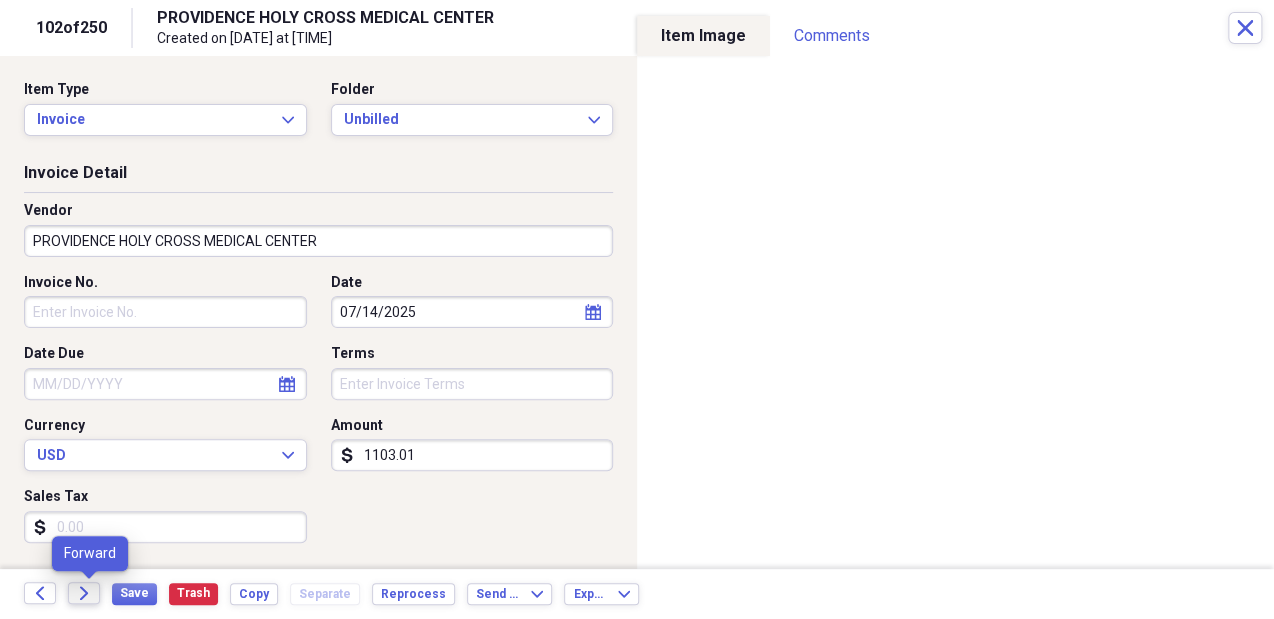 click 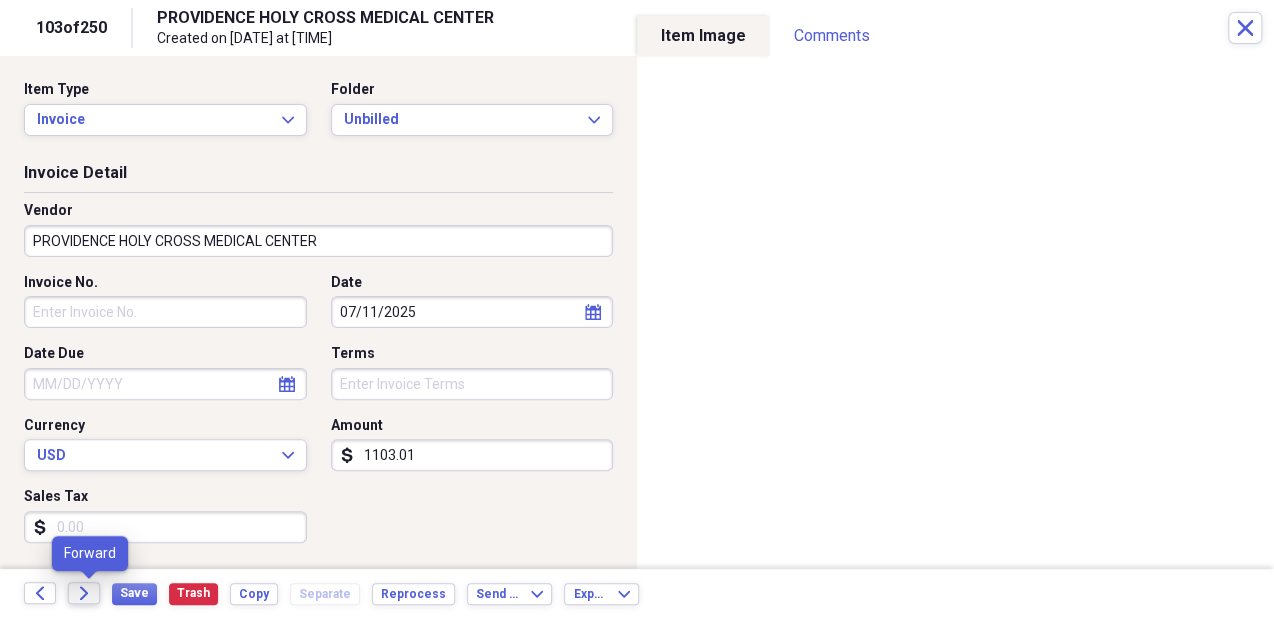 click on "Forward" 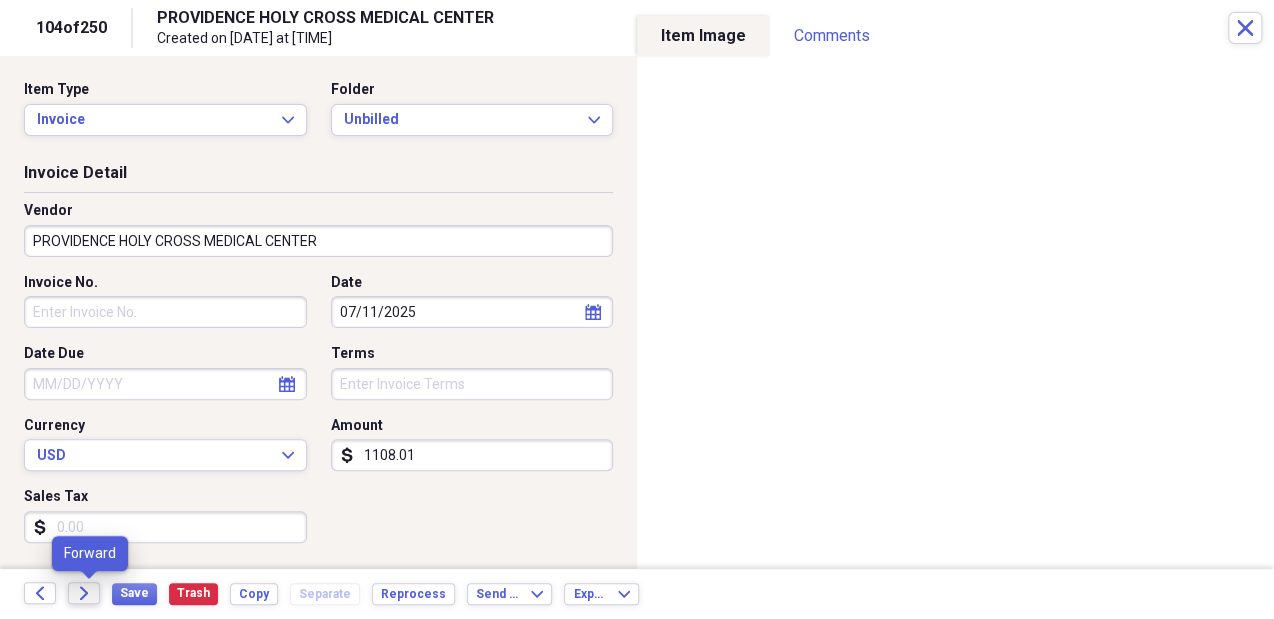 click on "Forward" 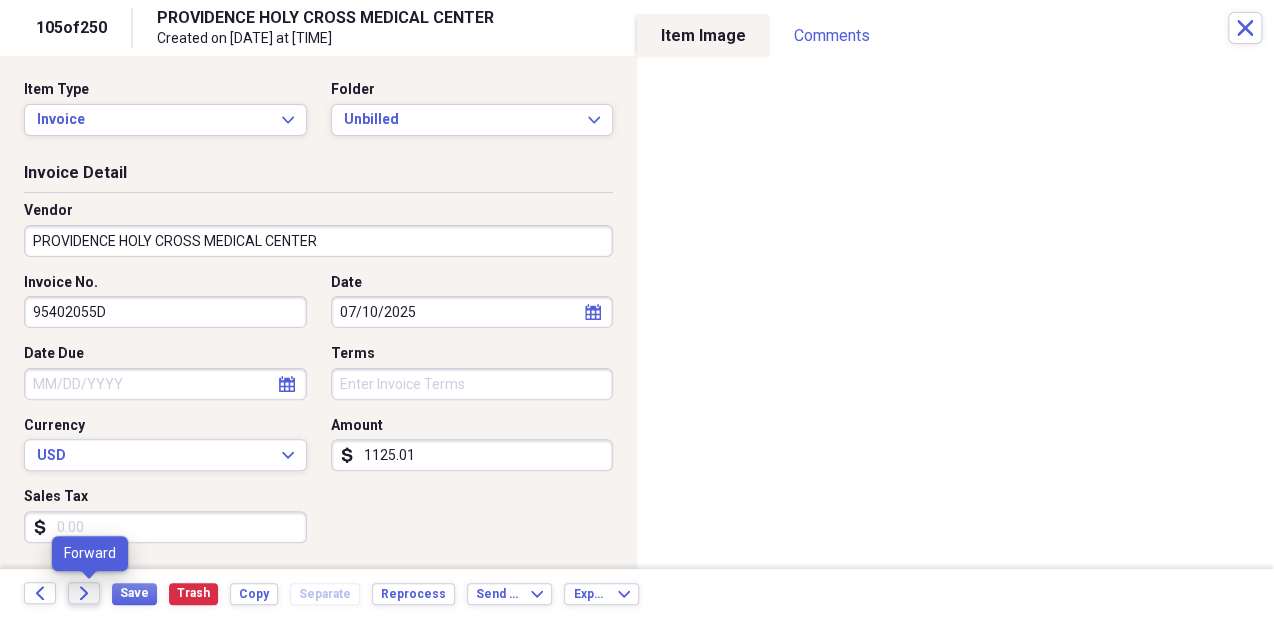 click on "Forward" at bounding box center (84, 593) 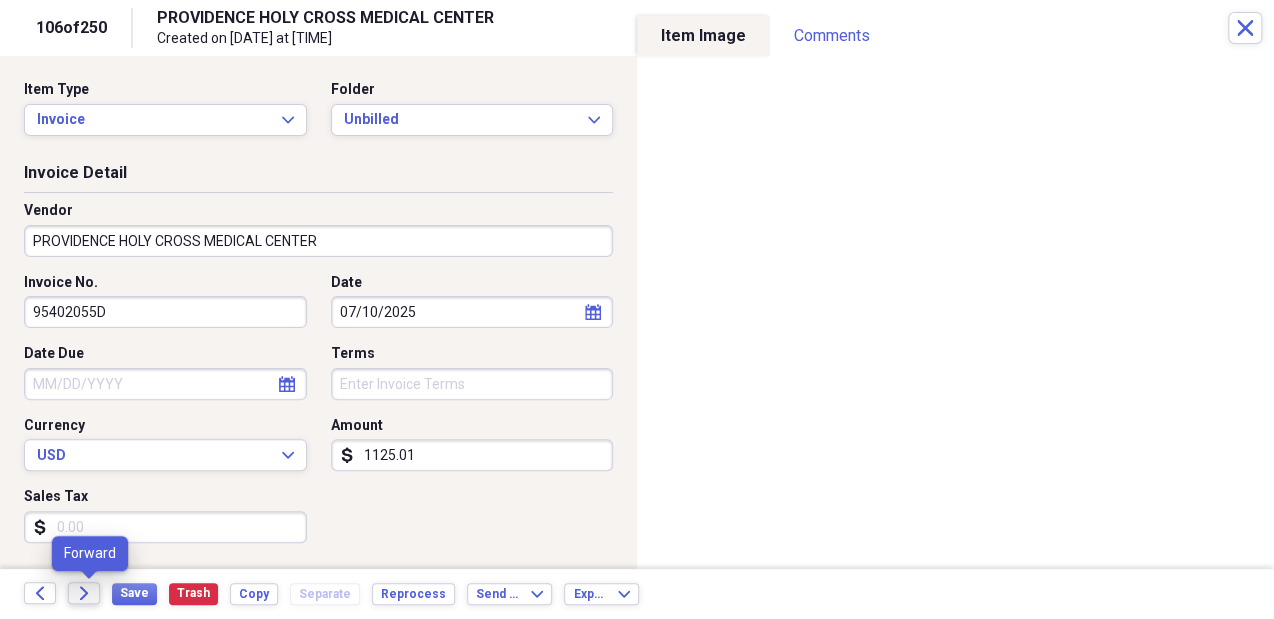click on "Forward" at bounding box center (84, 593) 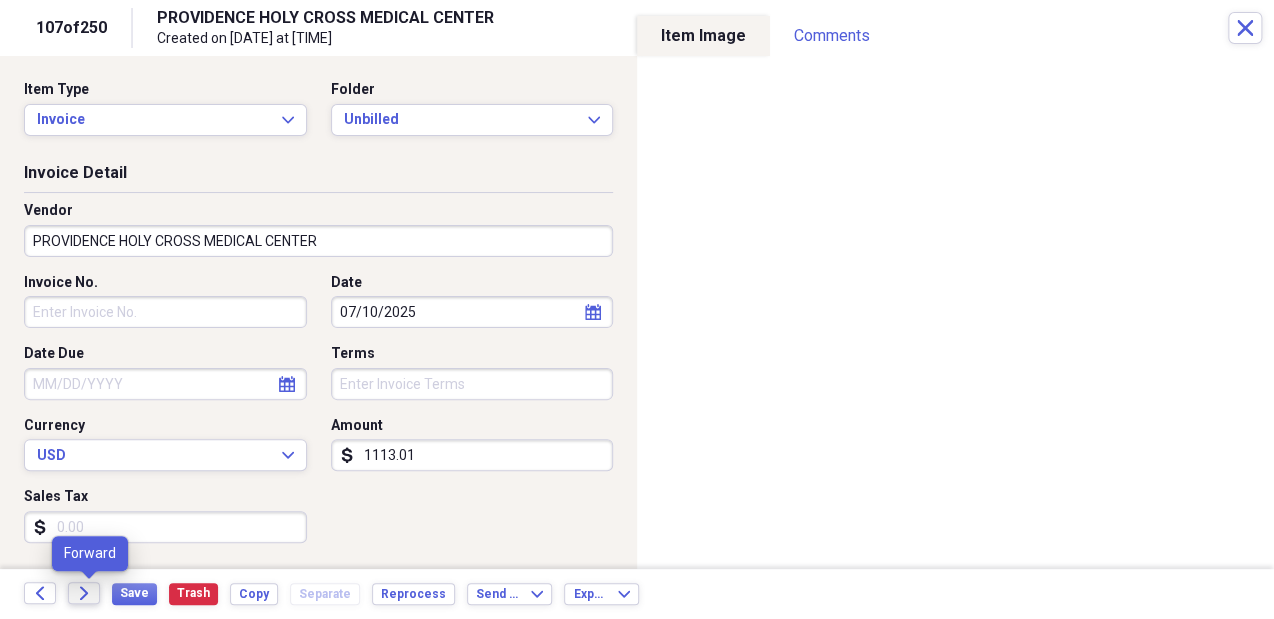 click 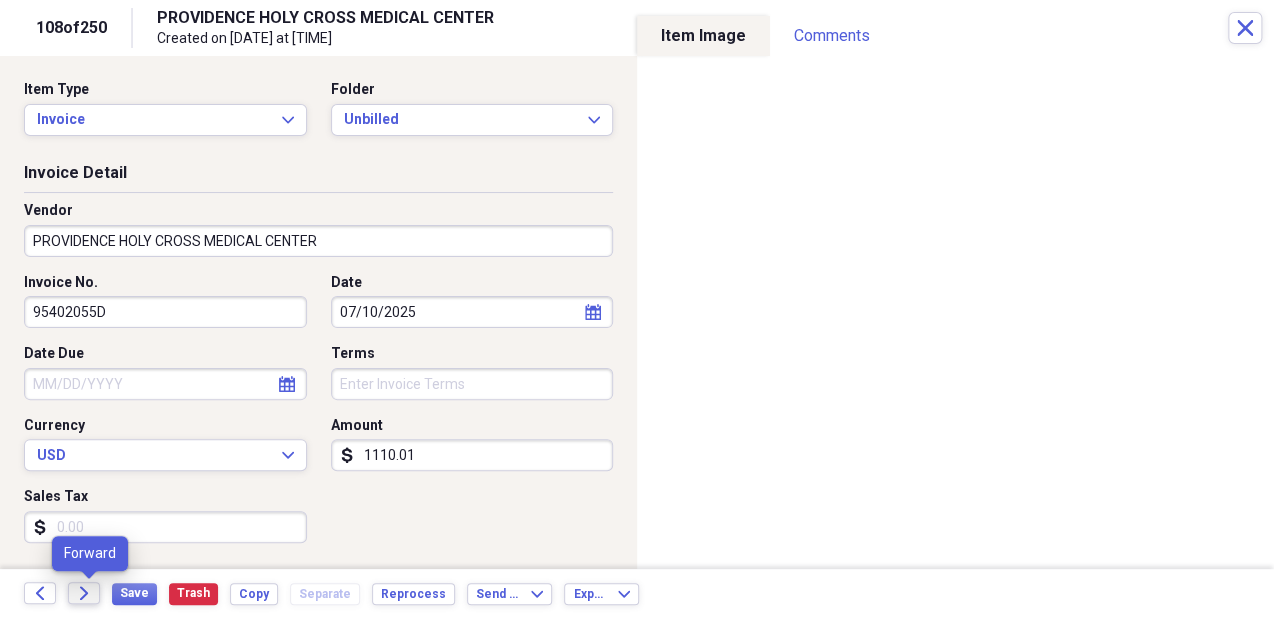 click on "Forward" 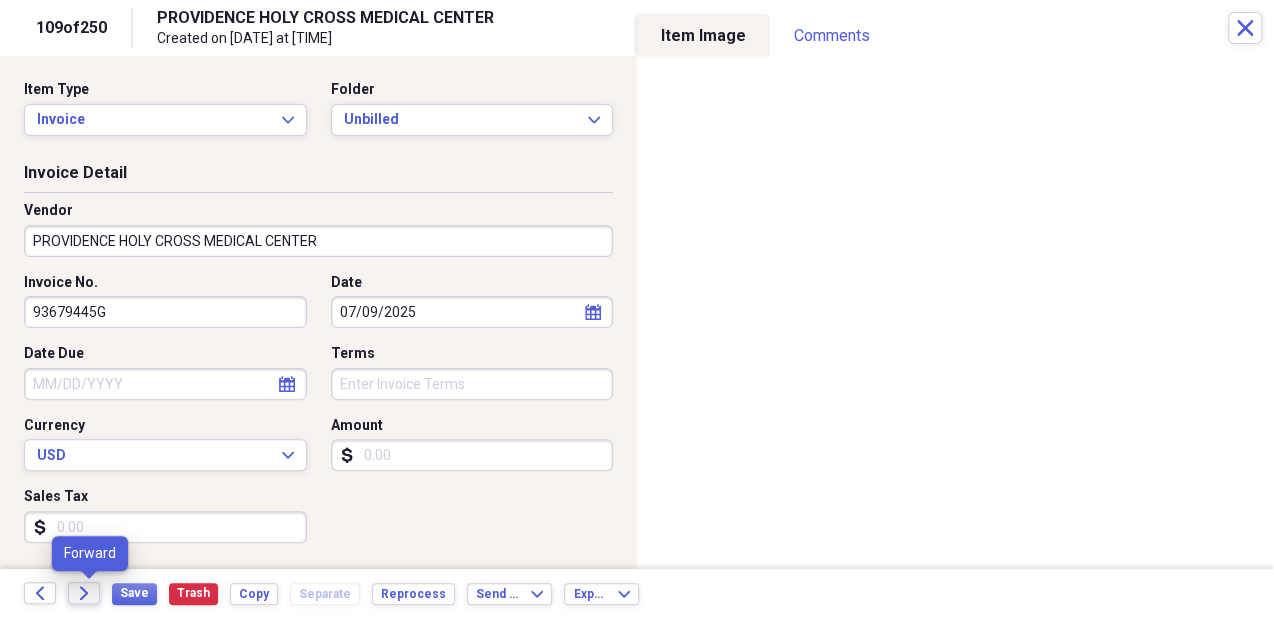 click on "Forward" 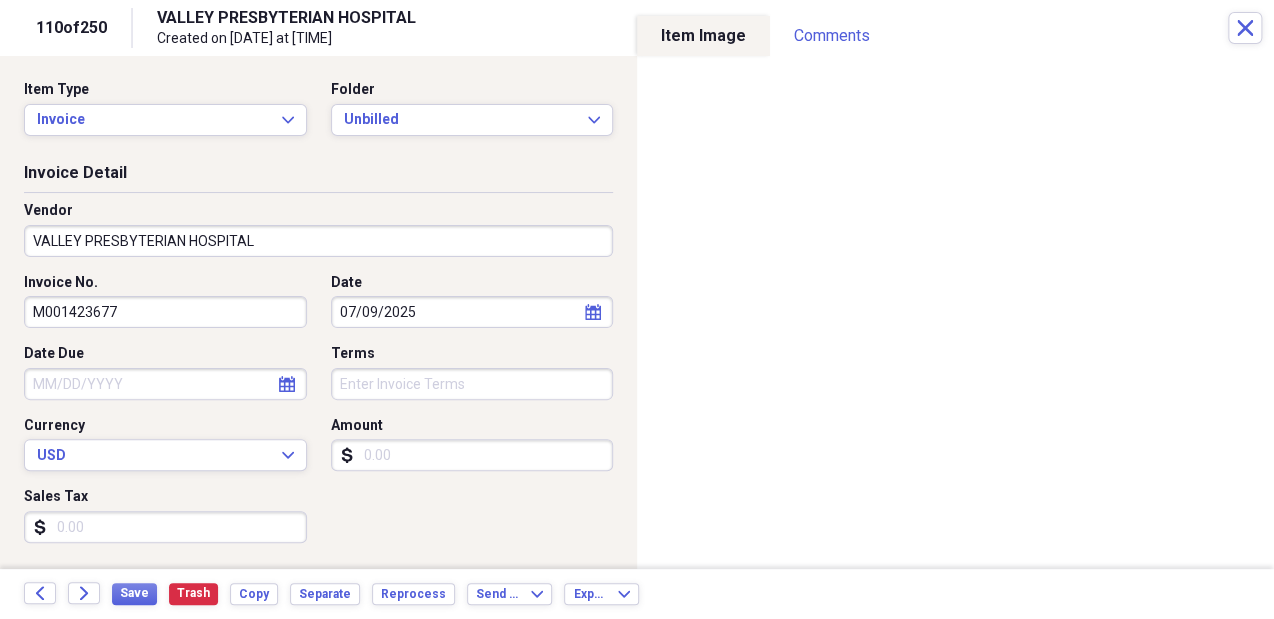 click on "Sales Tax" at bounding box center [165, 497] 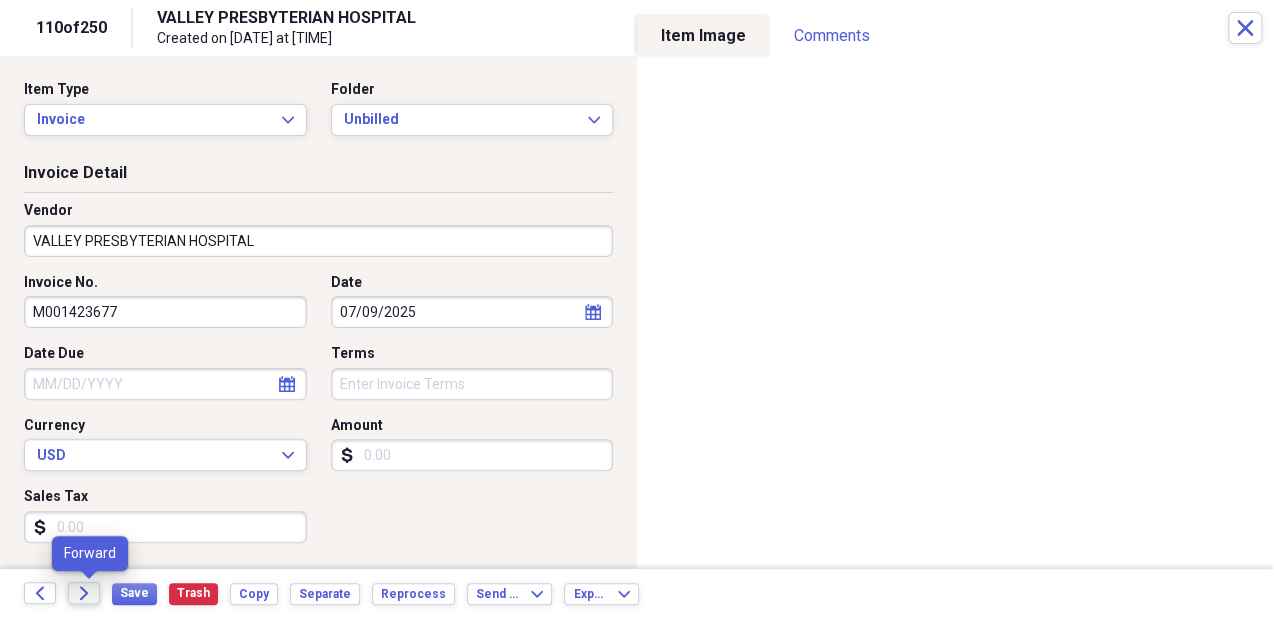 click on "Forward" at bounding box center (84, 593) 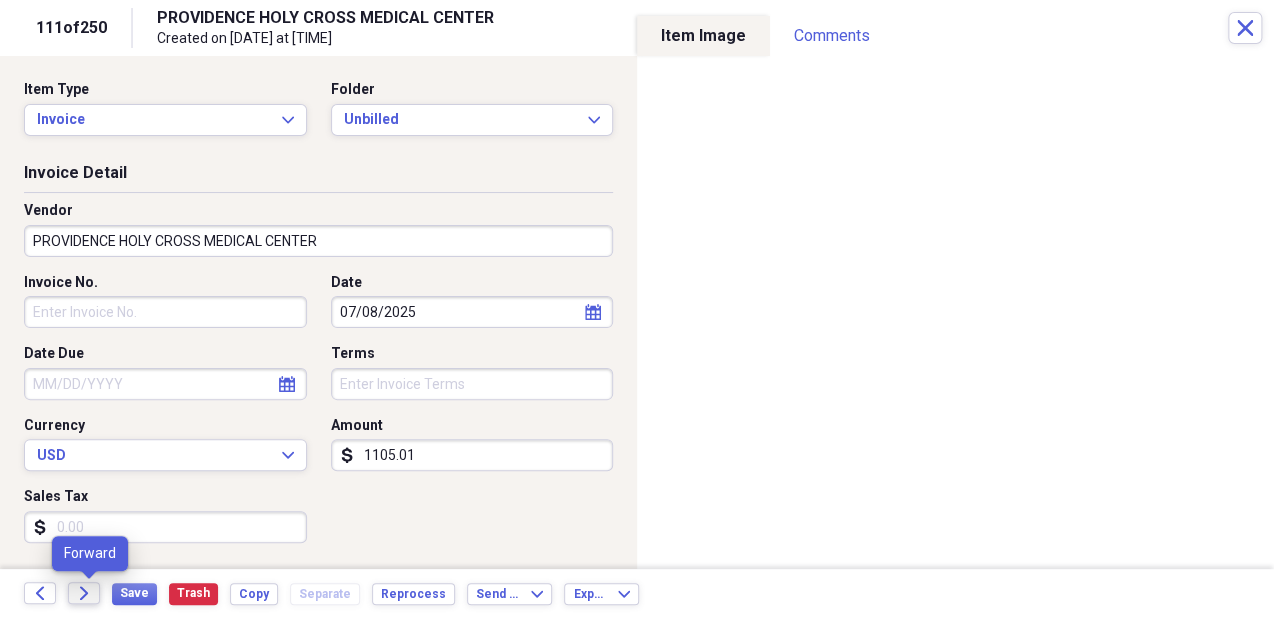 click on "Forward" at bounding box center [84, 593] 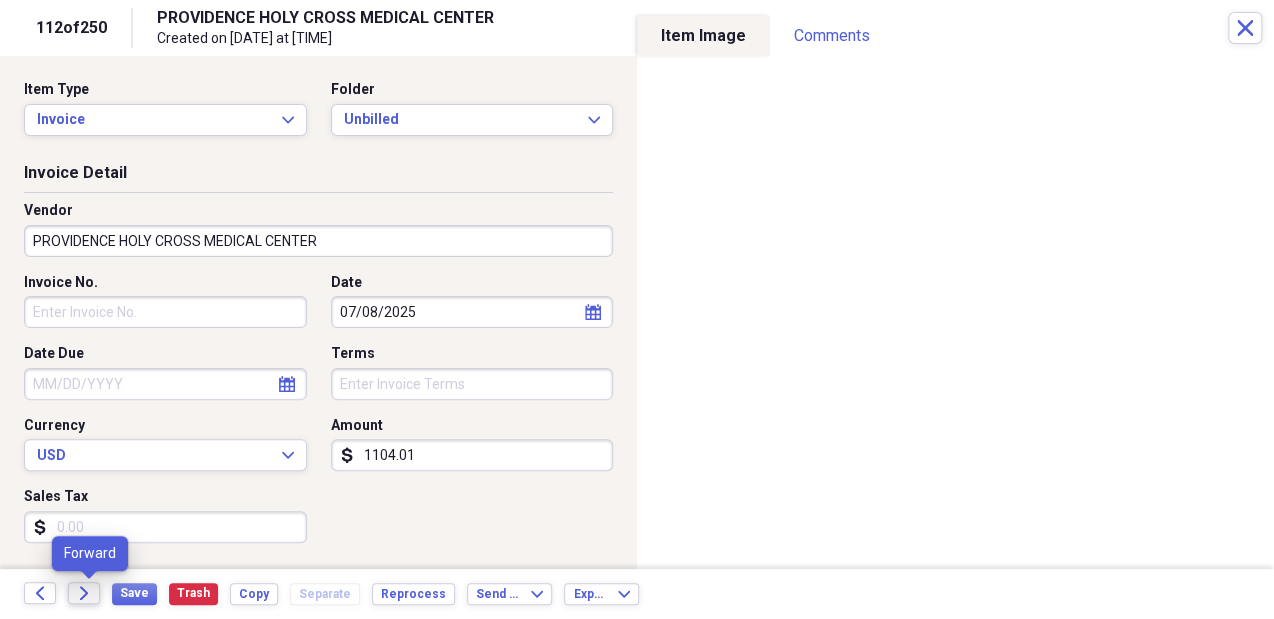 click on "Forward" 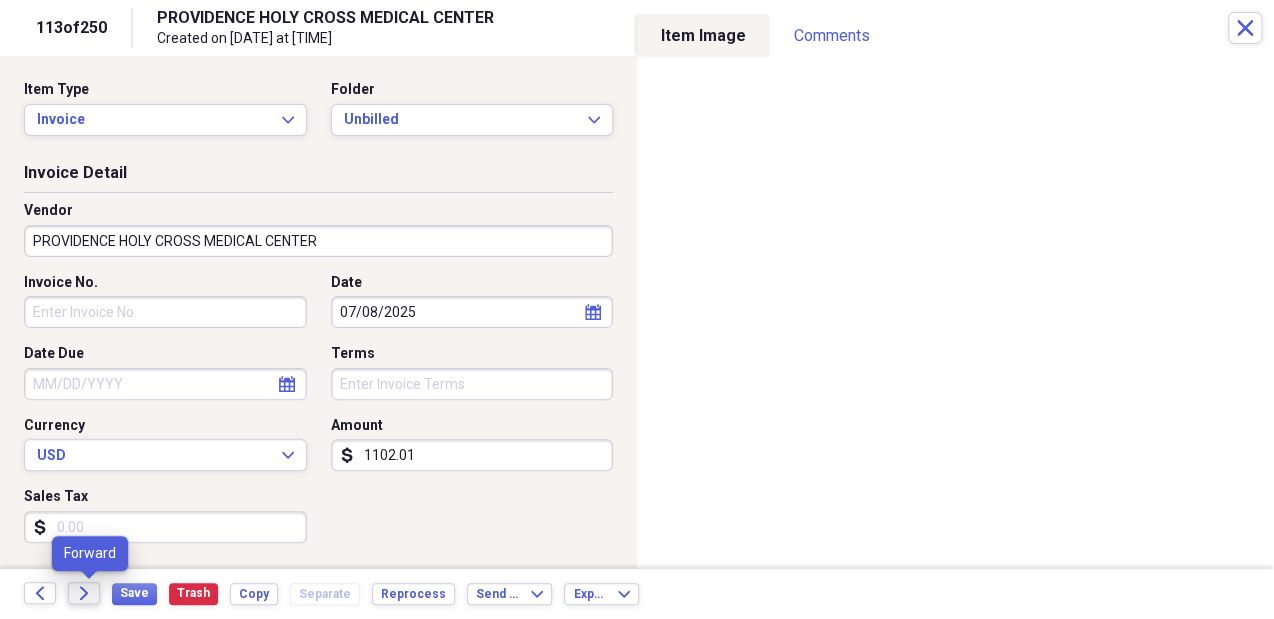 click on "Forward" 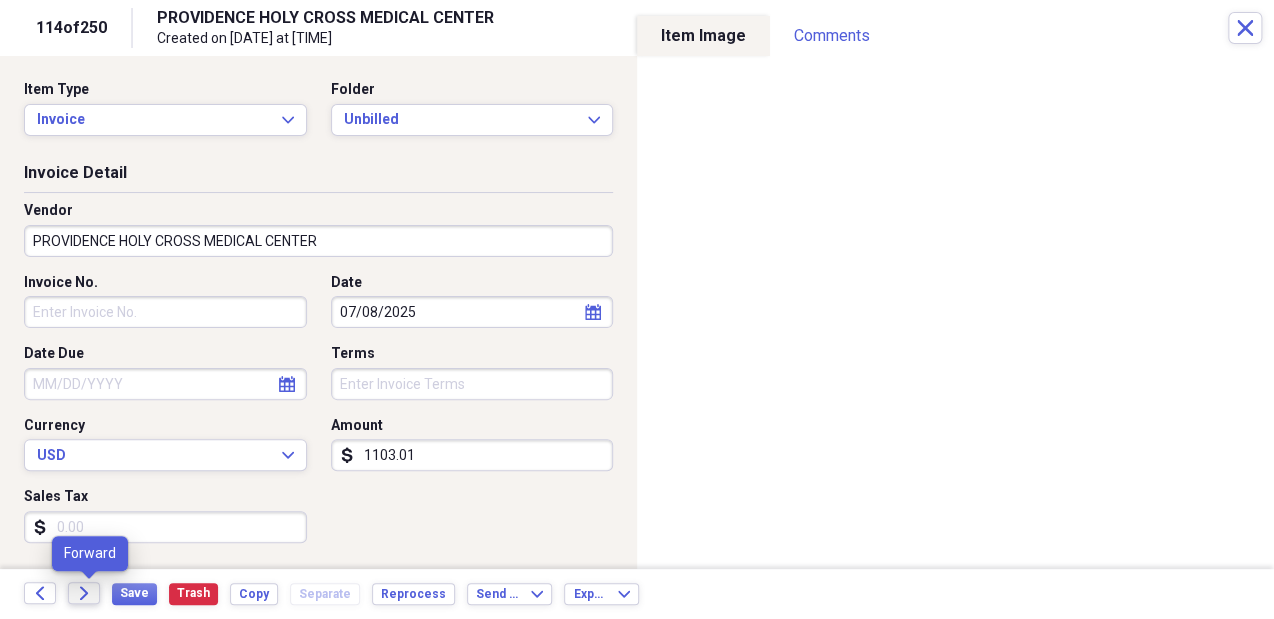 click on "Forward" 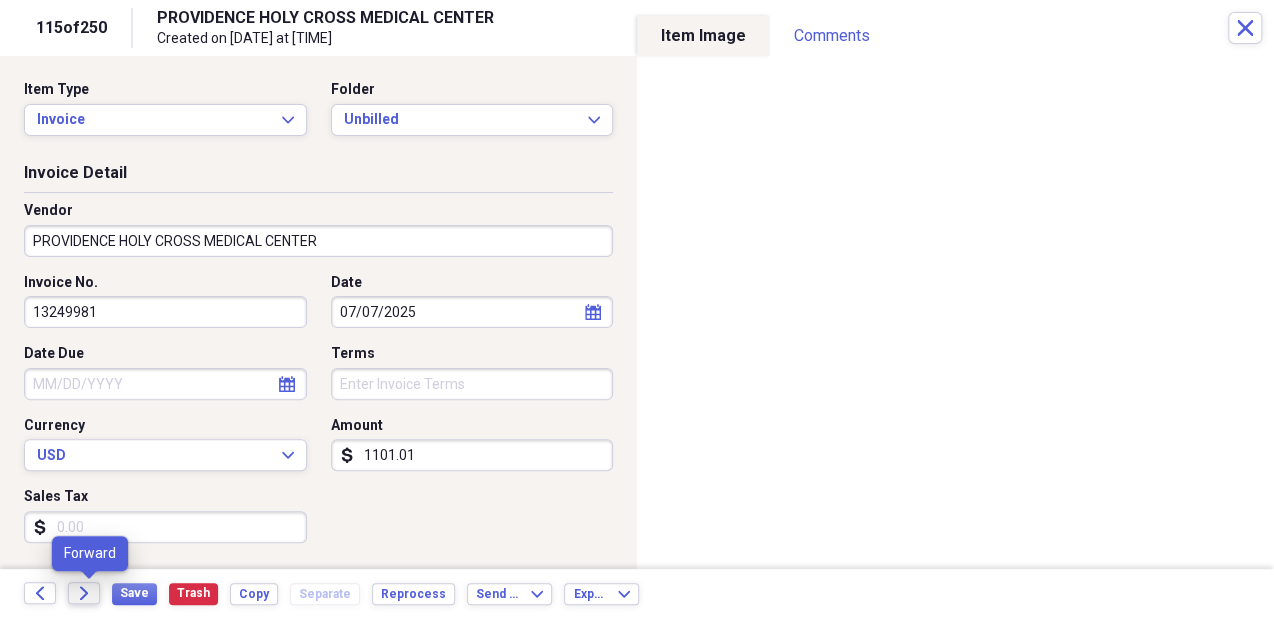 click on "Forward" 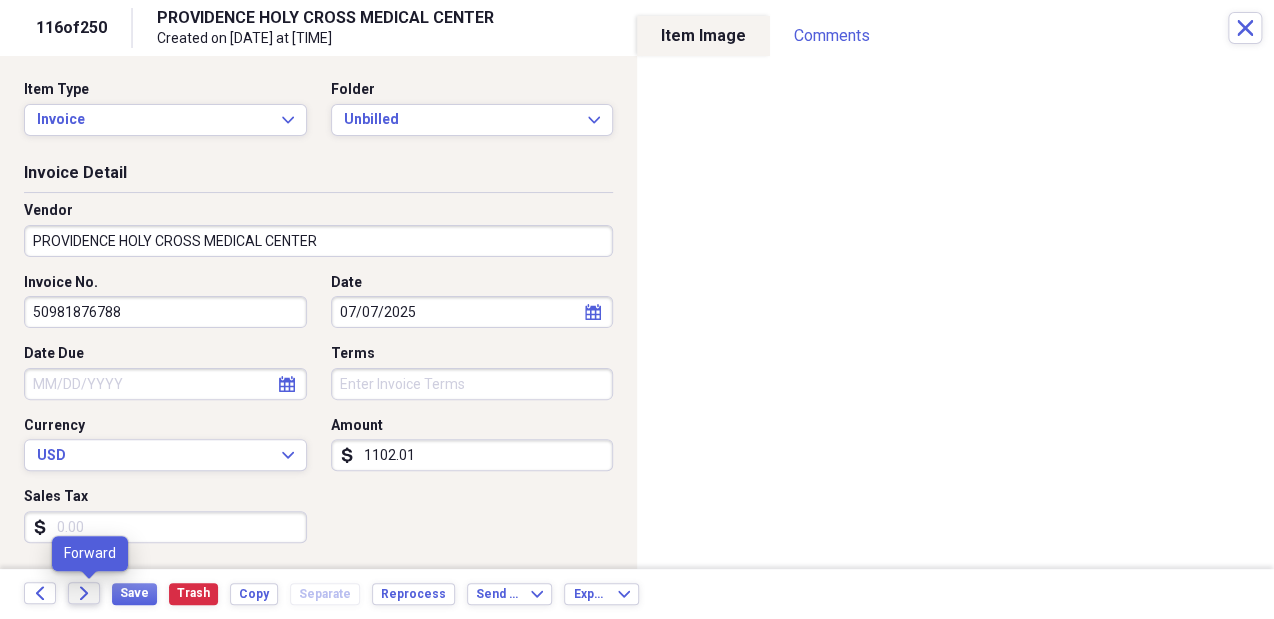 click on "Forward" 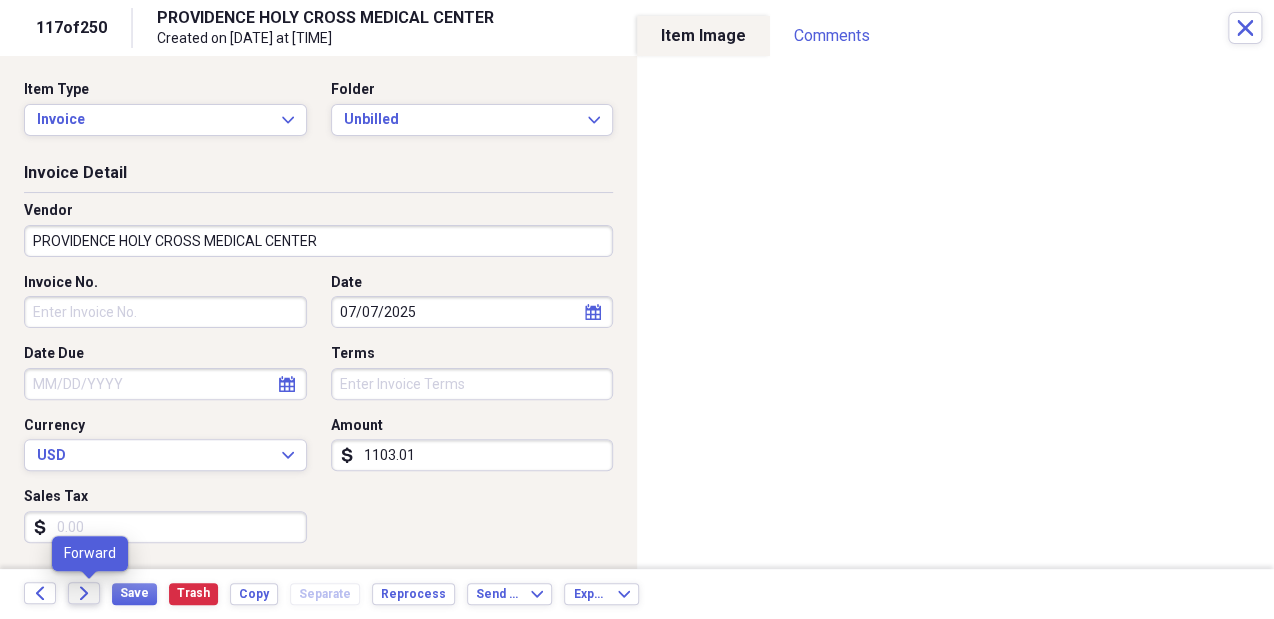 click on "Forward" 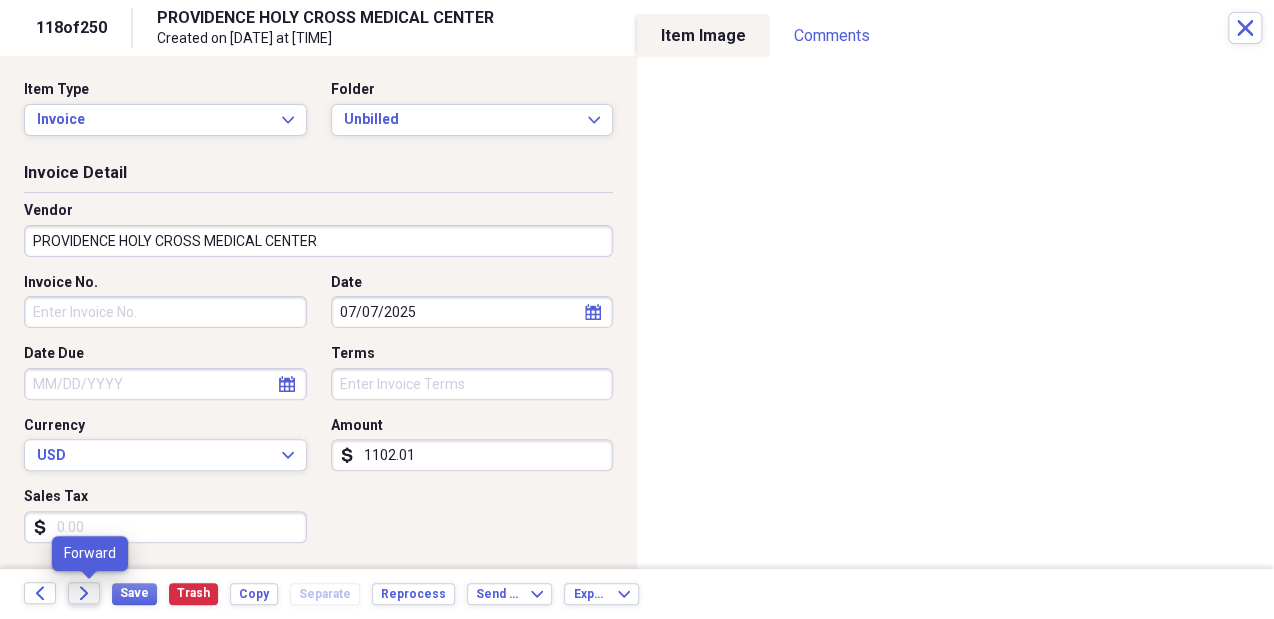 click on "Forward" 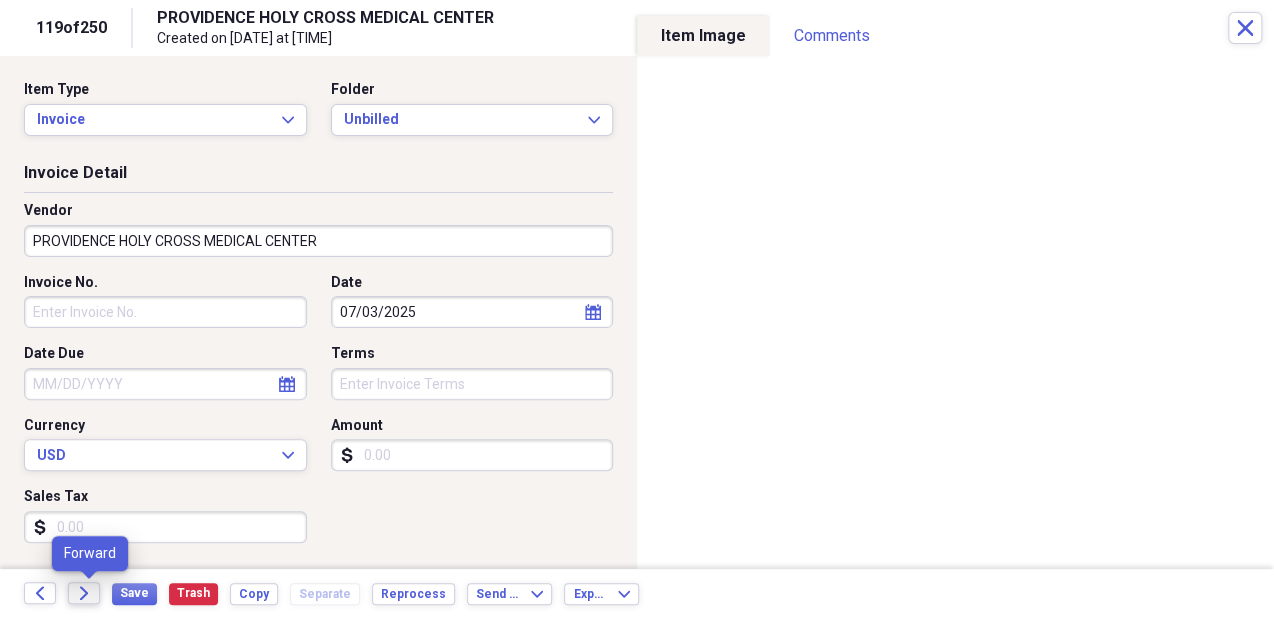 click on "Forward" 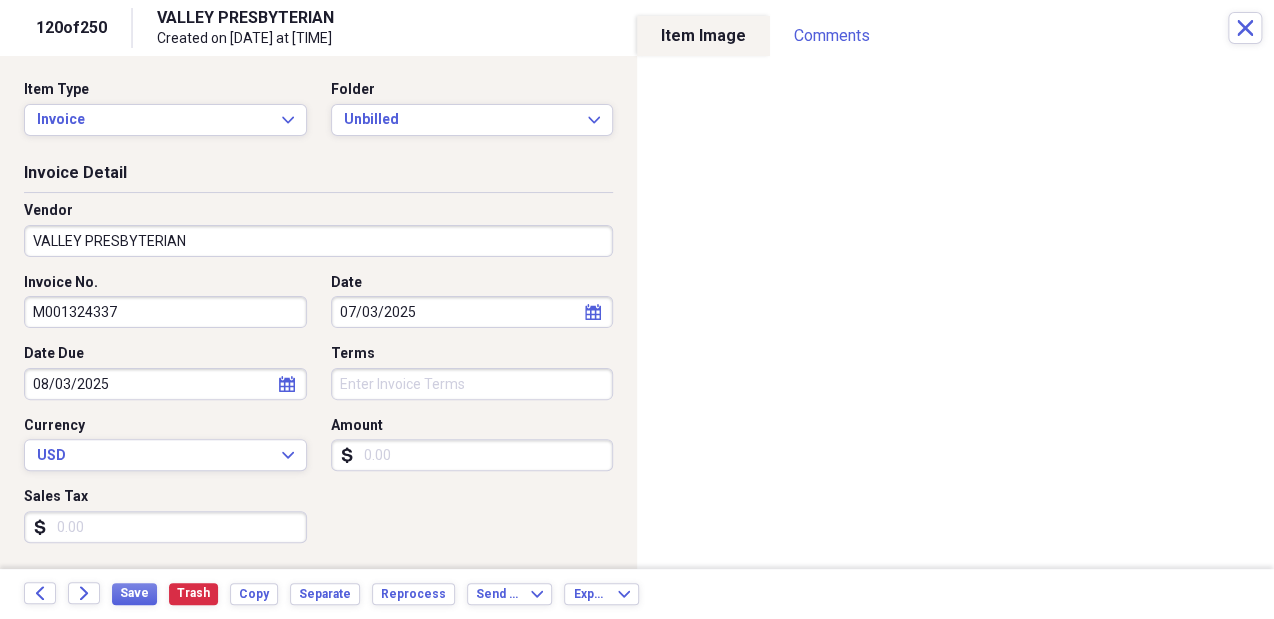 click on "Invoice No. M001324337 Date [DATE] calendar Calendar Date Due [DATE] calendar Calendar Terms Currency USD Expand Amount dollar-sign Sales Tax dollar-sign" at bounding box center (318, 416) 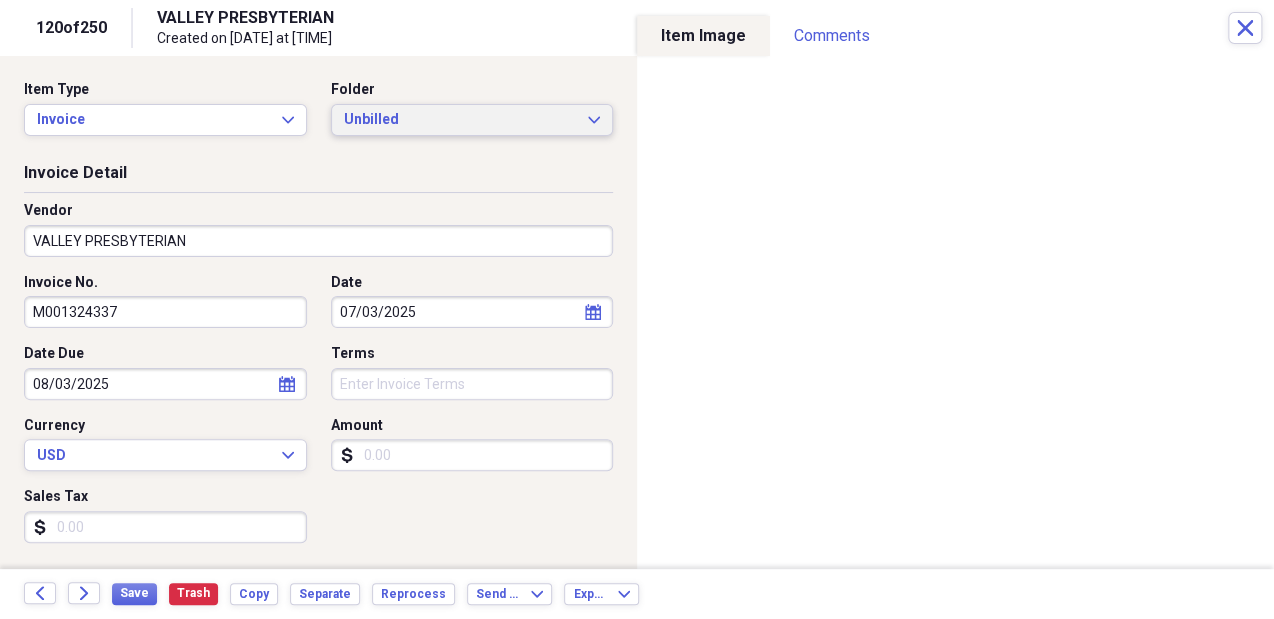 click on "Unbilled Expand" at bounding box center [472, 120] 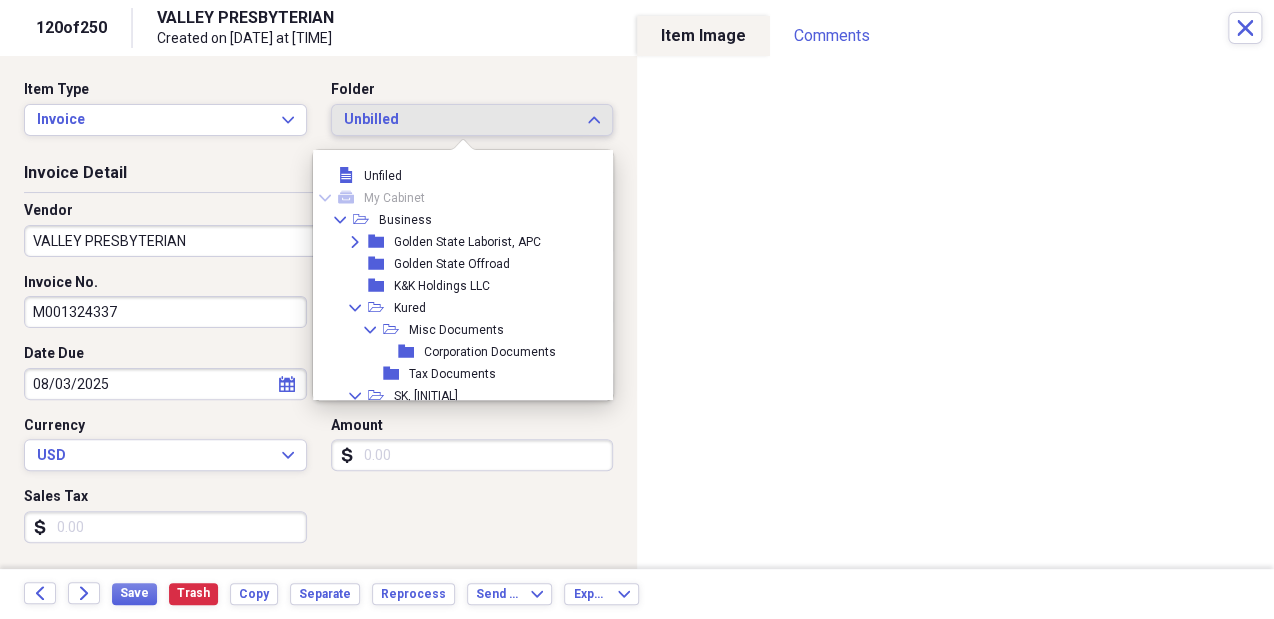 scroll, scrollTop: 215, scrollLeft: 0, axis: vertical 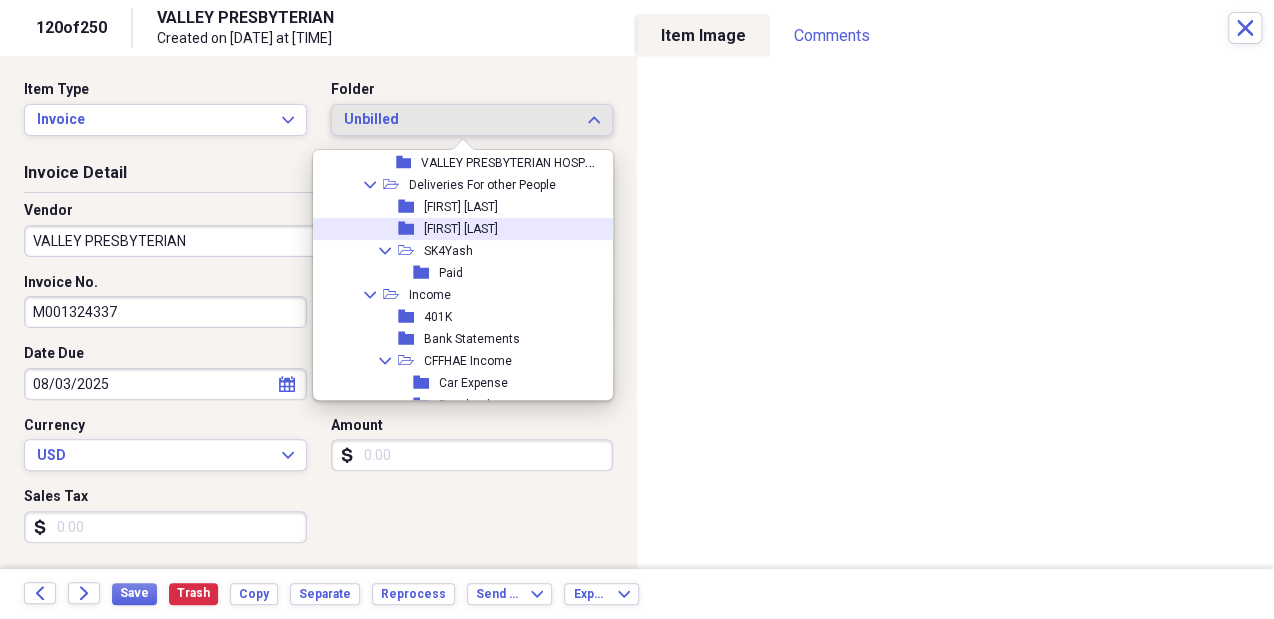 click on "[FIRST] [LAST]" at bounding box center [461, 229] 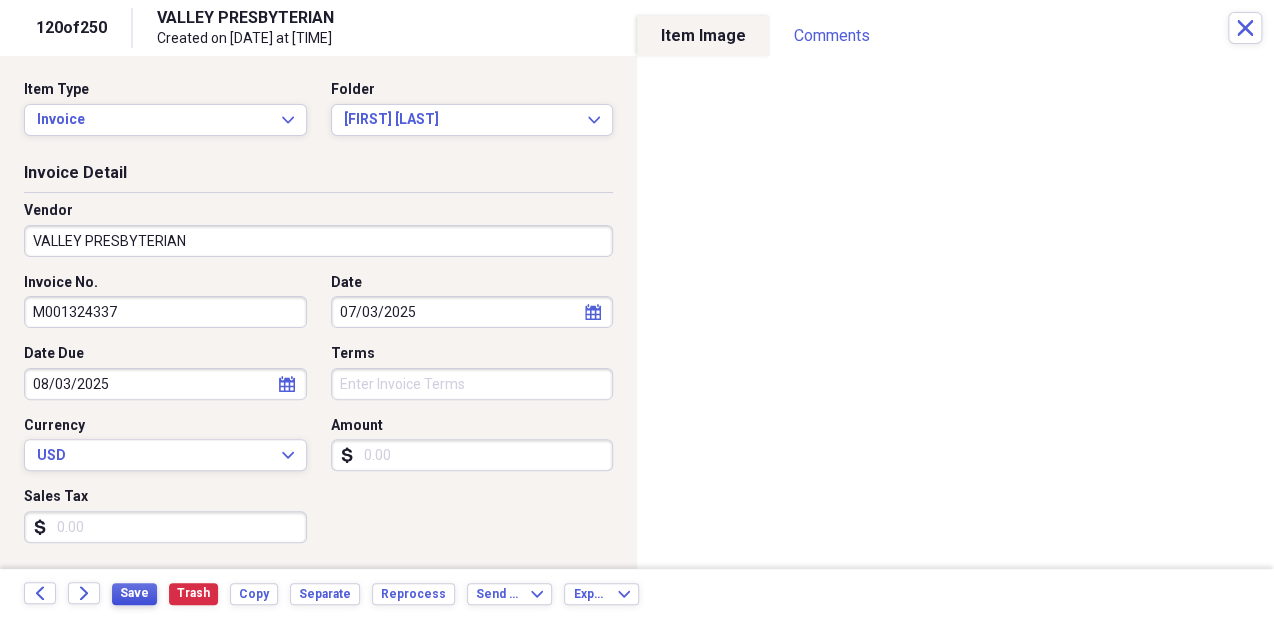 click on "Save" at bounding box center [134, 593] 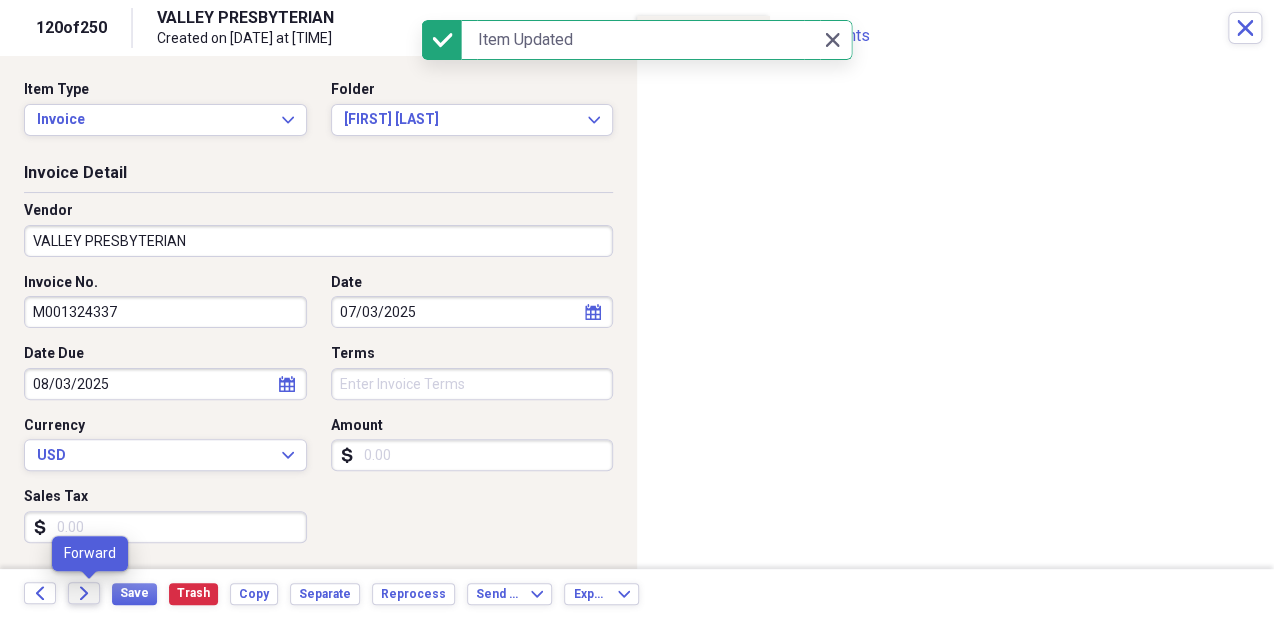 click on "Forward" 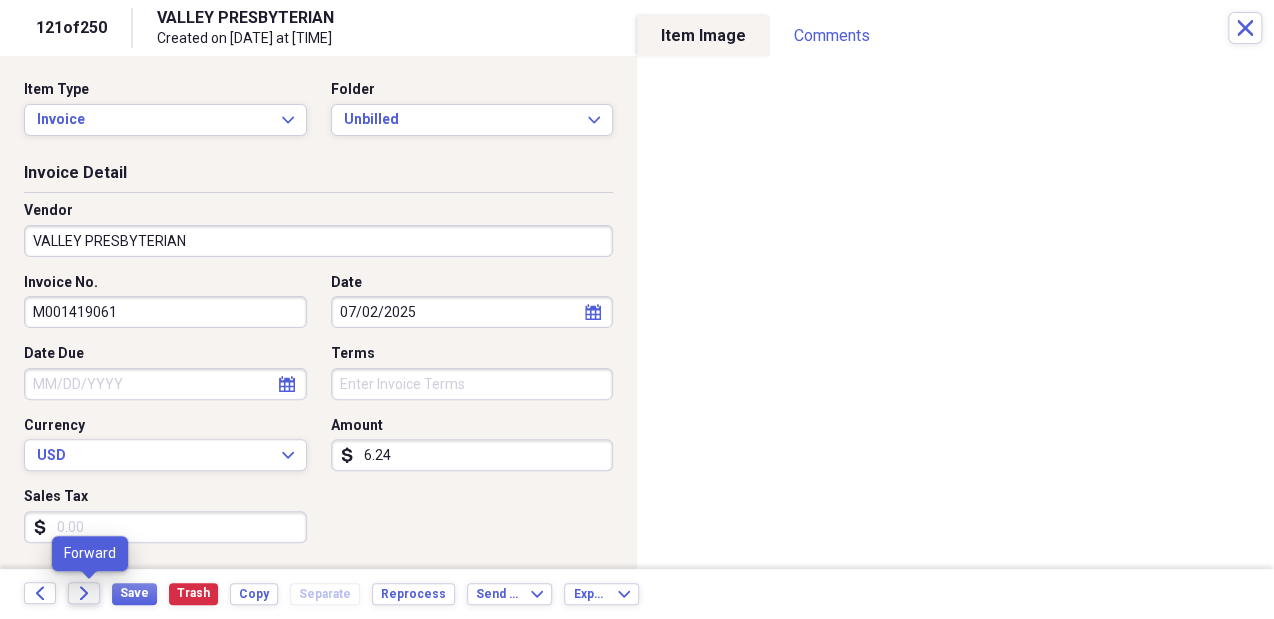 click 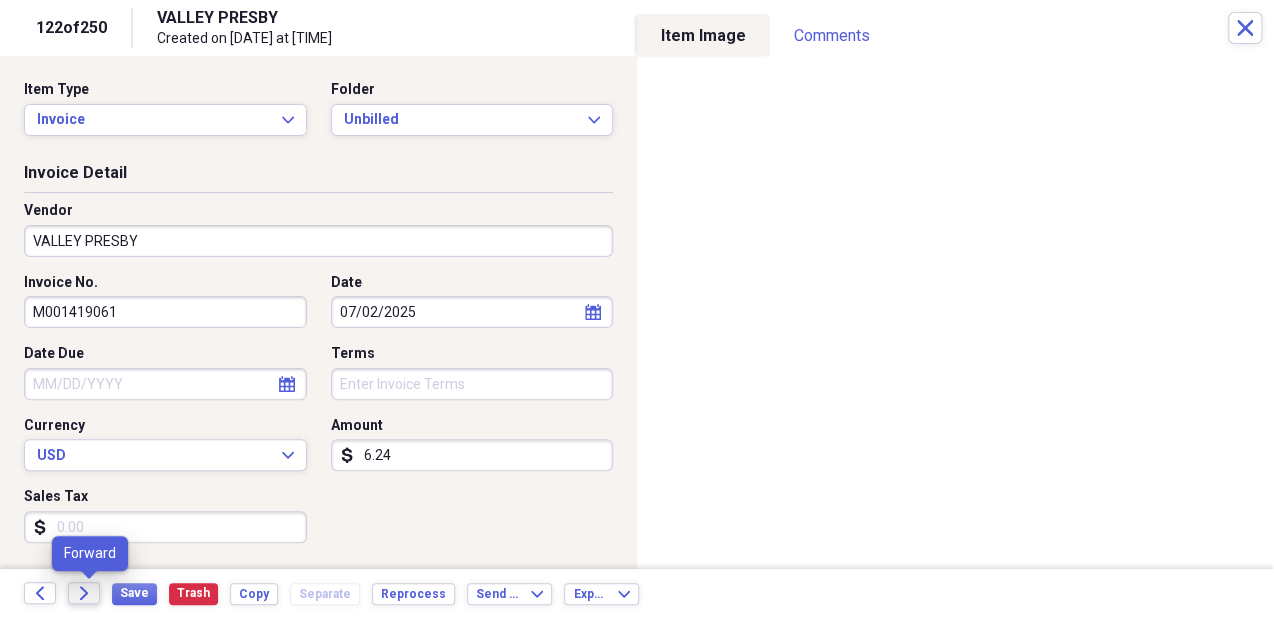 click on "Forward" 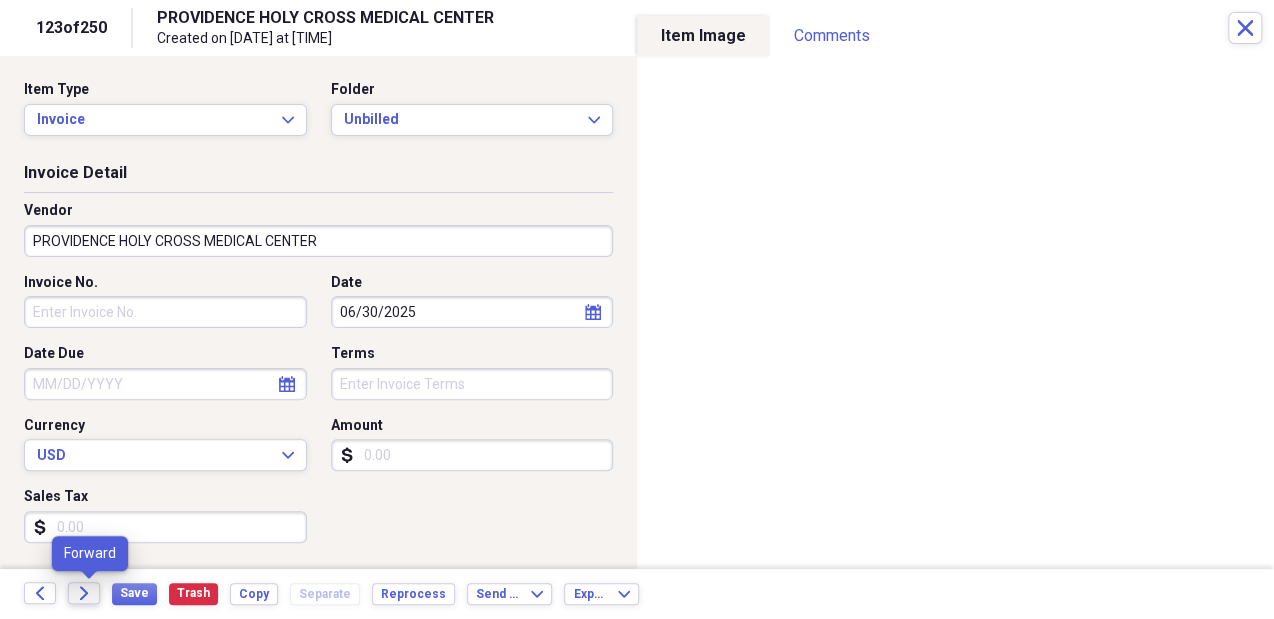 click on "Forward" 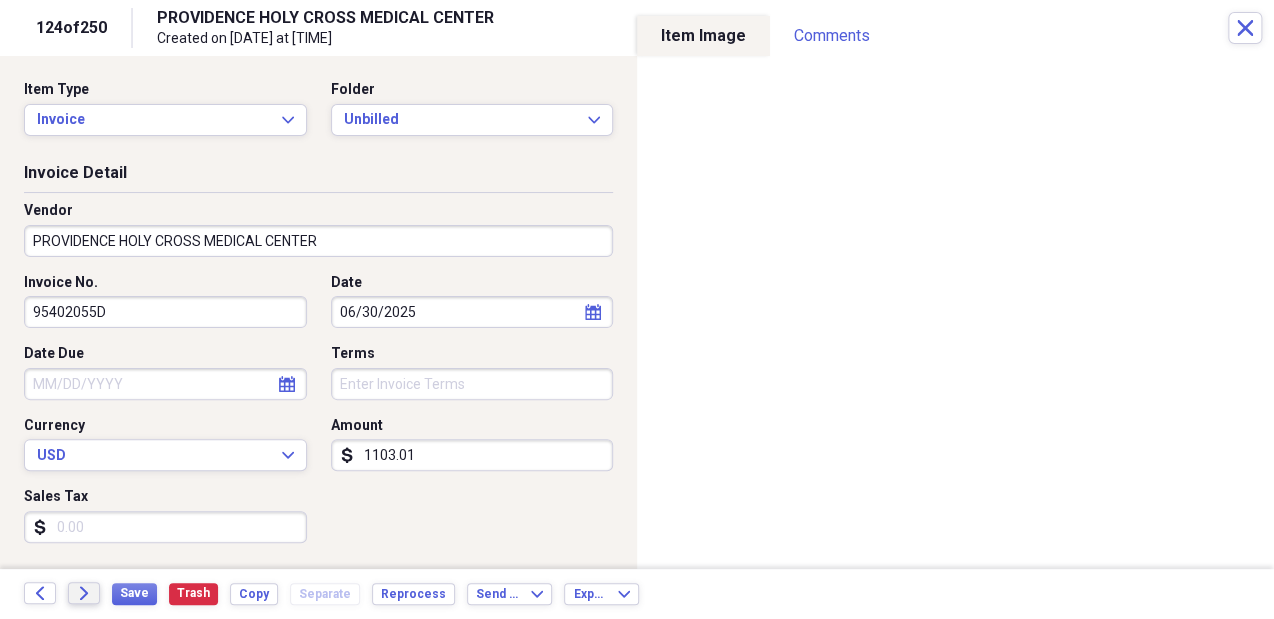 click on "Forward" 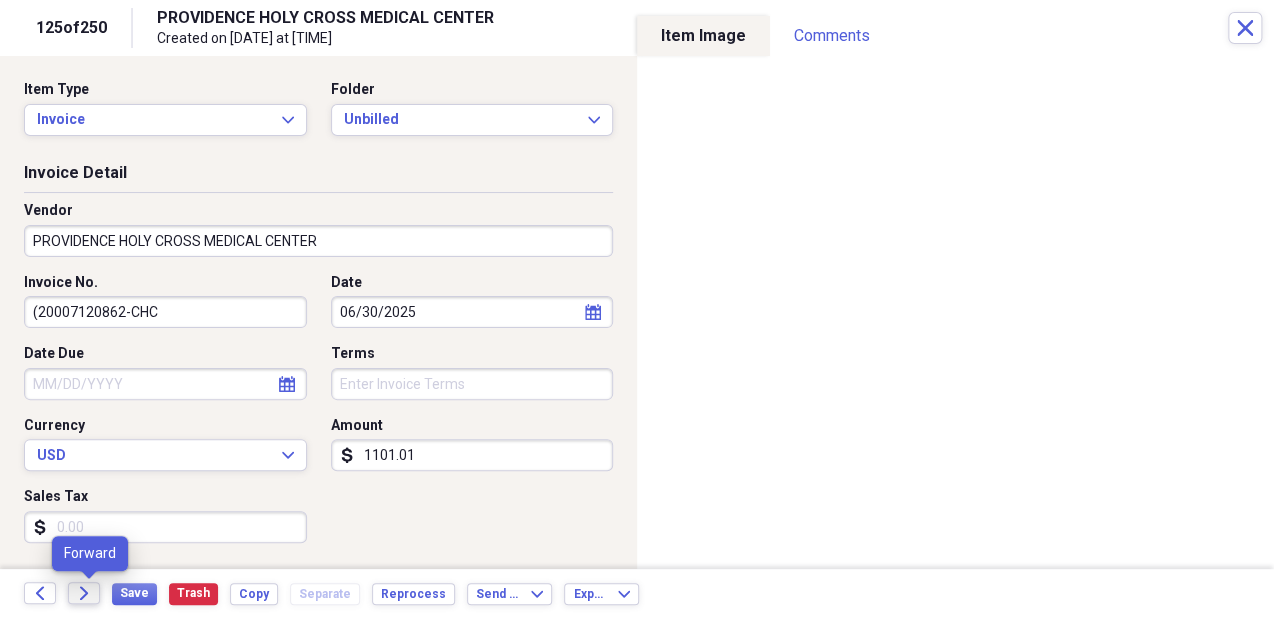 click on "Forward" at bounding box center (84, 593) 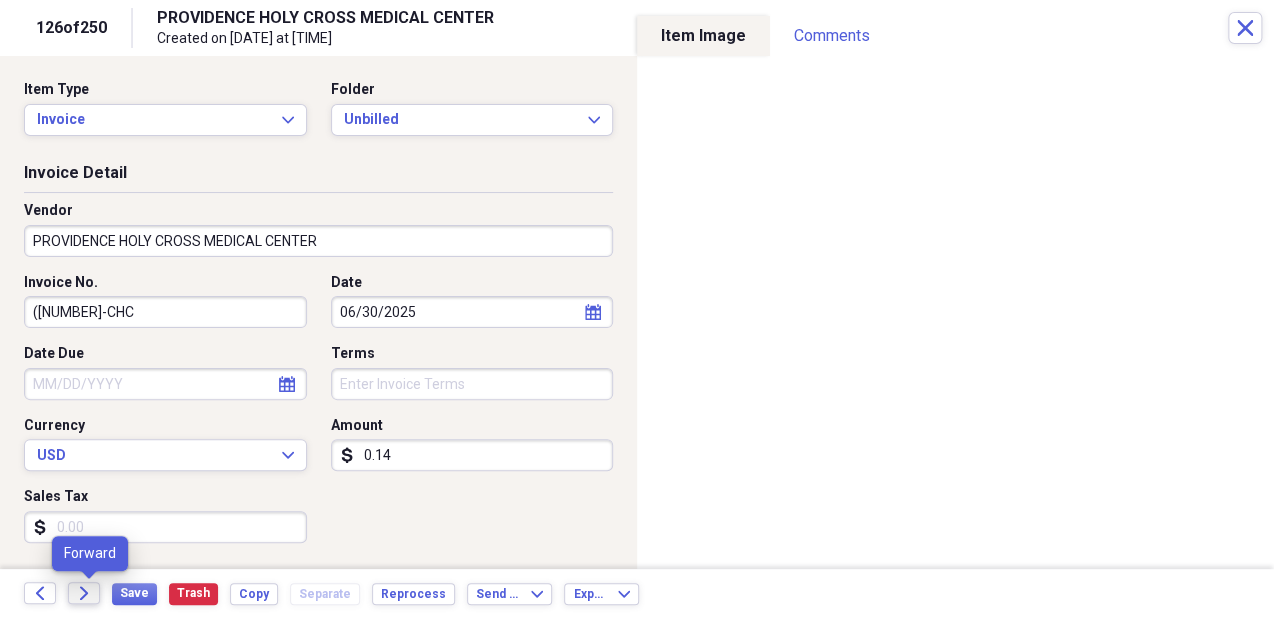 click 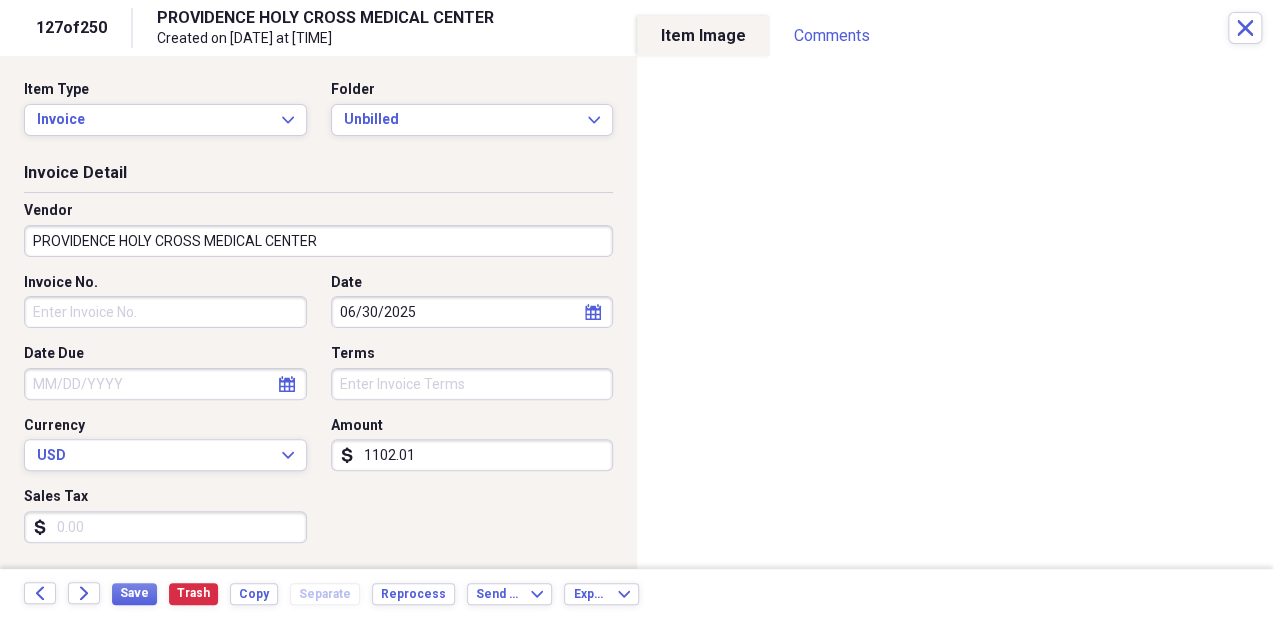 click on "Sales Tax" at bounding box center (165, 497) 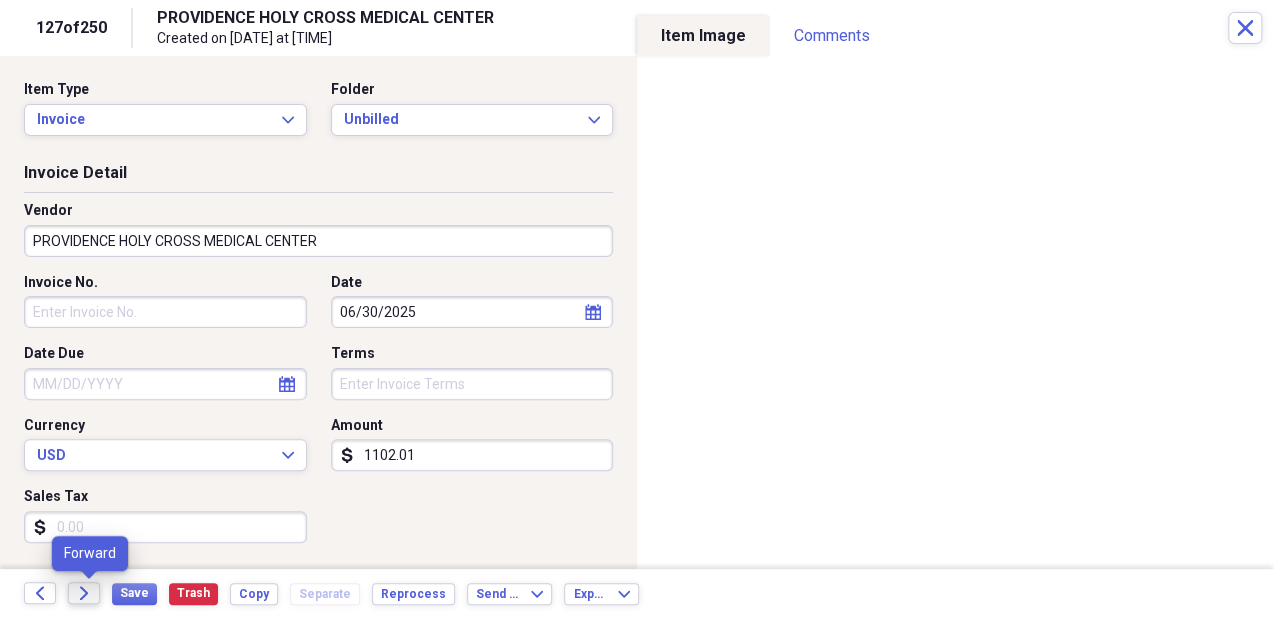 click on "Forward" 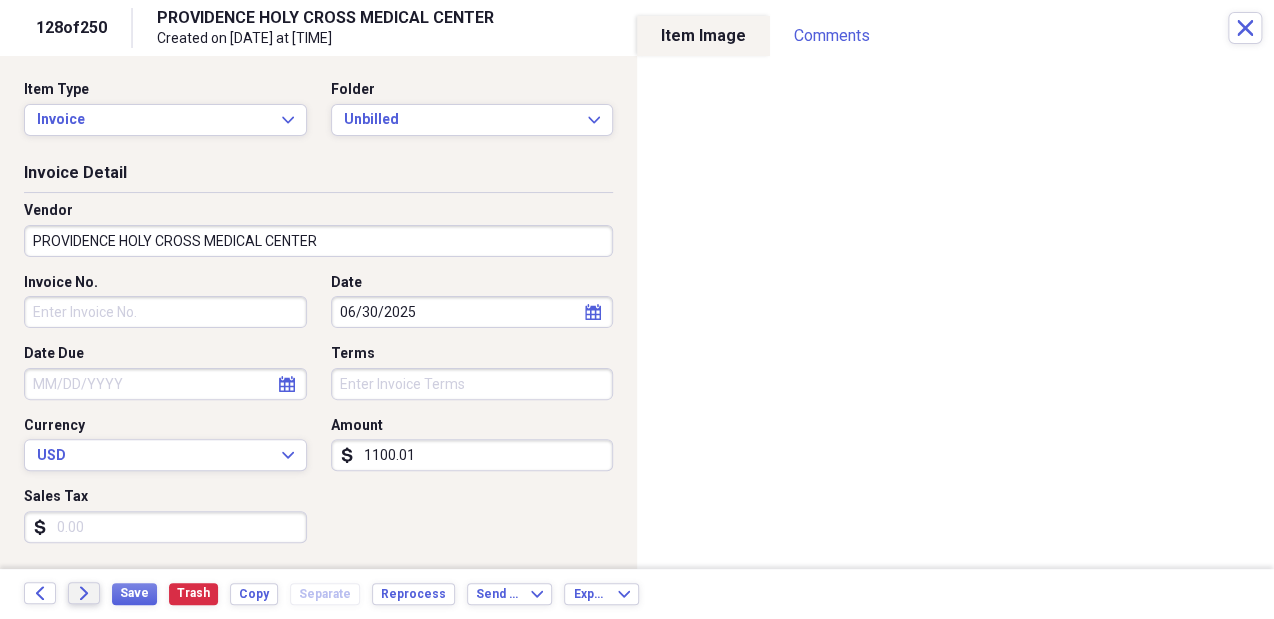 click on "Forward" 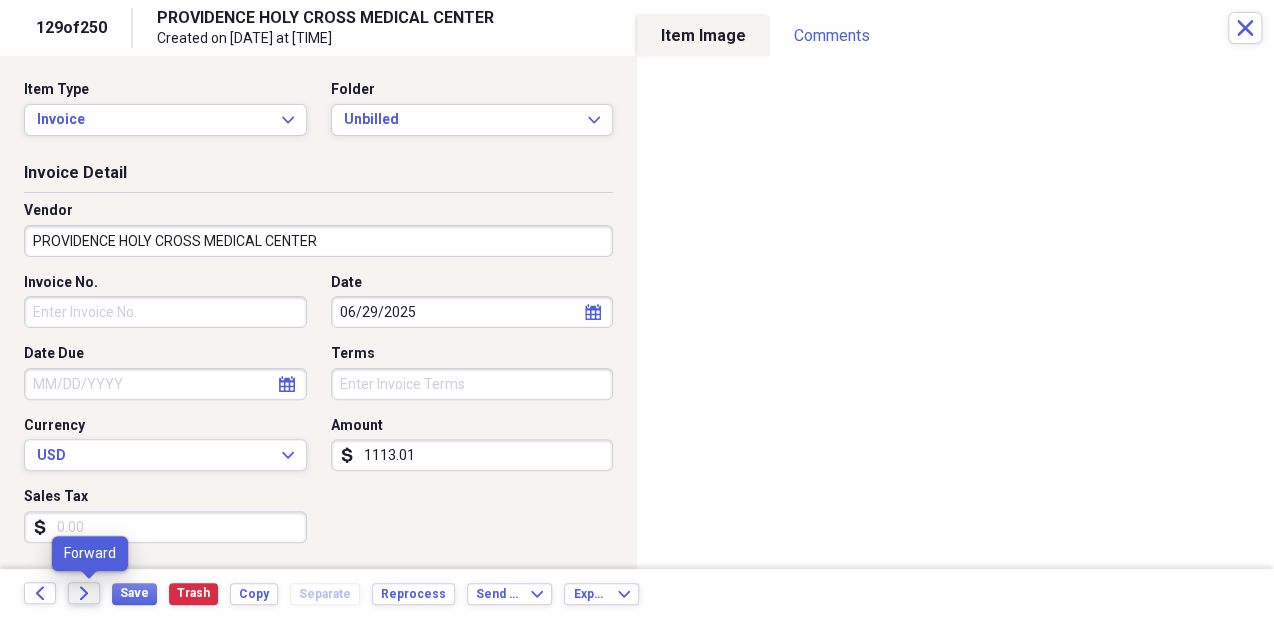 click on "Forward" 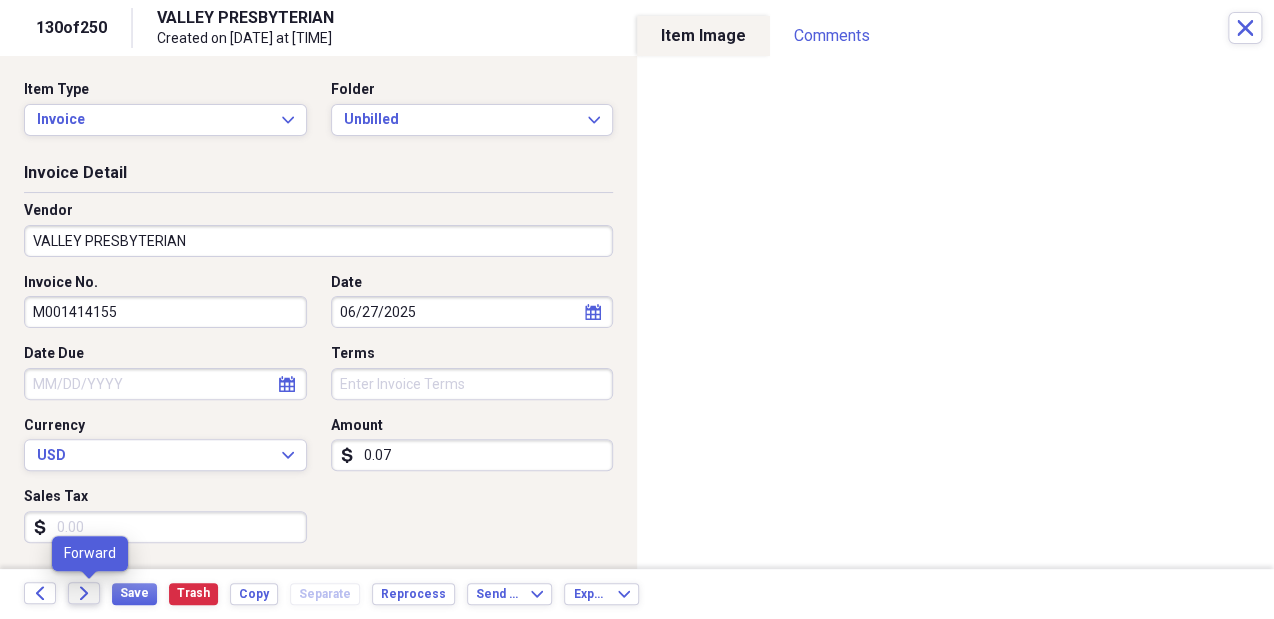 click 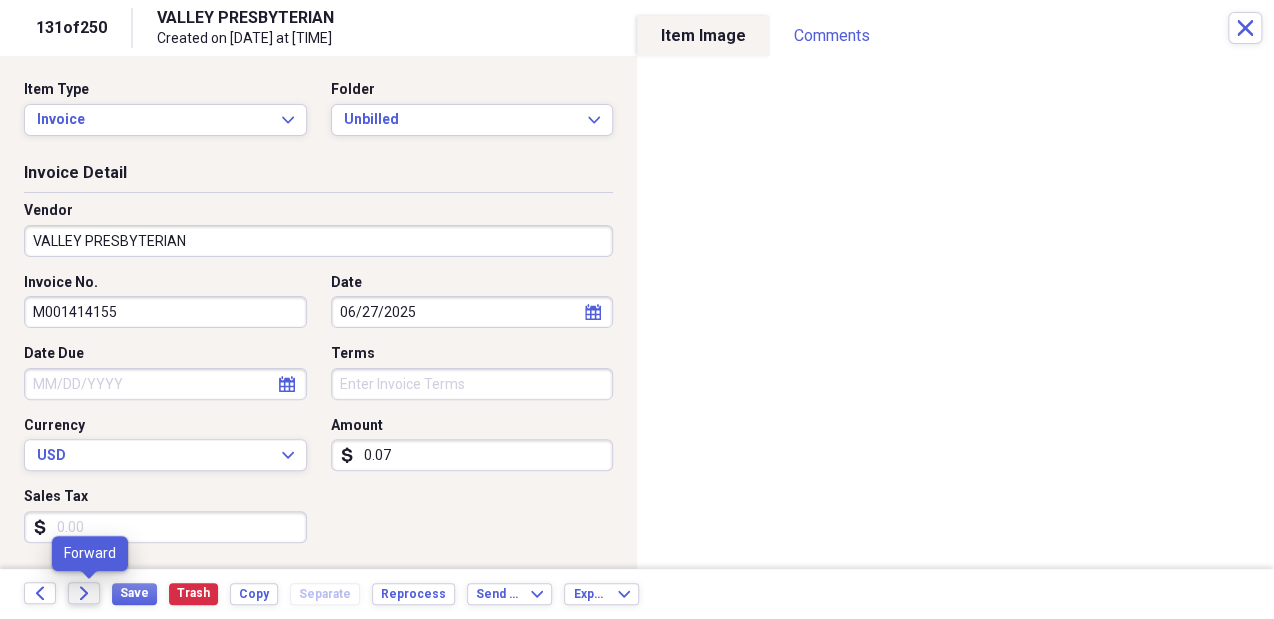 click on "Forward" 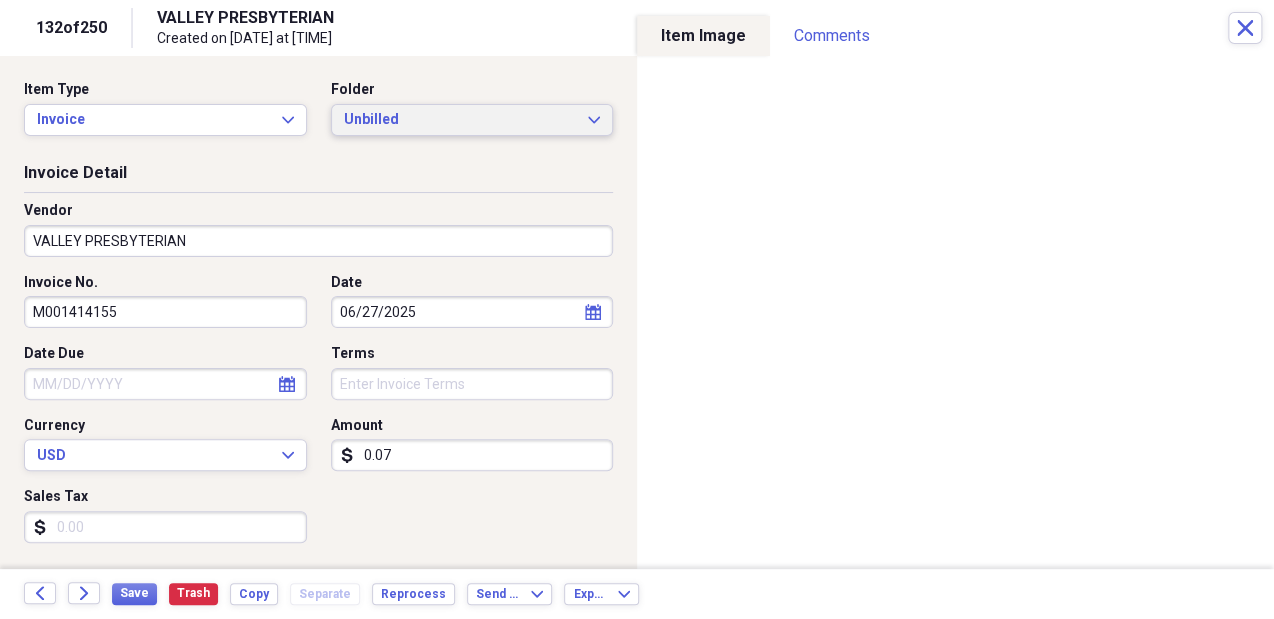 click on "Unbilled" at bounding box center (460, 120) 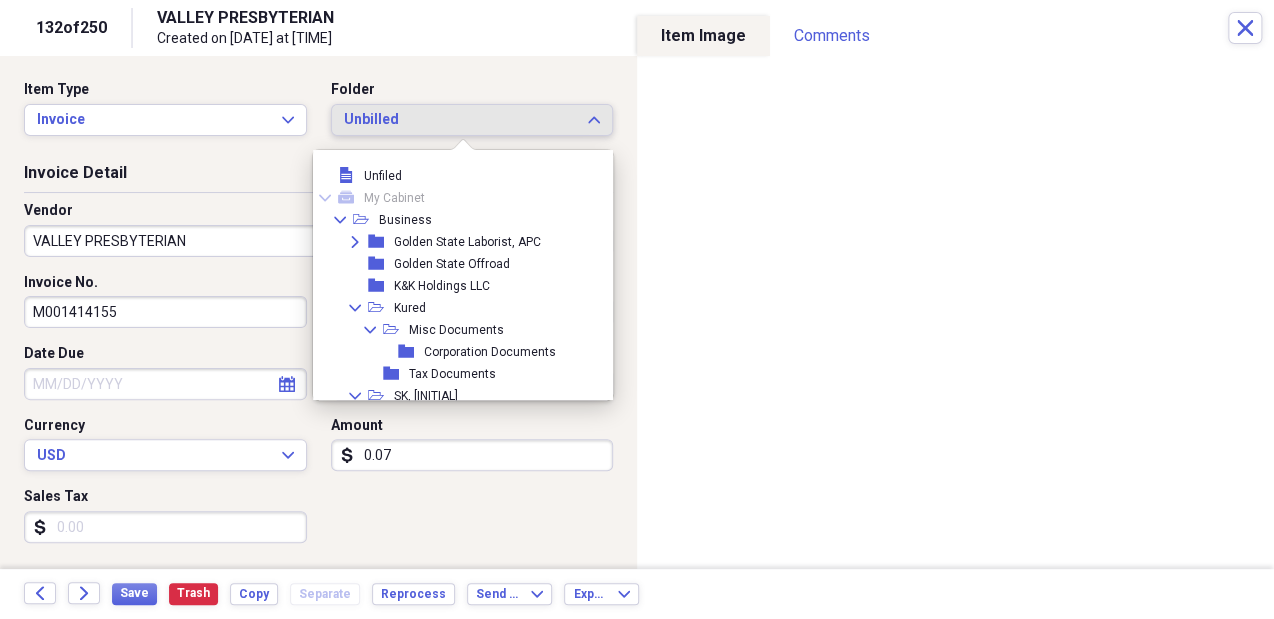 scroll, scrollTop: 215, scrollLeft: 0, axis: vertical 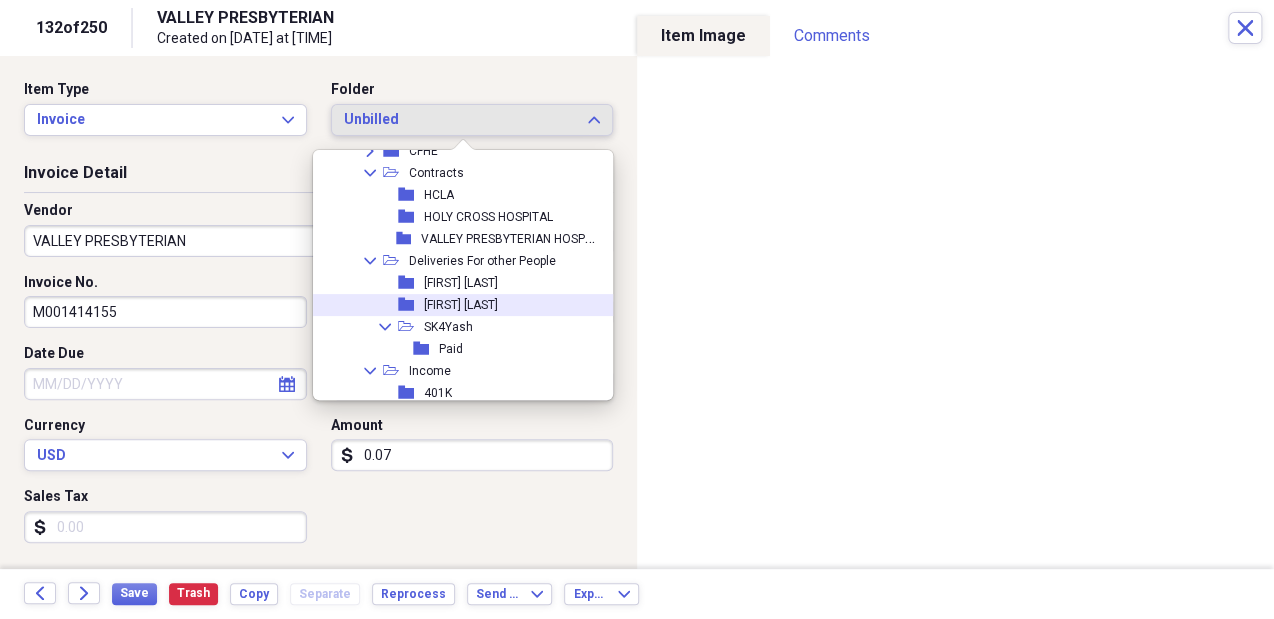 click on "folder [FIRST] [LAST]" at bounding box center (458, 305) 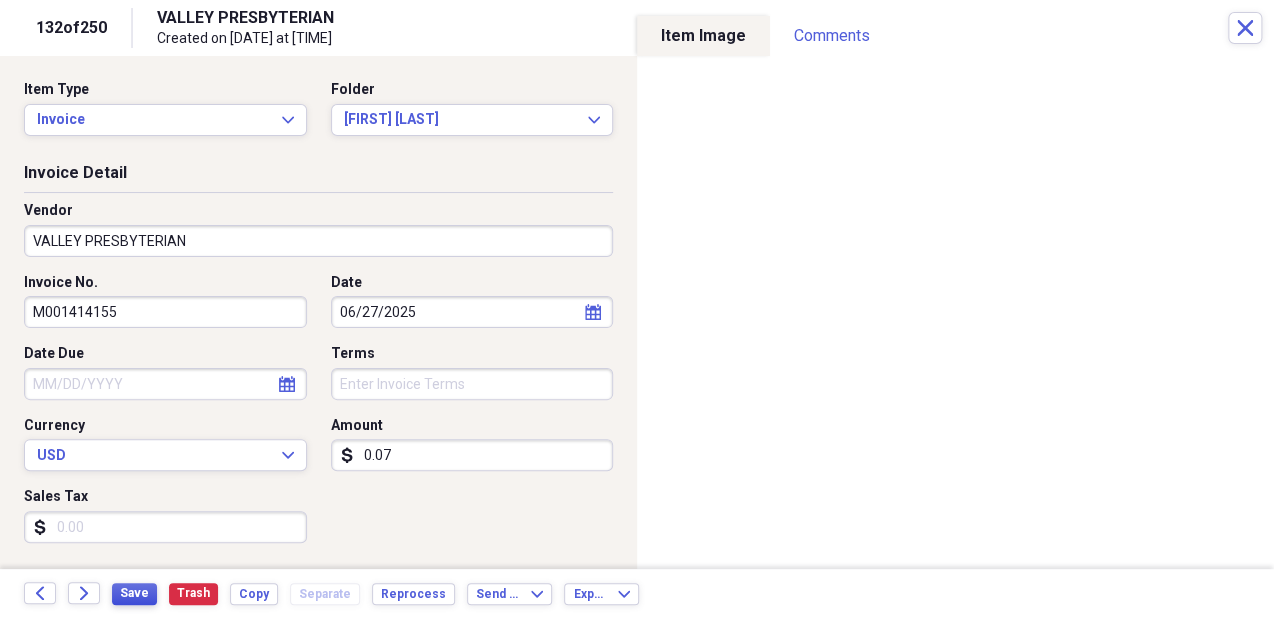click on "Save" at bounding box center [134, 593] 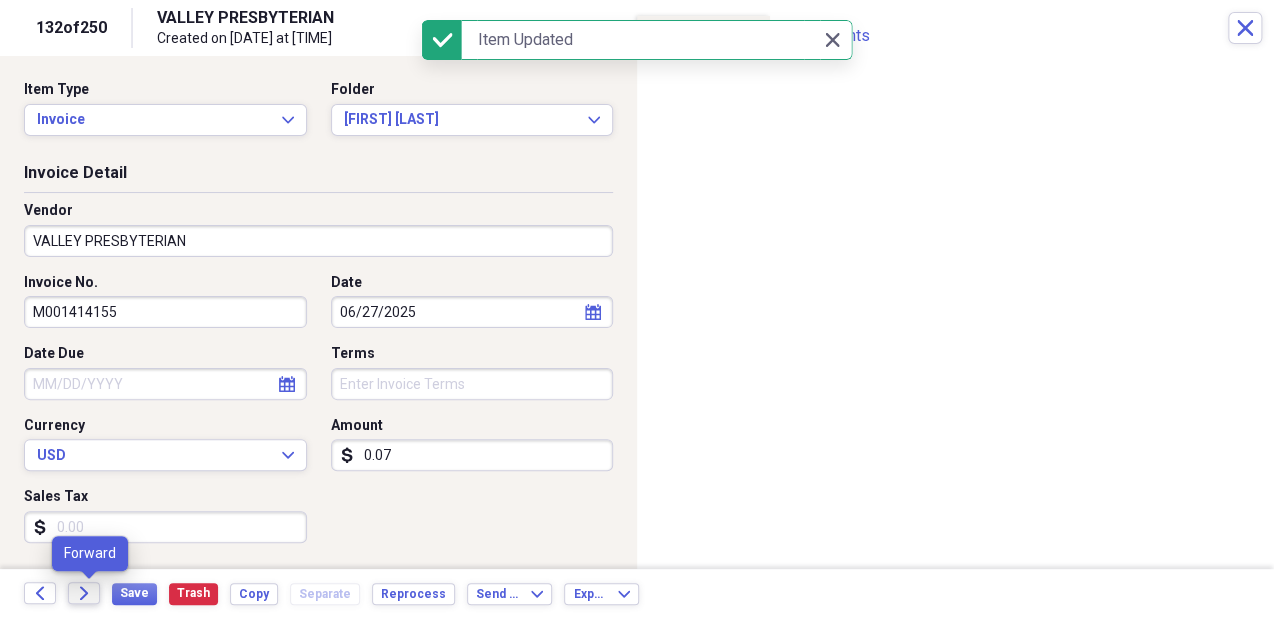 click 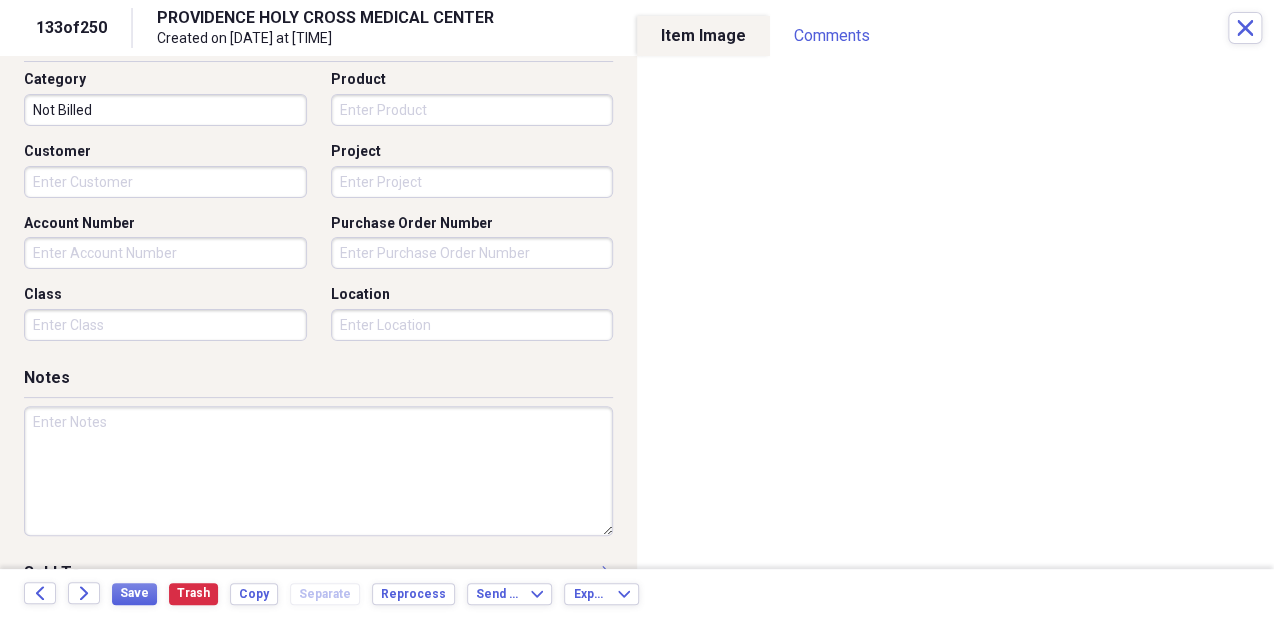 scroll, scrollTop: 540, scrollLeft: 0, axis: vertical 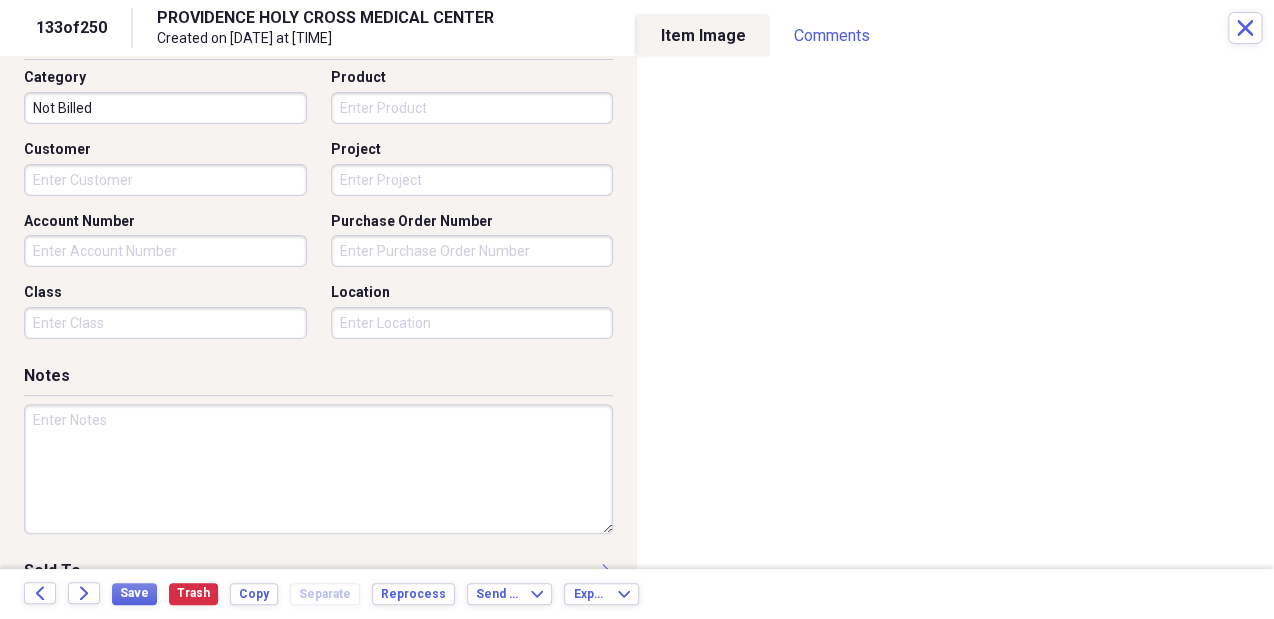 click at bounding box center (318, 469) 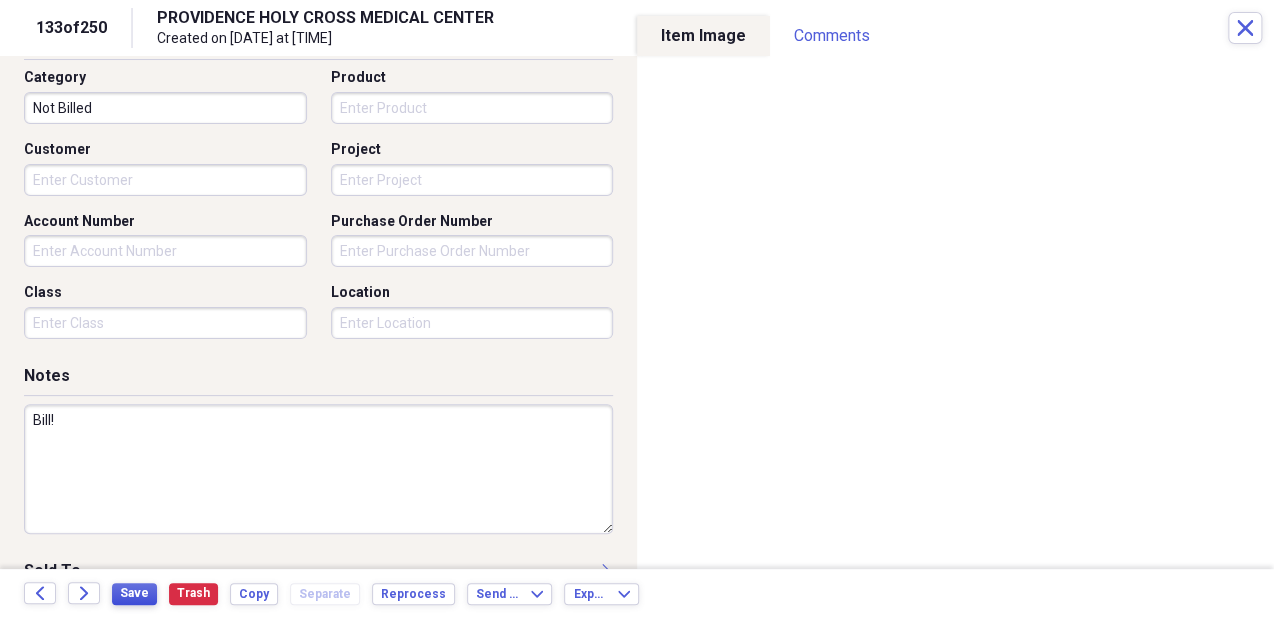 type on "Bill!" 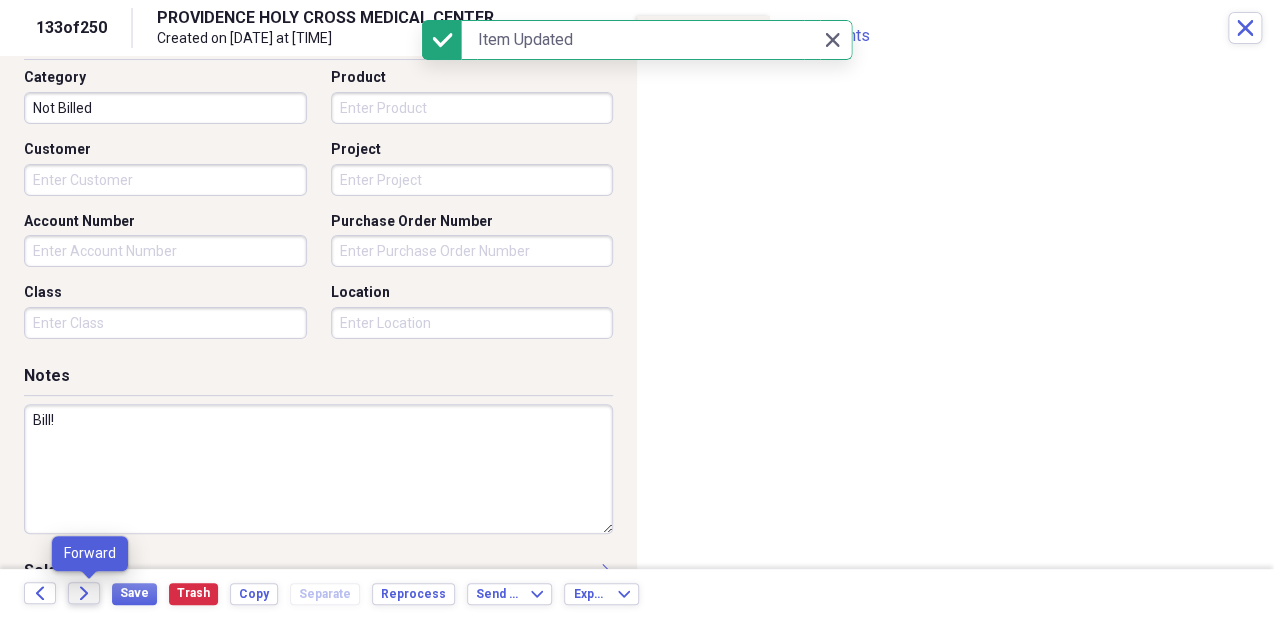 click 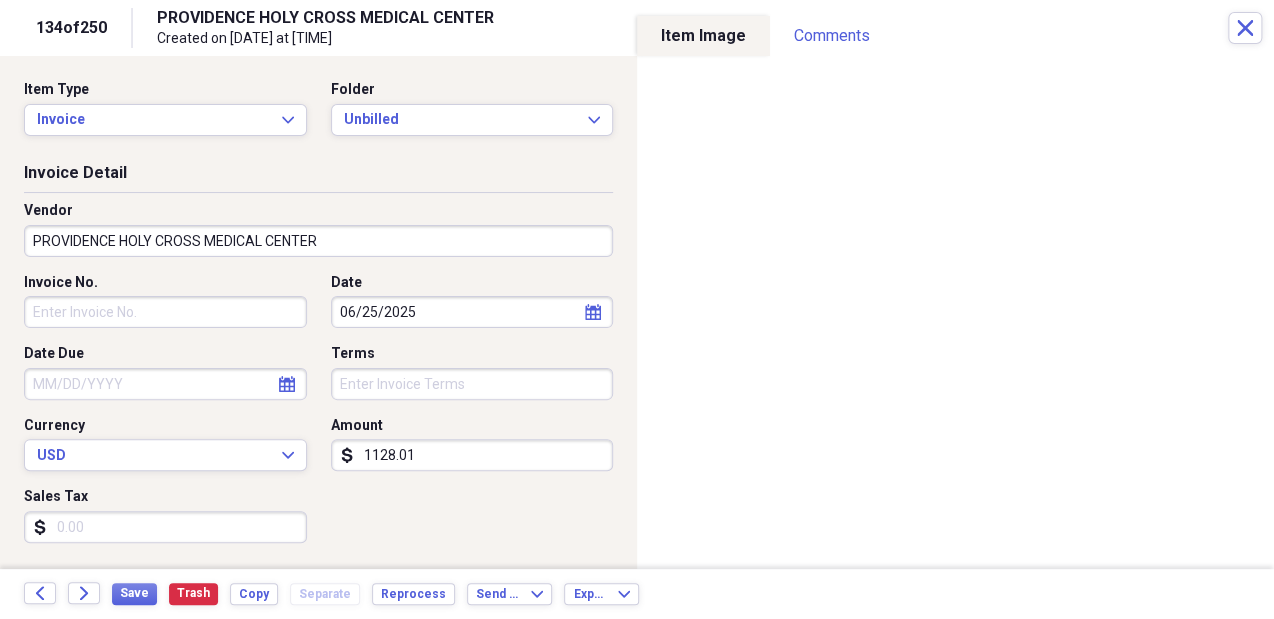 click on "Invoice No. Date [DATE] calendar Calendar Date Due calendar Calendar Terms Currency USD Expand Amount dollar-sign 1128.01 Sales Tax dollar-sign" at bounding box center (318, 416) 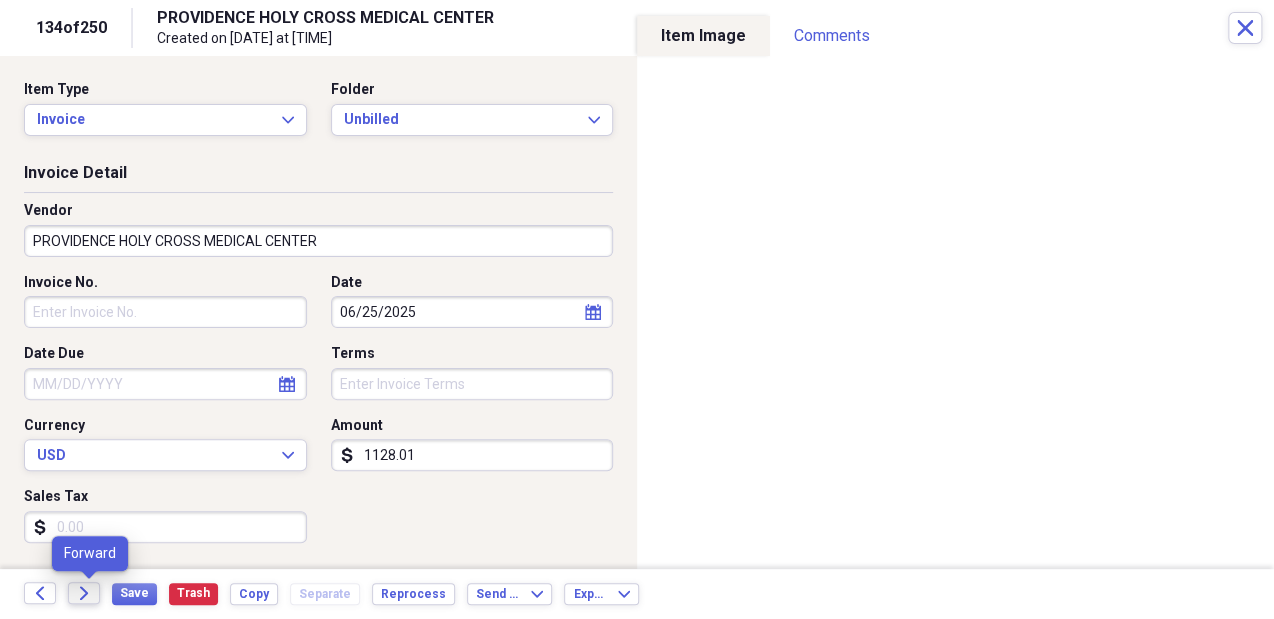 click on "Forward" 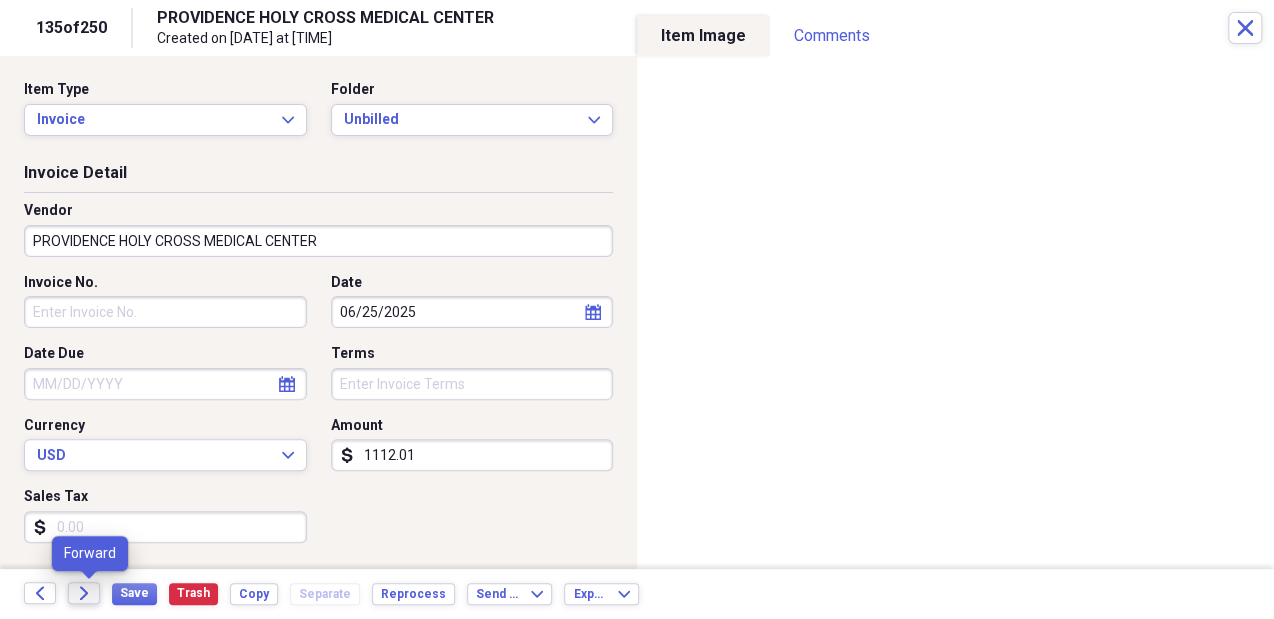 click on "Forward" 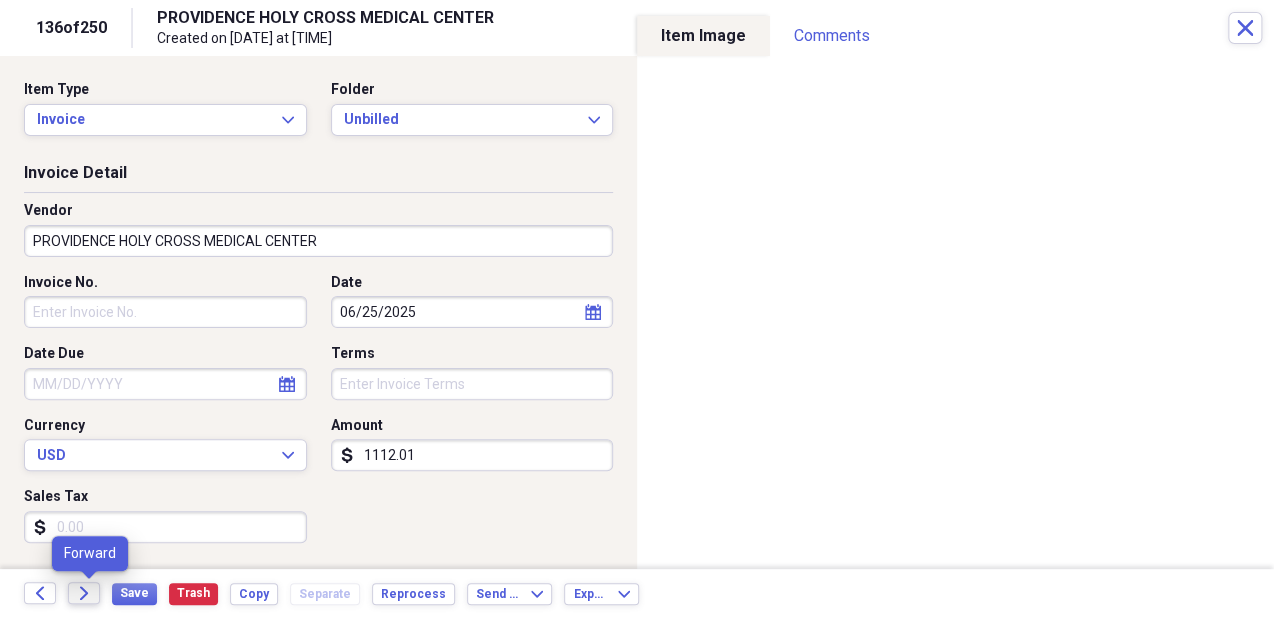 click 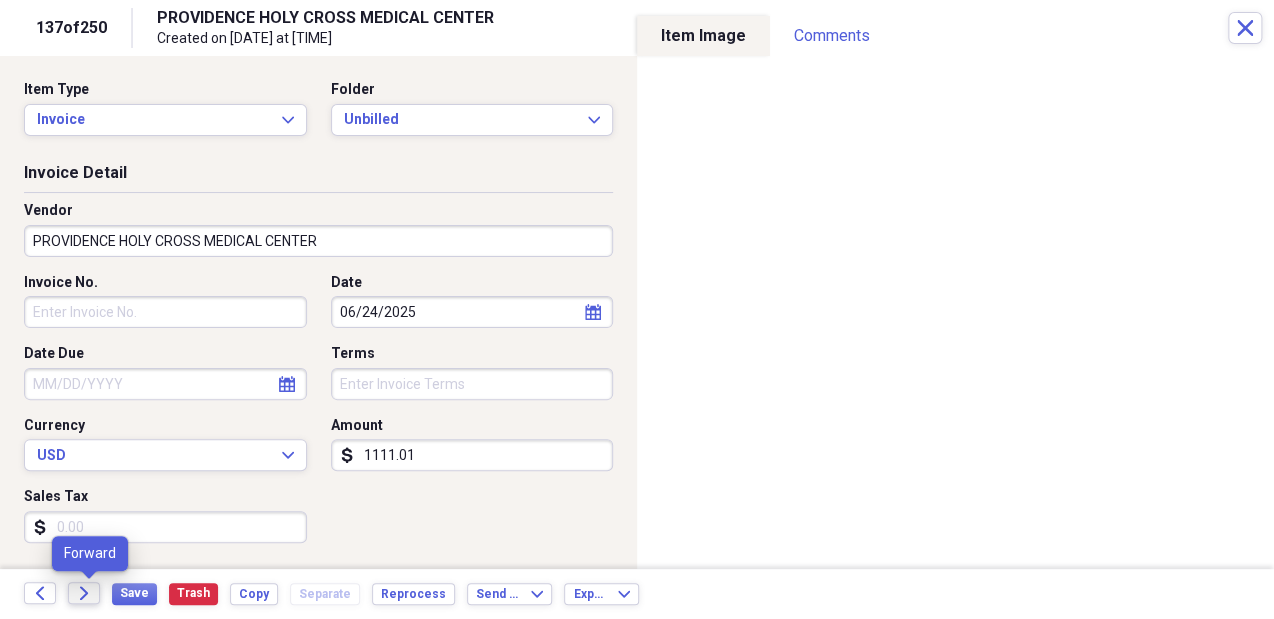 click on "Forward" 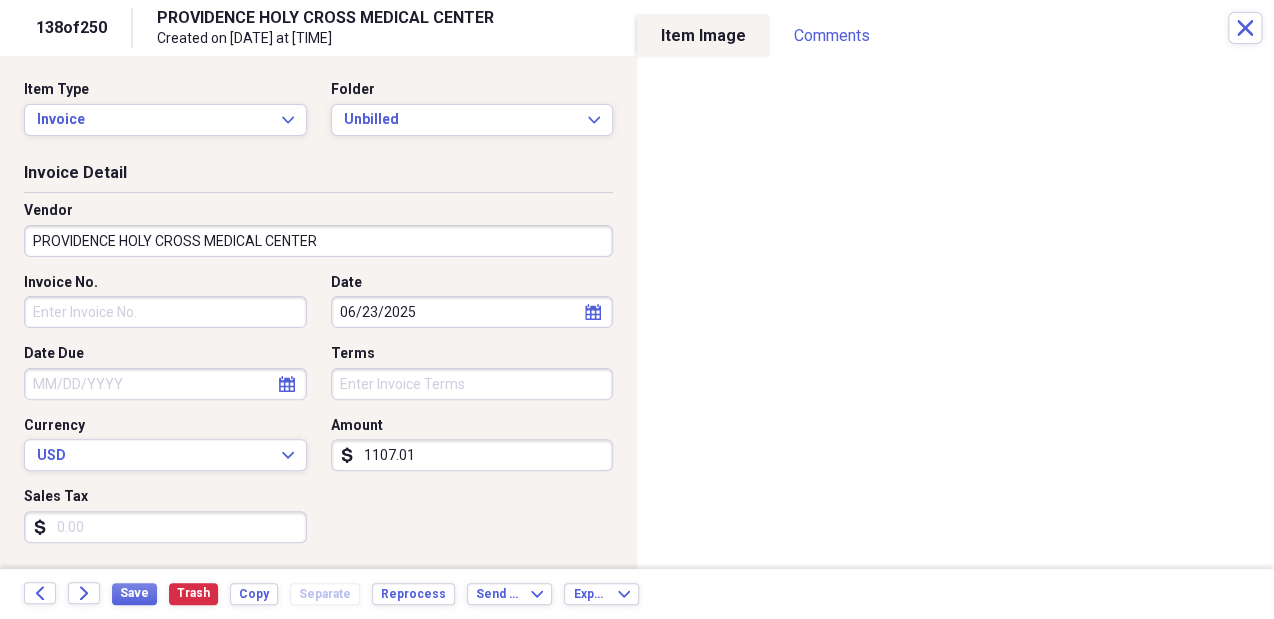 click on "Item Type Invoice Expand Folder Unbilled Expand" at bounding box center [318, 116] 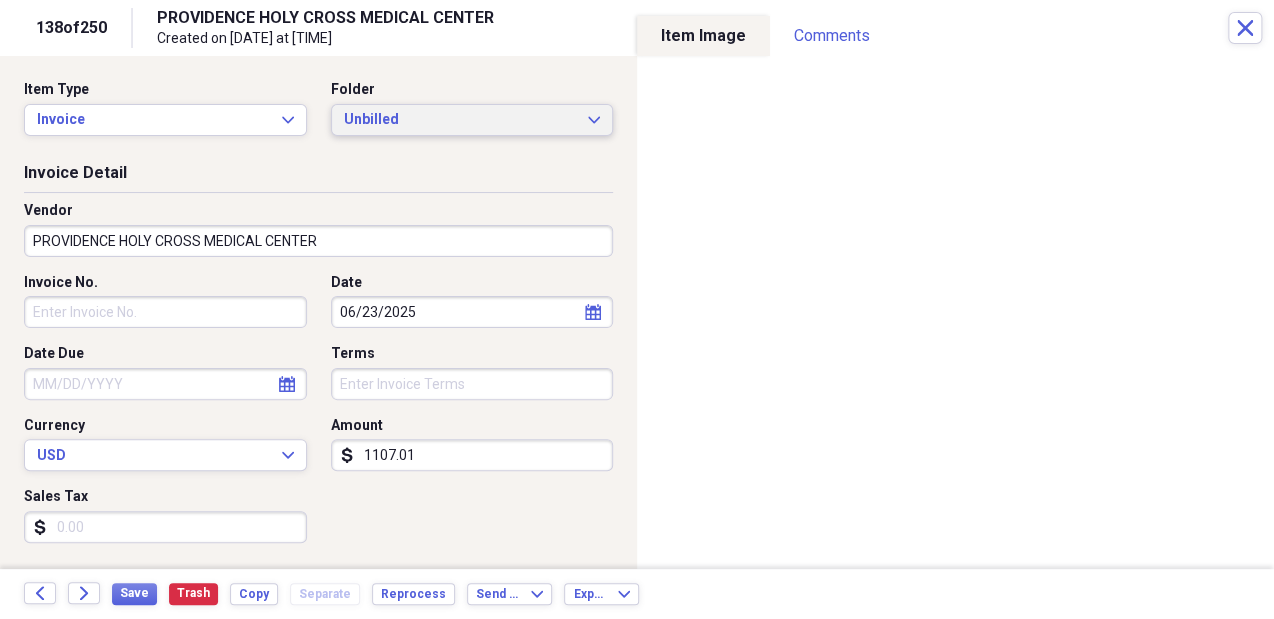click on "Unbilled" at bounding box center [460, 120] 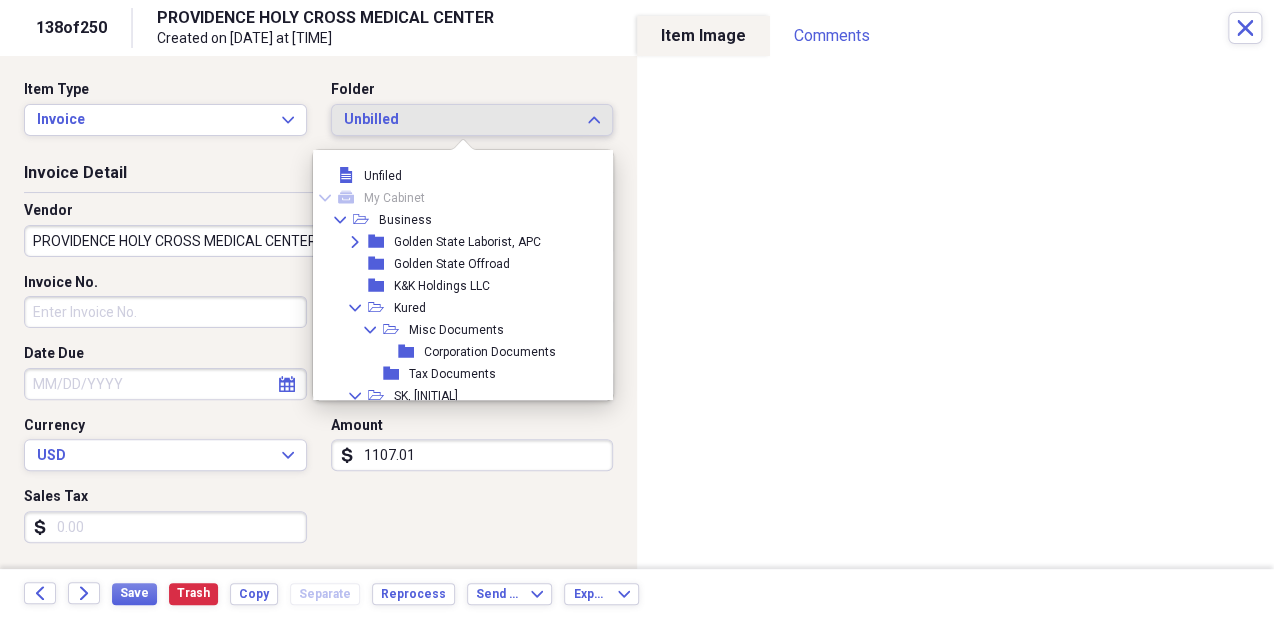 scroll, scrollTop: 215, scrollLeft: 0, axis: vertical 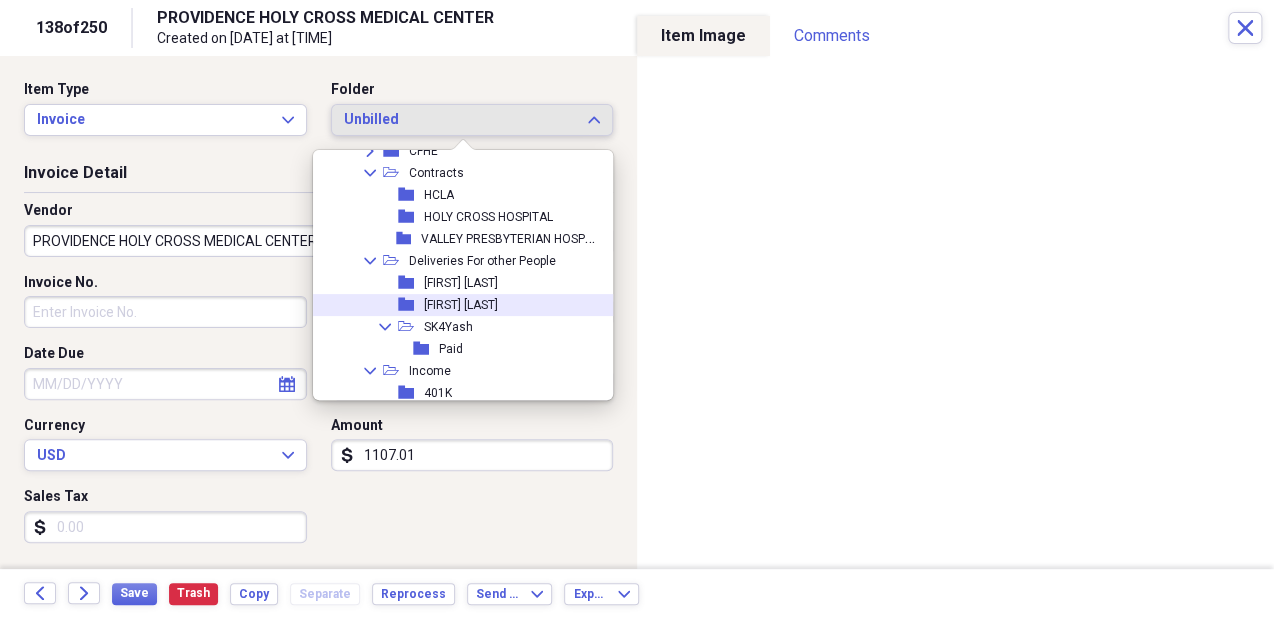 click on "[FIRST] [LAST]" at bounding box center (461, 305) 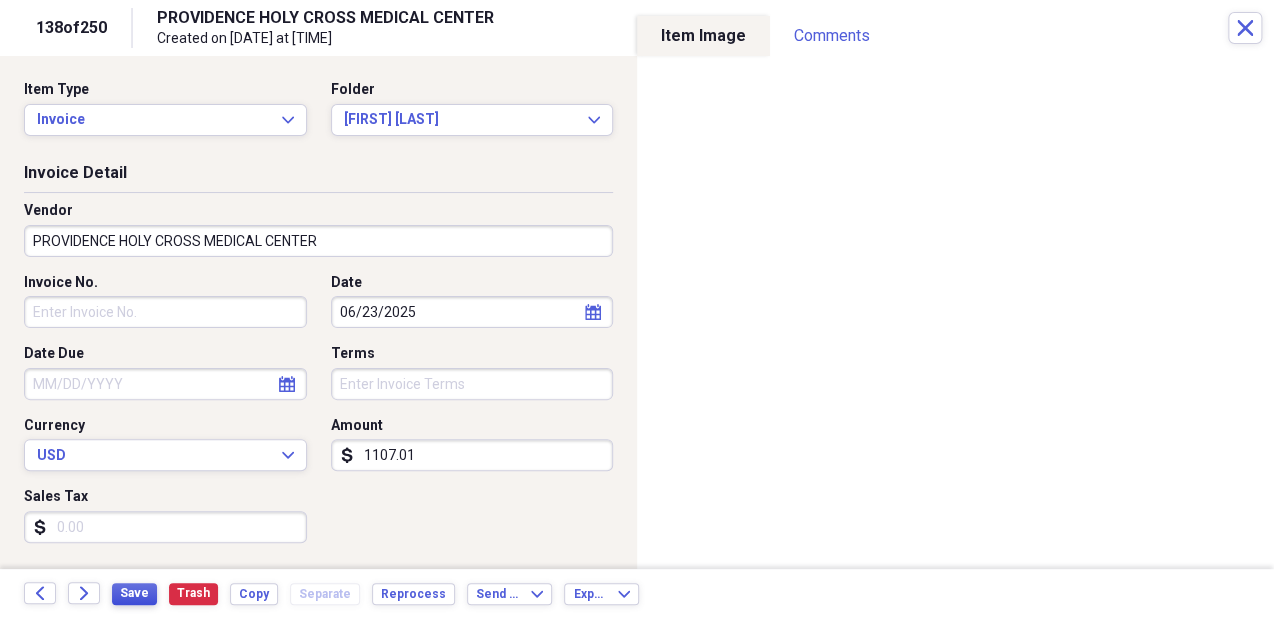 click on "Save" at bounding box center [134, 593] 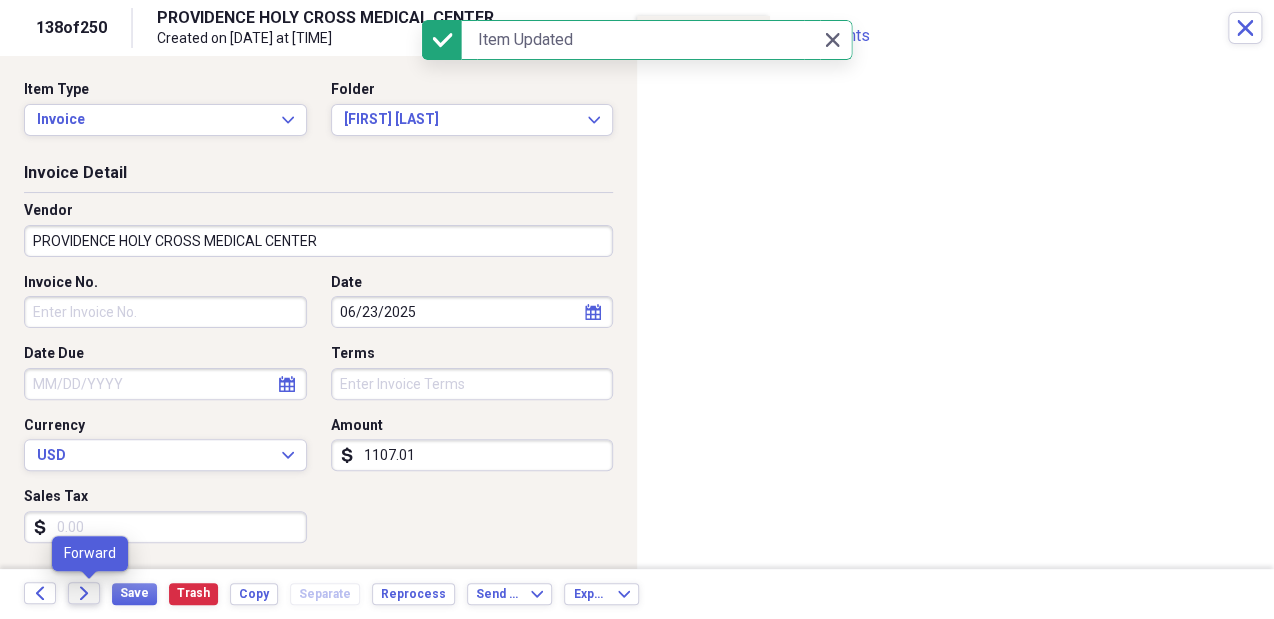 click on "Forward" 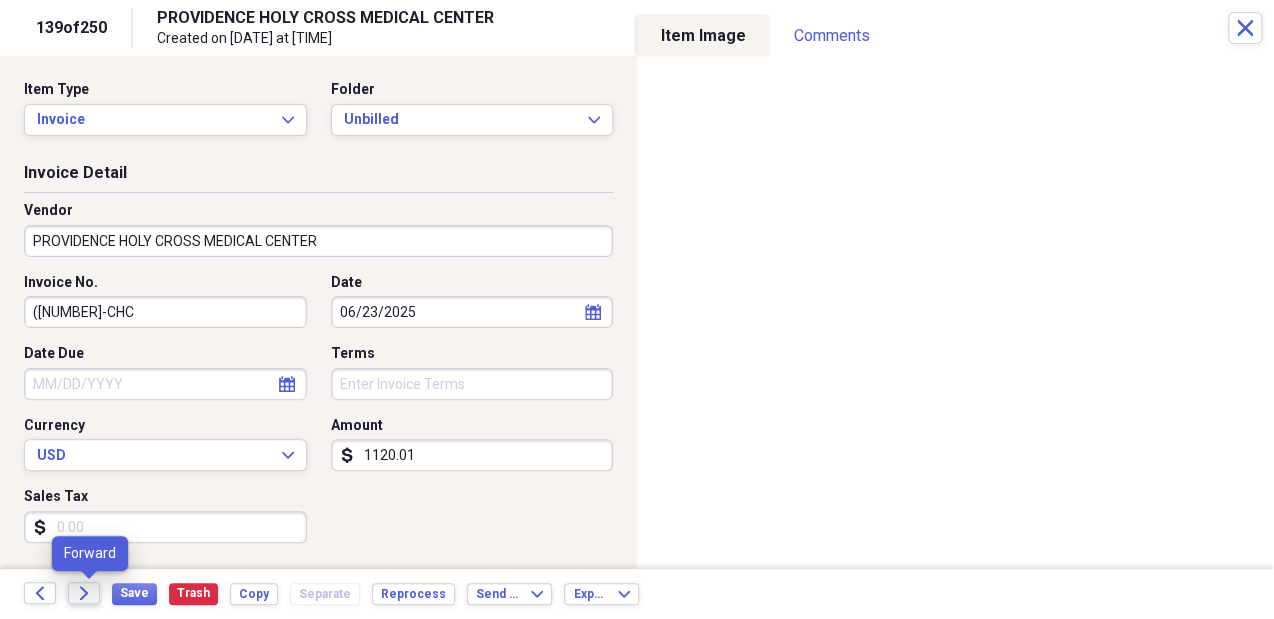 click on "Forward" 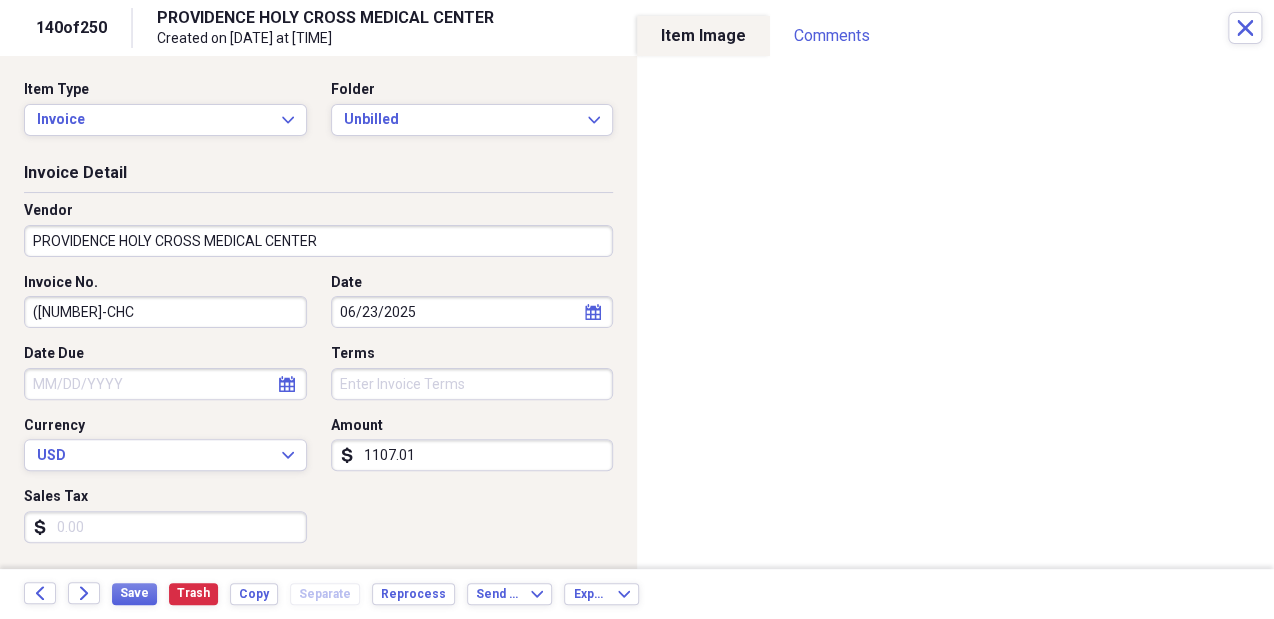 click on "Invoice Detail Vendor PROVIDENCE HOLY CROSS MEDICAL CENTER Invoice No. (20025577950-CHC Date [DATE] calendar Calendar Date Due calendar Calendar Terms Currency USD Expand Amount dollar-sign 1107.01 Sales Tax dollar-sign" at bounding box center [318, 365] 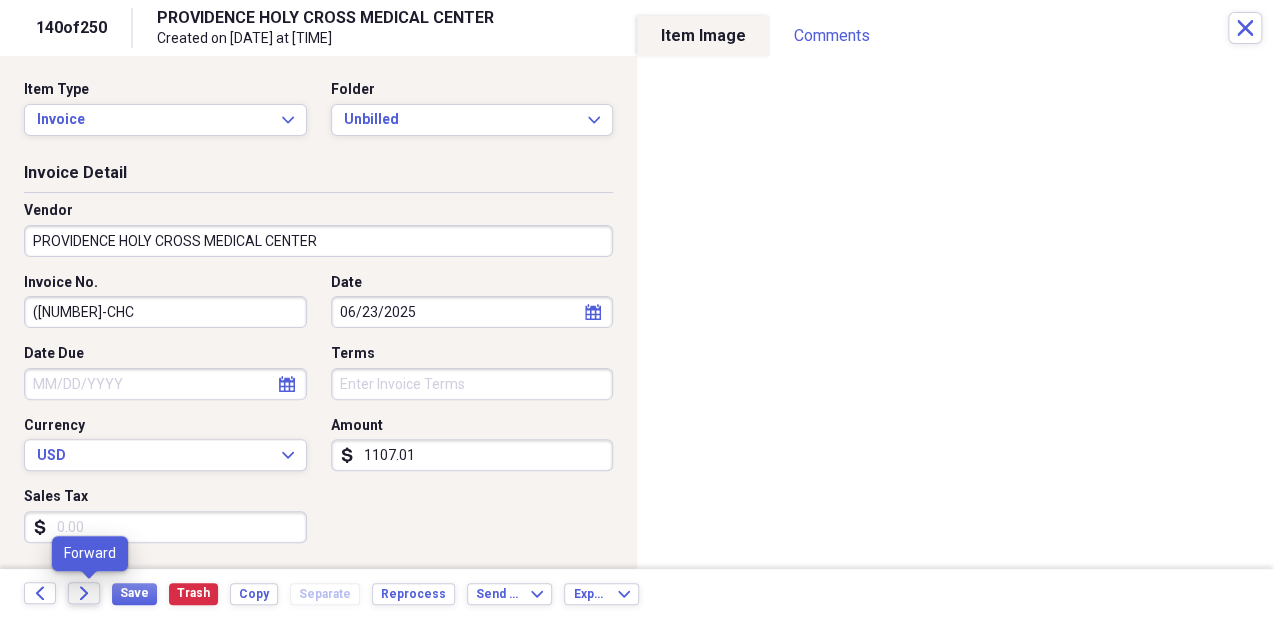 click on "Forward" 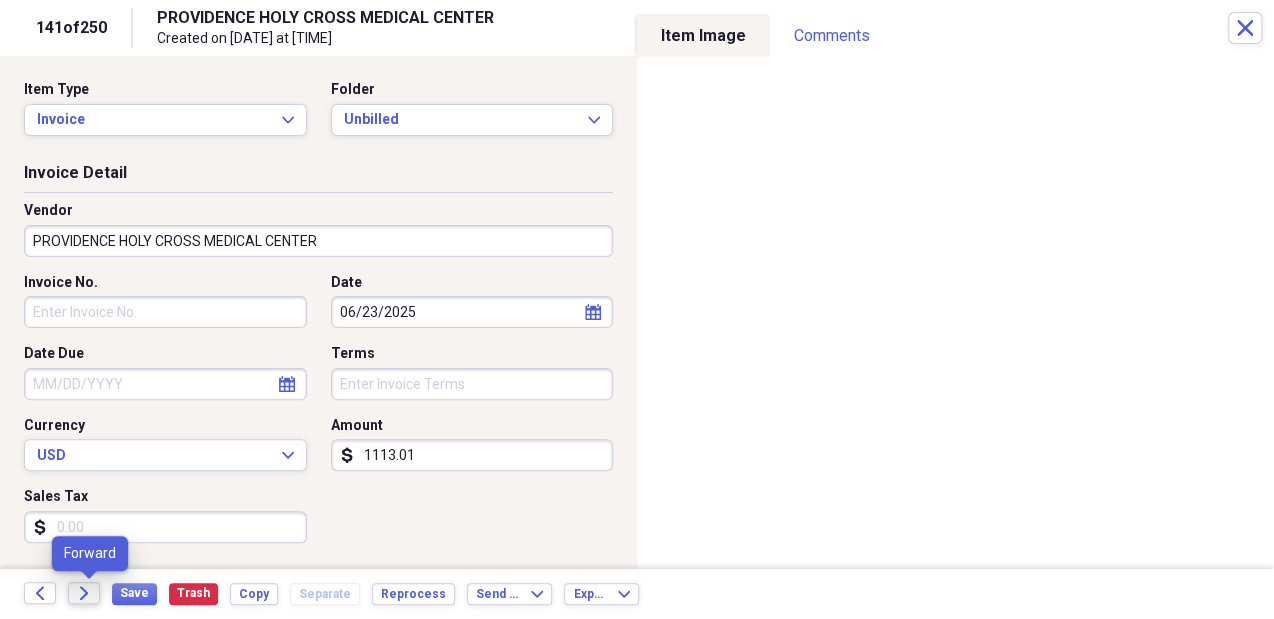 click 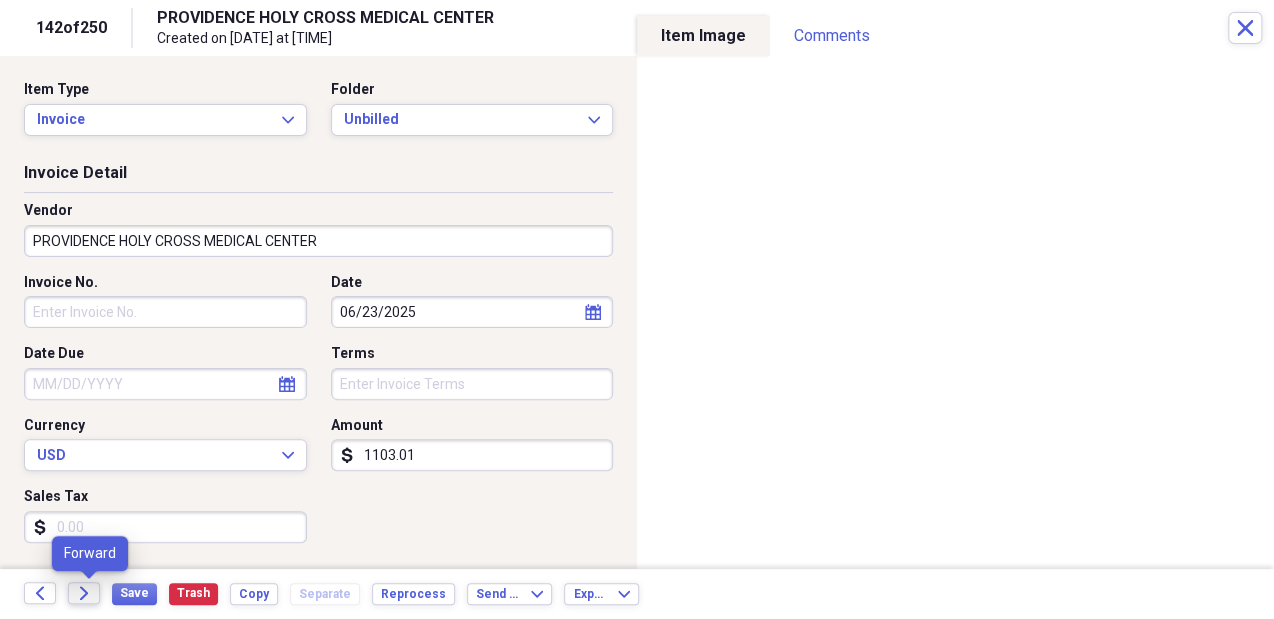 click 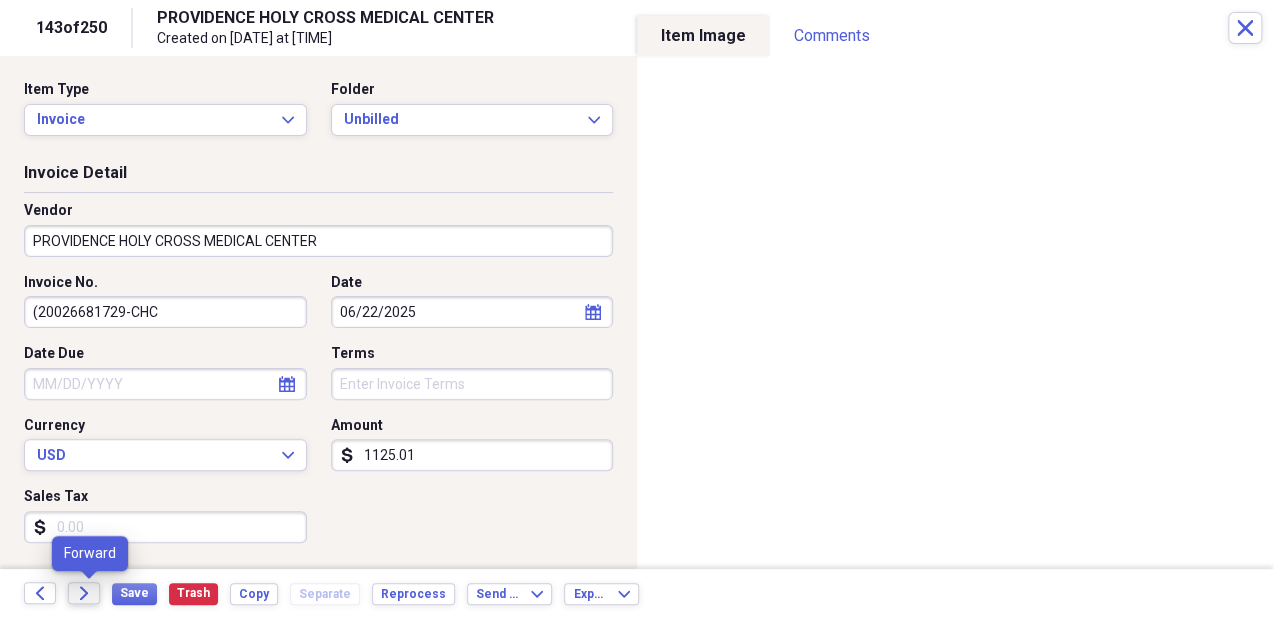 click on "Forward" 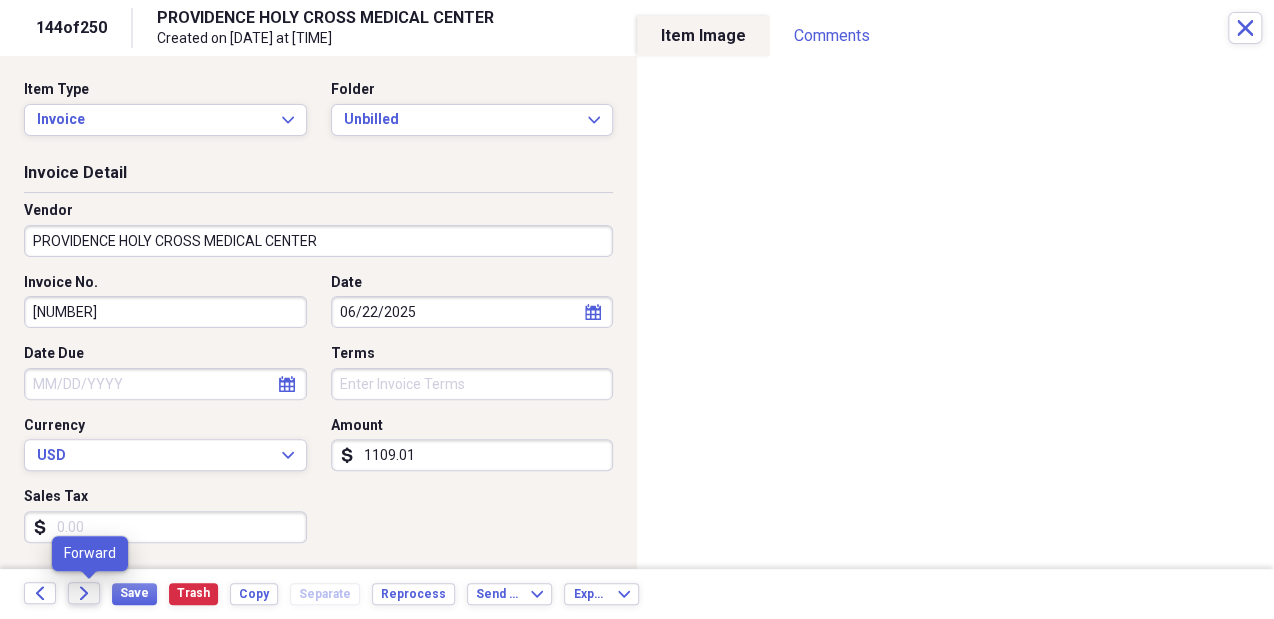 click on "Forward" 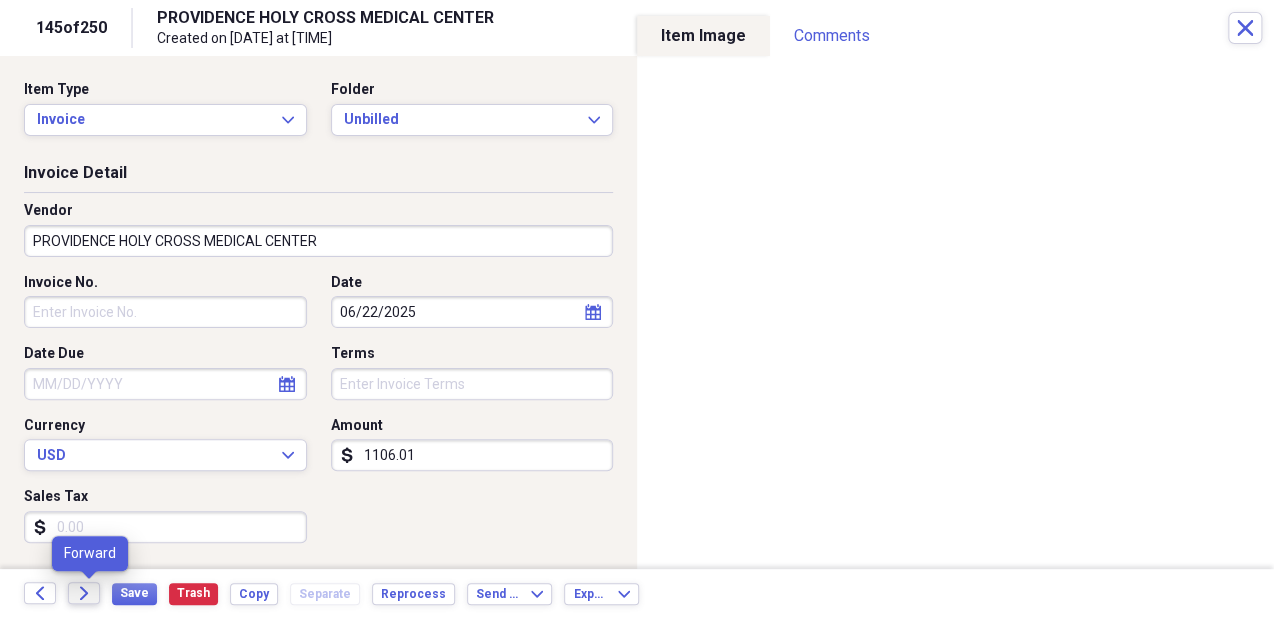 click 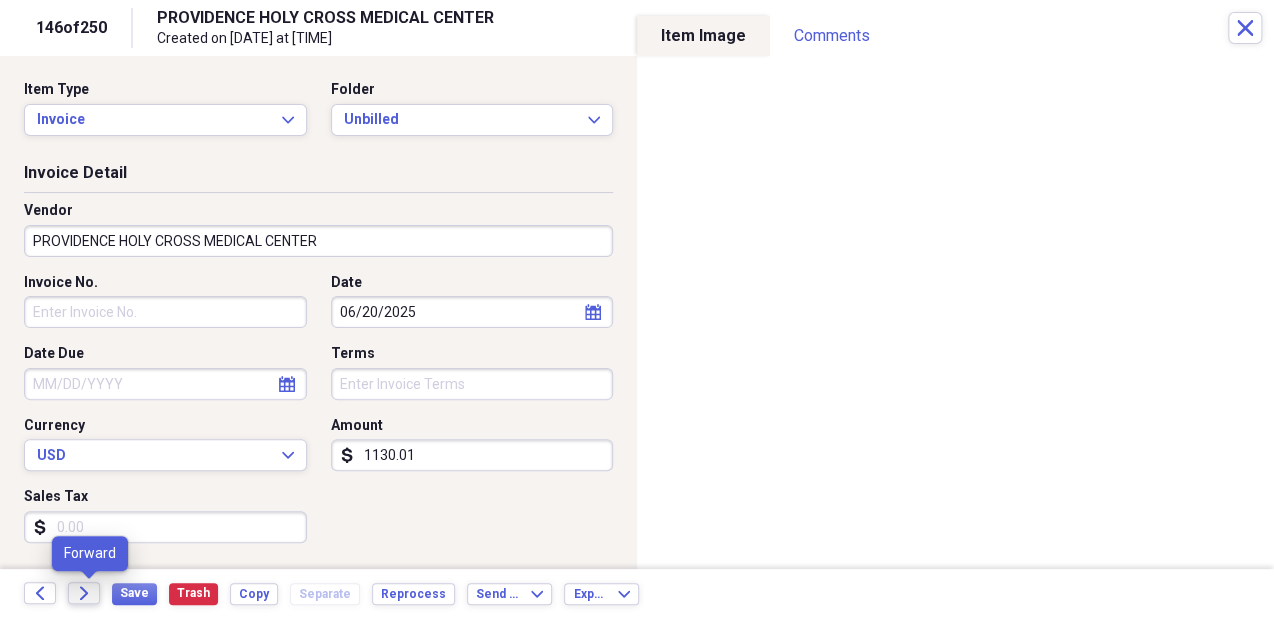 click 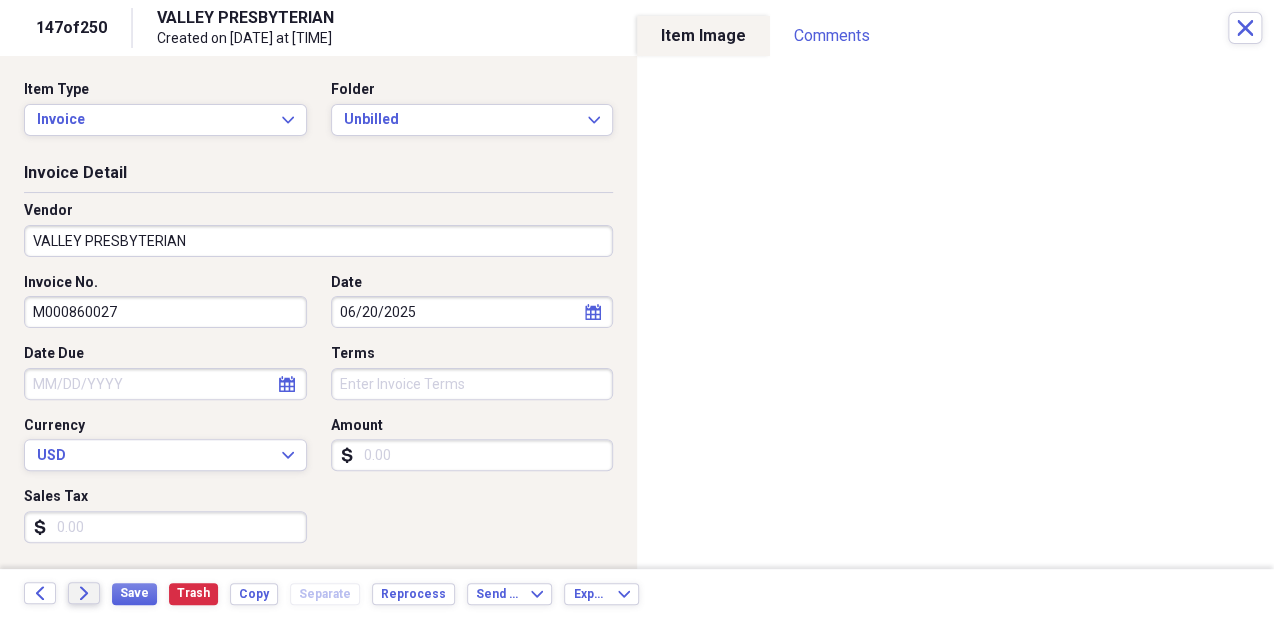 click on "Forward" 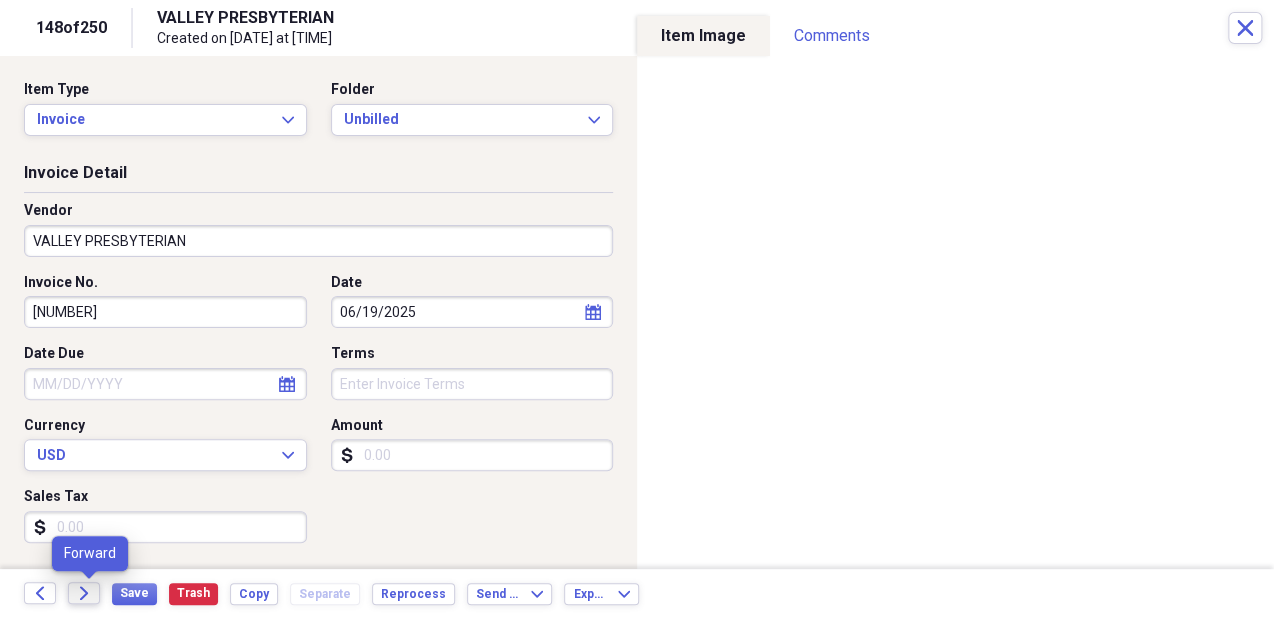 click on "Forward" at bounding box center (84, 593) 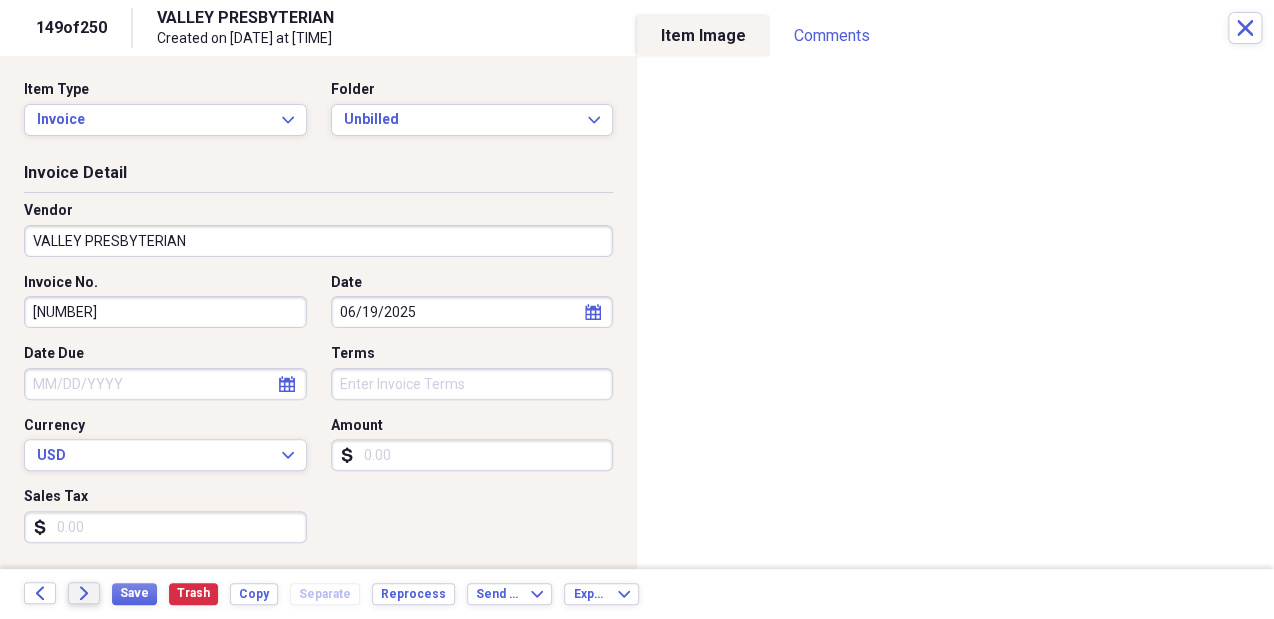 click on "Forward" at bounding box center (84, 593) 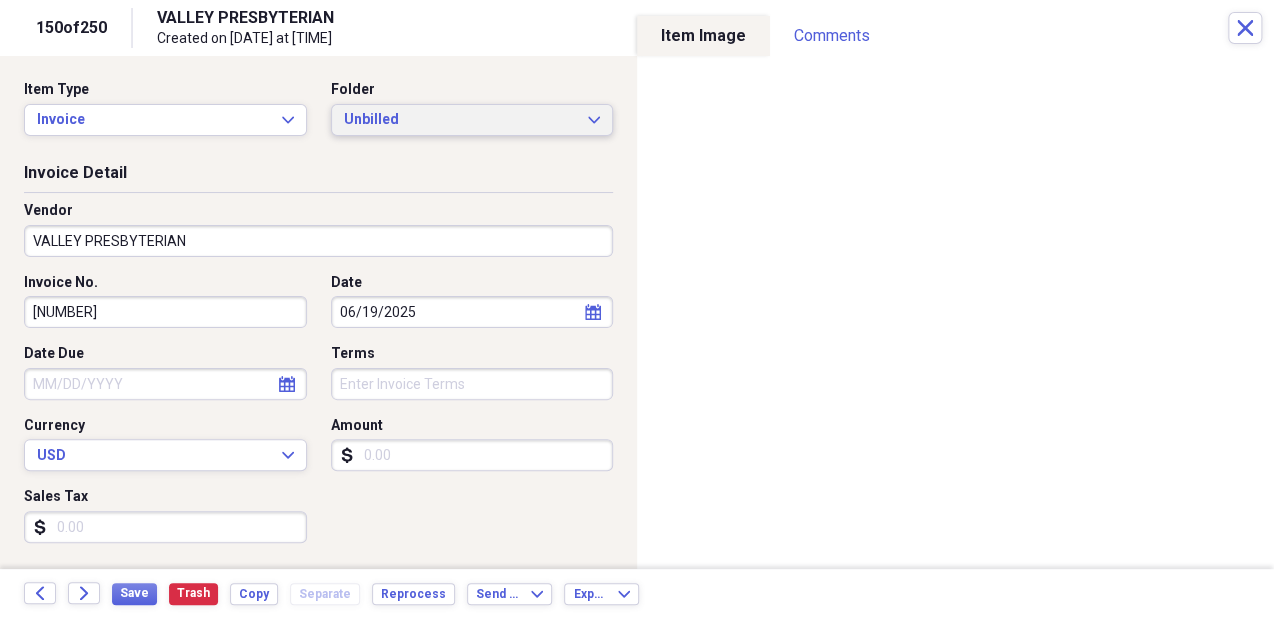 click on "Unbilled" at bounding box center (460, 120) 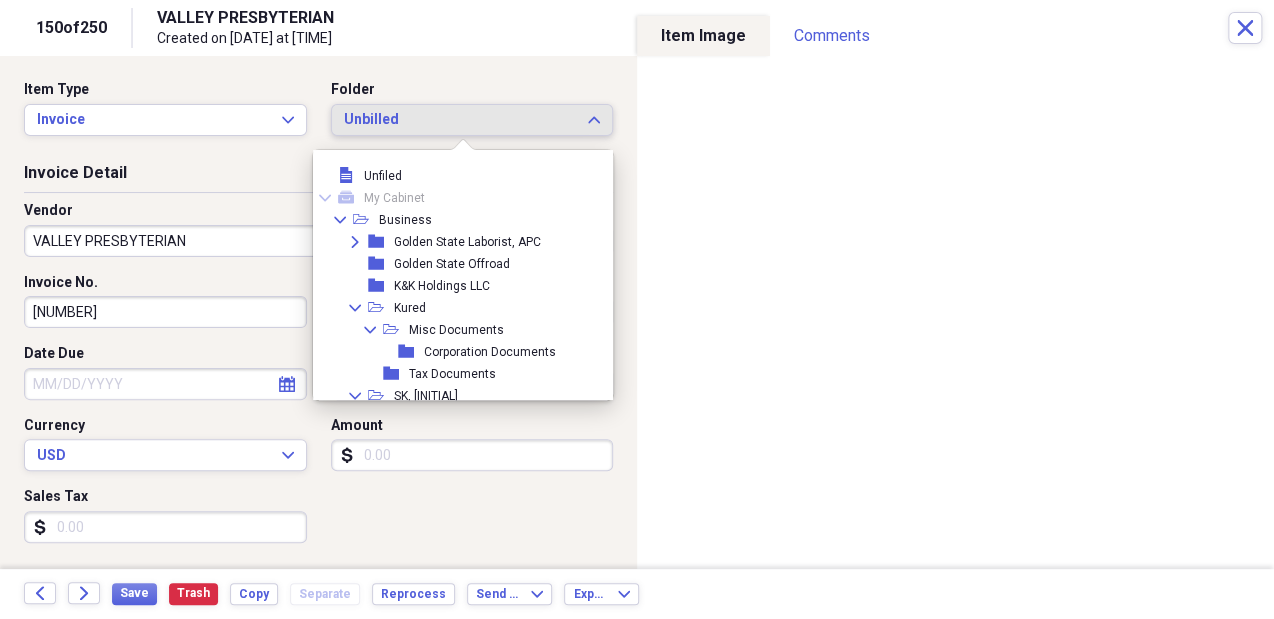 scroll, scrollTop: 215, scrollLeft: 0, axis: vertical 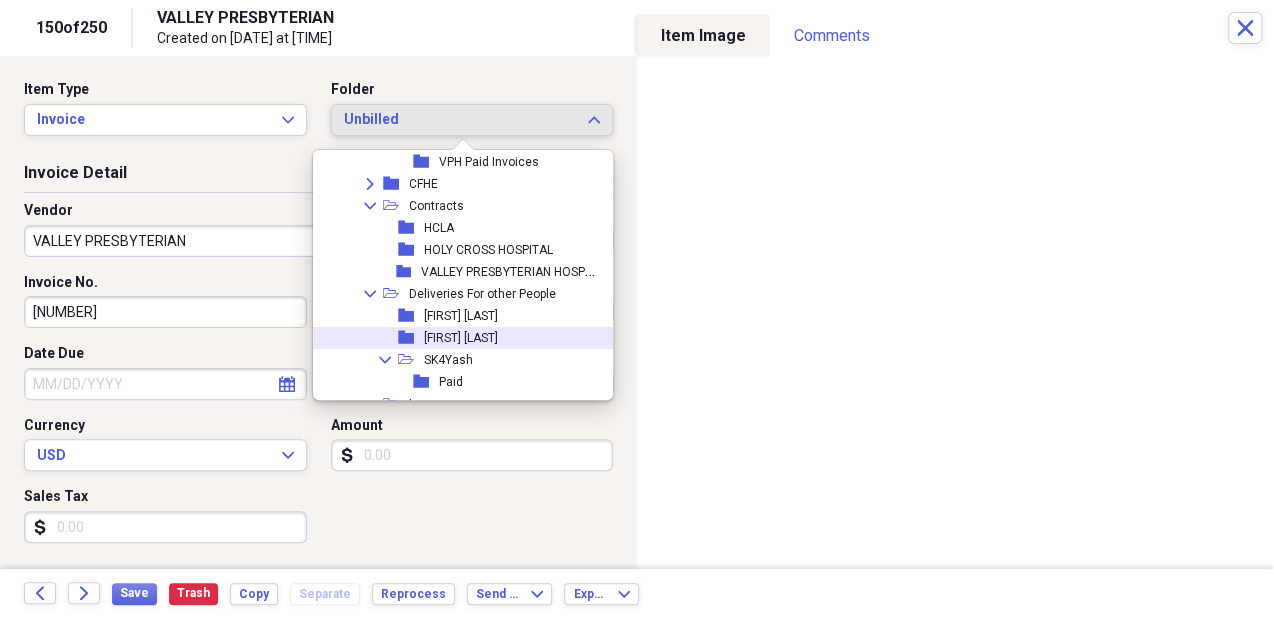 click on "folder [FIRST] [LAST]" at bounding box center [458, 338] 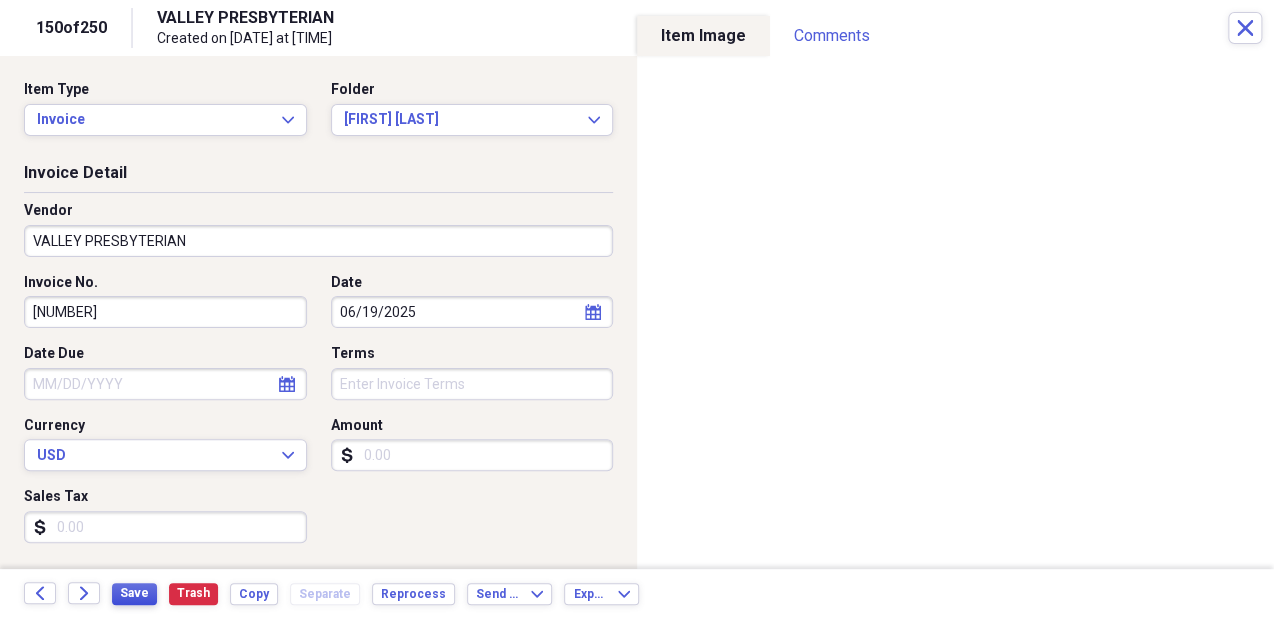 click on "Save" at bounding box center [134, 593] 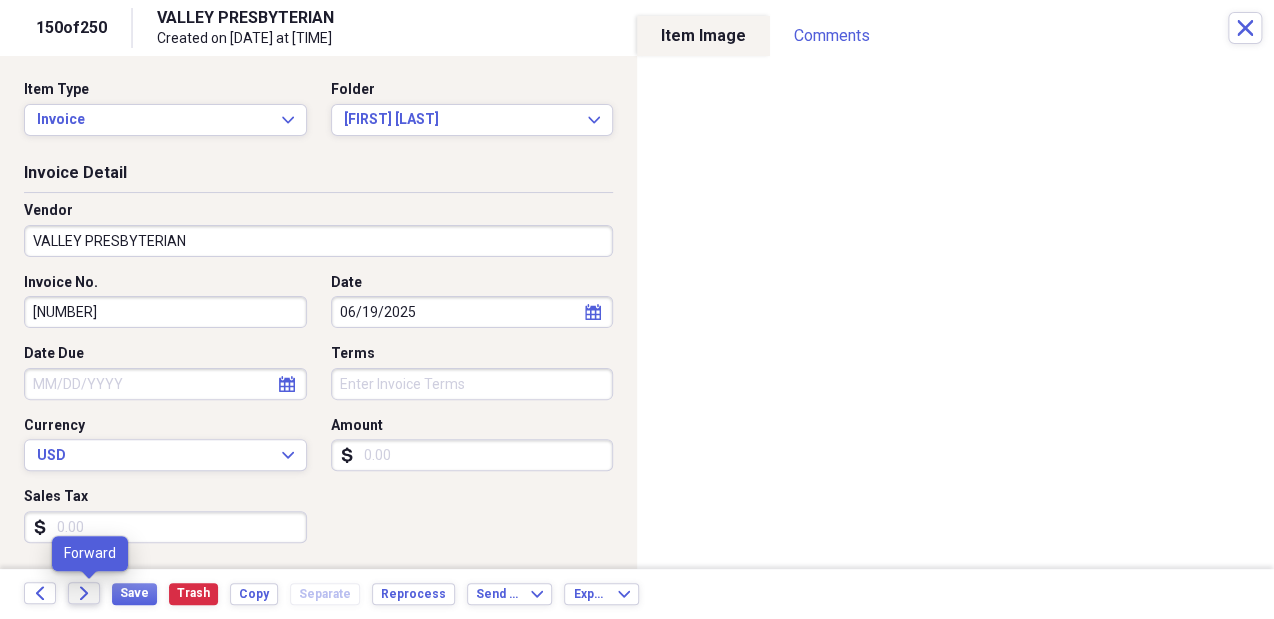 click on "Forward" at bounding box center (84, 593) 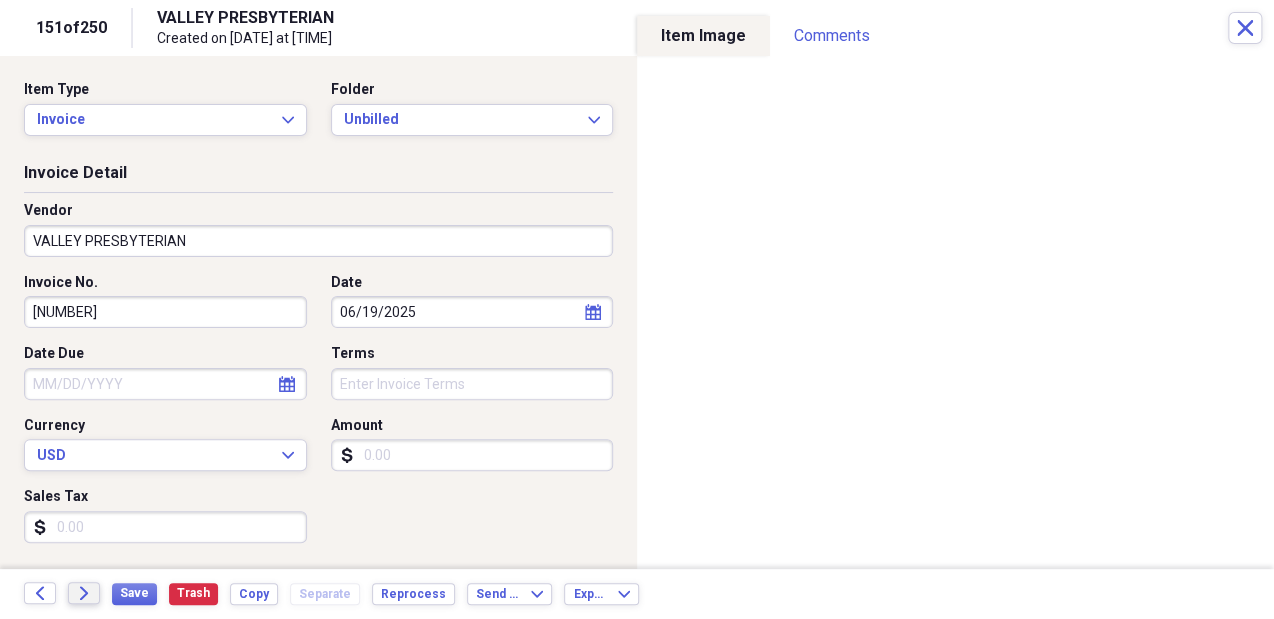 click on "Forward" at bounding box center (84, 593) 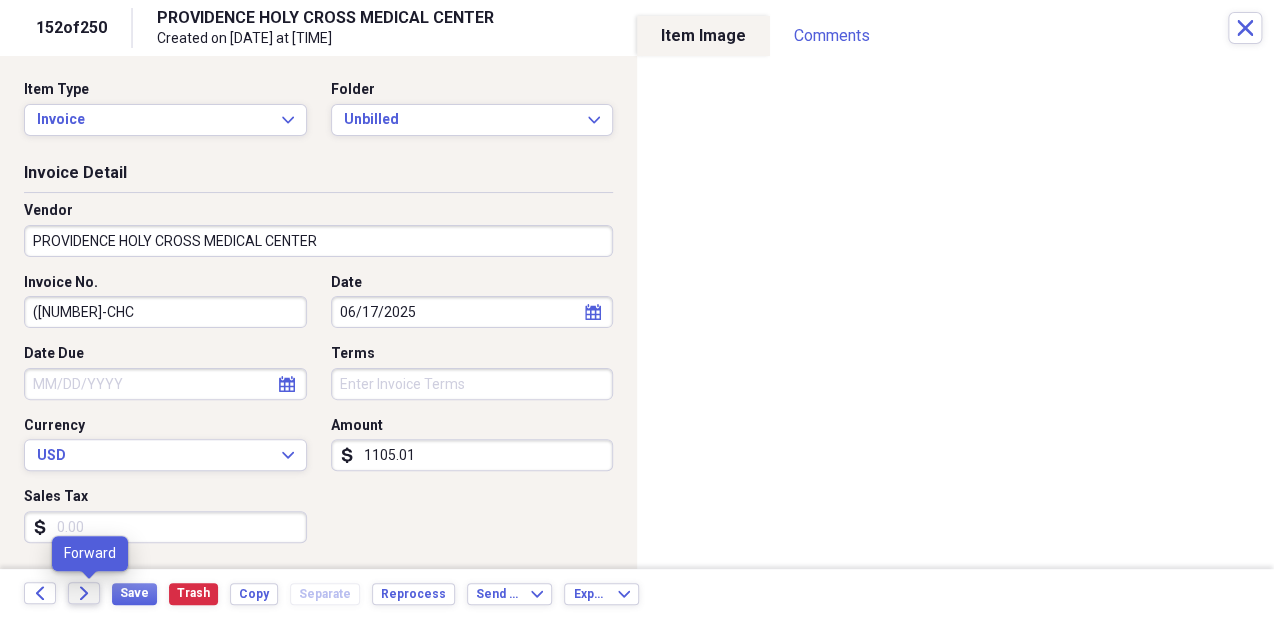 click 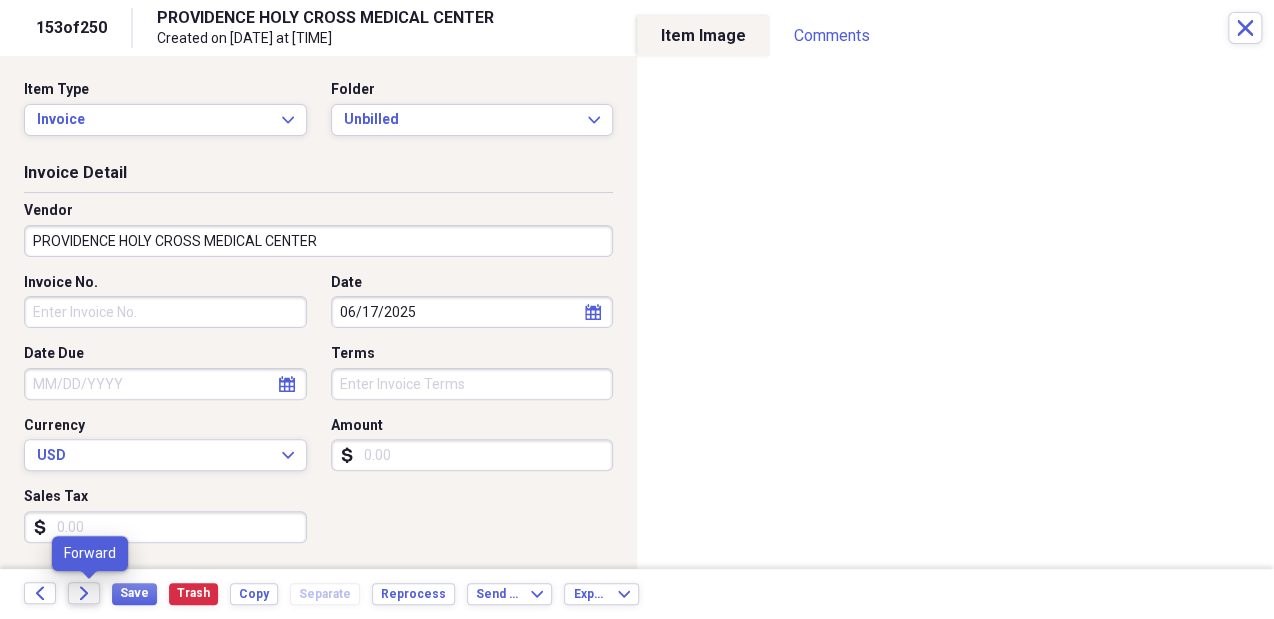 click on "Forward" 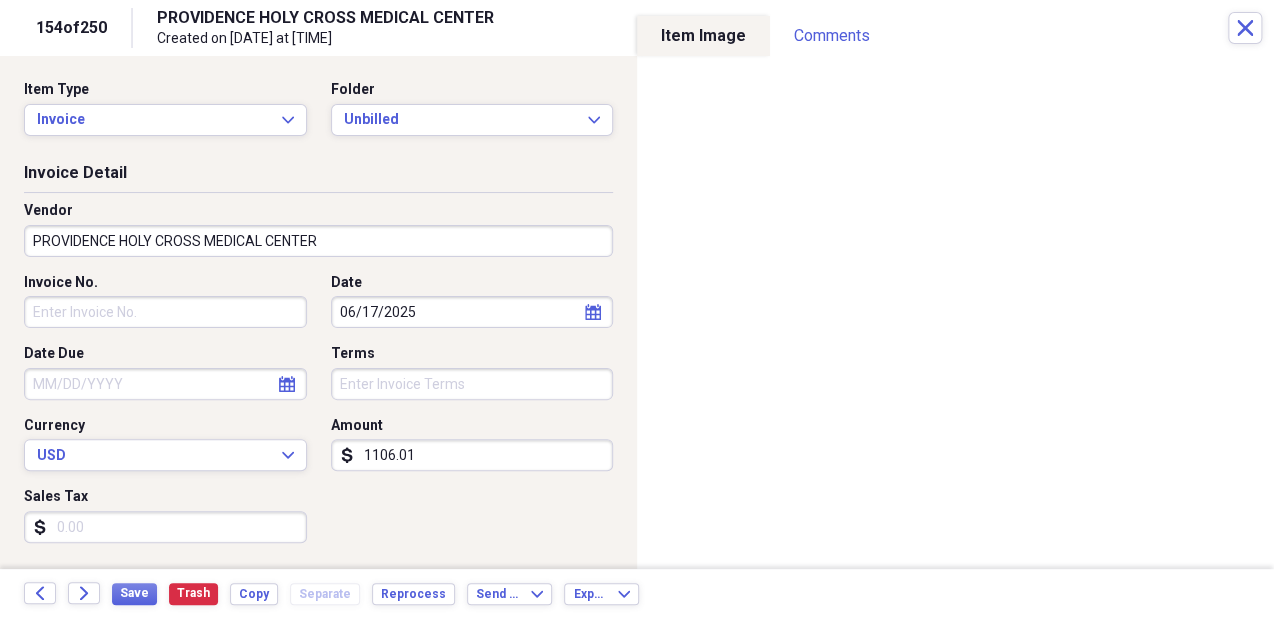 click on "Sales Tax" at bounding box center (165, 497) 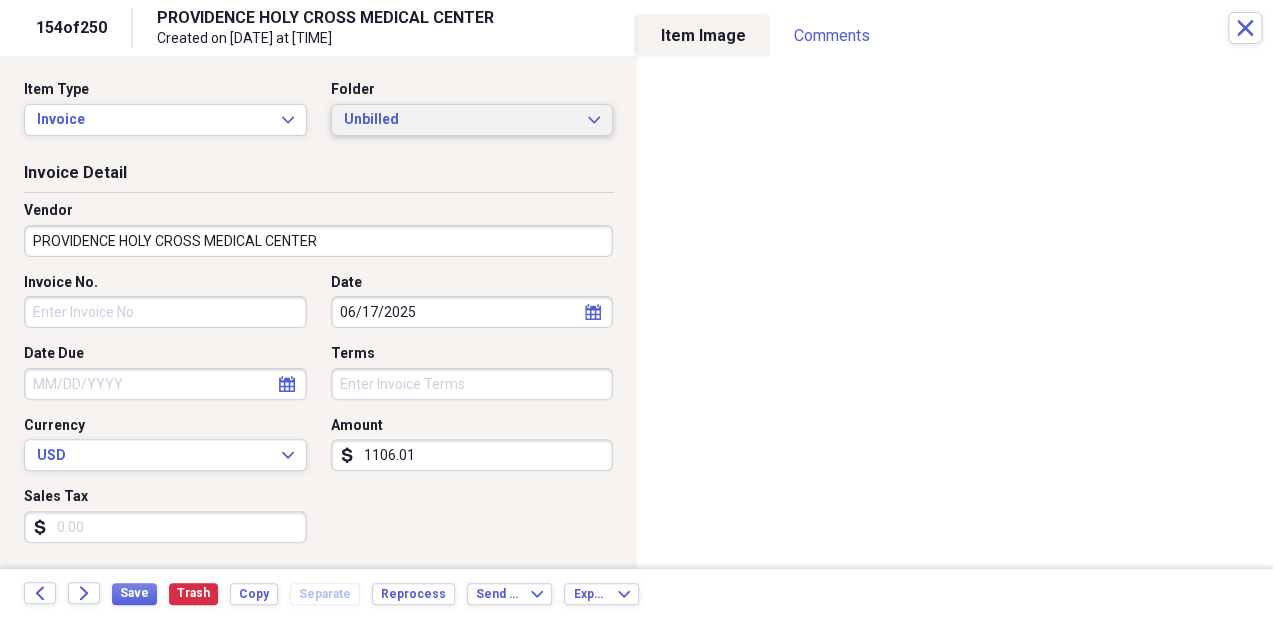 click on "Unbilled Expand" at bounding box center (472, 120) 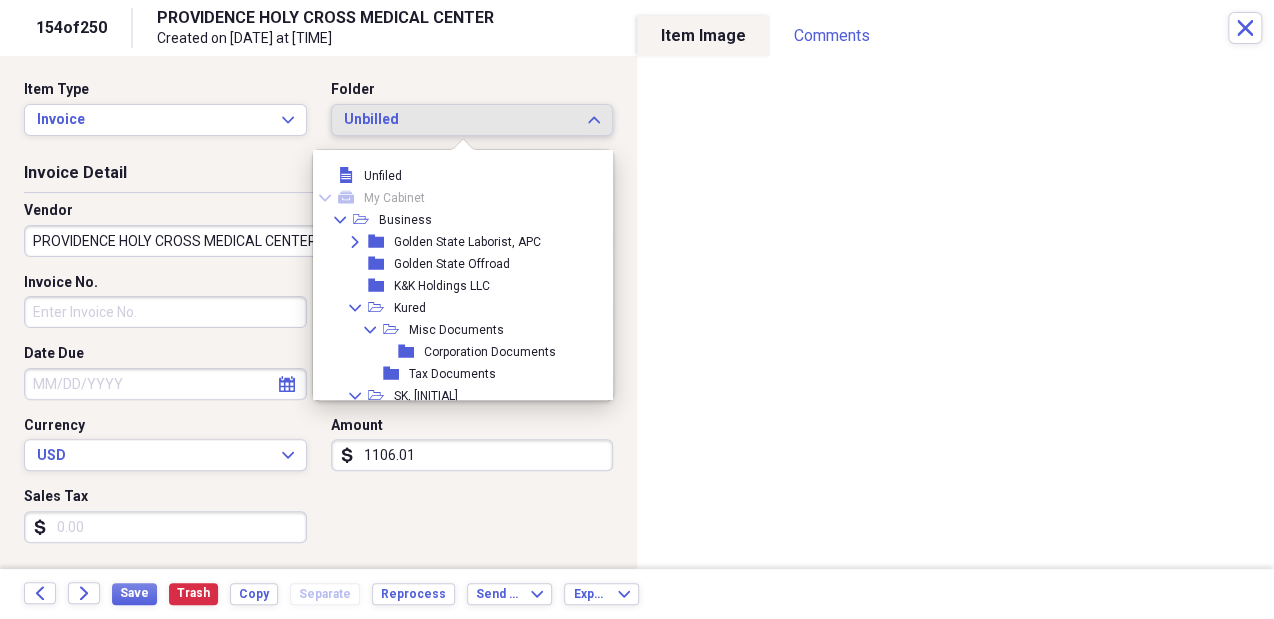 scroll, scrollTop: 215, scrollLeft: 0, axis: vertical 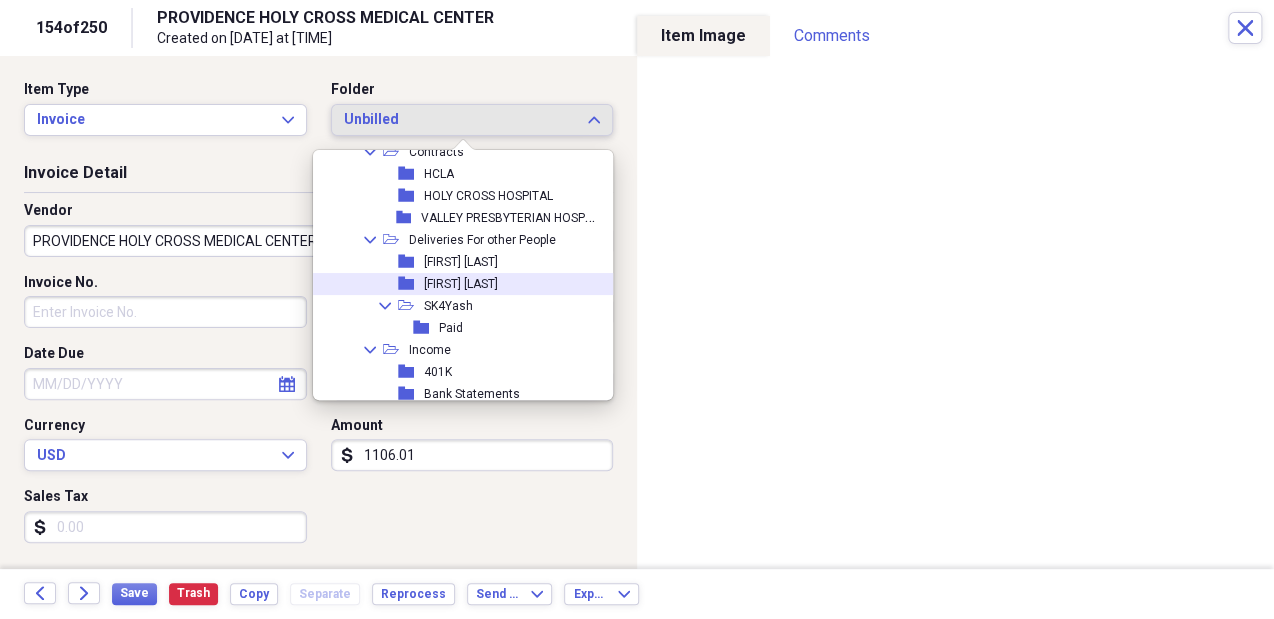 click on "[FIRST] [LAST]" at bounding box center (461, 284) 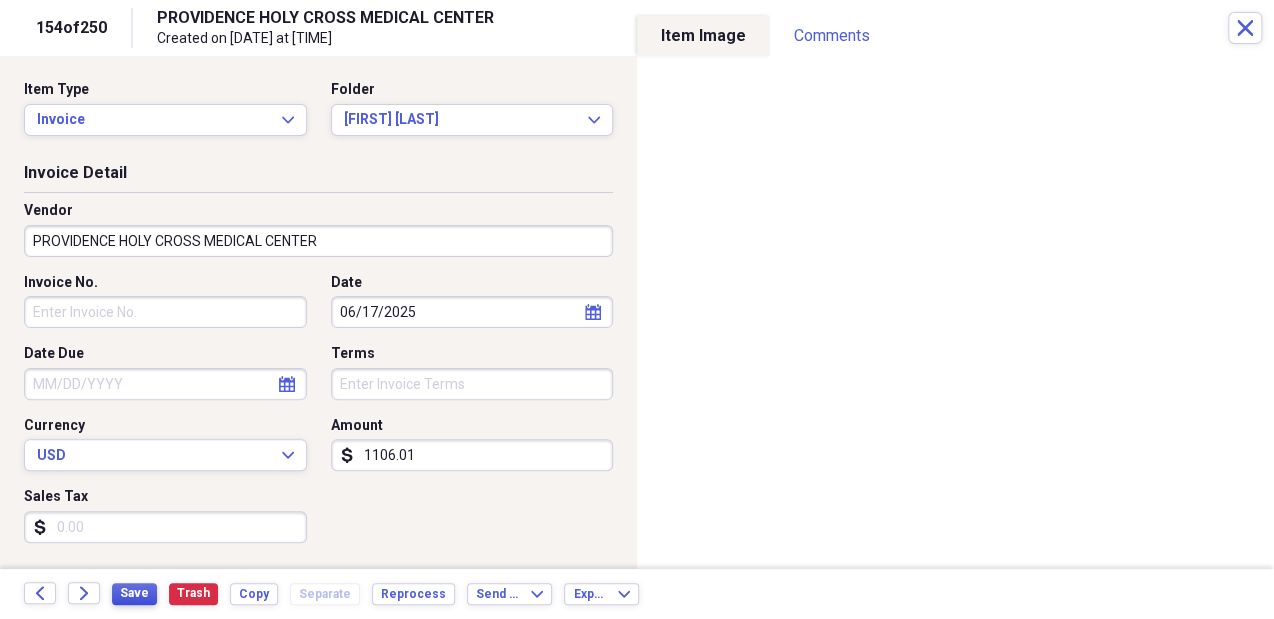 click on "Save" at bounding box center (134, 593) 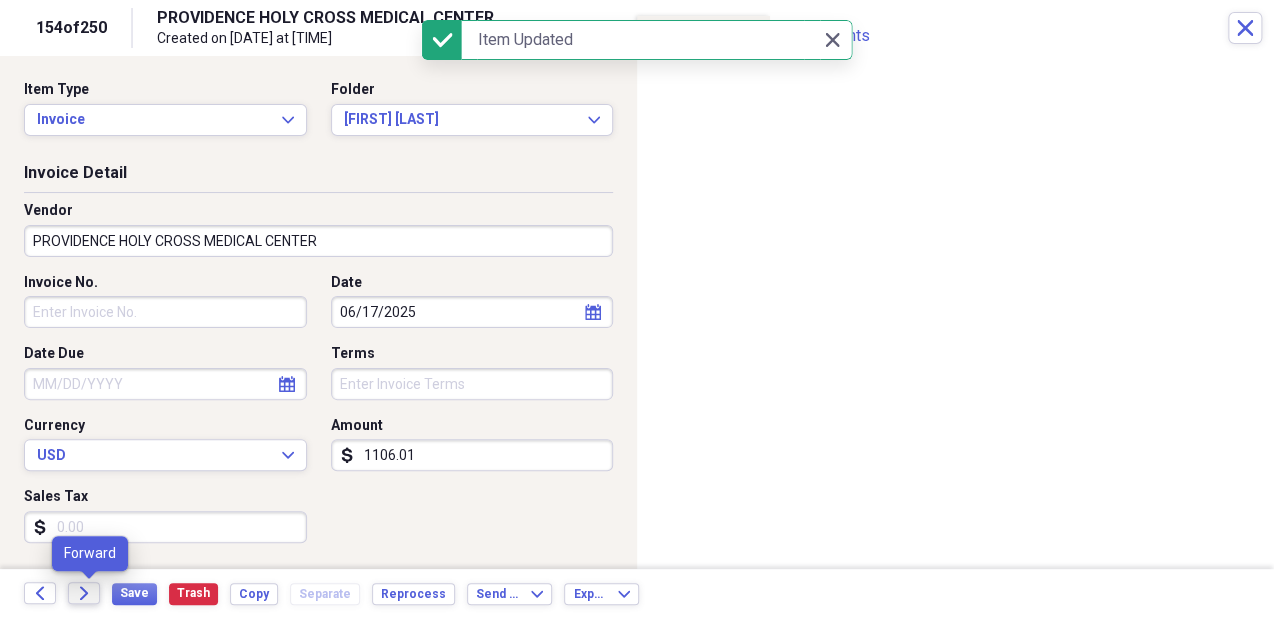 click on "Forward" 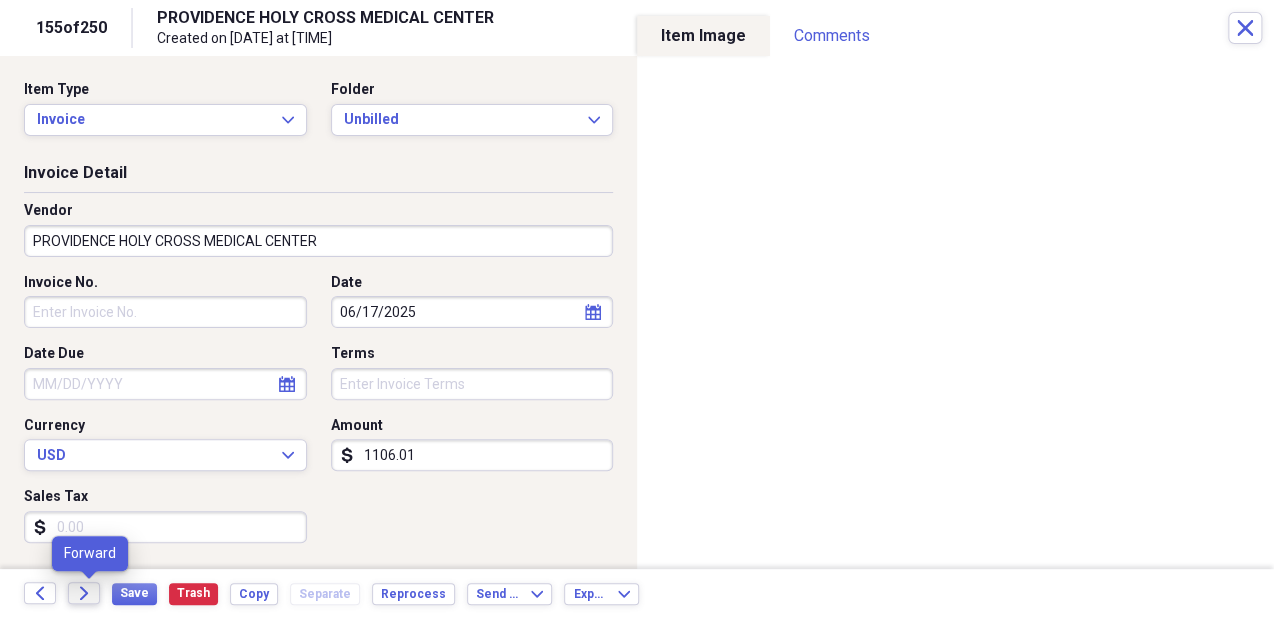 click on "Forward" at bounding box center [84, 593] 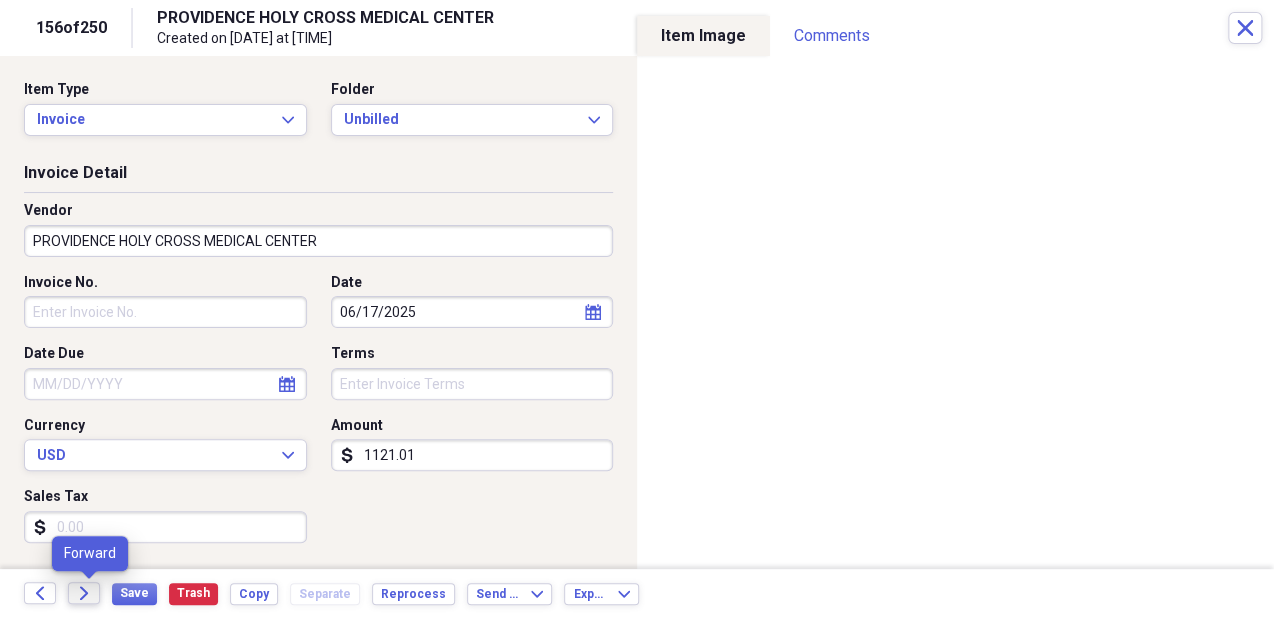 click on "Forward" 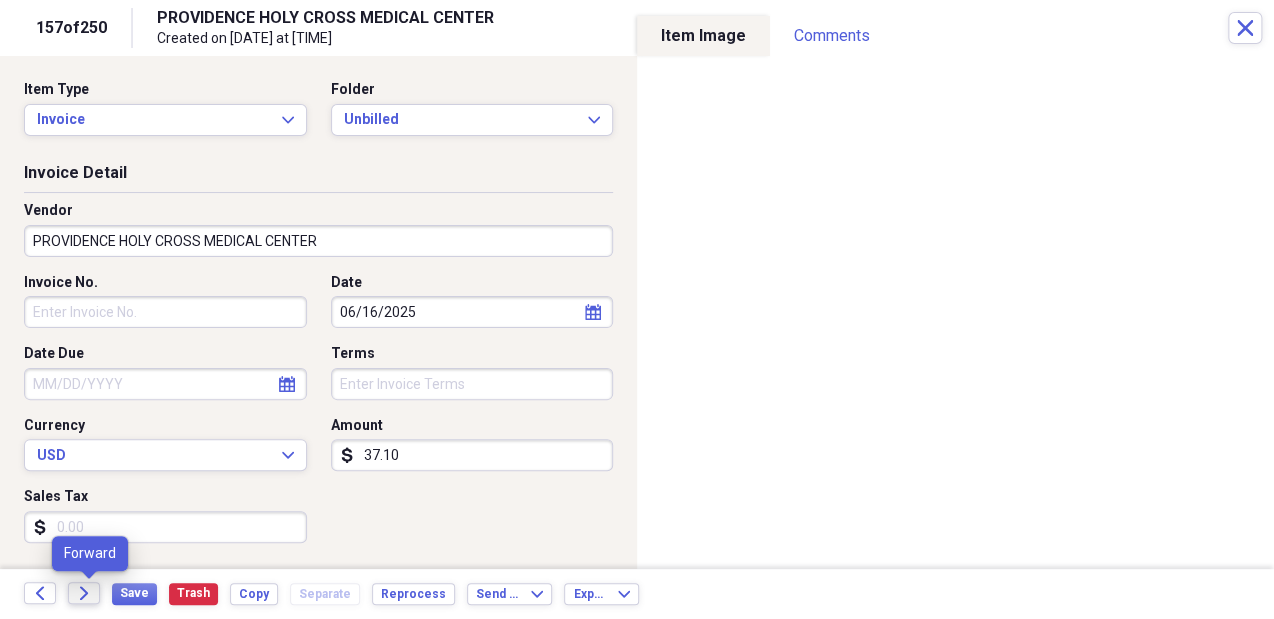 click on "Forward" 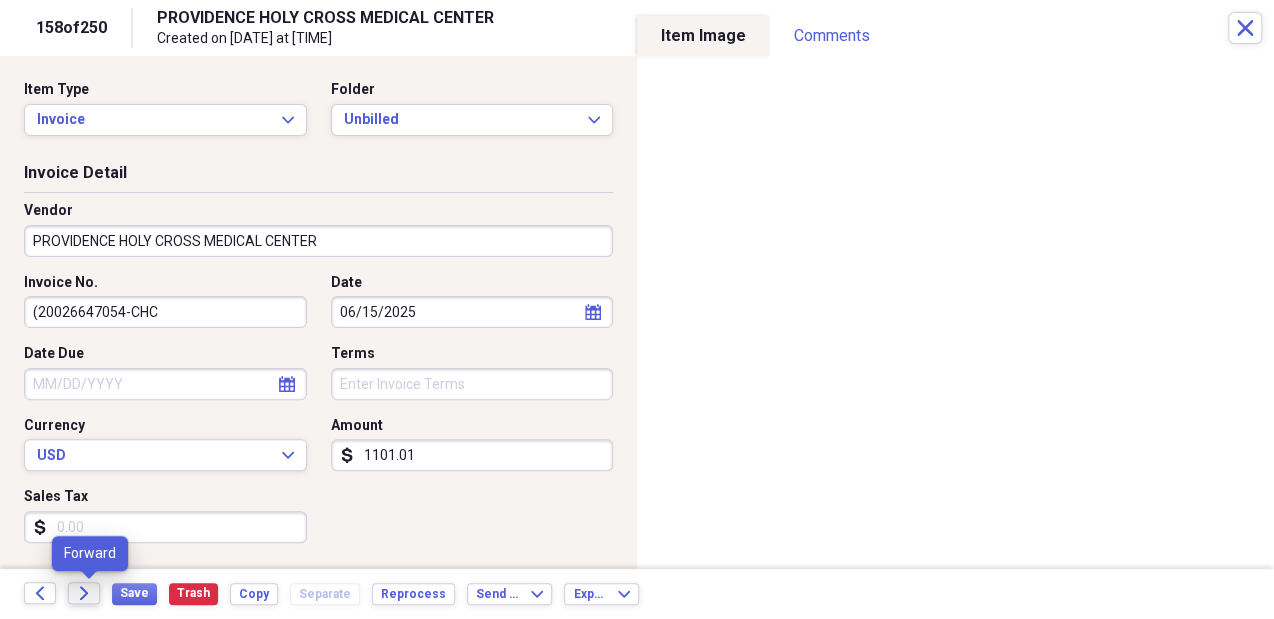 click on "Forward" 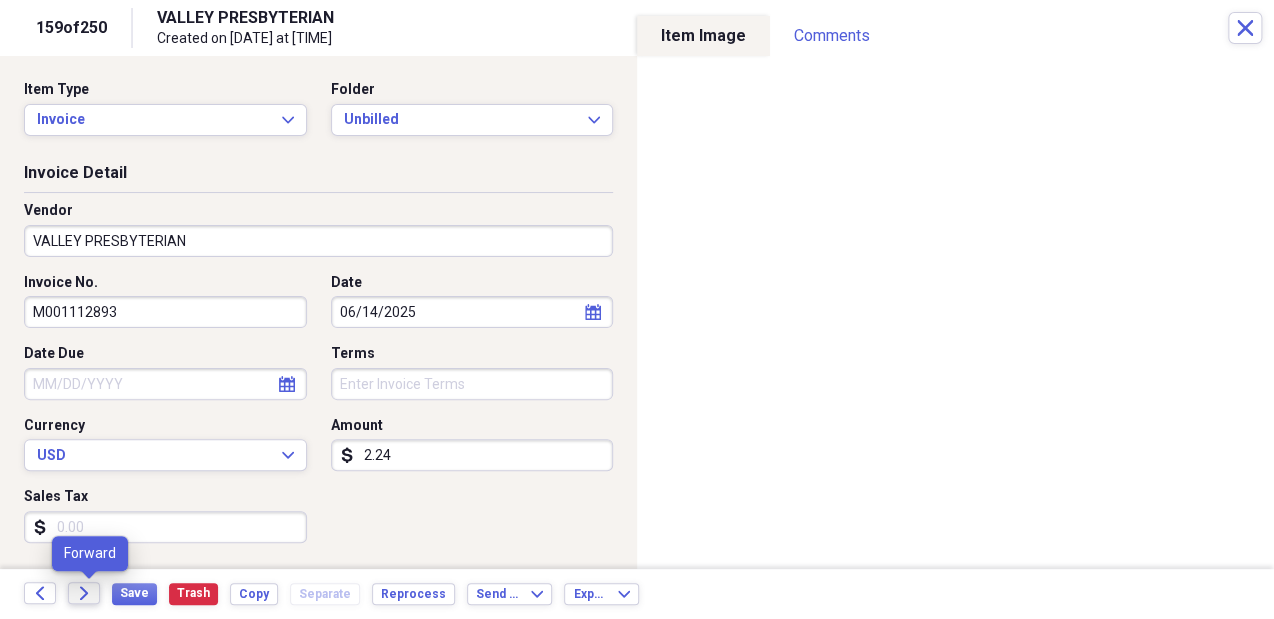 click 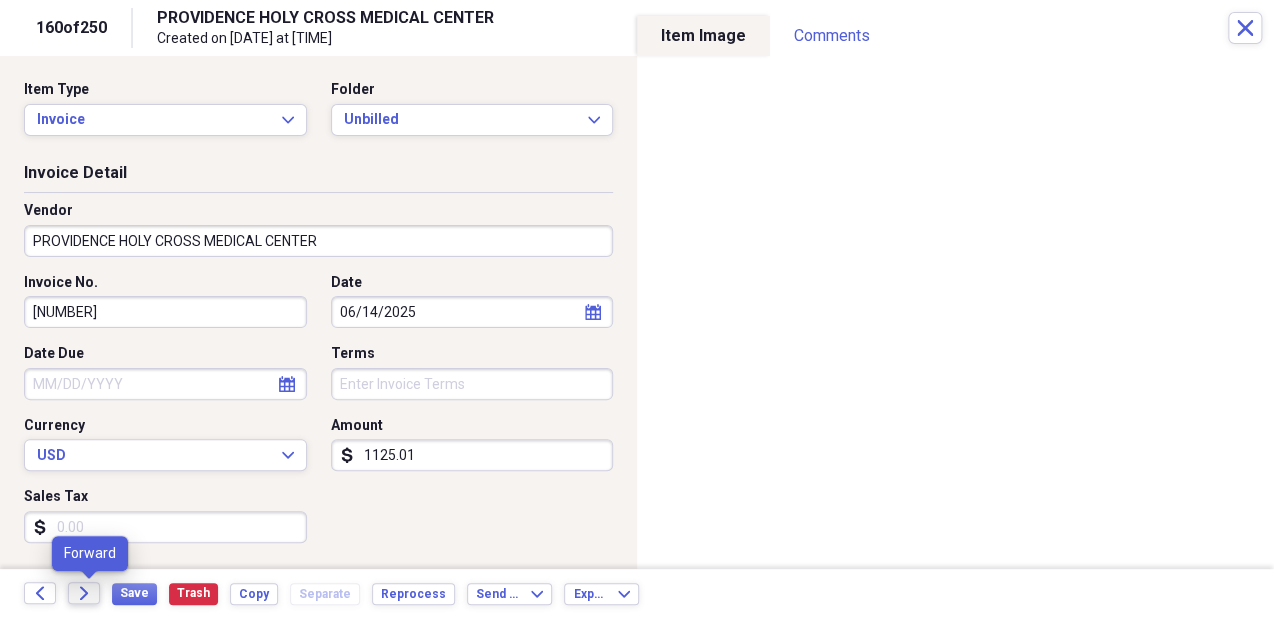 click 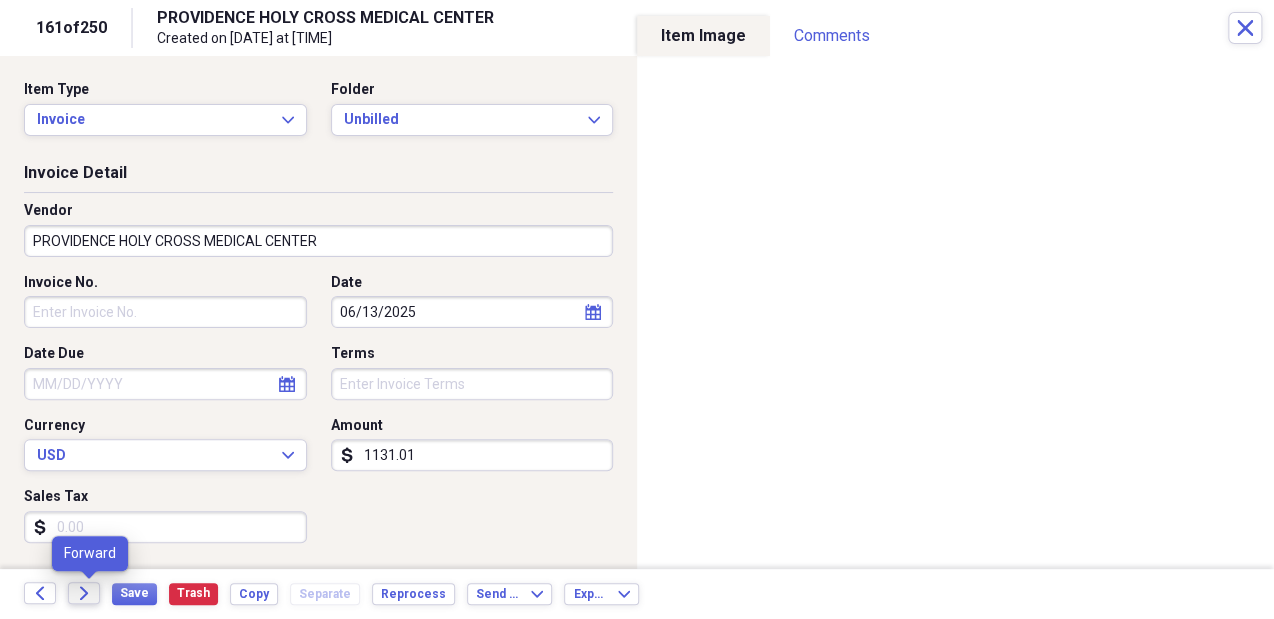 click on "Forward" 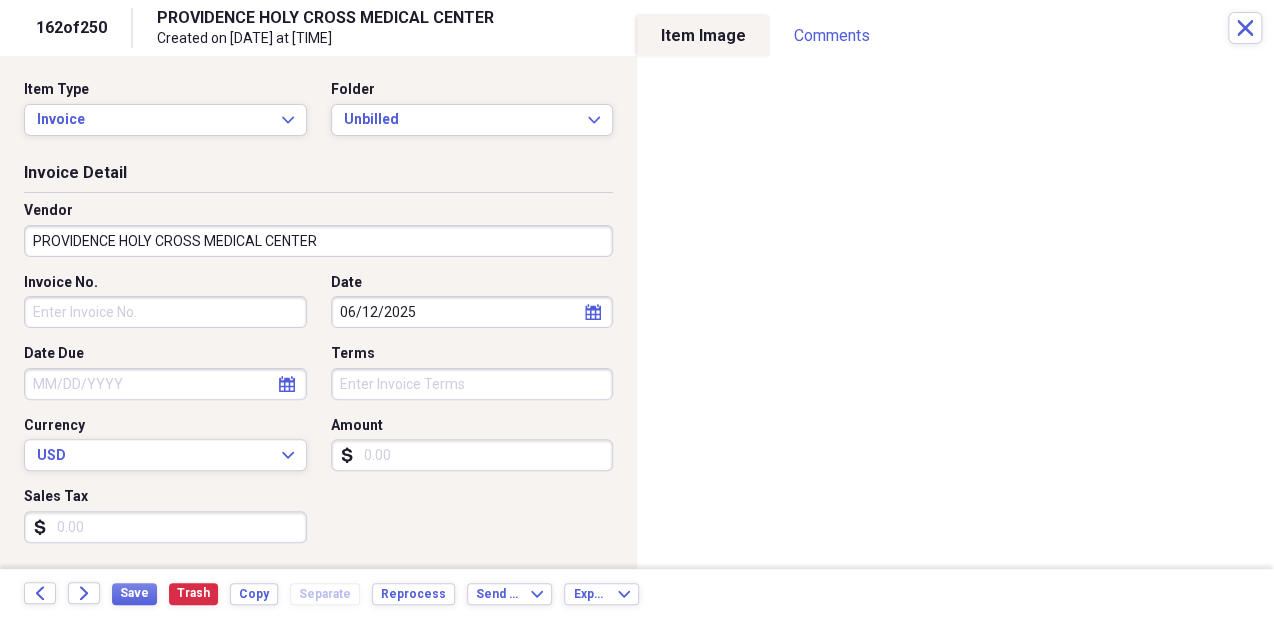 click on "Sales Tax" at bounding box center (165, 497) 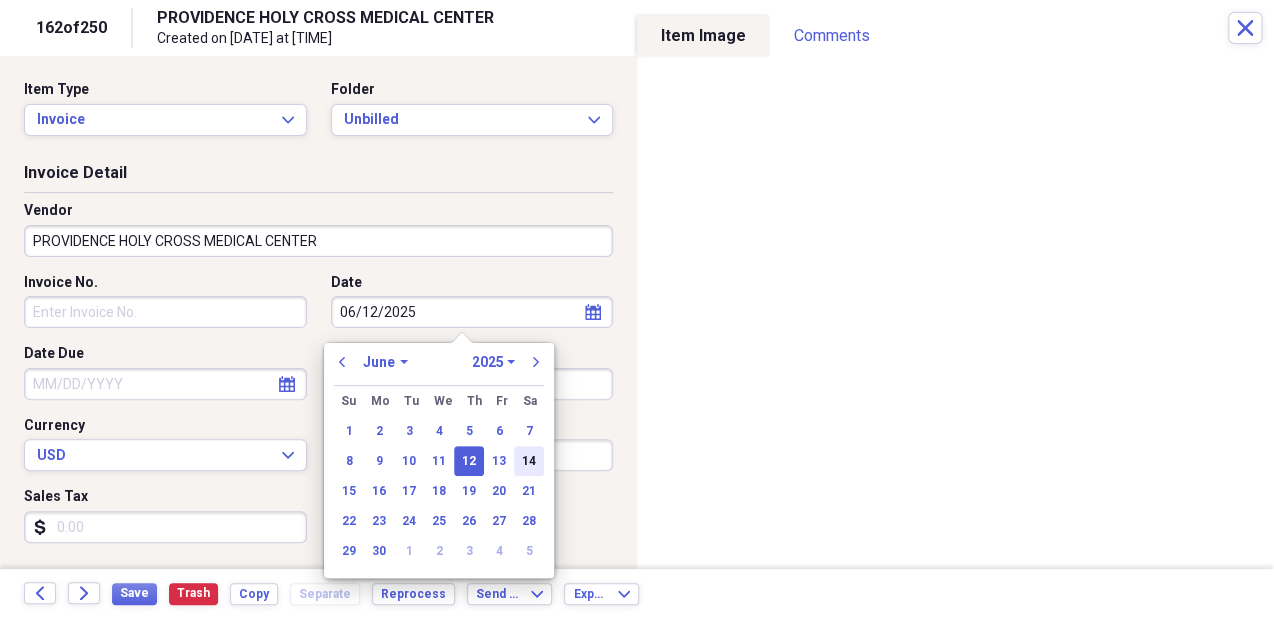 click on "14" at bounding box center (529, 461) 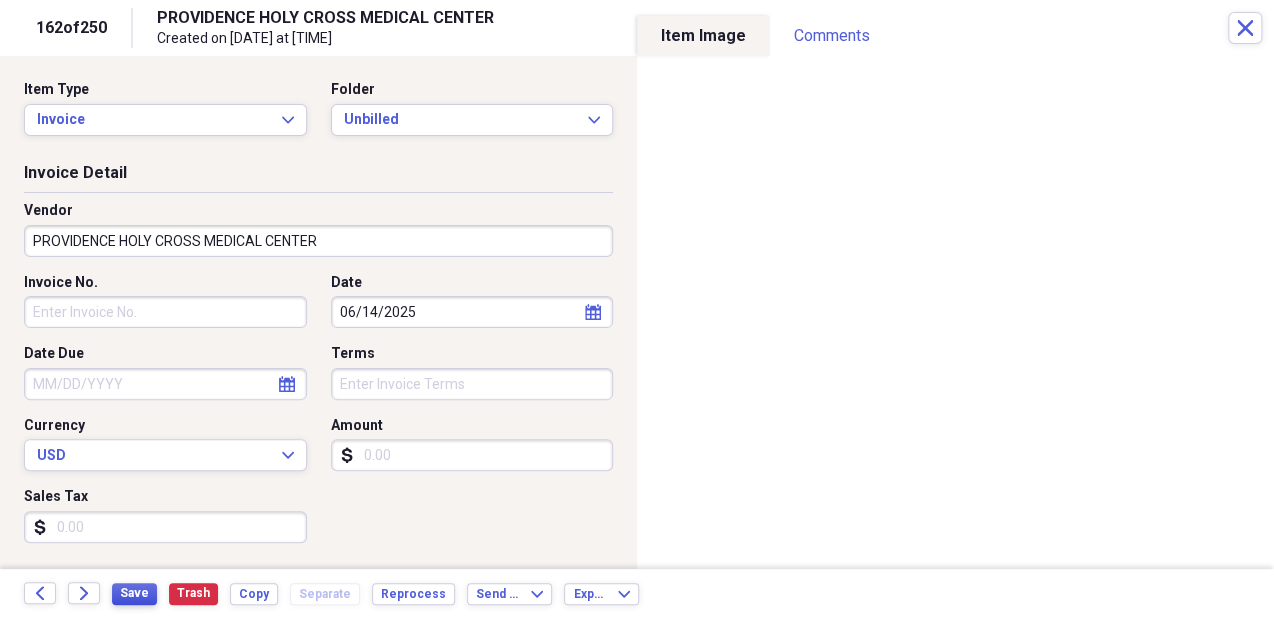 click on "Save" at bounding box center (134, 594) 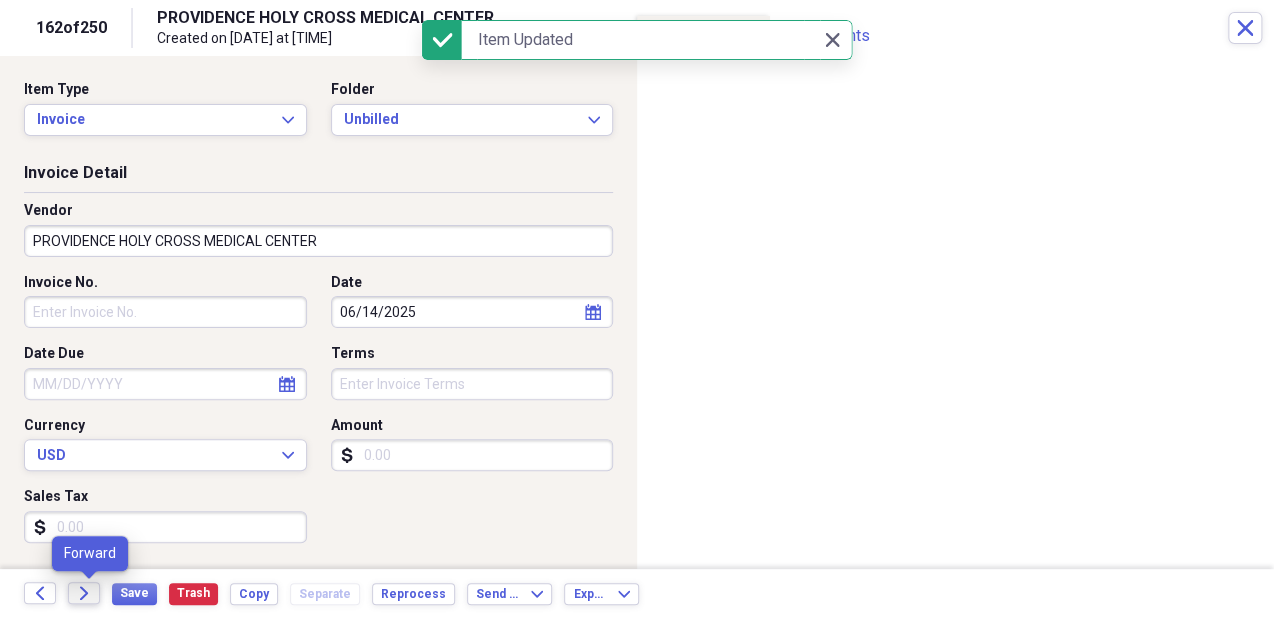 click on "Forward" 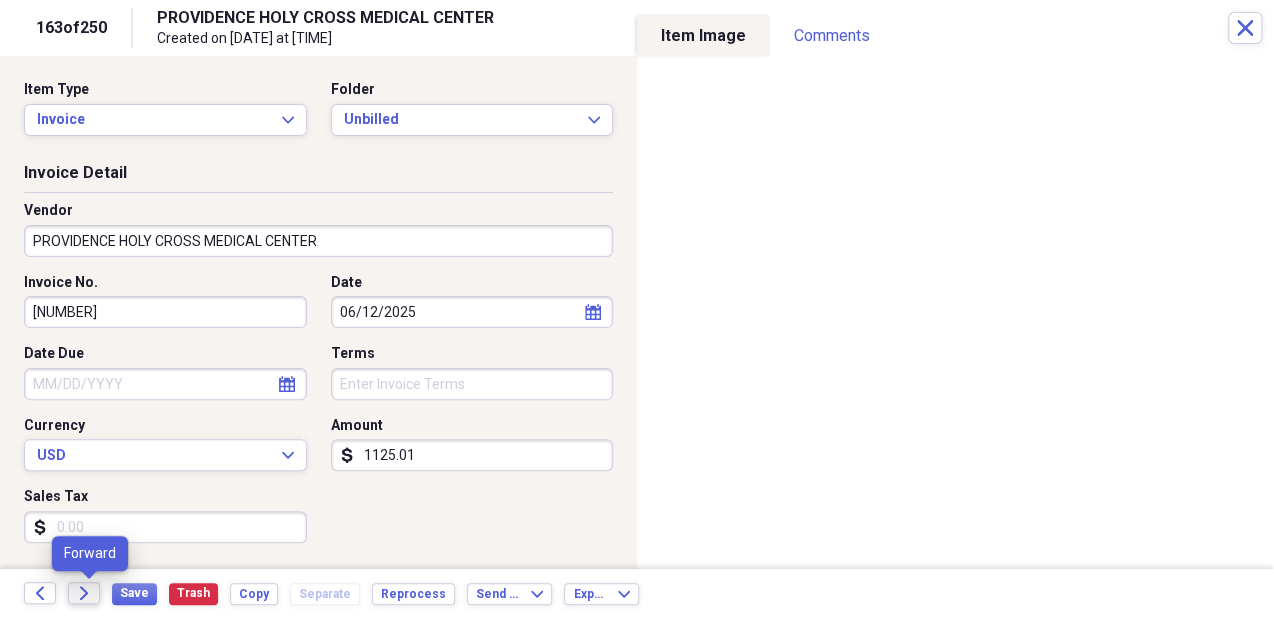 click on "Forward" 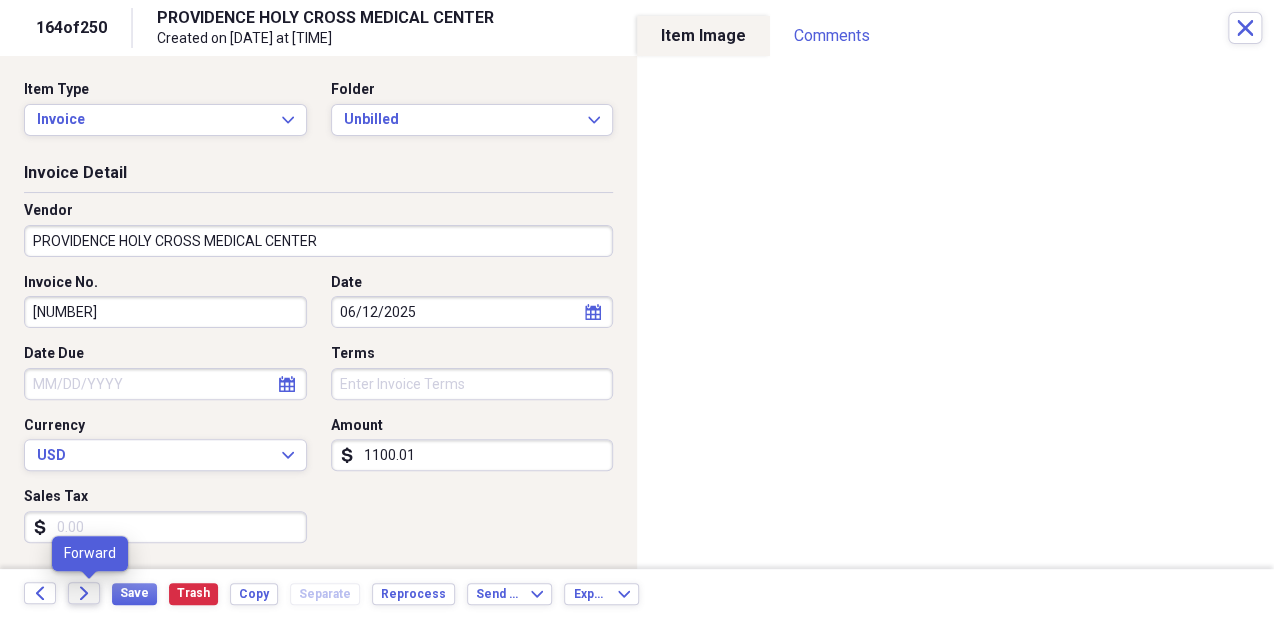 click on "Forward" at bounding box center (84, 593) 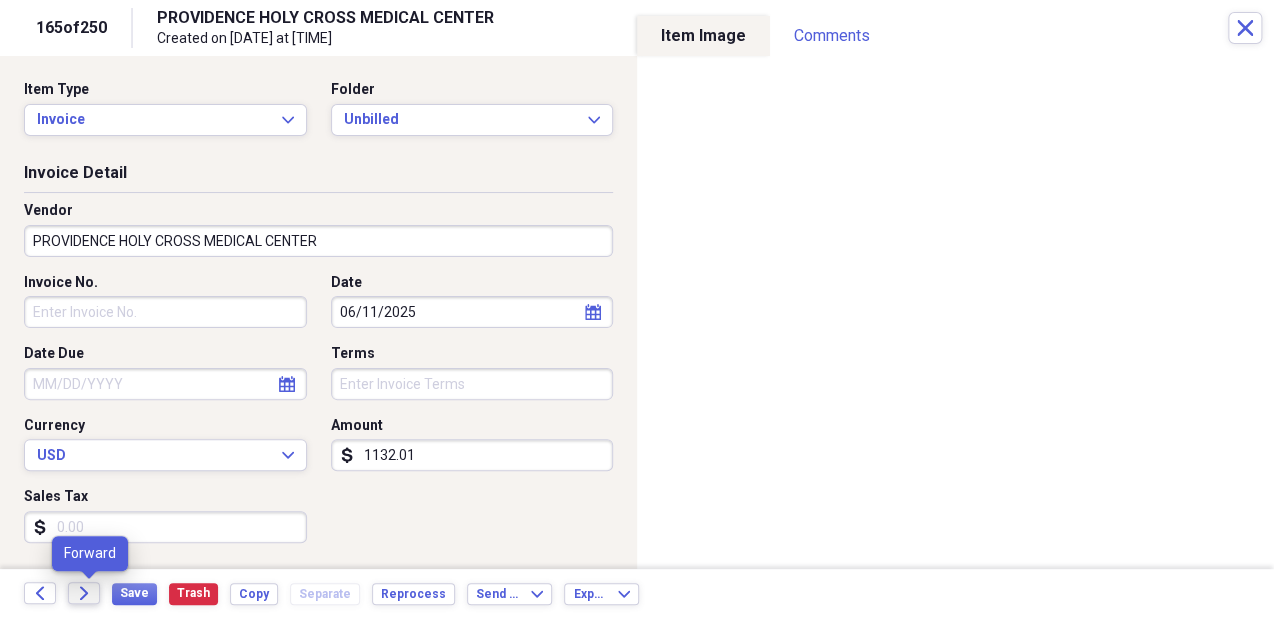 click on "Forward" 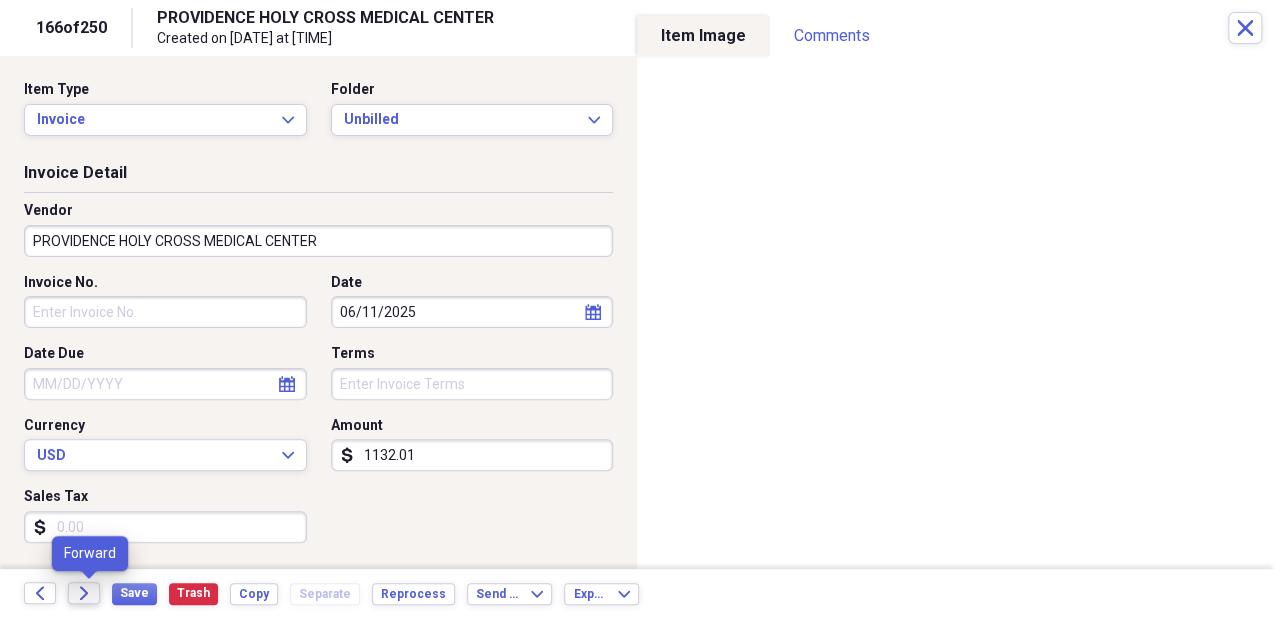 click on "Forward" at bounding box center [84, 593] 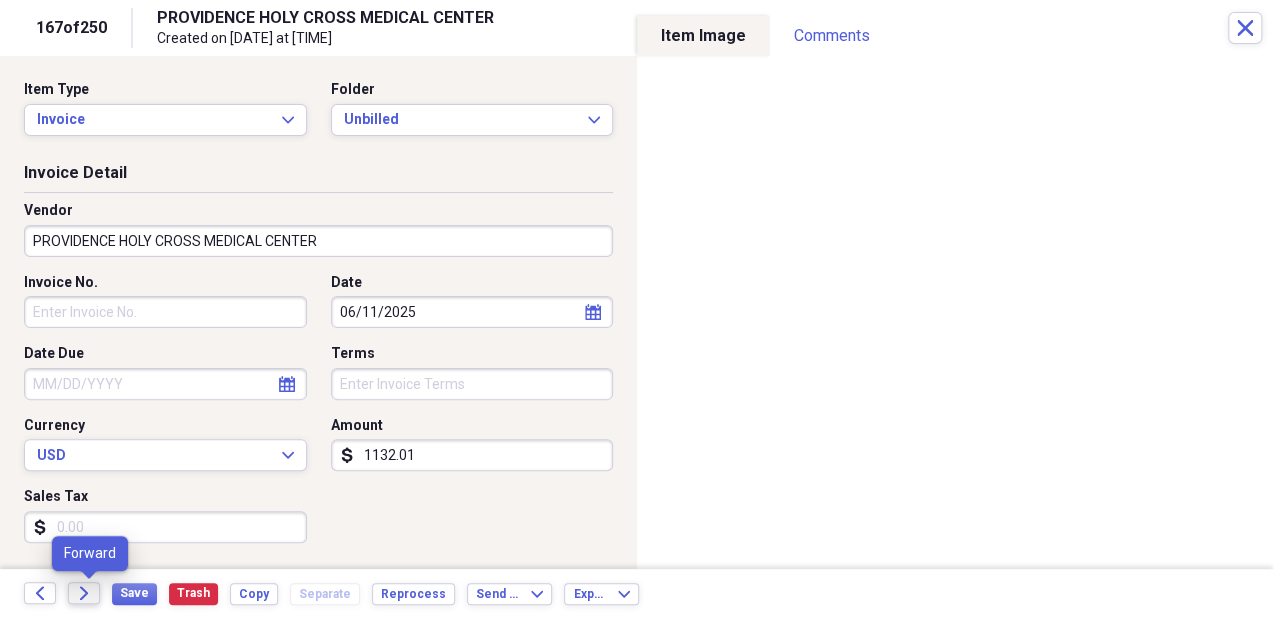 click on "Forward" 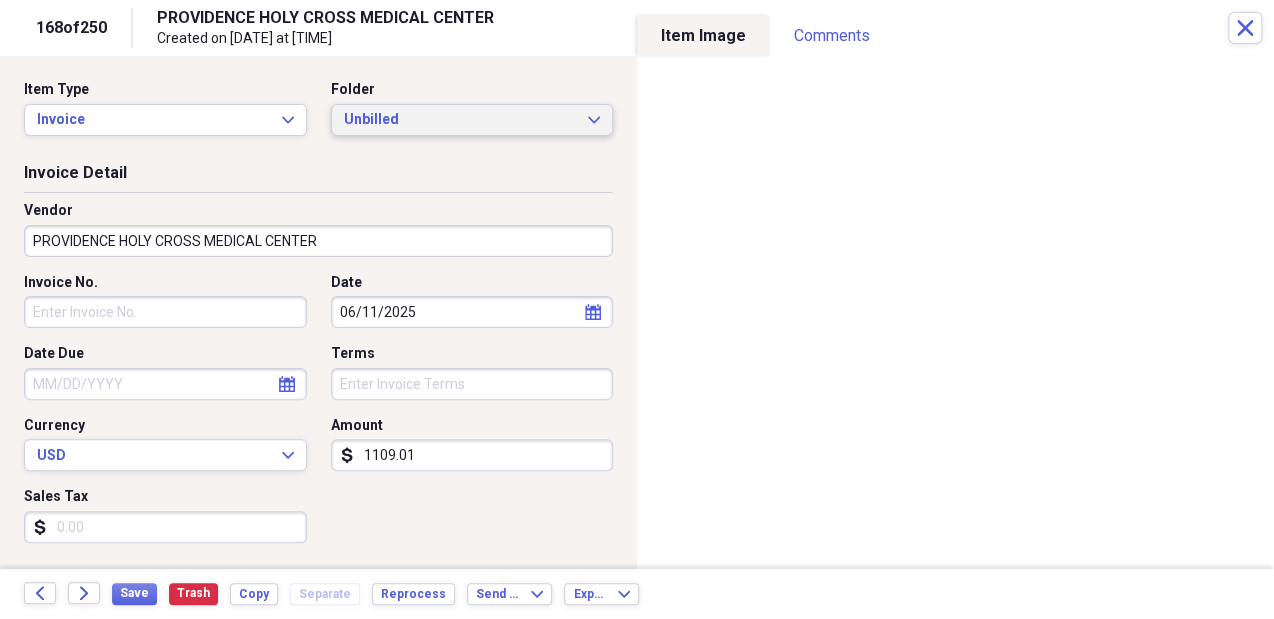click on "Unbilled" at bounding box center [460, 120] 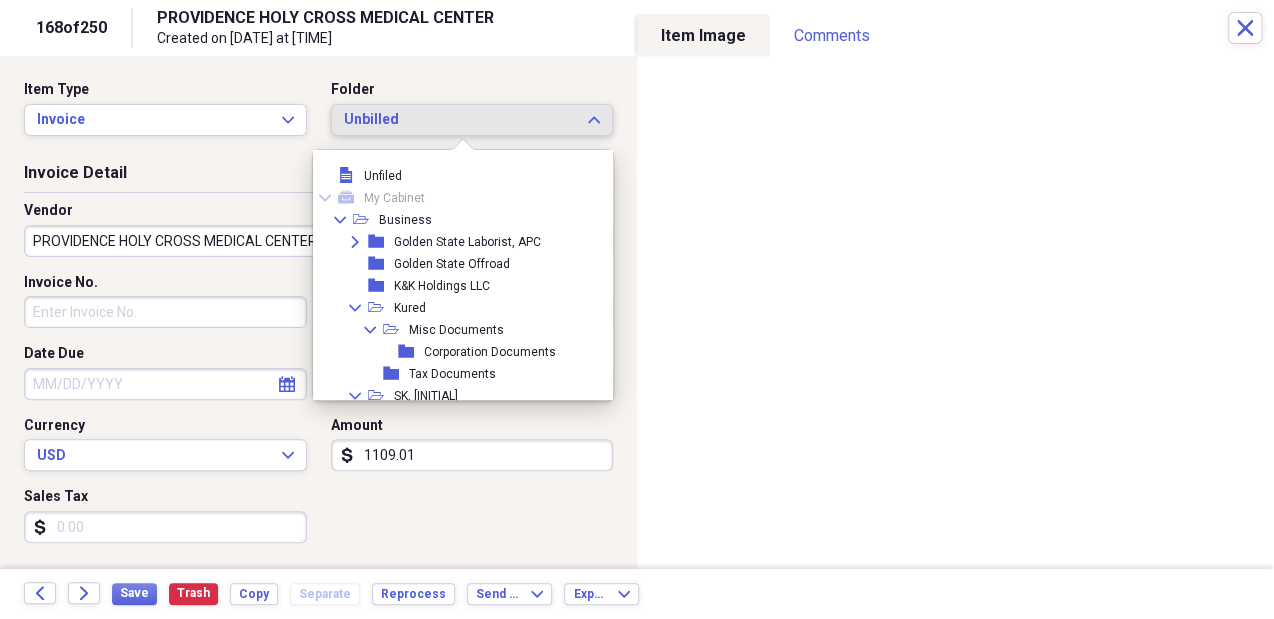 scroll, scrollTop: 215, scrollLeft: 0, axis: vertical 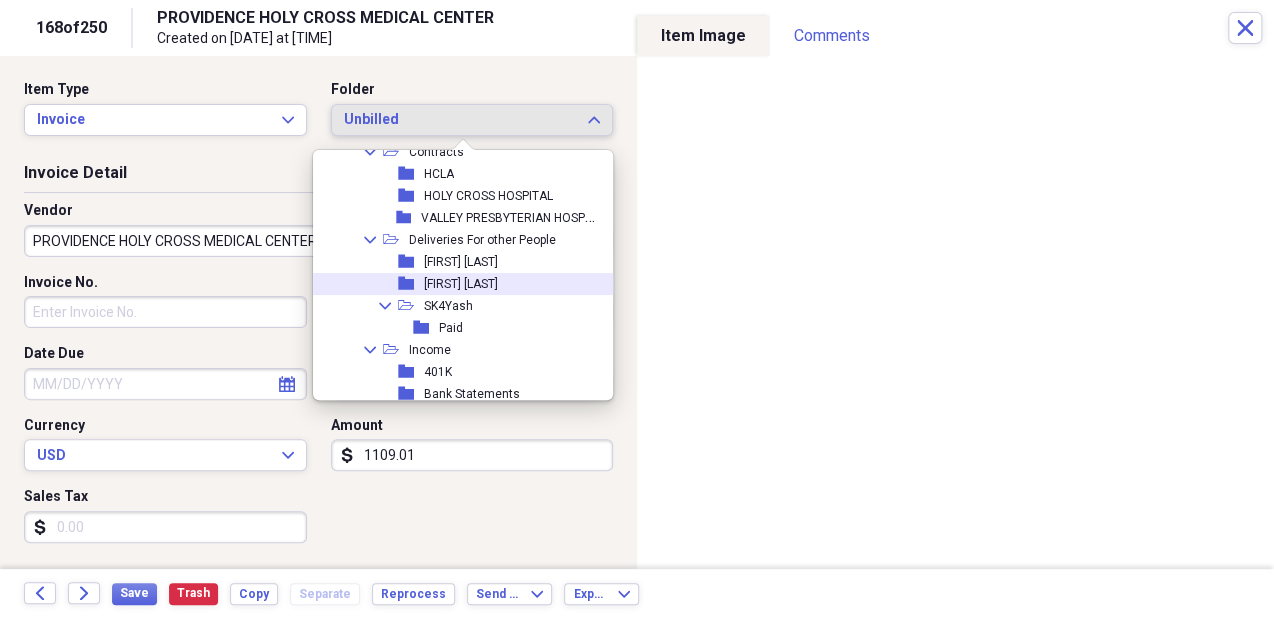 click on "folder [FIRST] [LAST]" at bounding box center [458, 284] 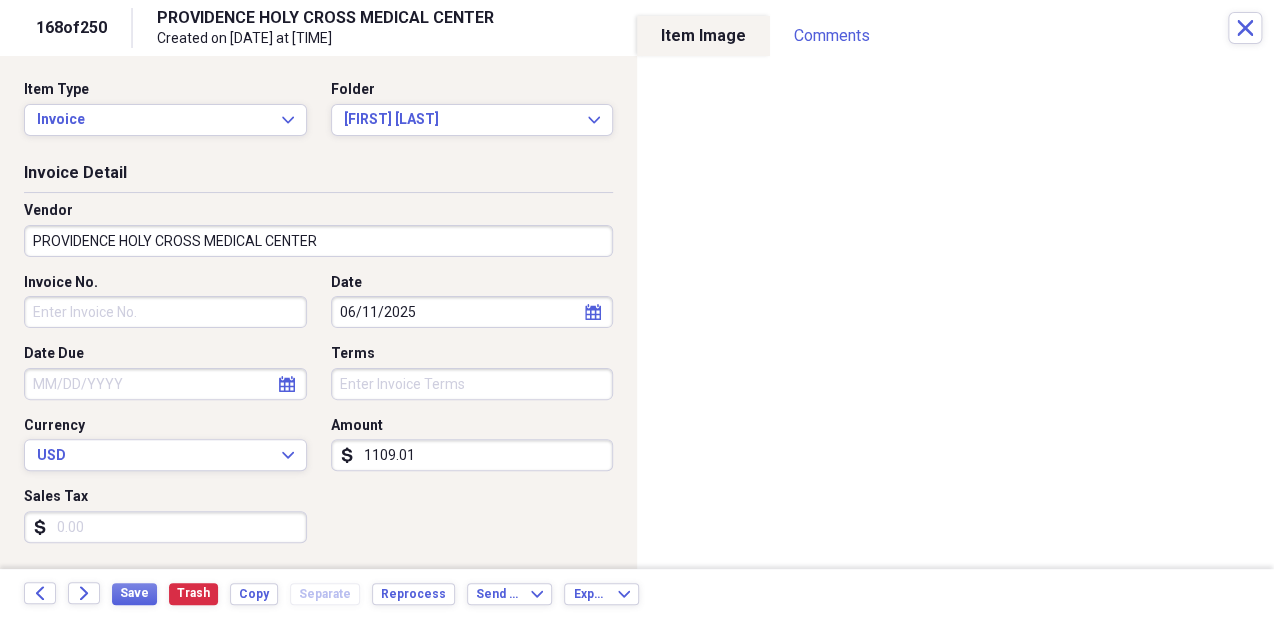 click on "Date" at bounding box center (472, 283) 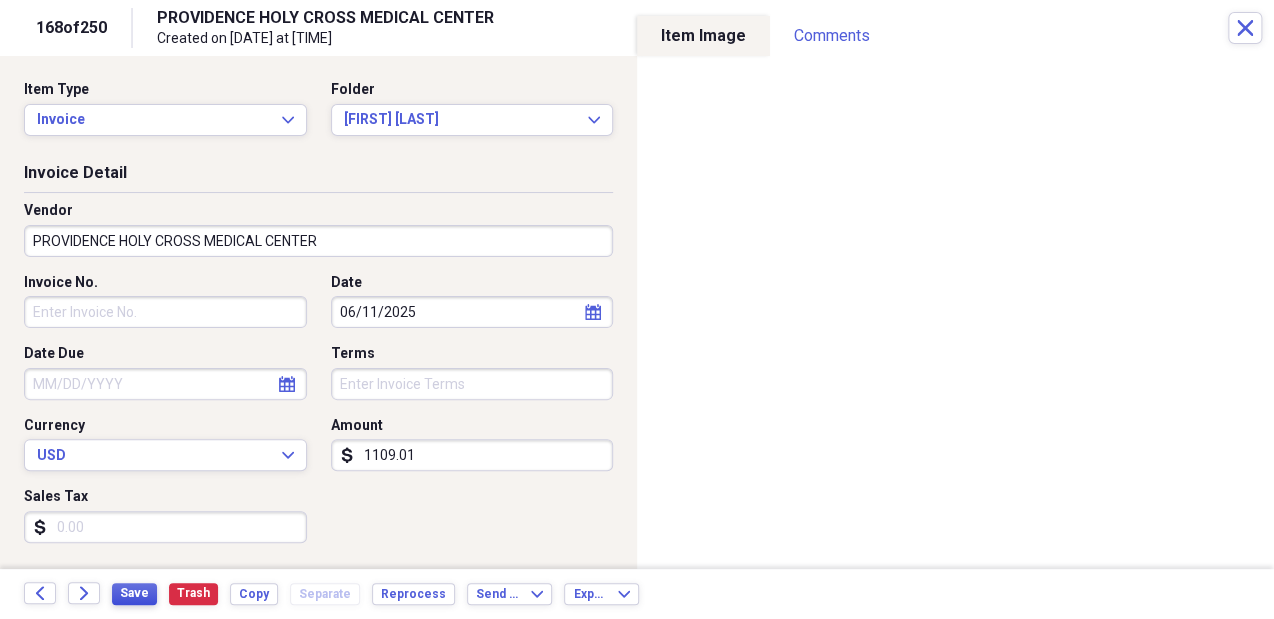 click on "Save" at bounding box center [134, 593] 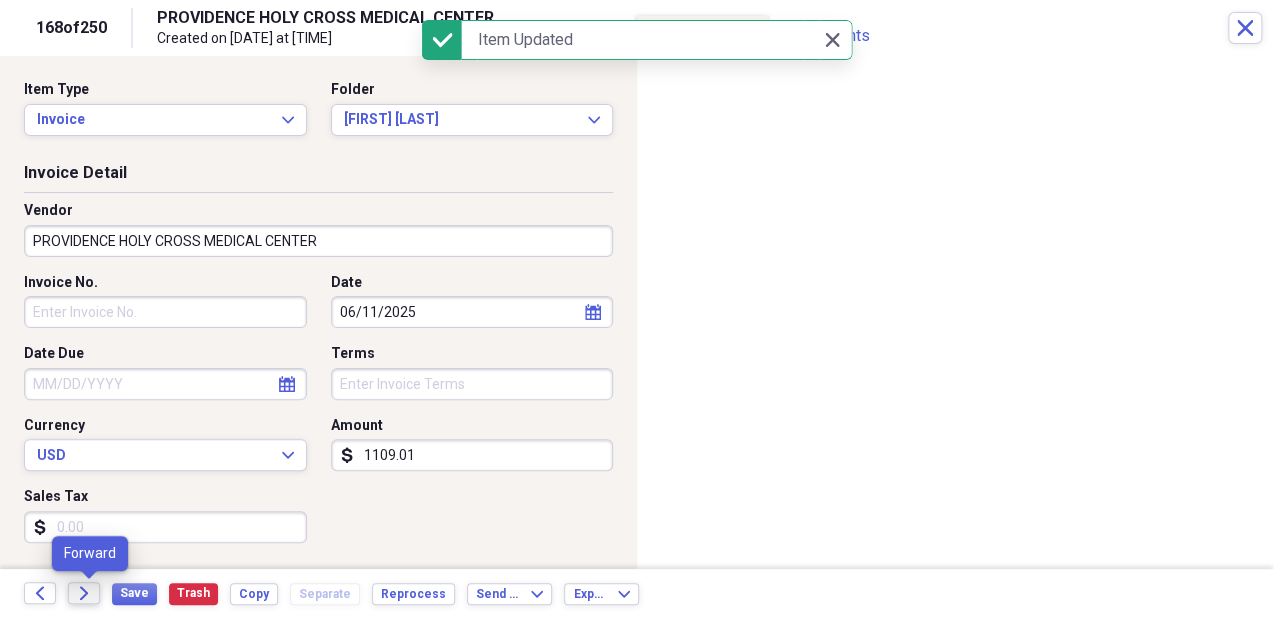 click on "Forward" at bounding box center (84, 593) 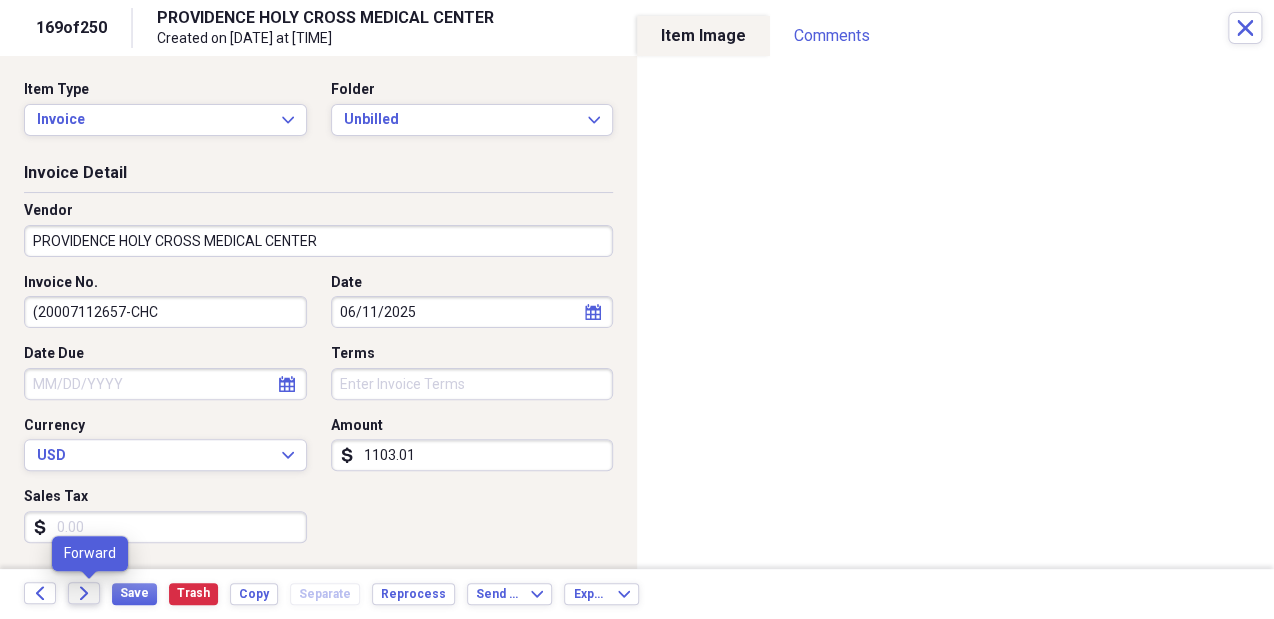 click on "Forward" 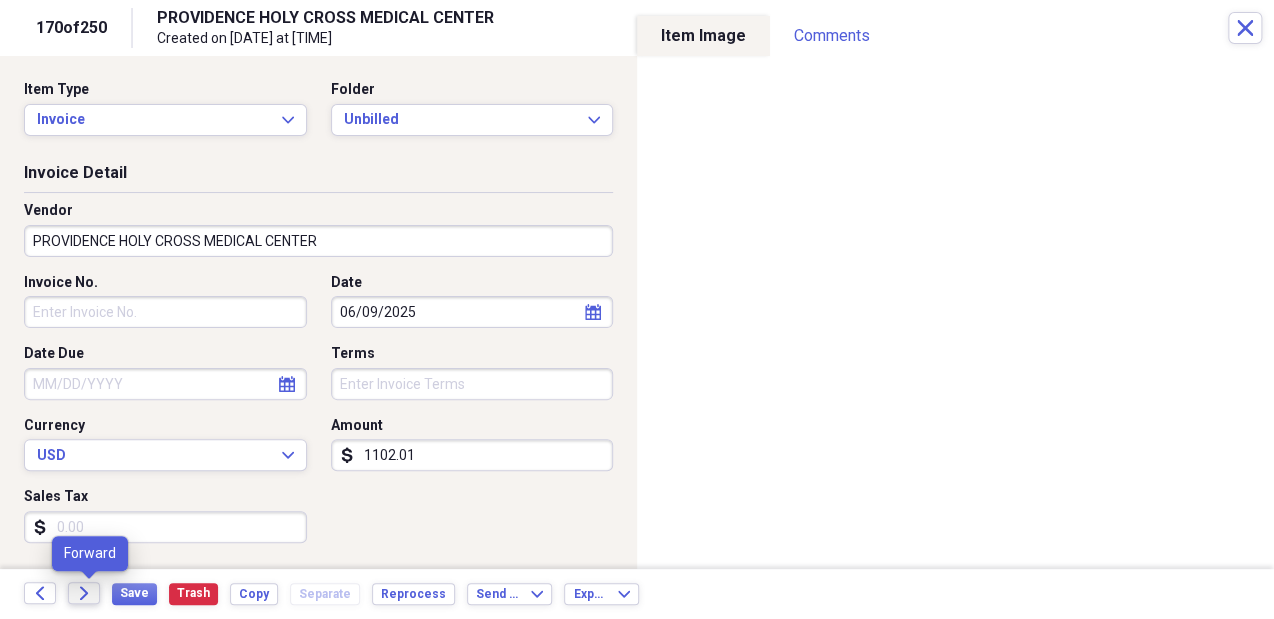 click 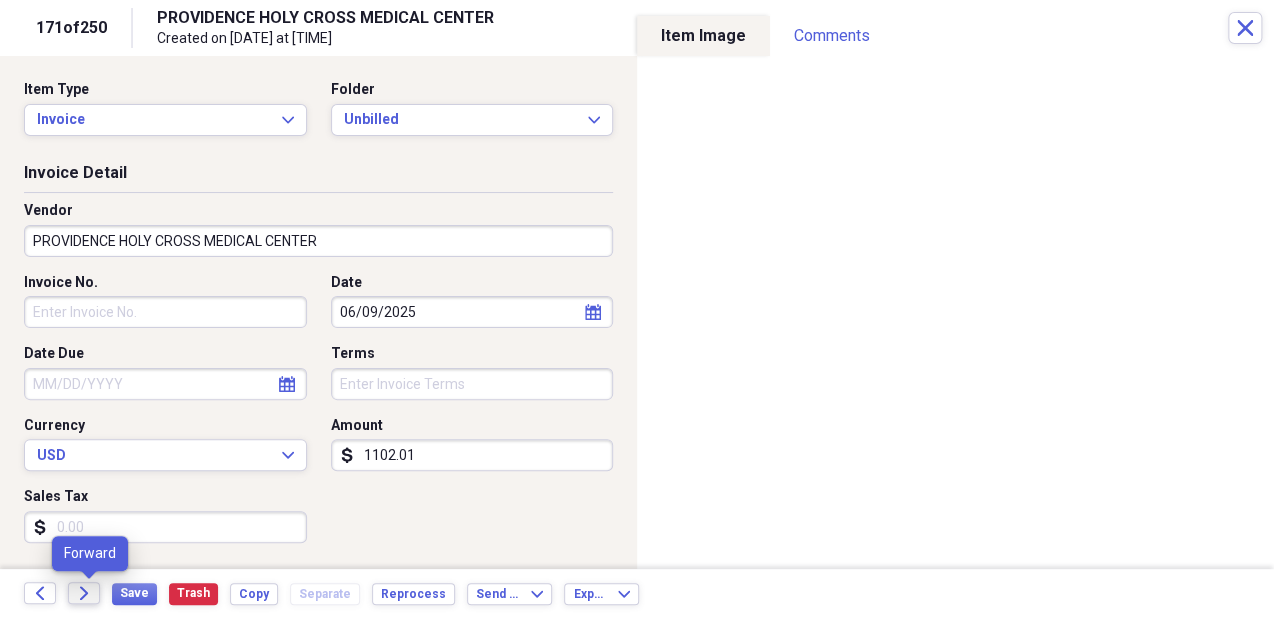 click on "Forward" at bounding box center (84, 593) 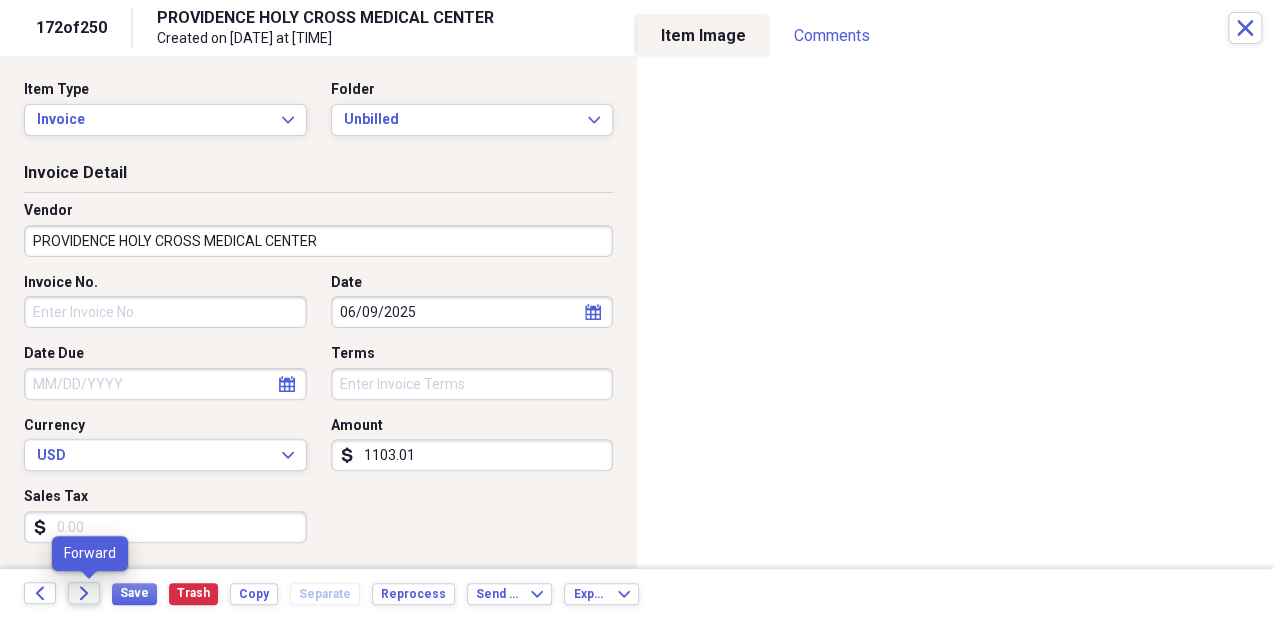 click on "Forward" 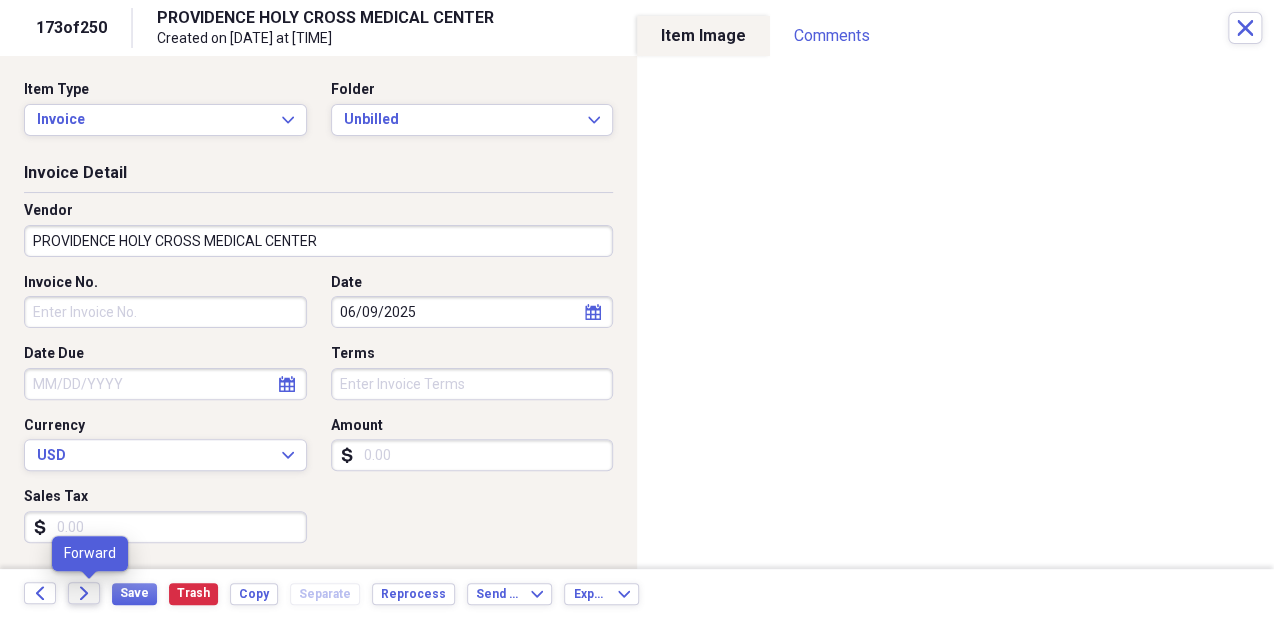 click 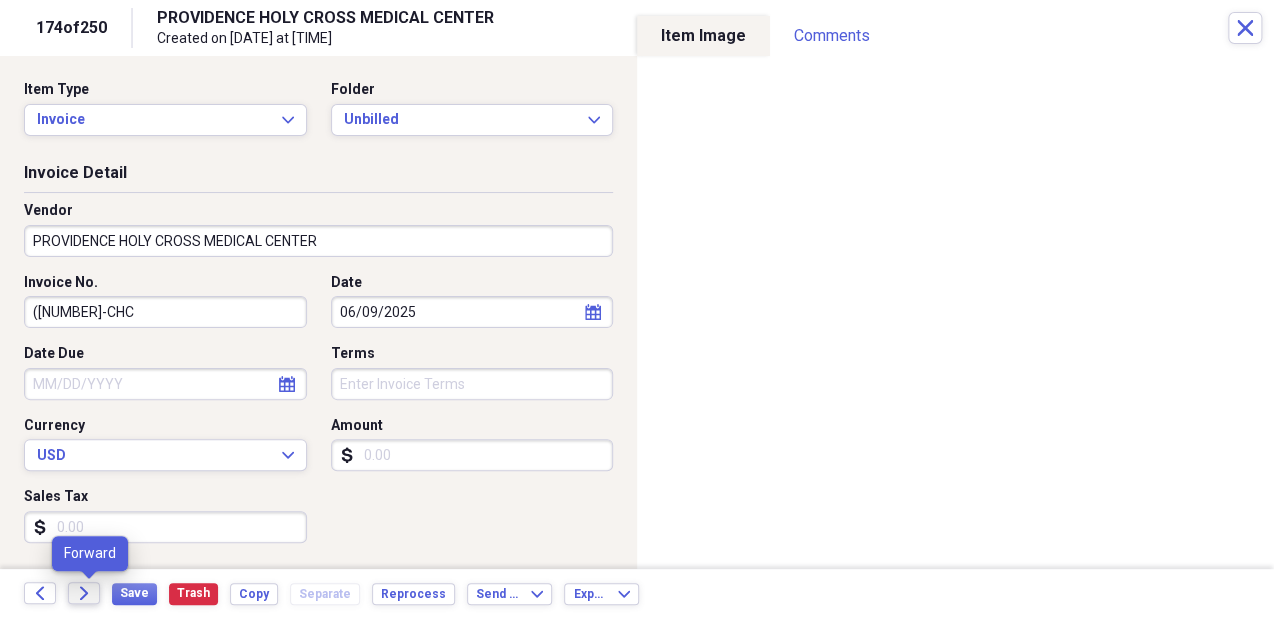 click 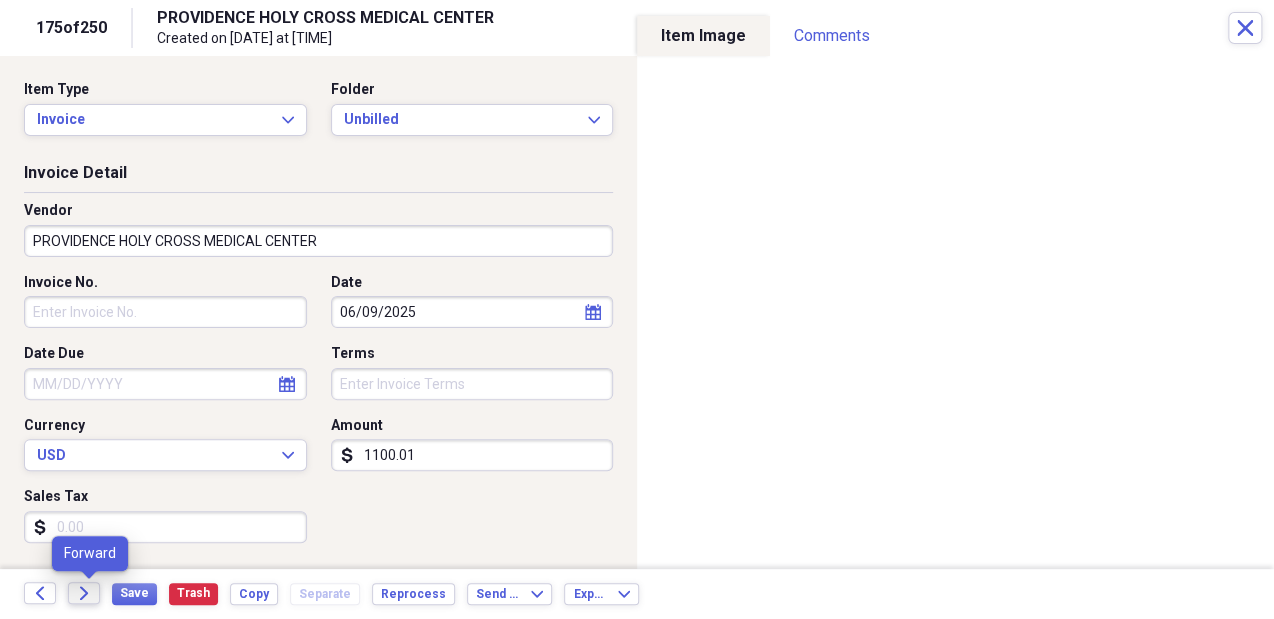 click on "Forward" 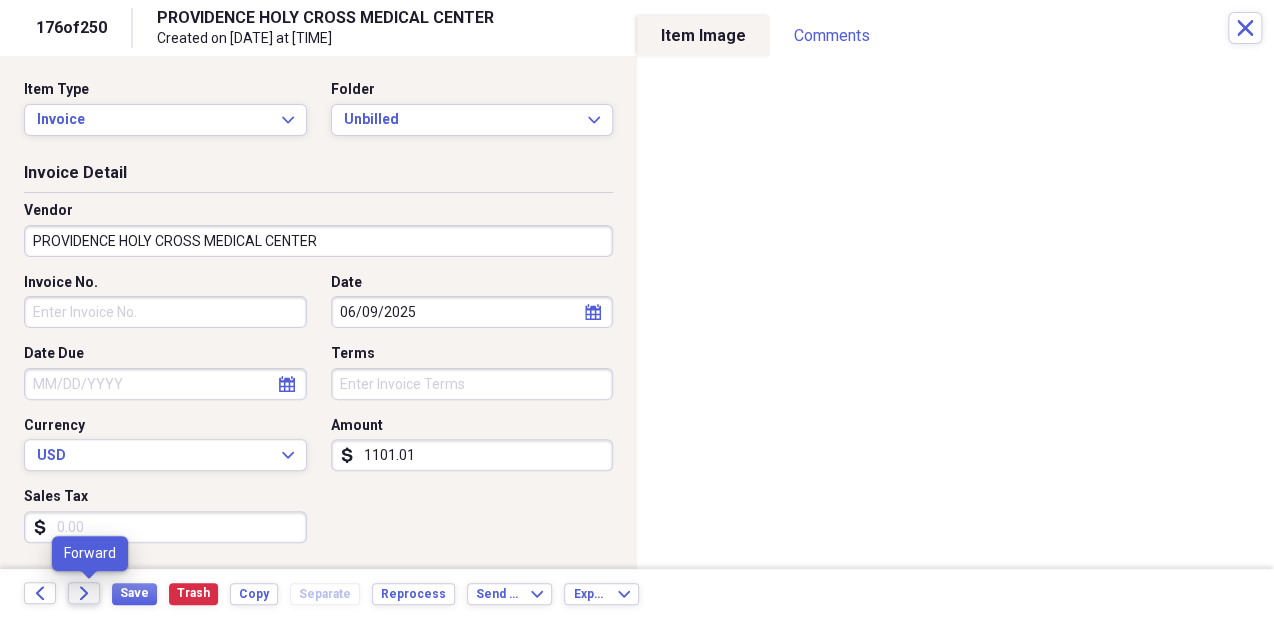 click on "Forward" 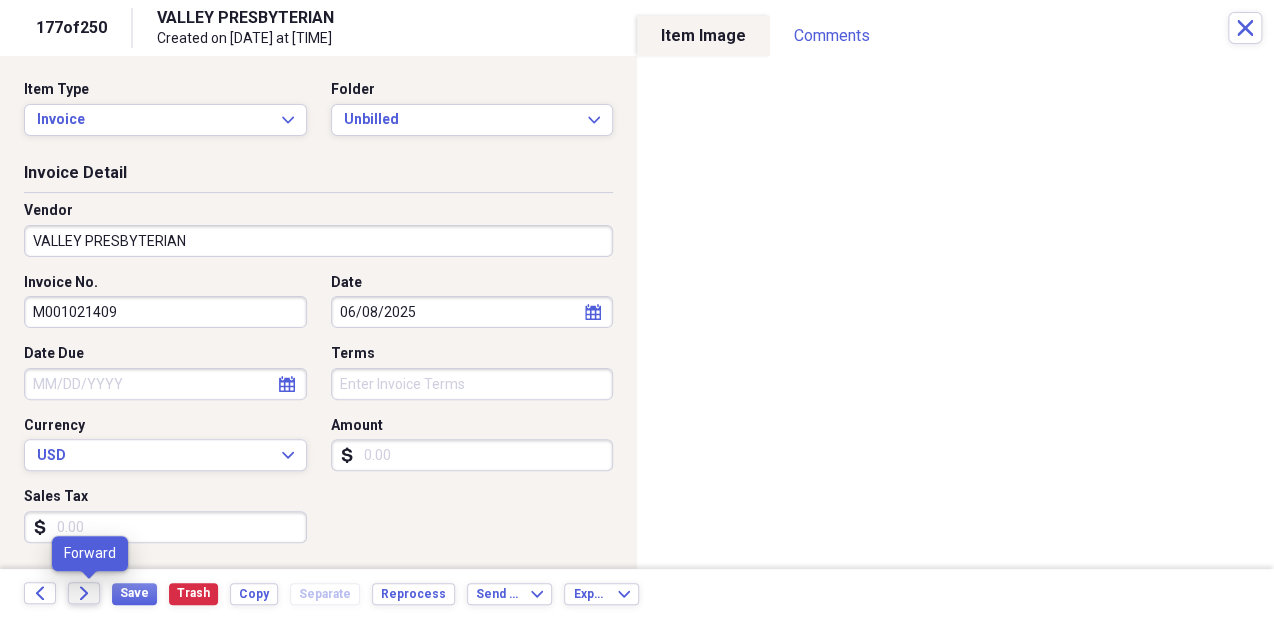 click on "Forward" at bounding box center (84, 593) 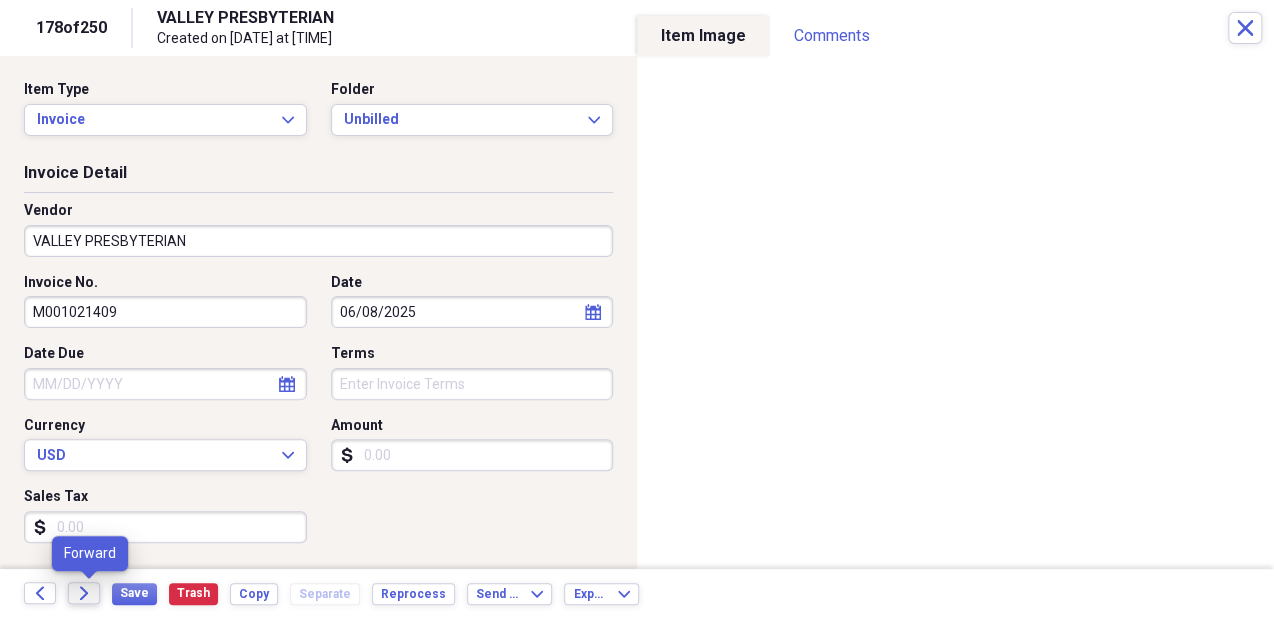 click on "Forward" 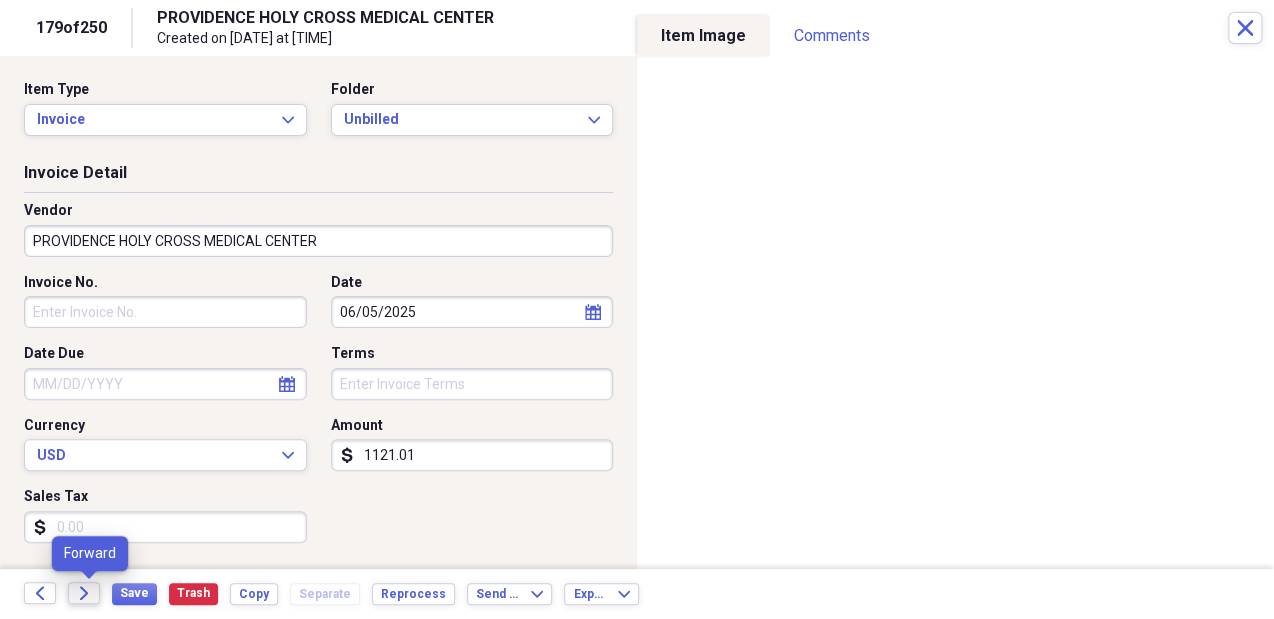 click on "Forward" 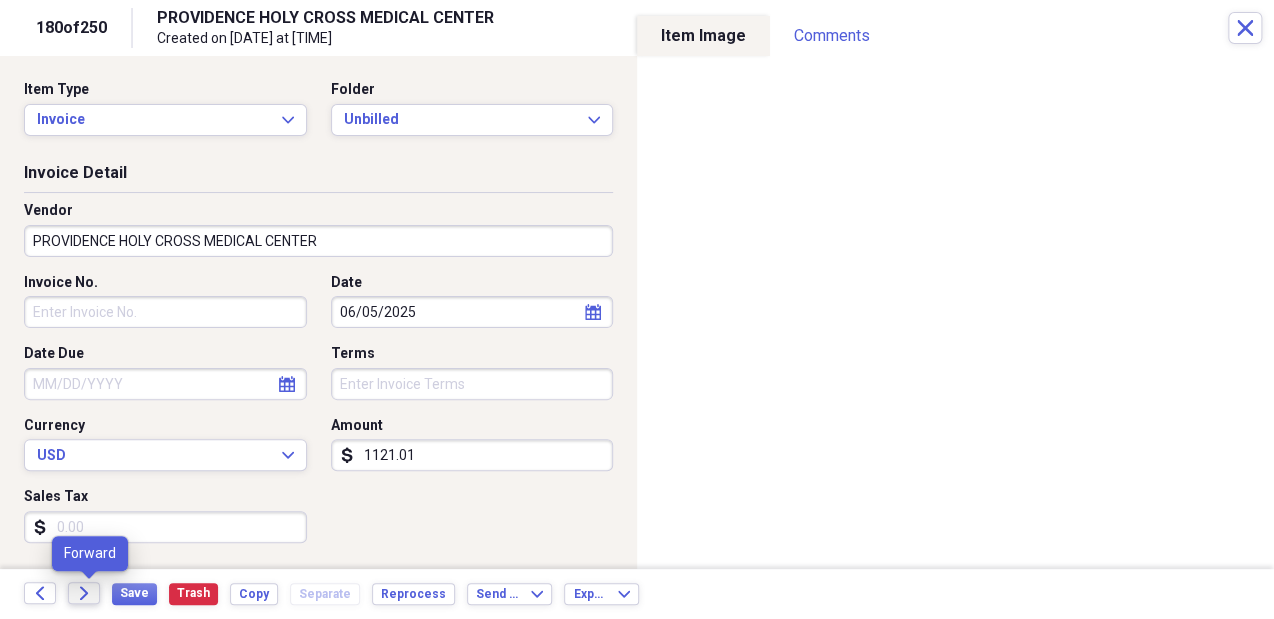 click 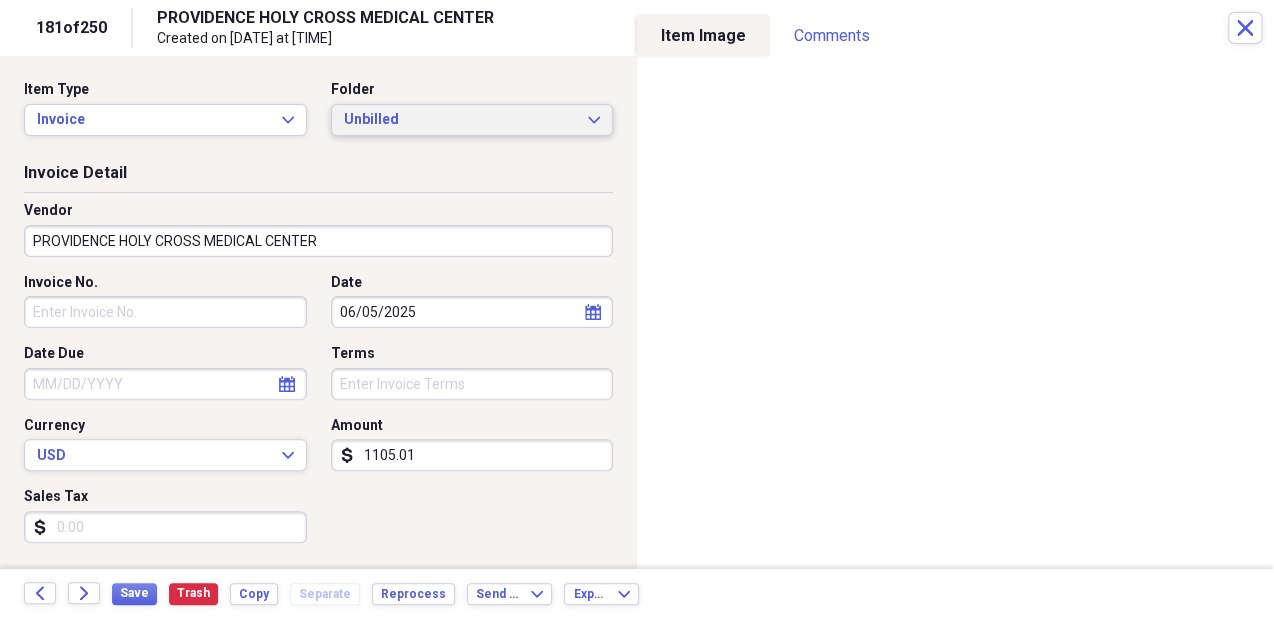 click on "Unbilled" at bounding box center [460, 120] 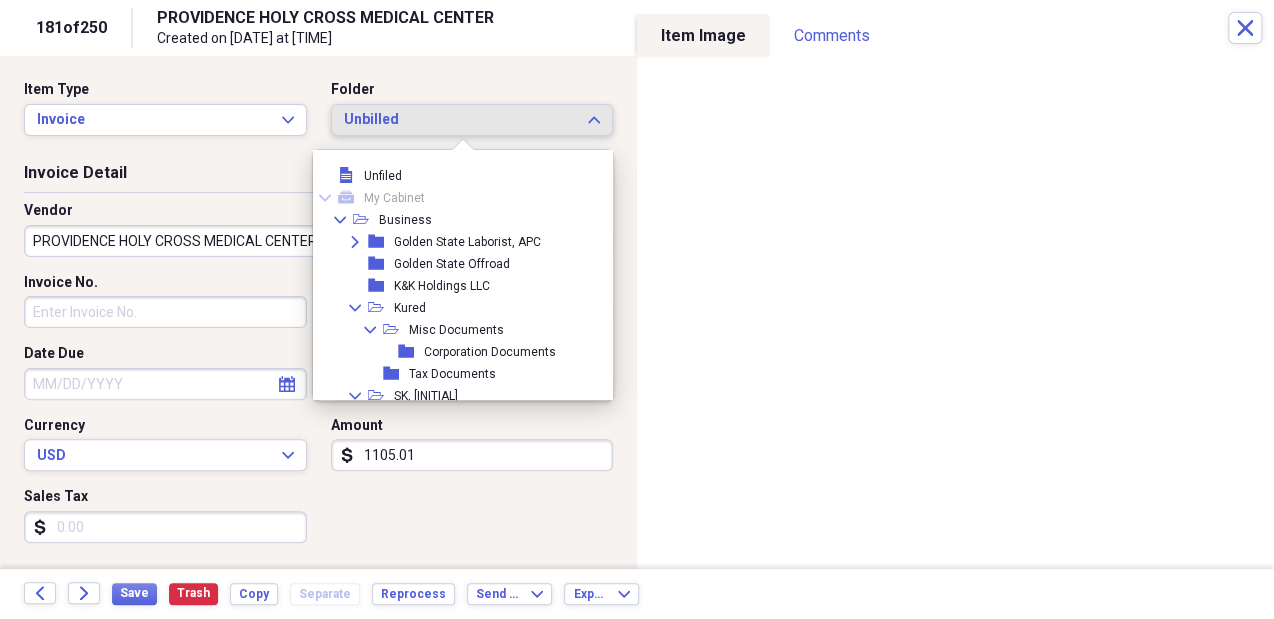 scroll, scrollTop: 215, scrollLeft: 0, axis: vertical 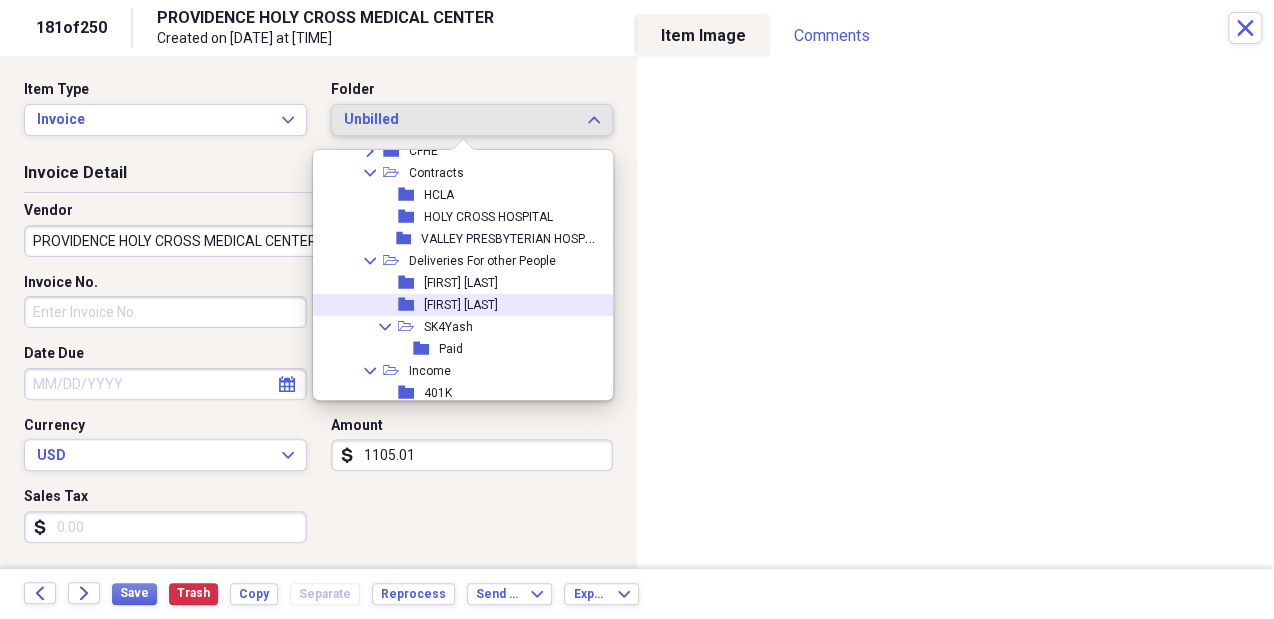 click on "folder [FIRST] [LAST]" at bounding box center [458, 305] 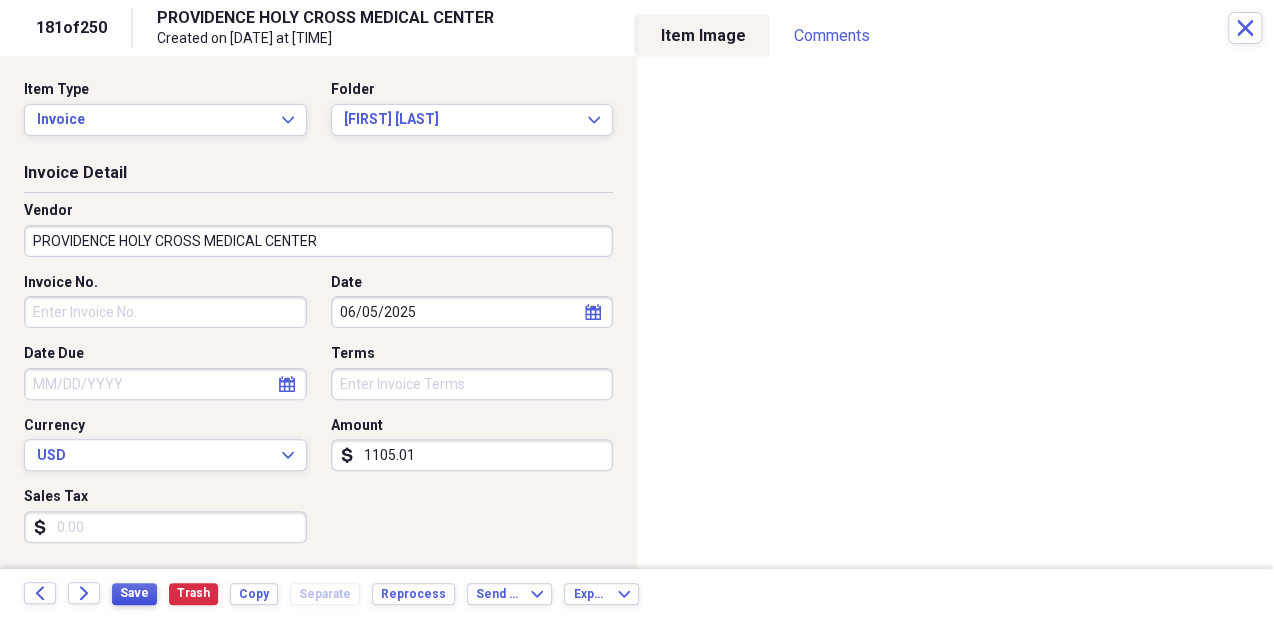 click on "Save" at bounding box center [134, 594] 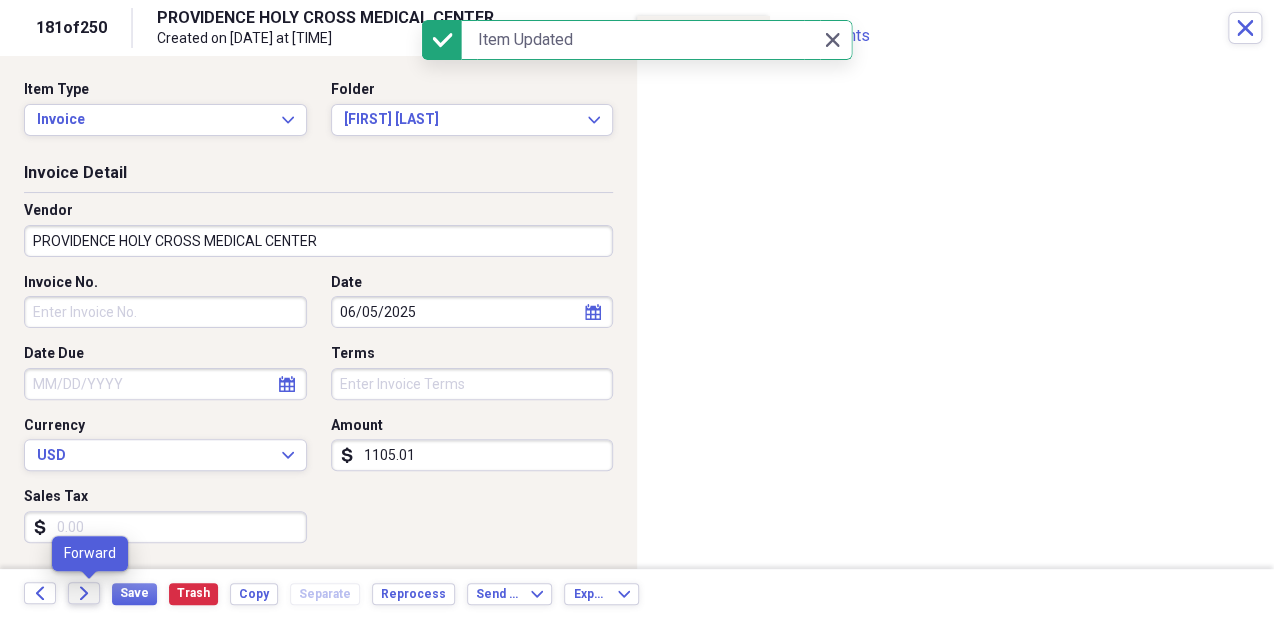 click on "Forward" at bounding box center (84, 593) 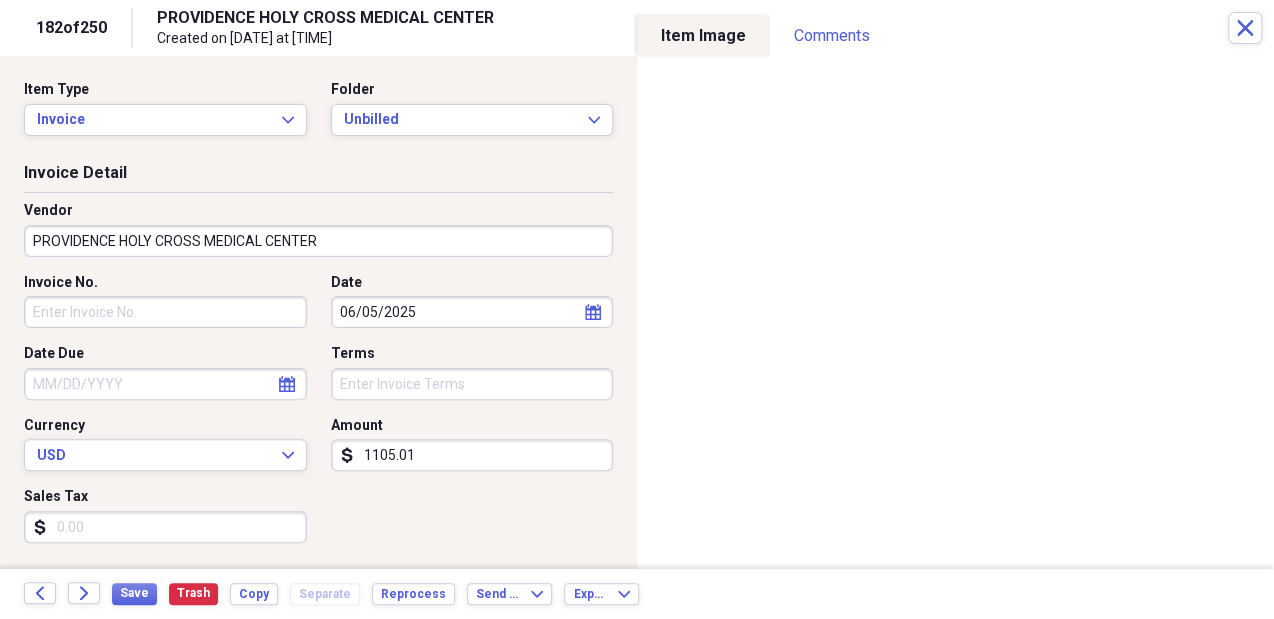 click on "Invoice No. Date [DATE] calendar Calendar Date Due calendar Calendar Terms Currency USD Expand Amount dollar-sign 1105.01 Sales Tax dollar-sign" at bounding box center [318, 416] 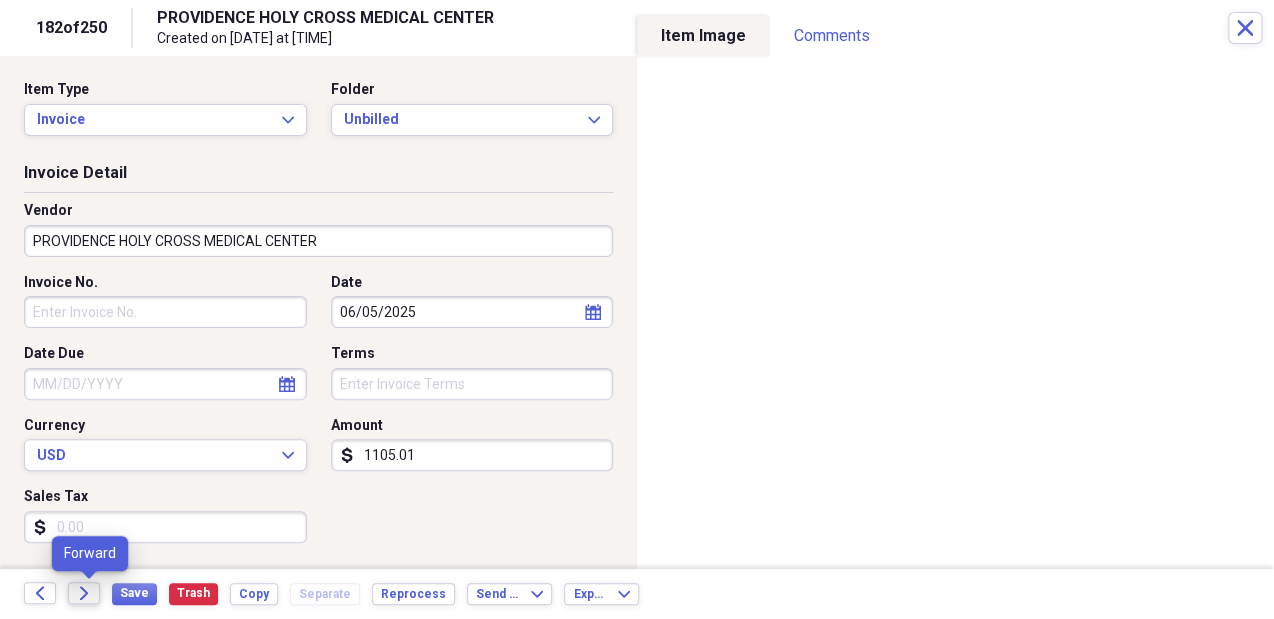 click 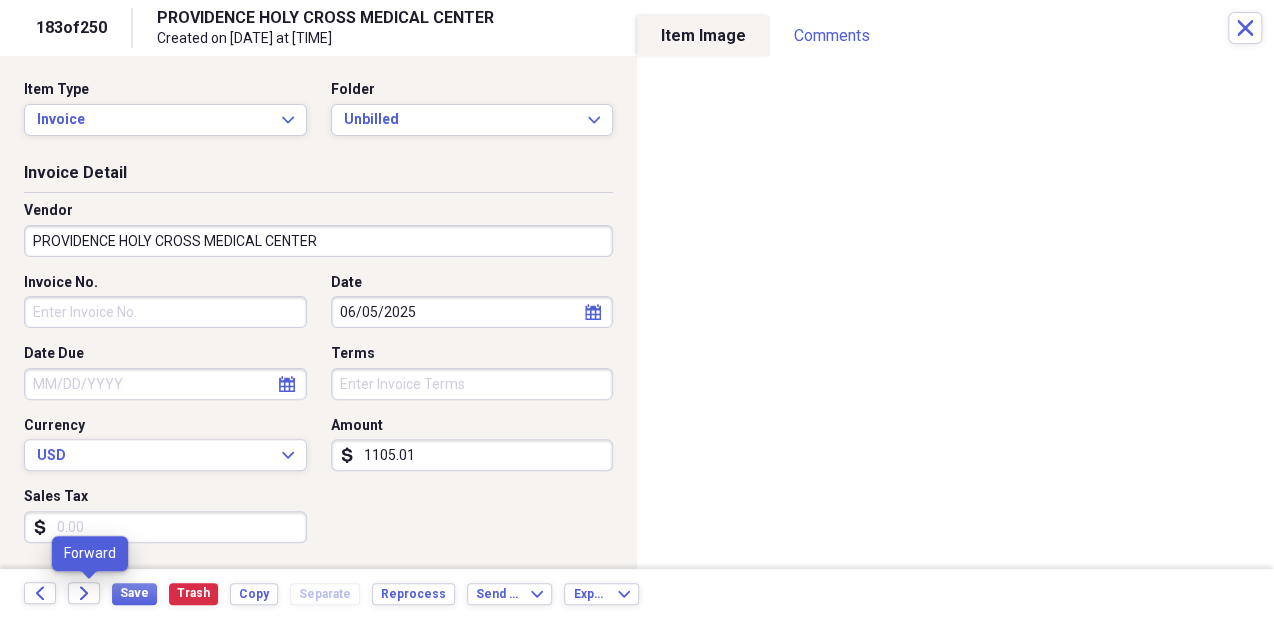 click on "Forward" at bounding box center [90, 594] 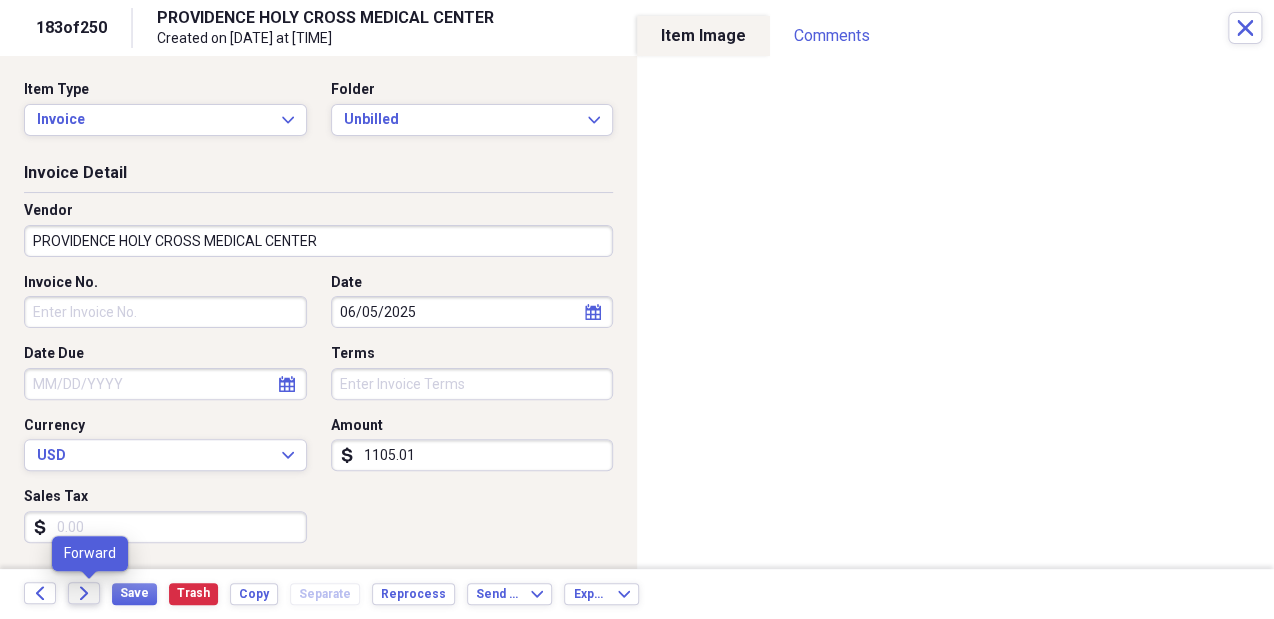 click on "Forward" 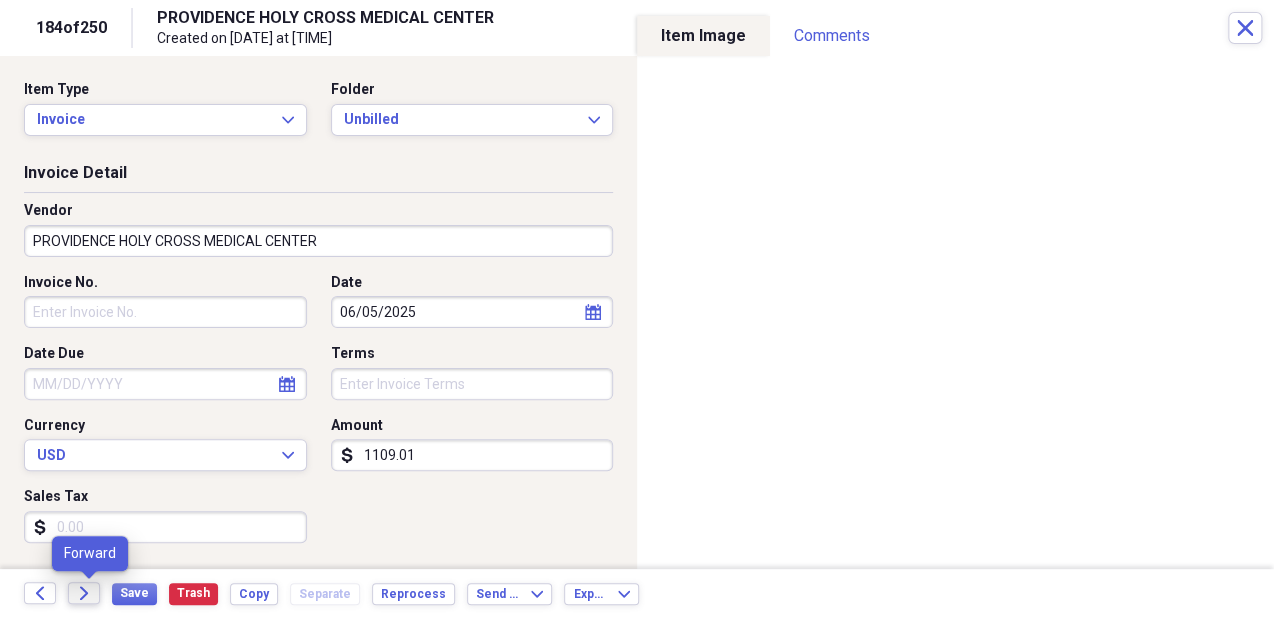 click on "Forward" 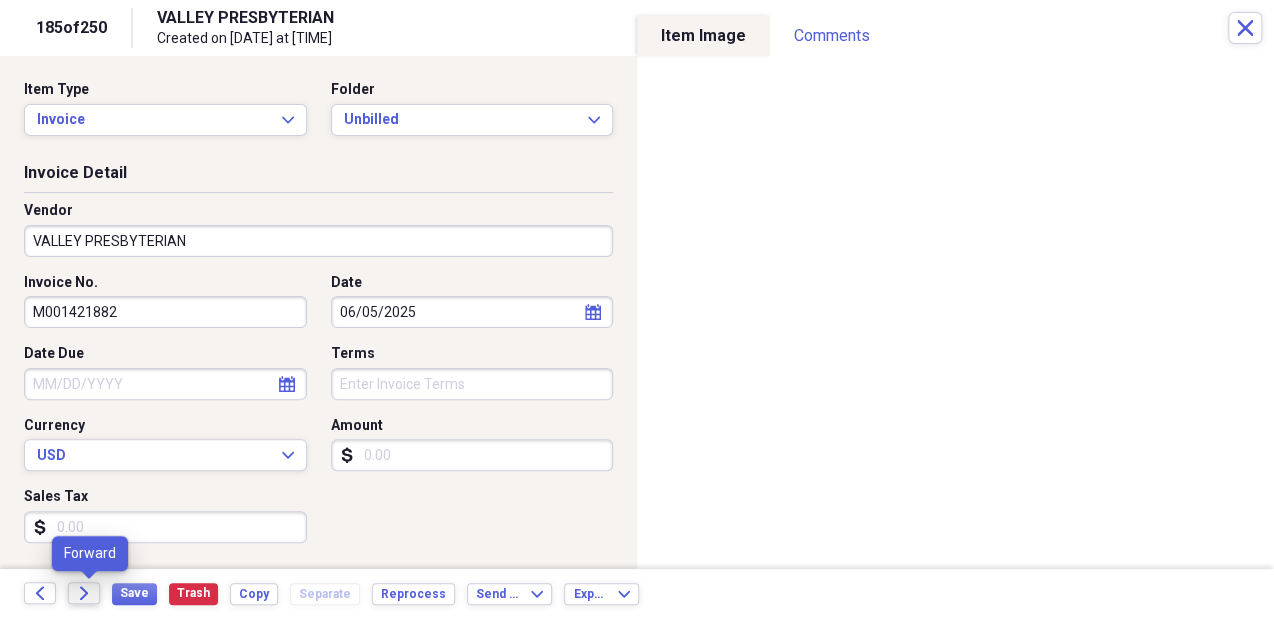click on "Forward" 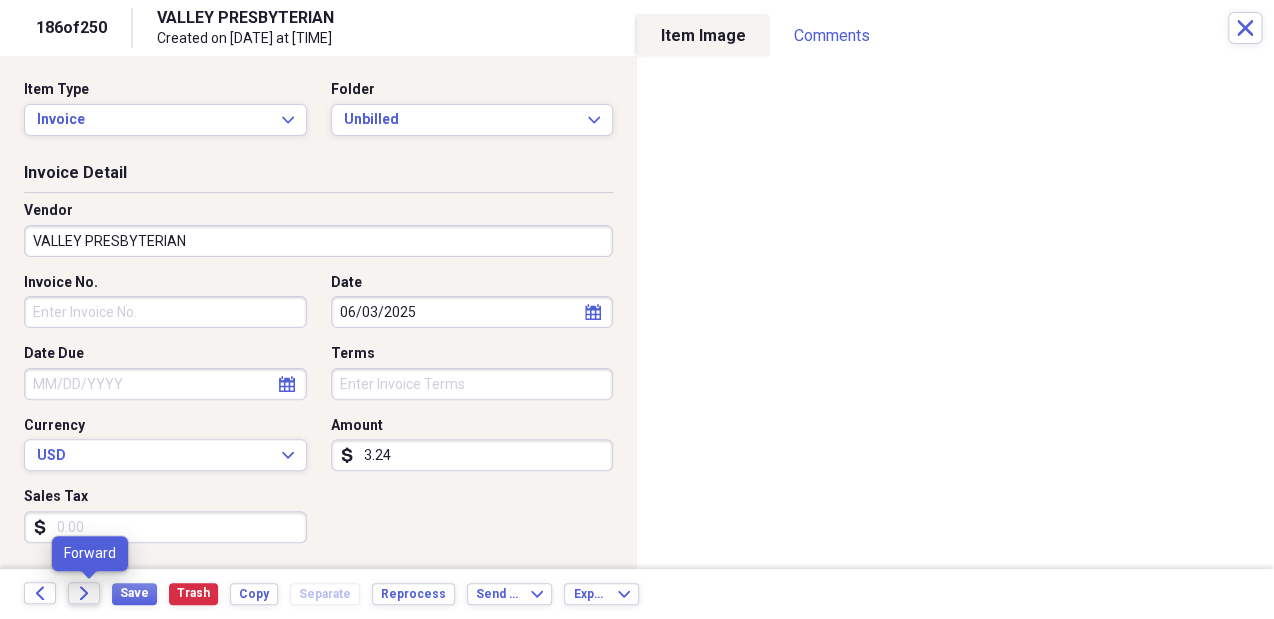 click on "Forward" 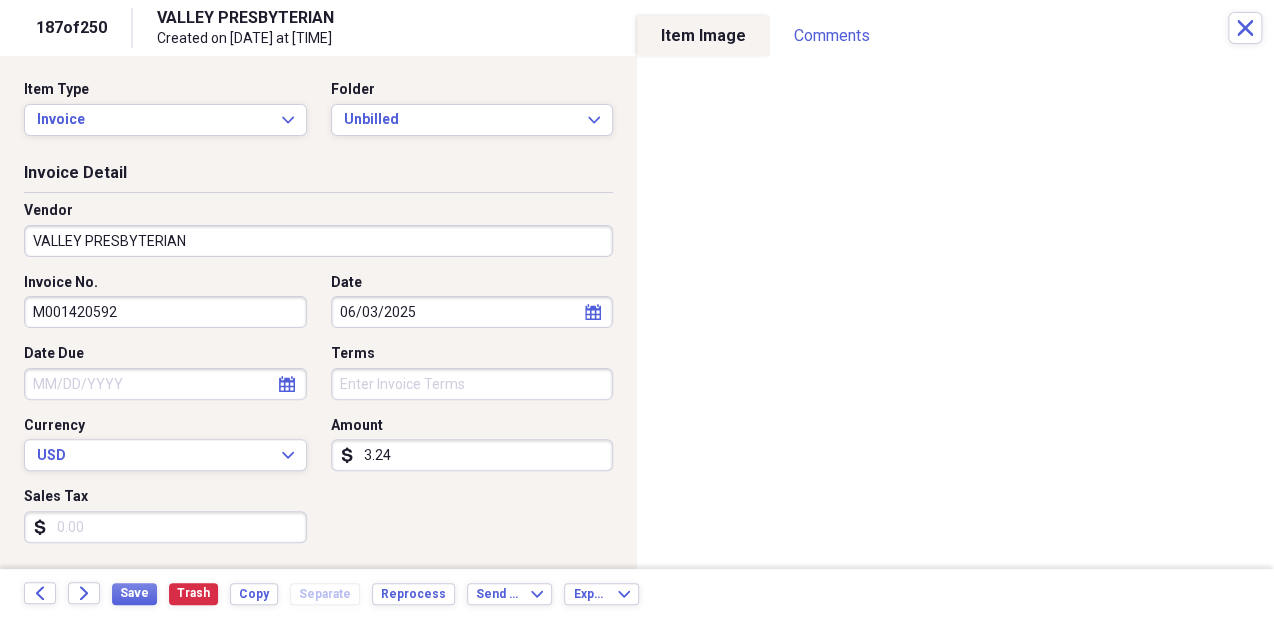 click on "Item Type Invoice Expand Folder Unbilled Expand" at bounding box center [318, 116] 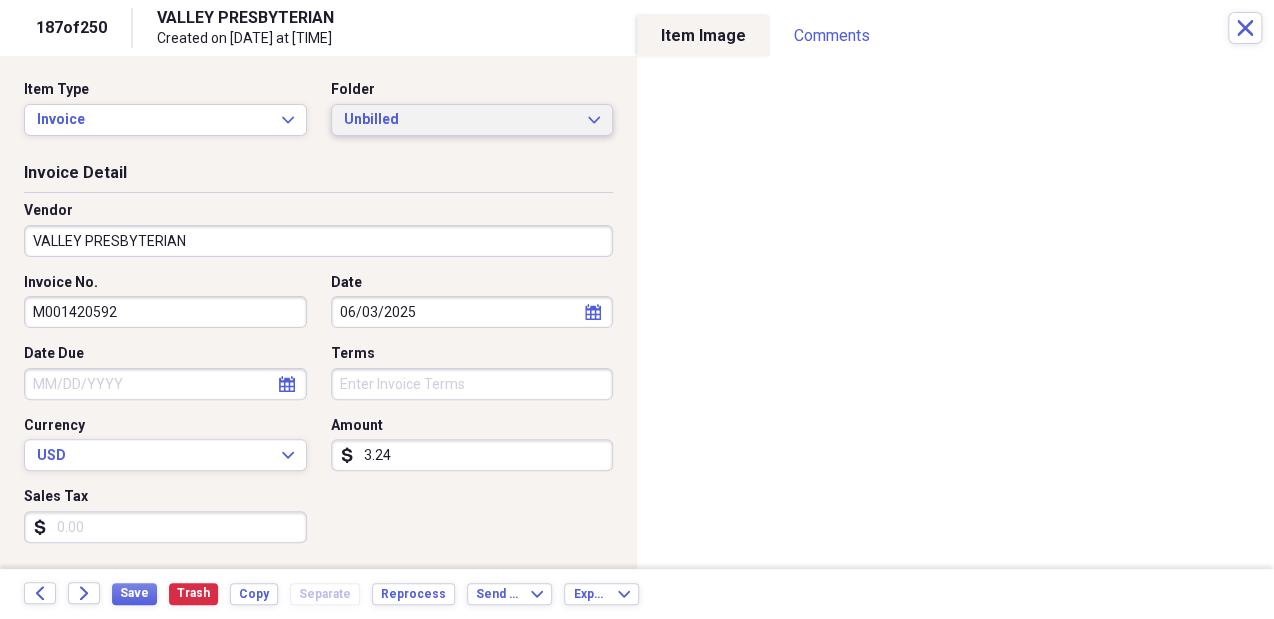click on "Unbilled" at bounding box center (460, 120) 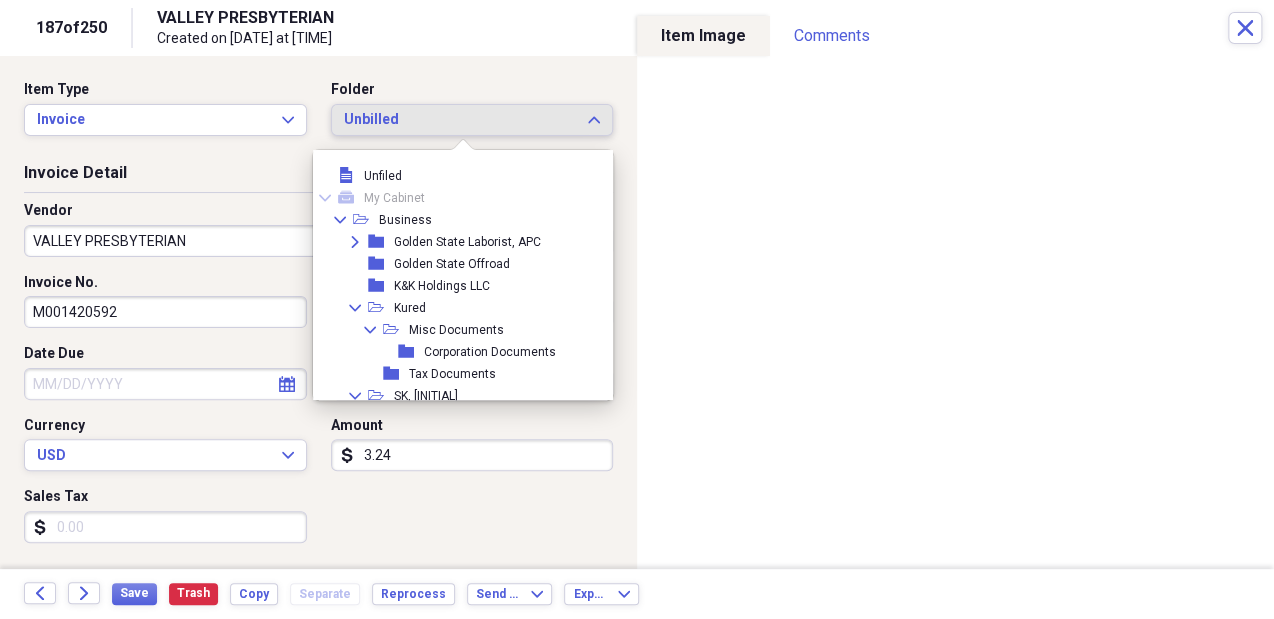 scroll, scrollTop: 215, scrollLeft: 0, axis: vertical 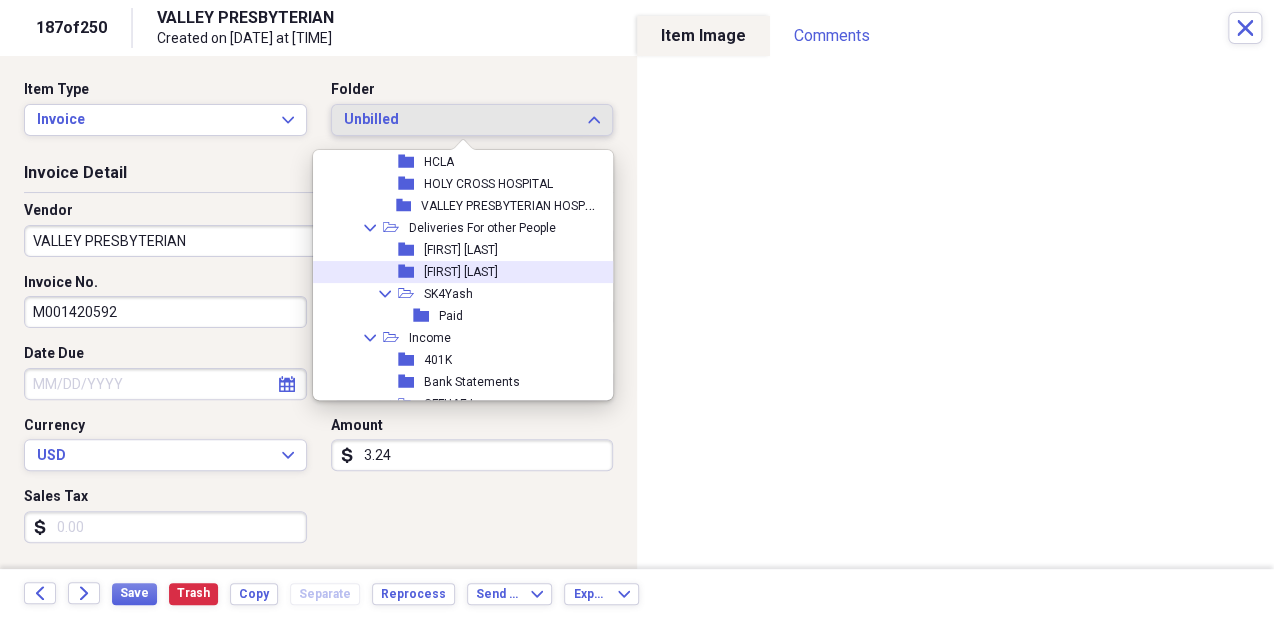 click on "folder [FIRST] [LAST]" at bounding box center (458, 272) 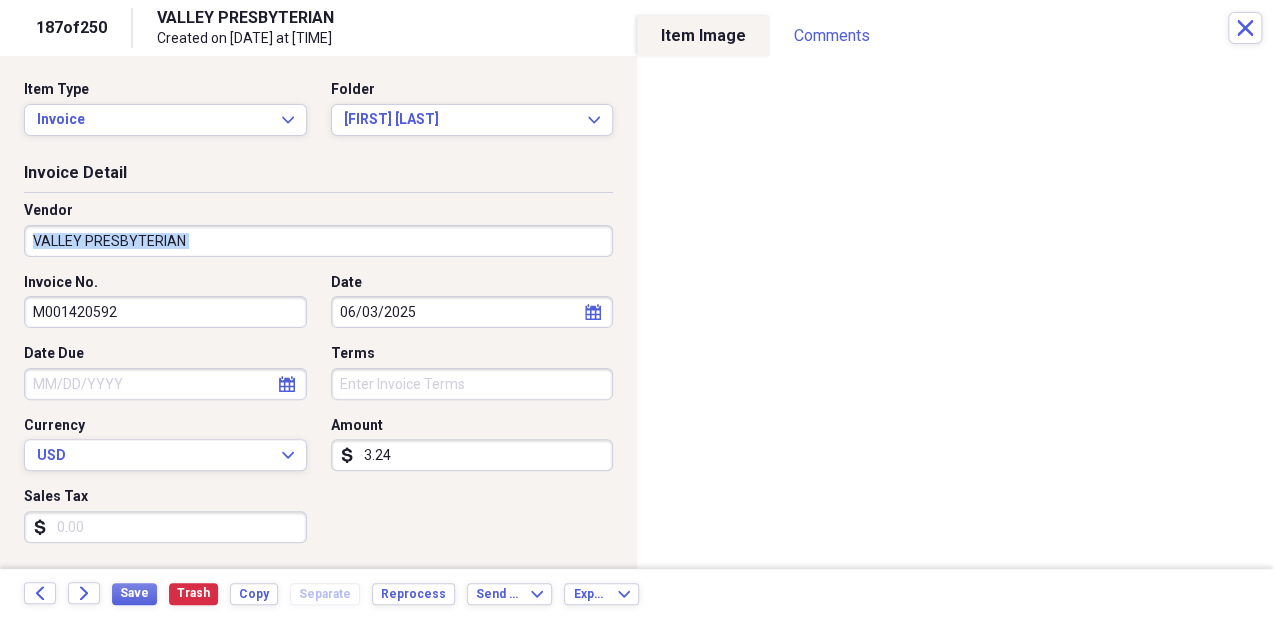 click on "Vendor VALLEY PRESBYTERIAN" at bounding box center [318, 237] 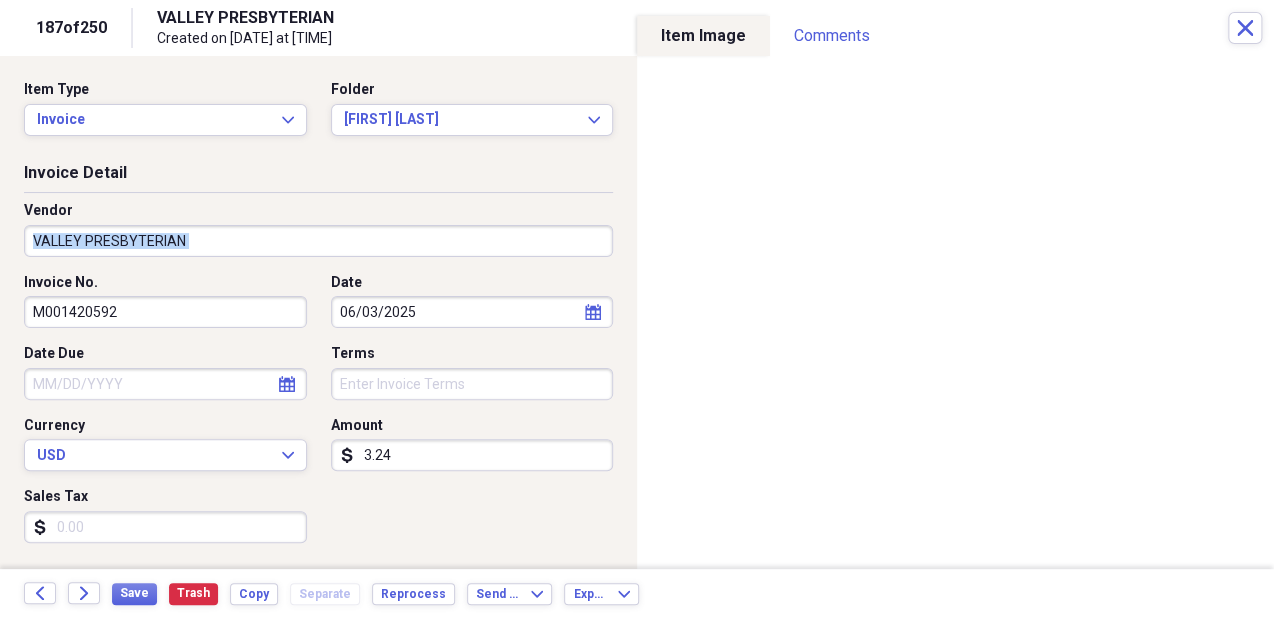 click on "Sales Tax" at bounding box center (56, 497) 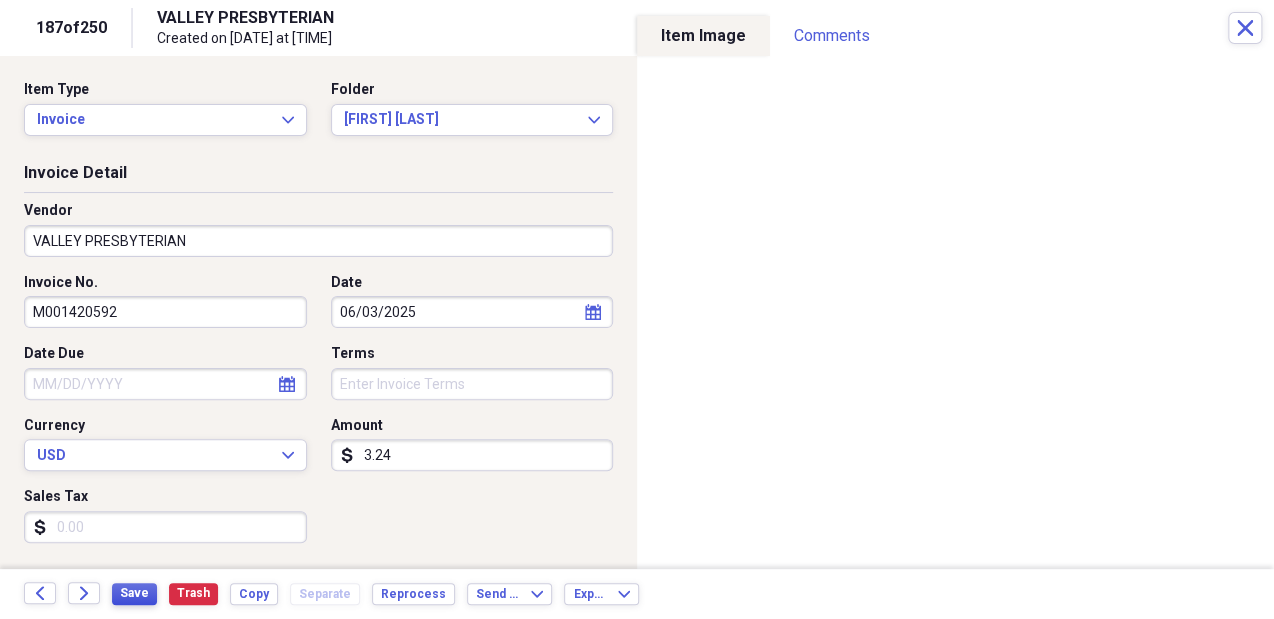 click on "Save" at bounding box center (134, 593) 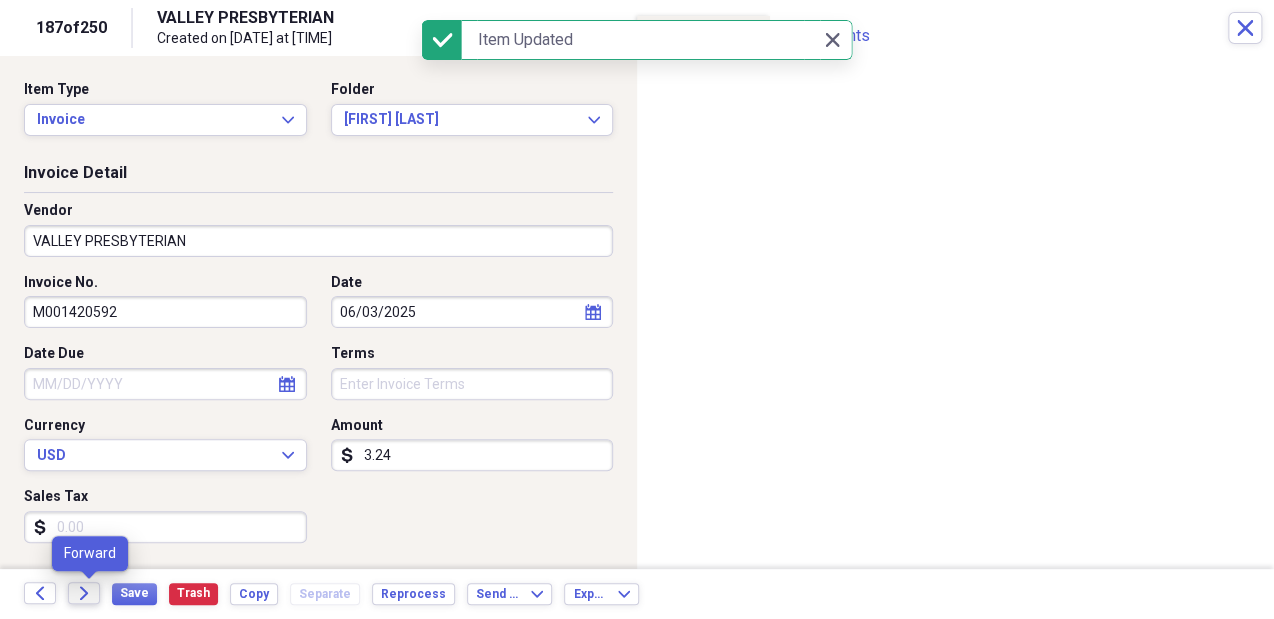 click on "Forward" 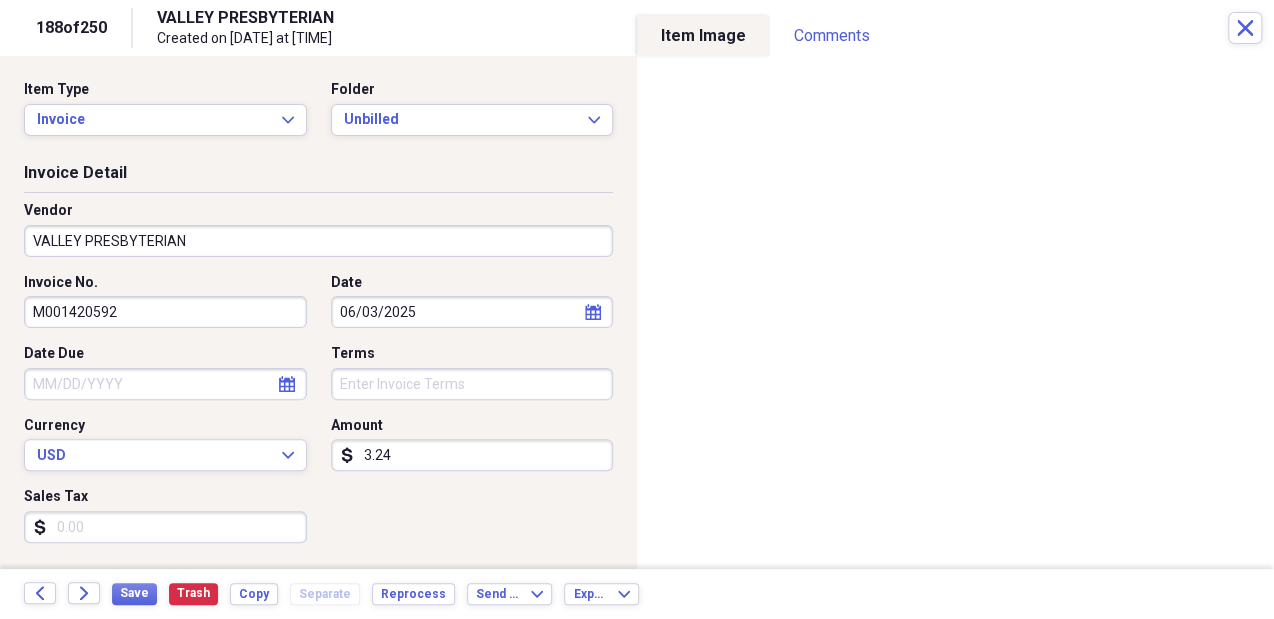 click on "Sales Tax" at bounding box center [165, 527] 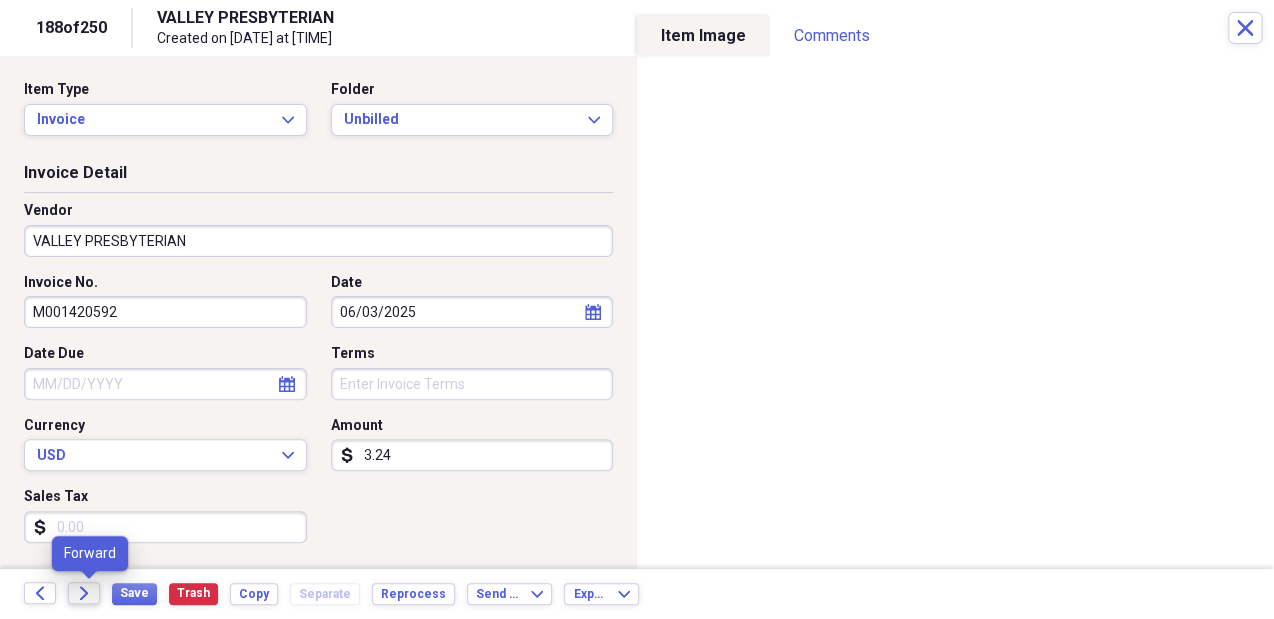 click on "Forward" 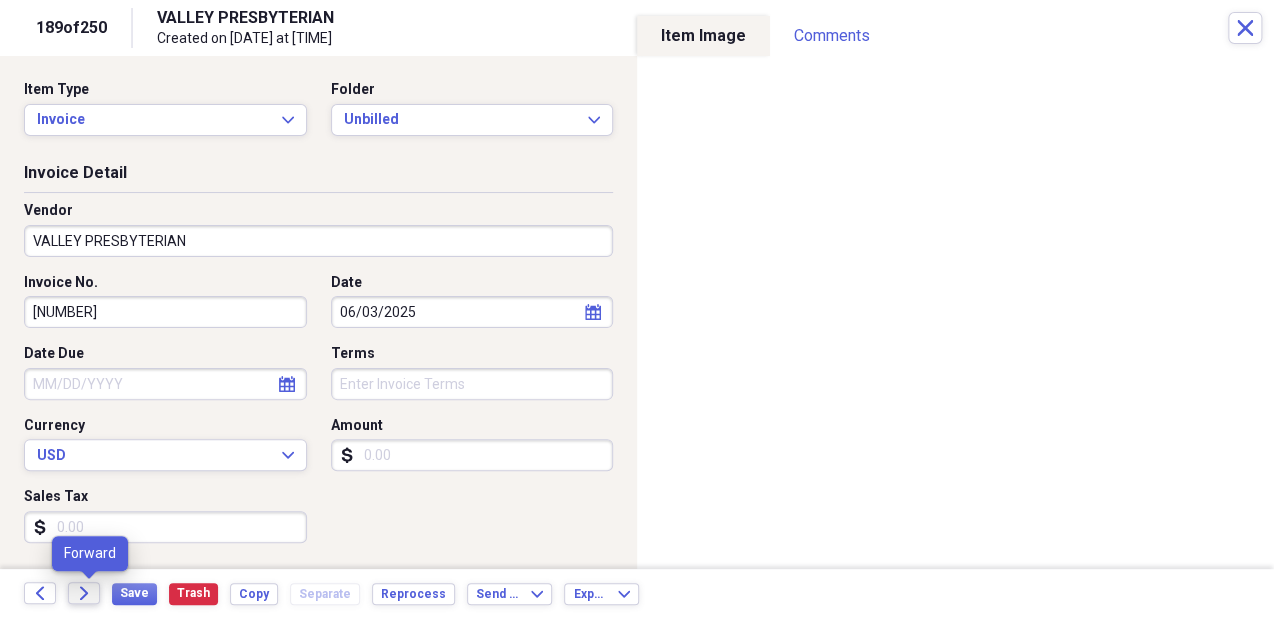 click on "Forward" at bounding box center [84, 593] 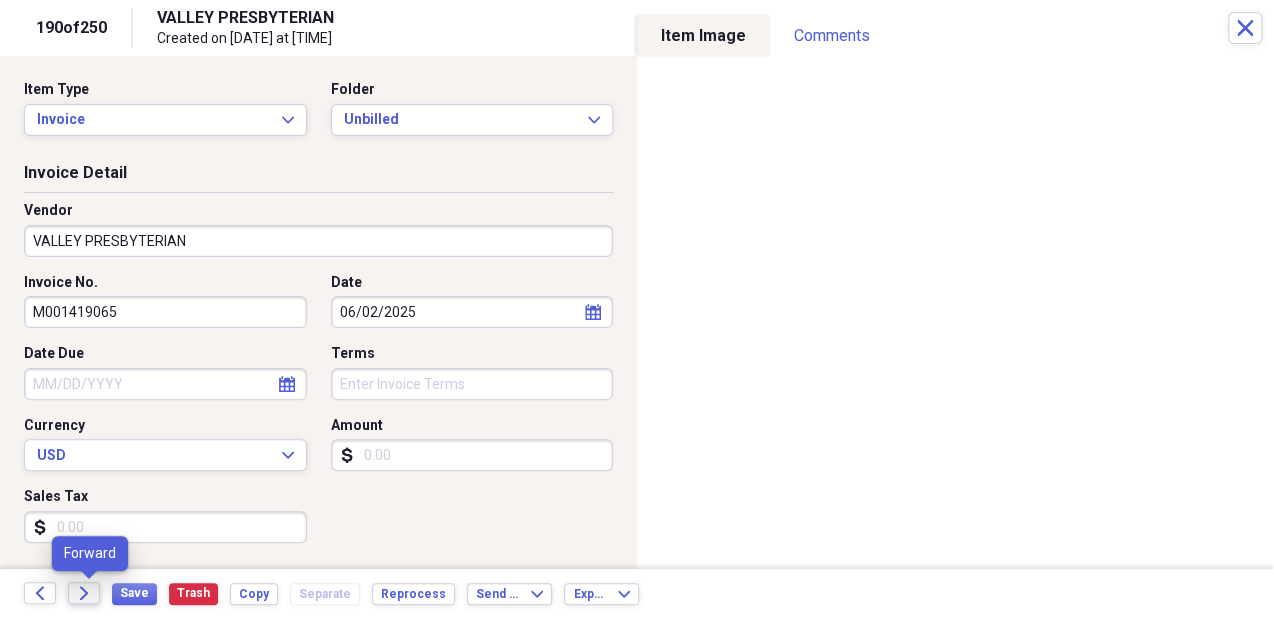 click on "Forward" 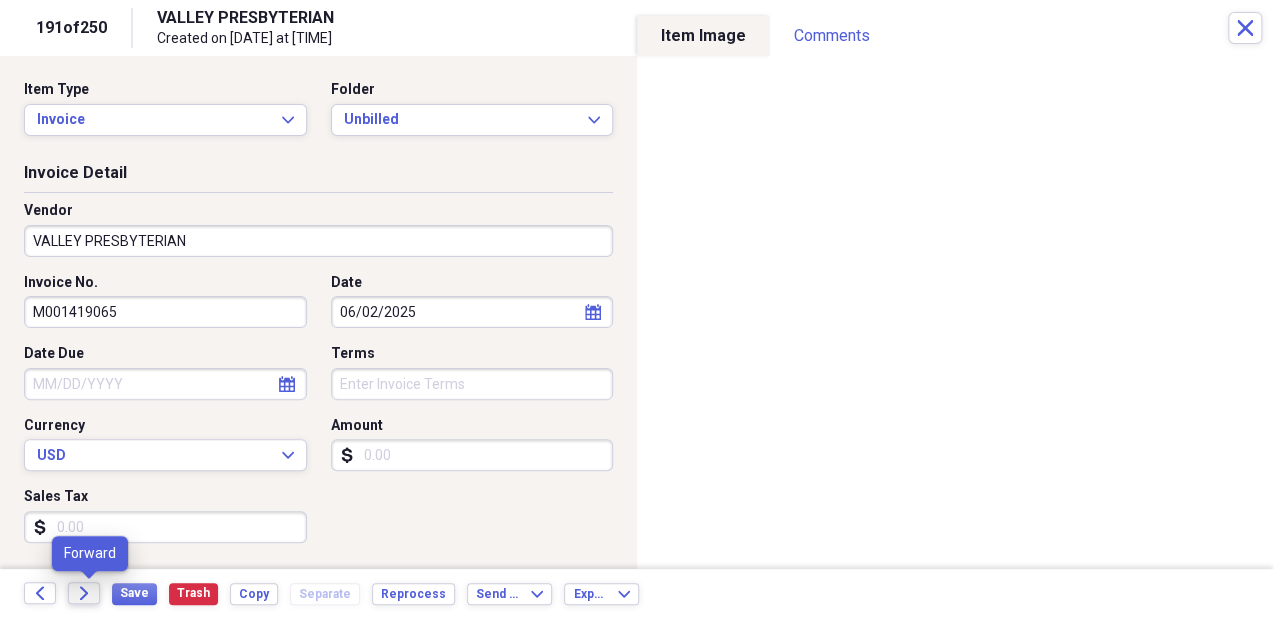 click on "Forward" 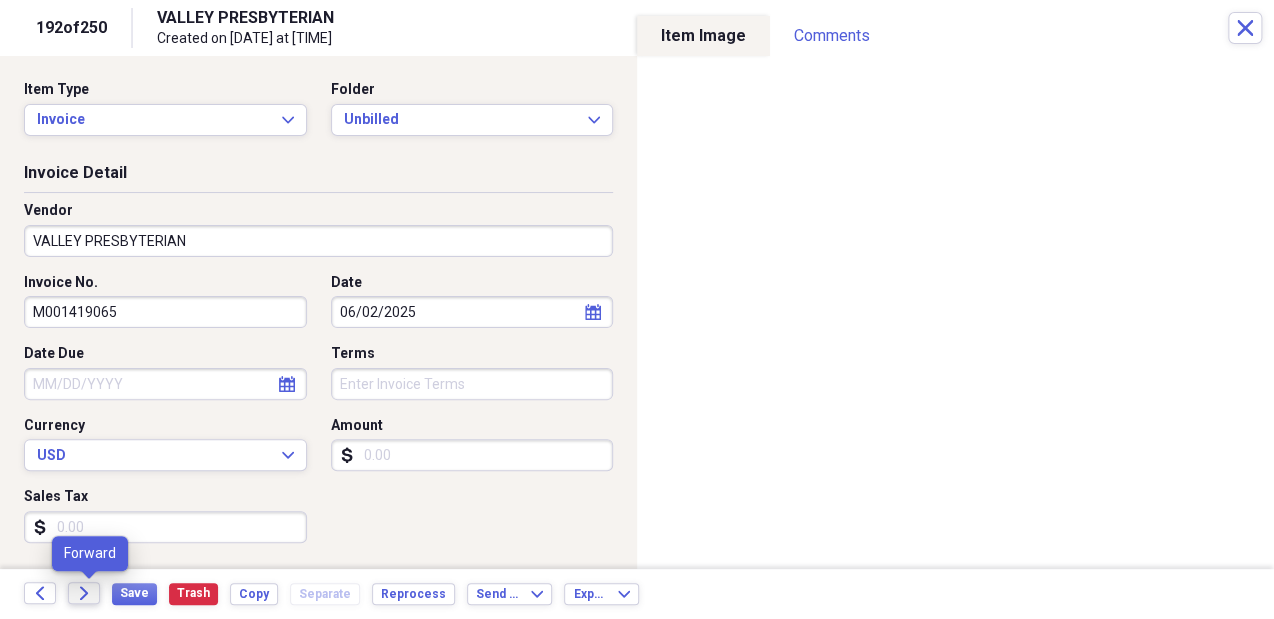 click on "Forward" 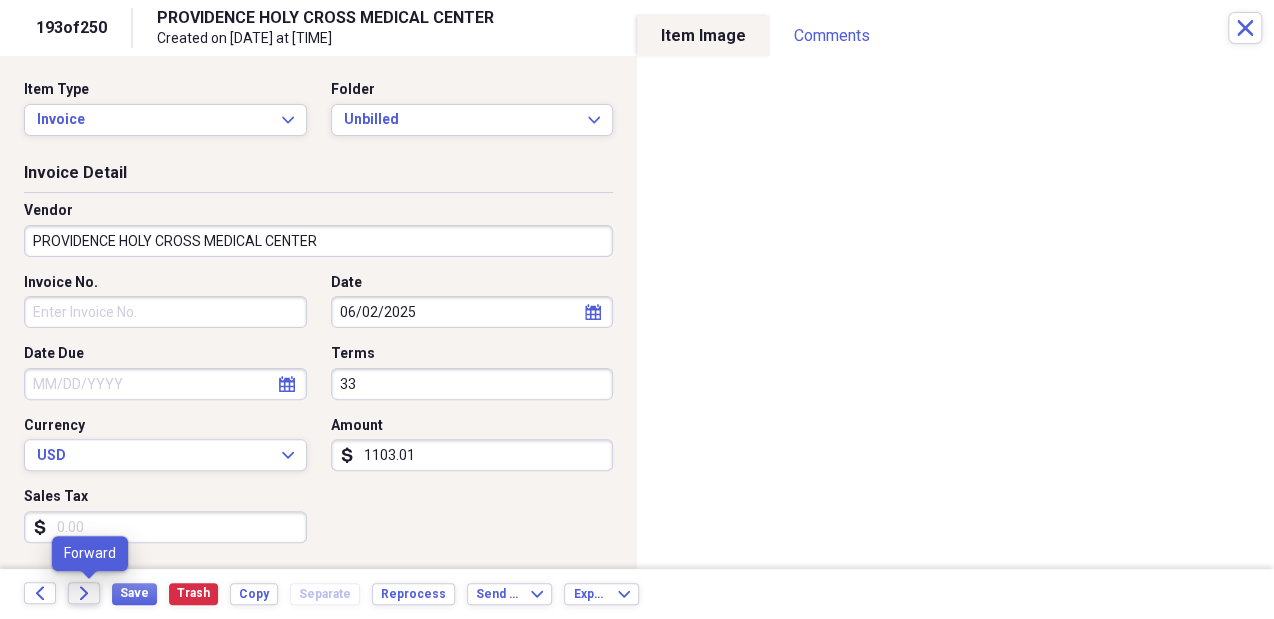click on "Forward" 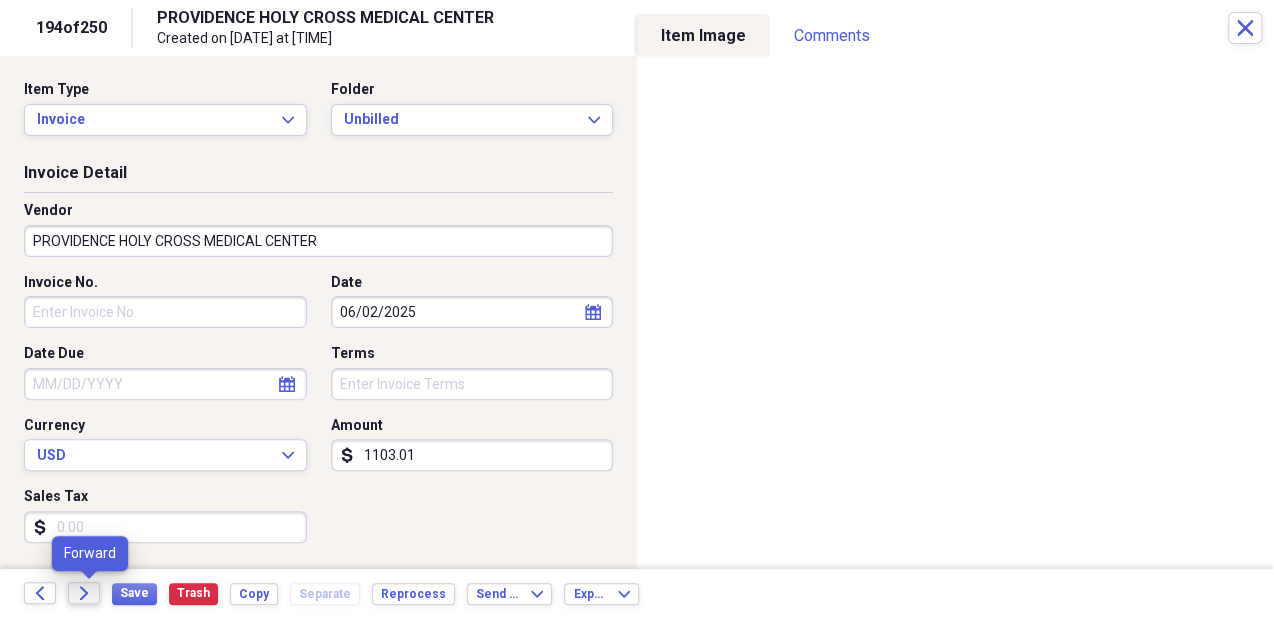 click on "Forward" at bounding box center [84, 593] 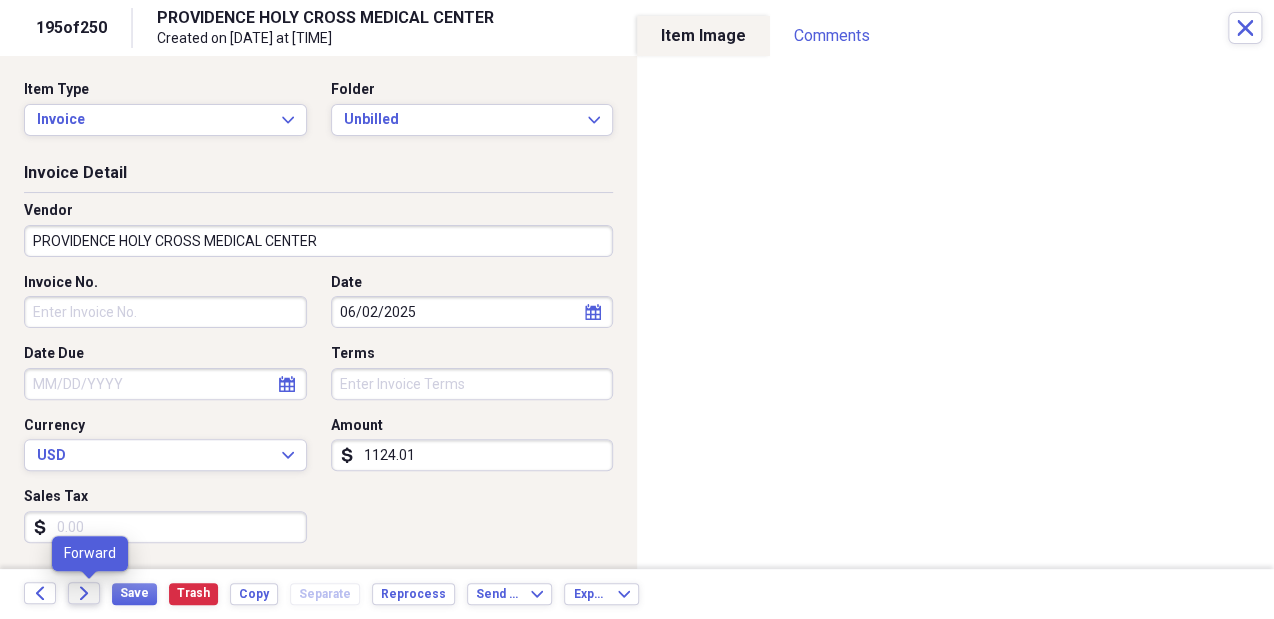 click 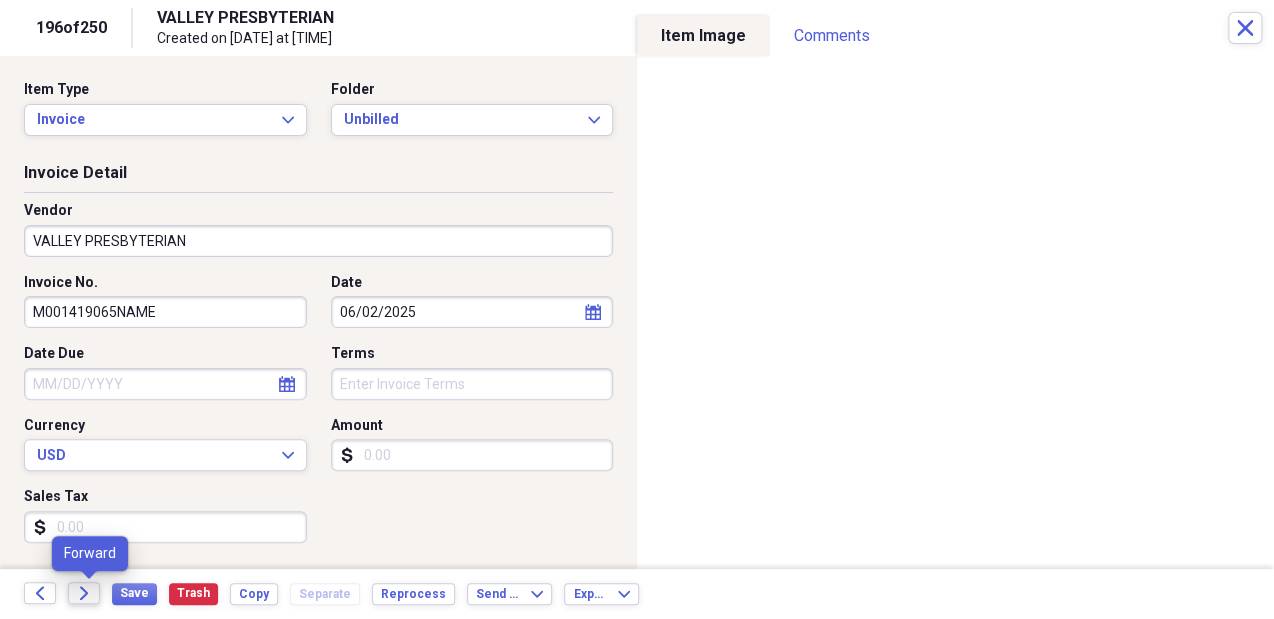 click on "Forward" 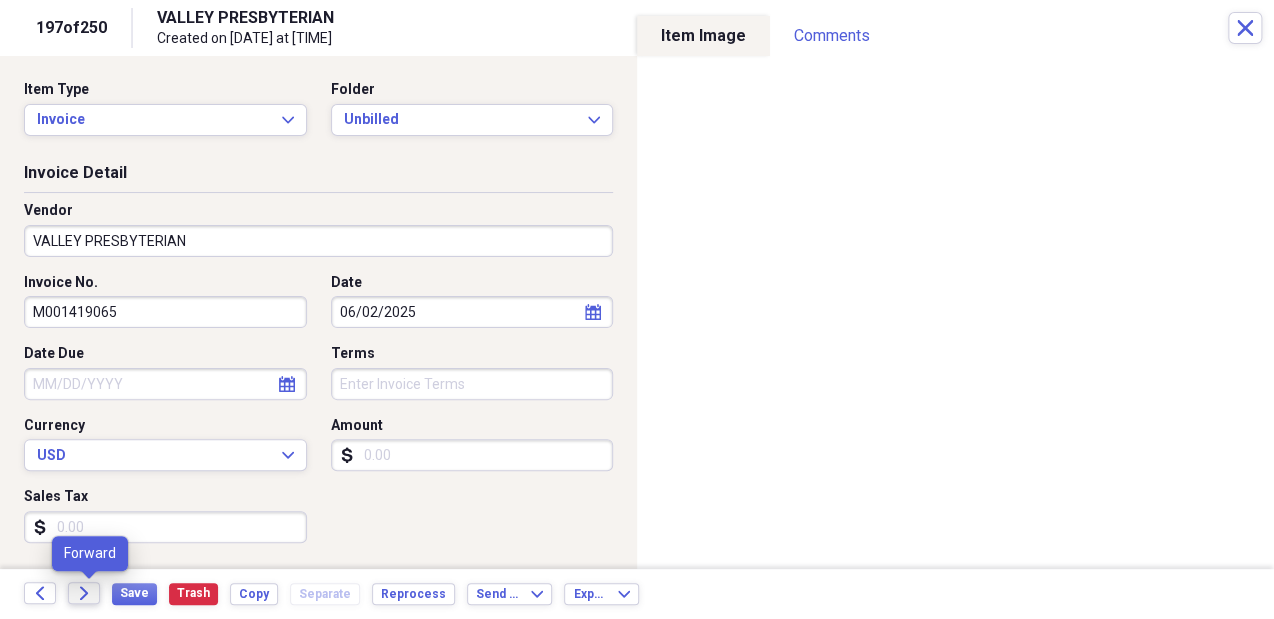 click on "Forward" 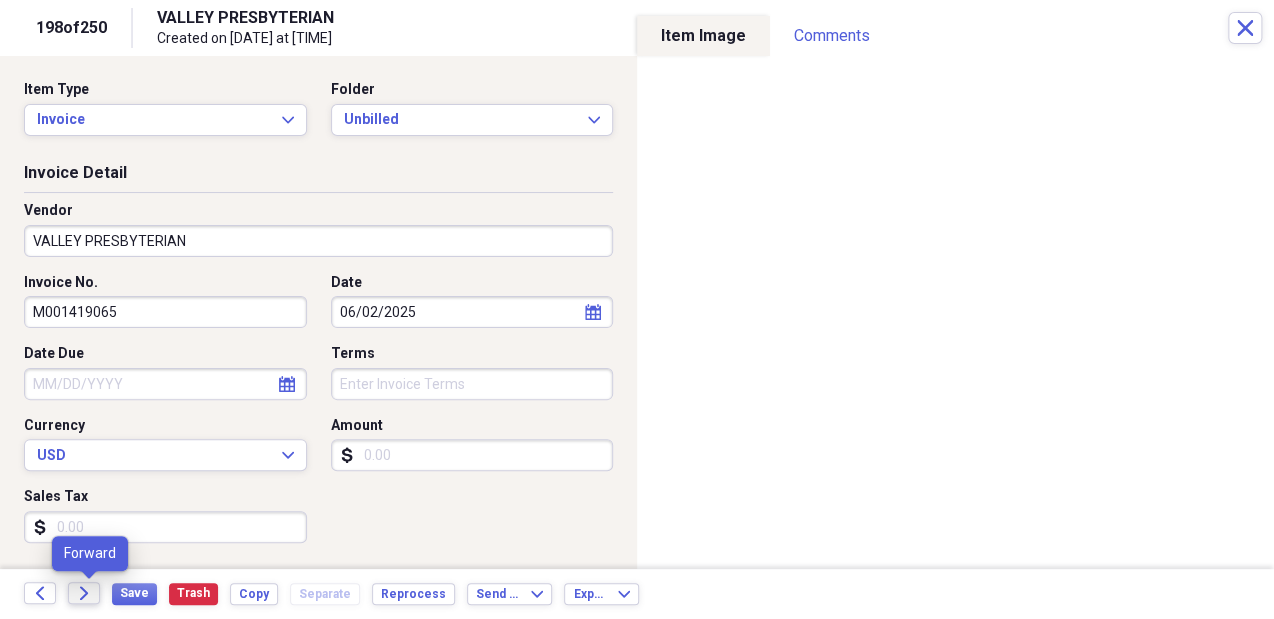 click on "Forward" 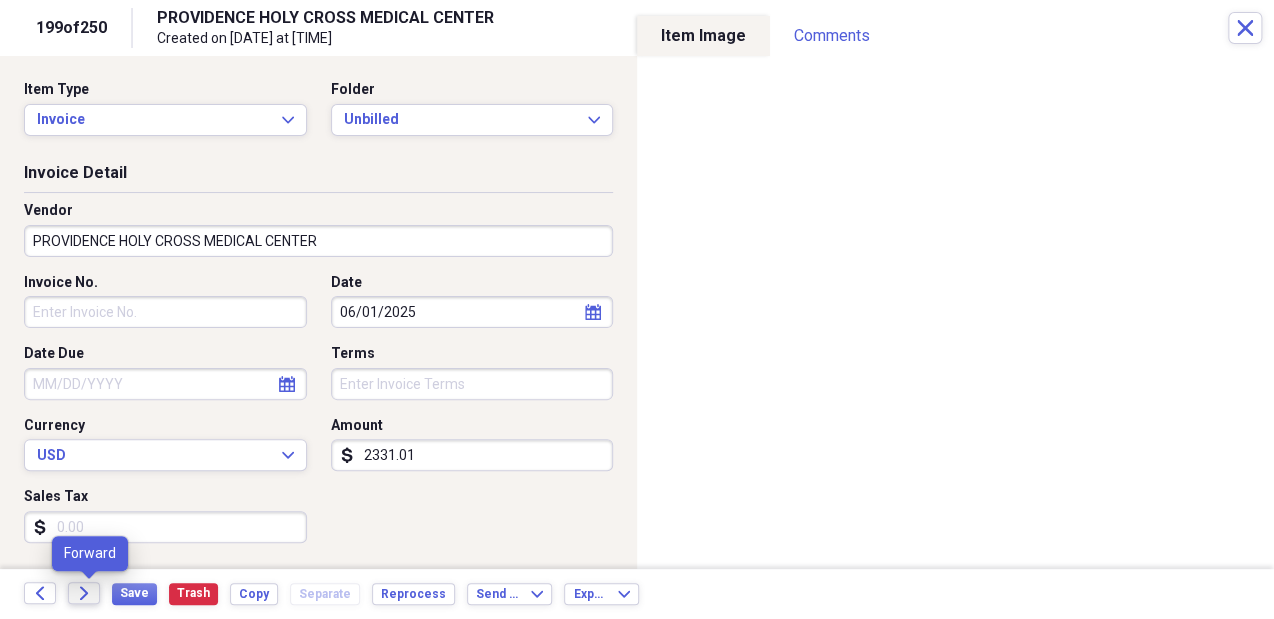 click 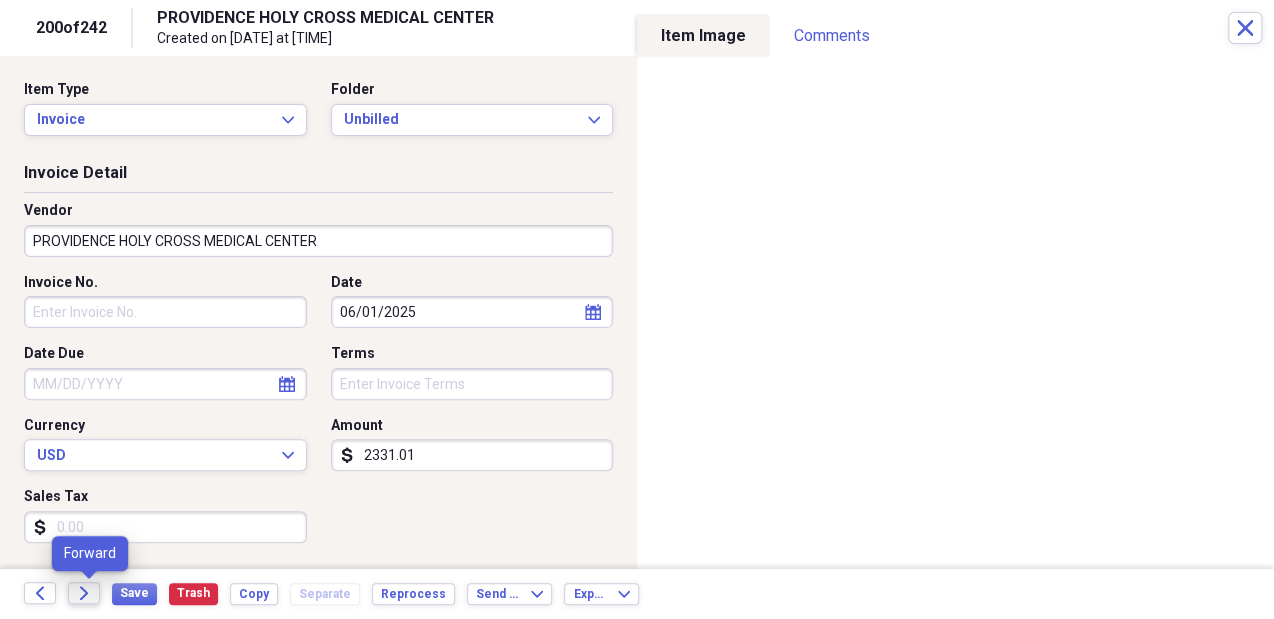 click on "Forward" 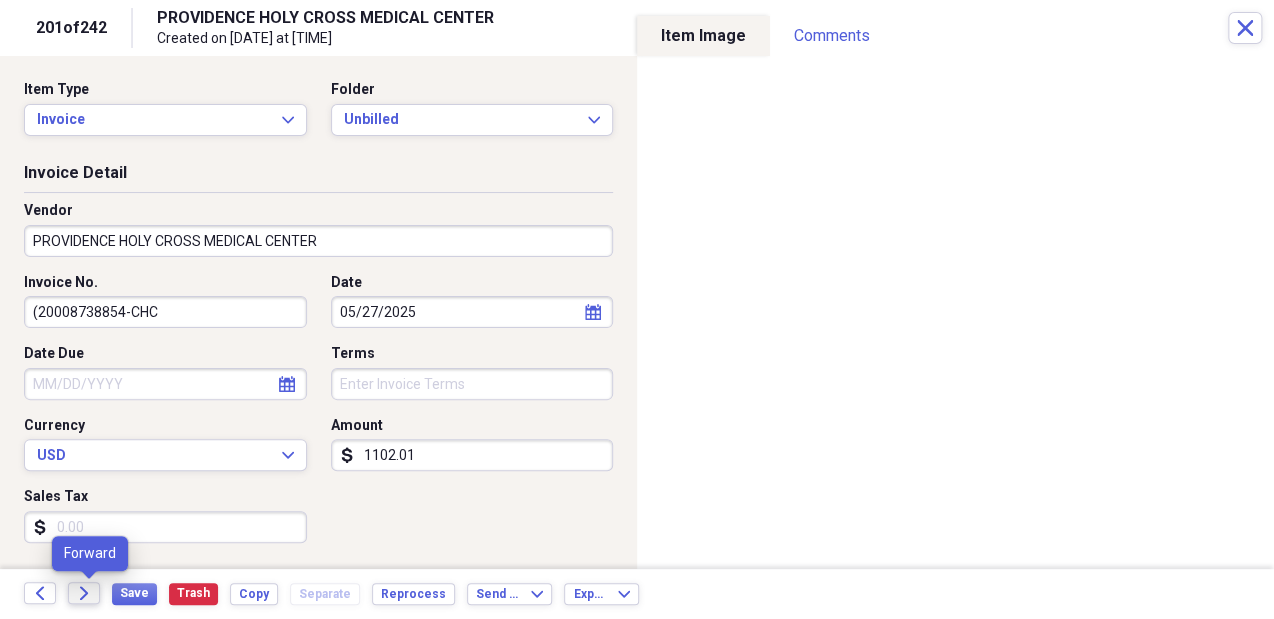 click 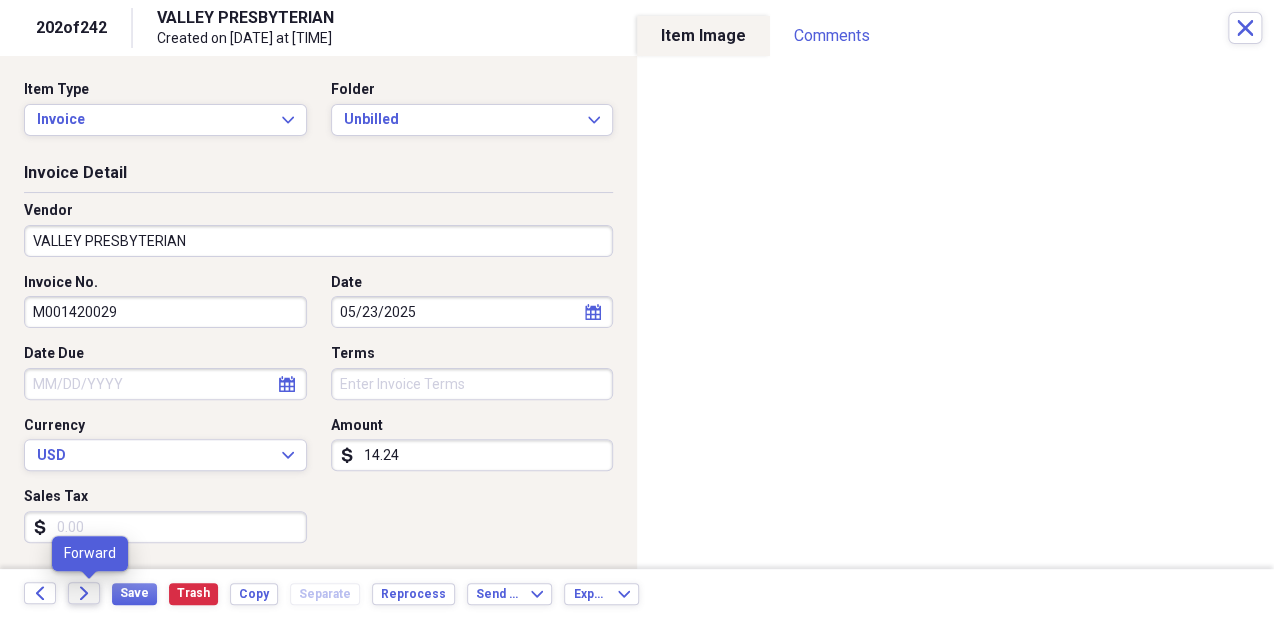click on "Forward" 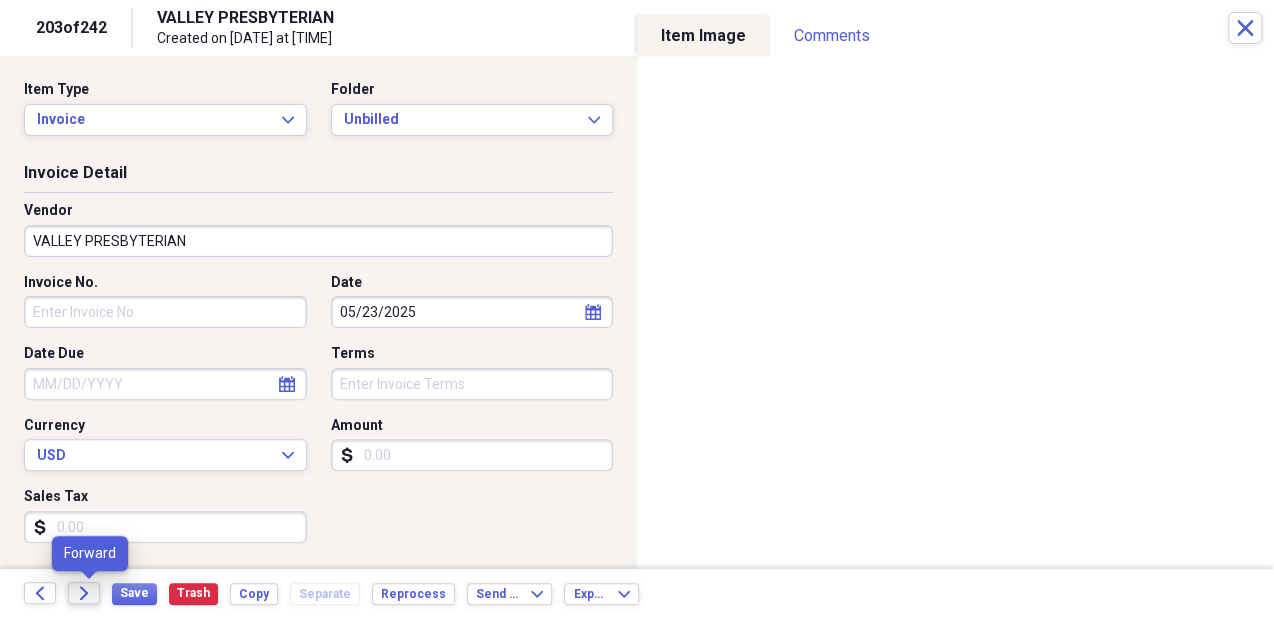 click on "Forward" 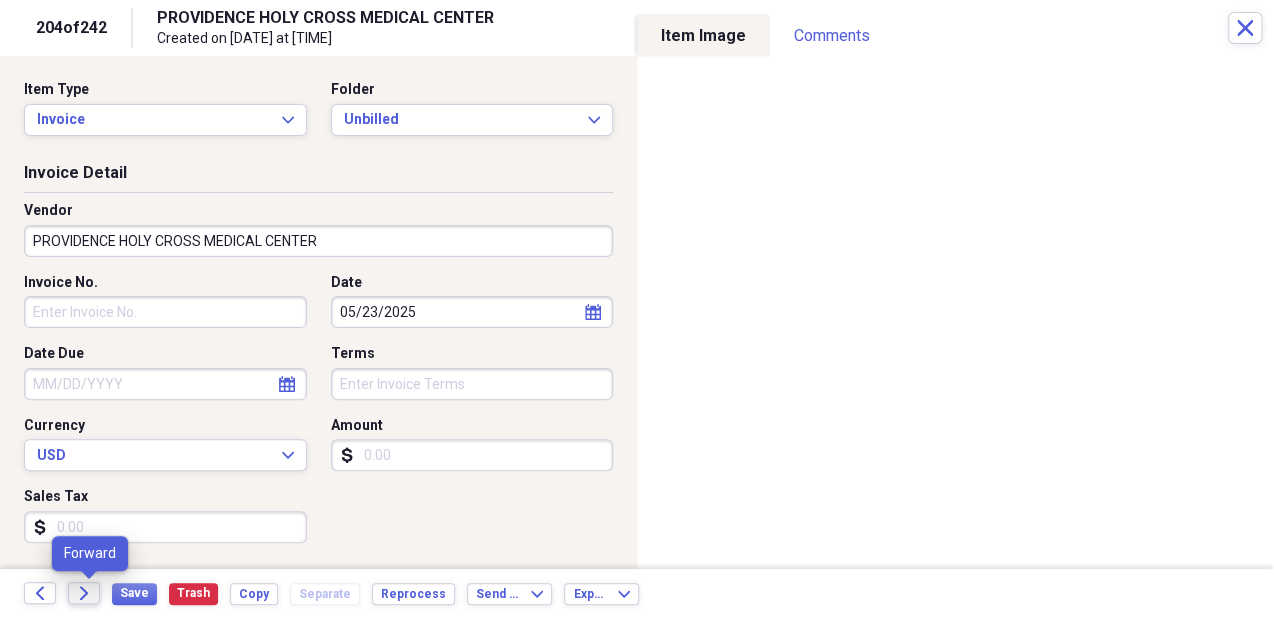 click on "Forward" 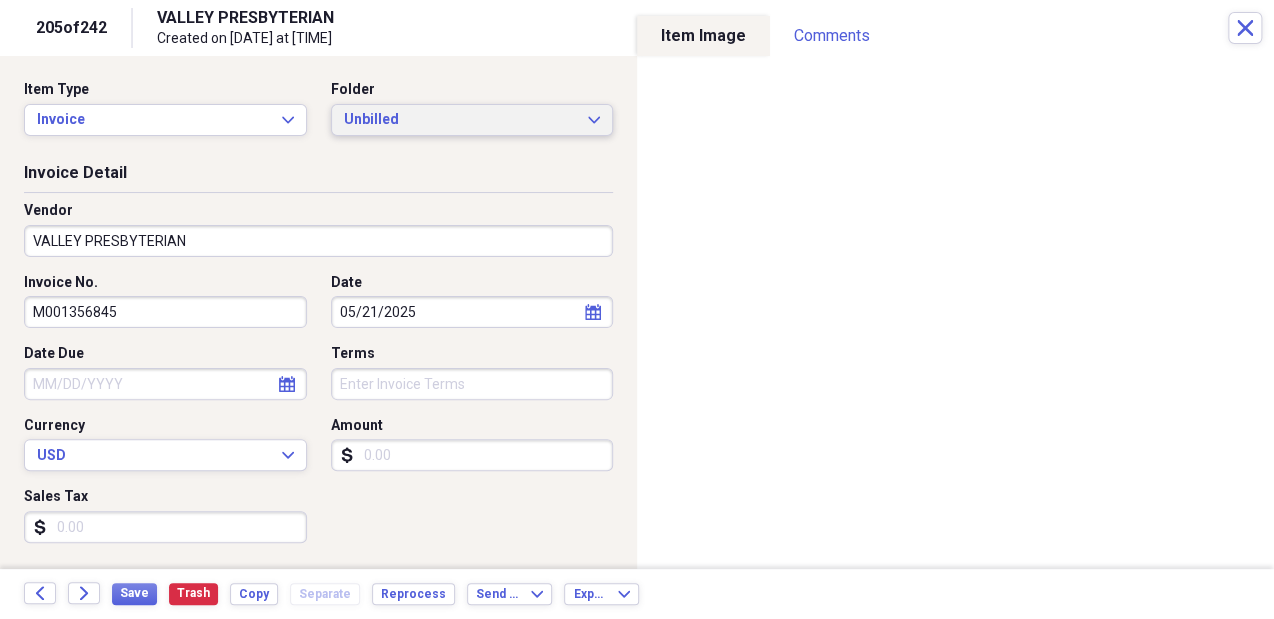 click on "Unbilled" at bounding box center [460, 120] 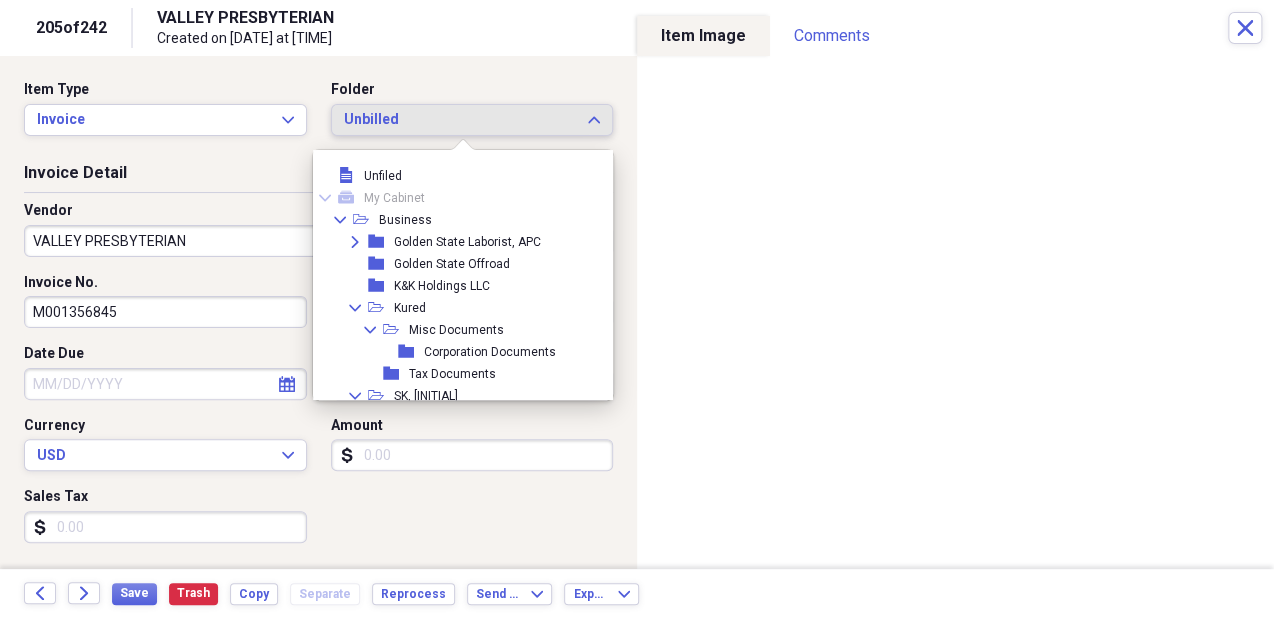 scroll, scrollTop: 215, scrollLeft: 0, axis: vertical 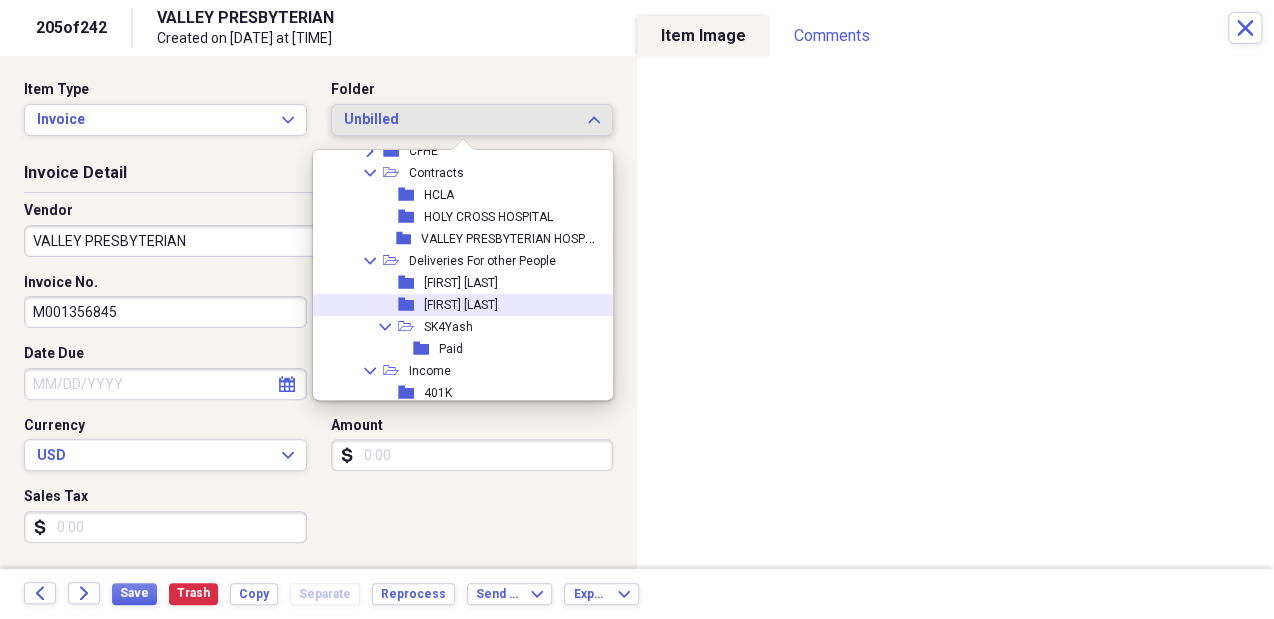 click on "folder [FIRST] [LAST]" at bounding box center [458, 305] 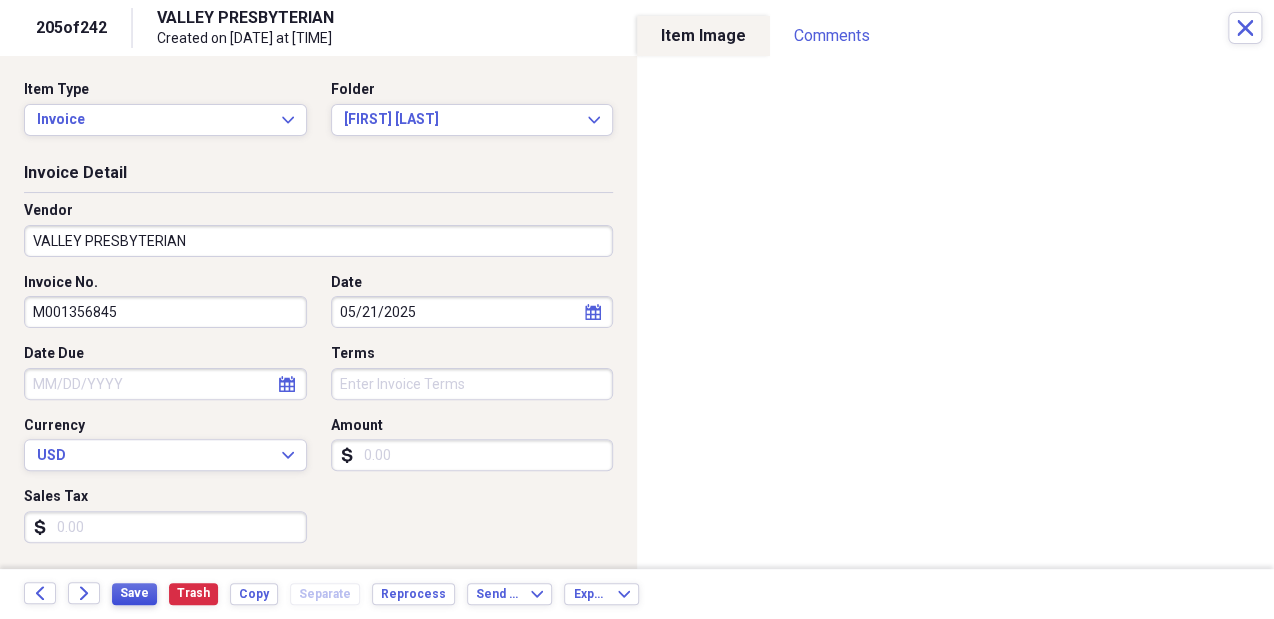 click on "Save" at bounding box center [134, 593] 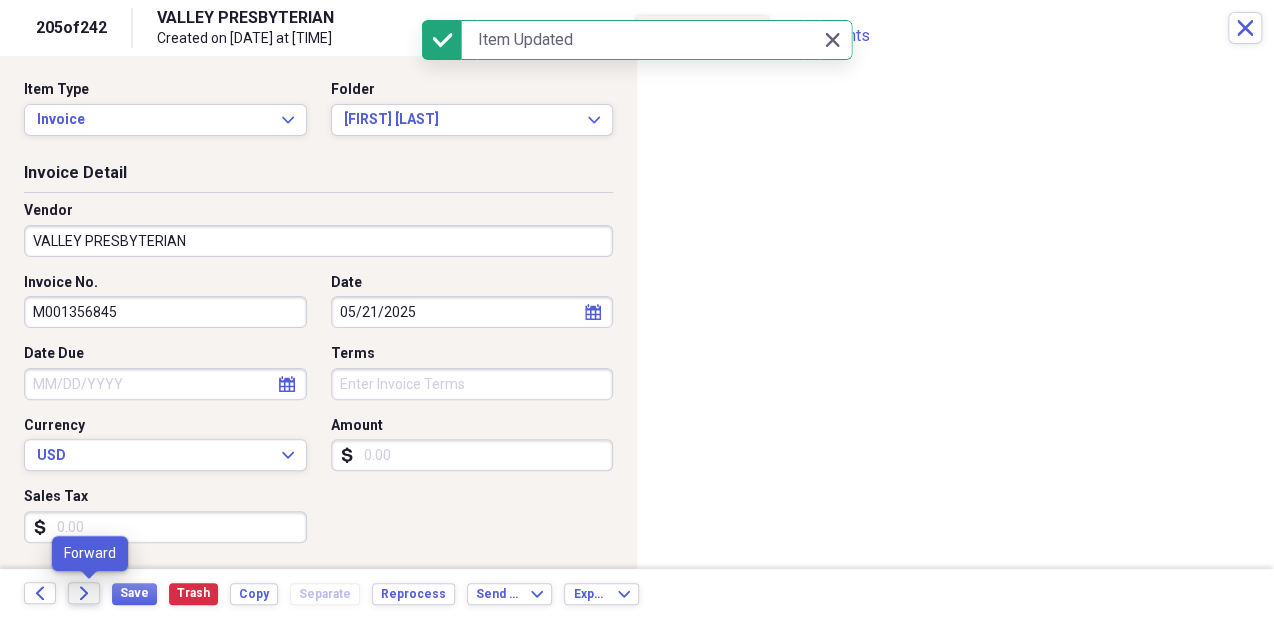 click on "Forward" 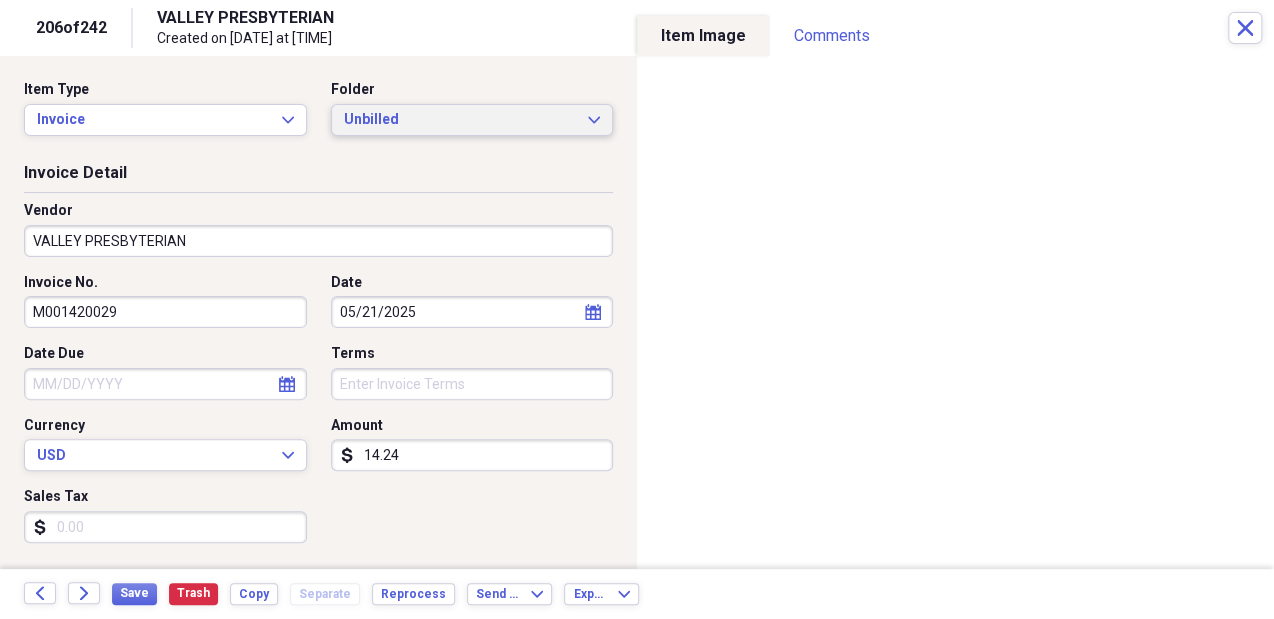 click on "Unbilled Expand" at bounding box center [472, 120] 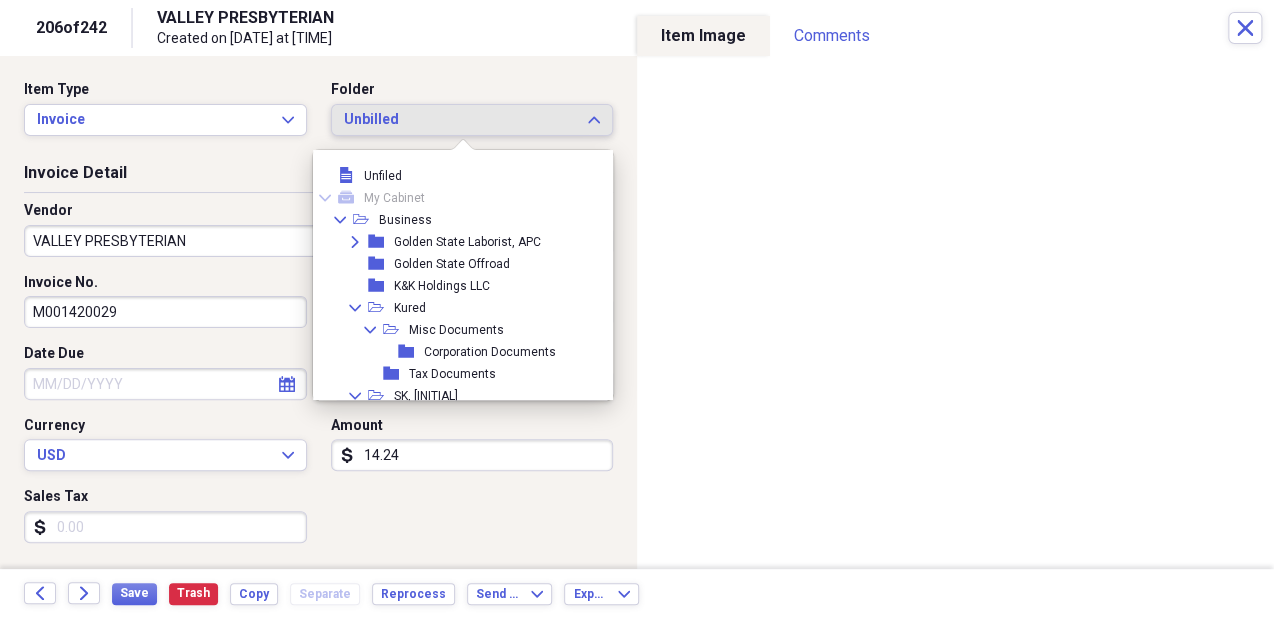 scroll, scrollTop: 215, scrollLeft: 0, axis: vertical 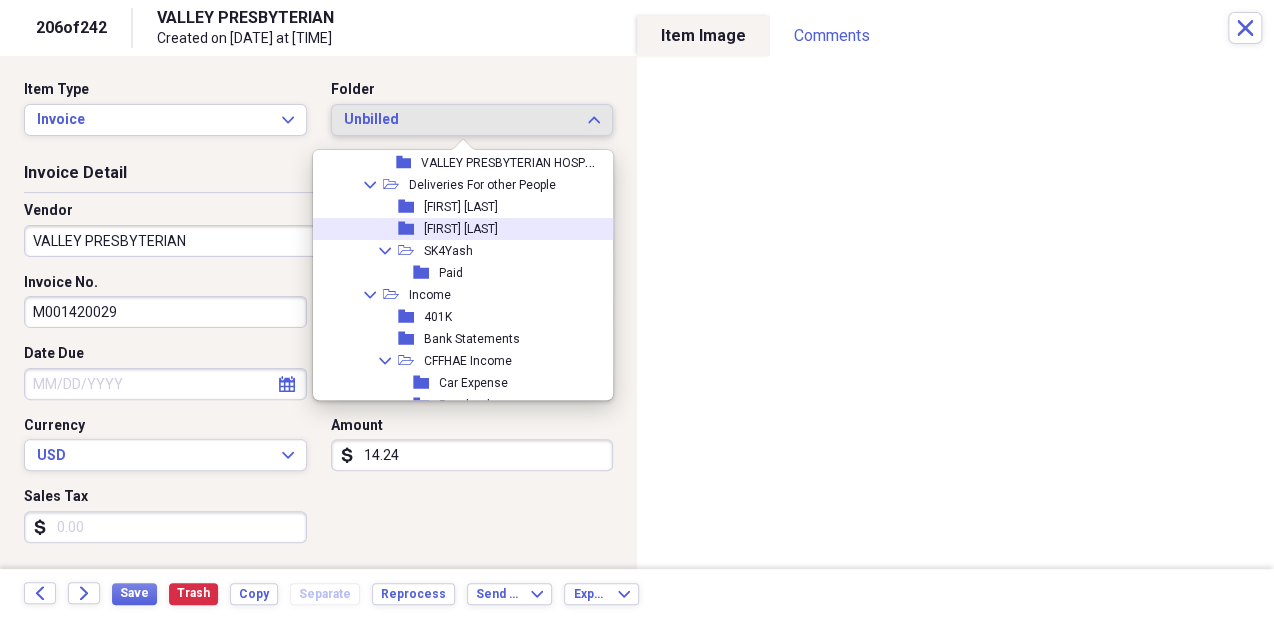 click on "folder [FIRST] [LAST]" at bounding box center [458, 229] 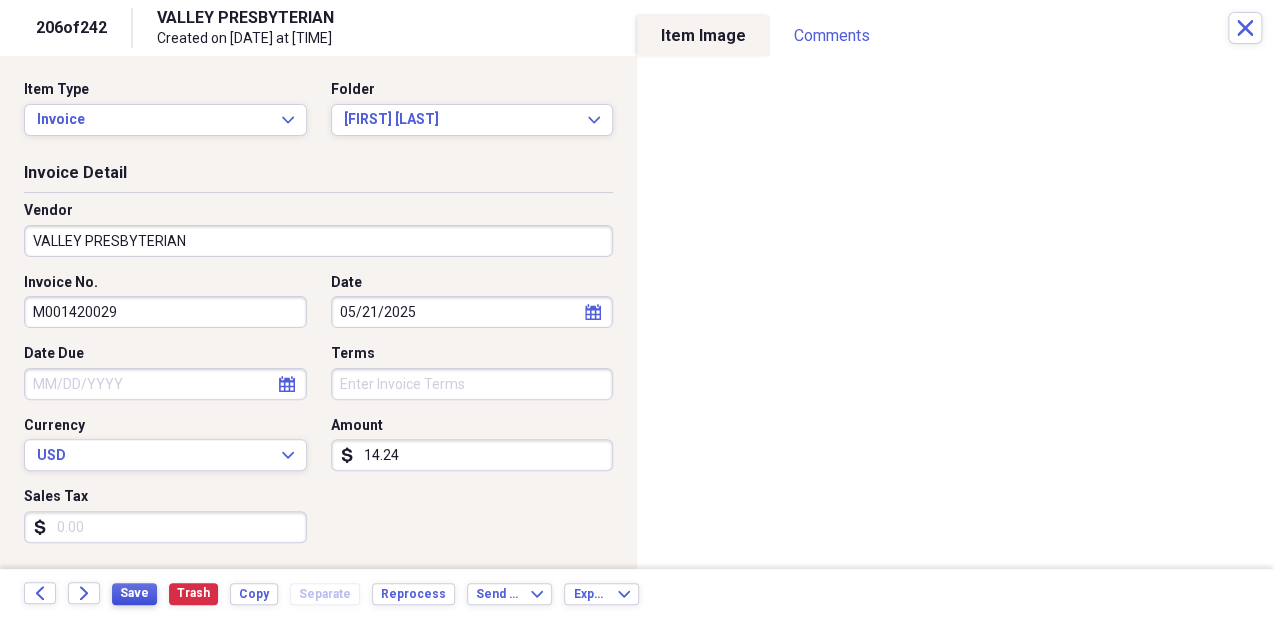 click on "Save" at bounding box center (134, 593) 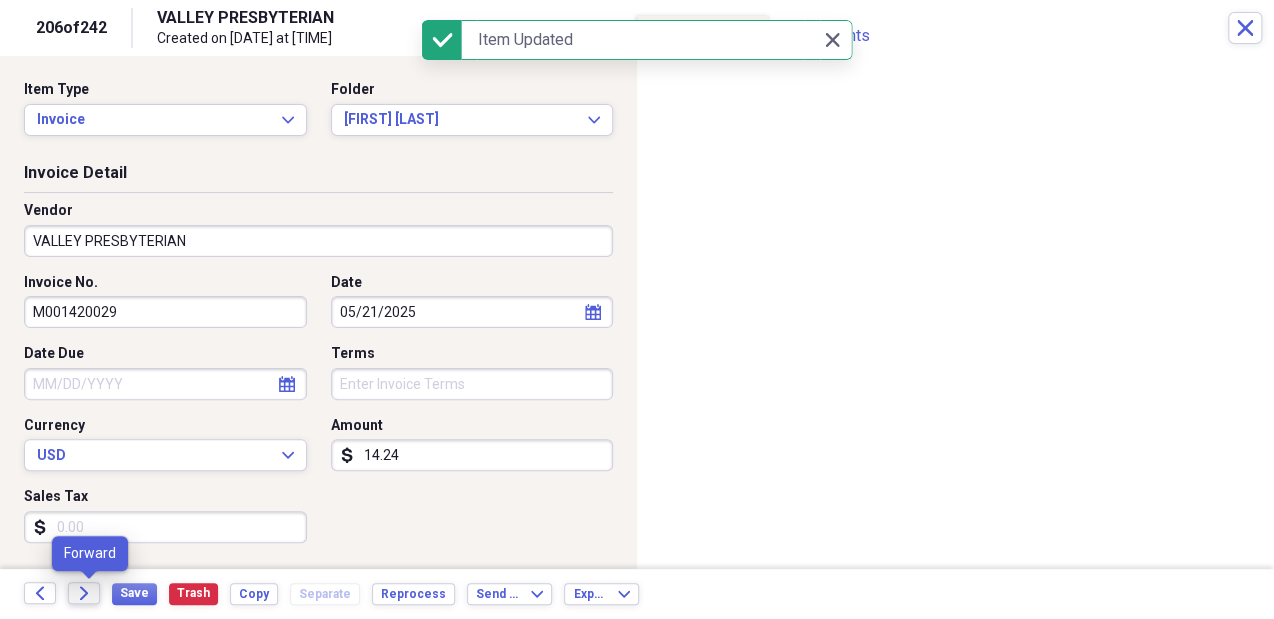 click on "Forward" 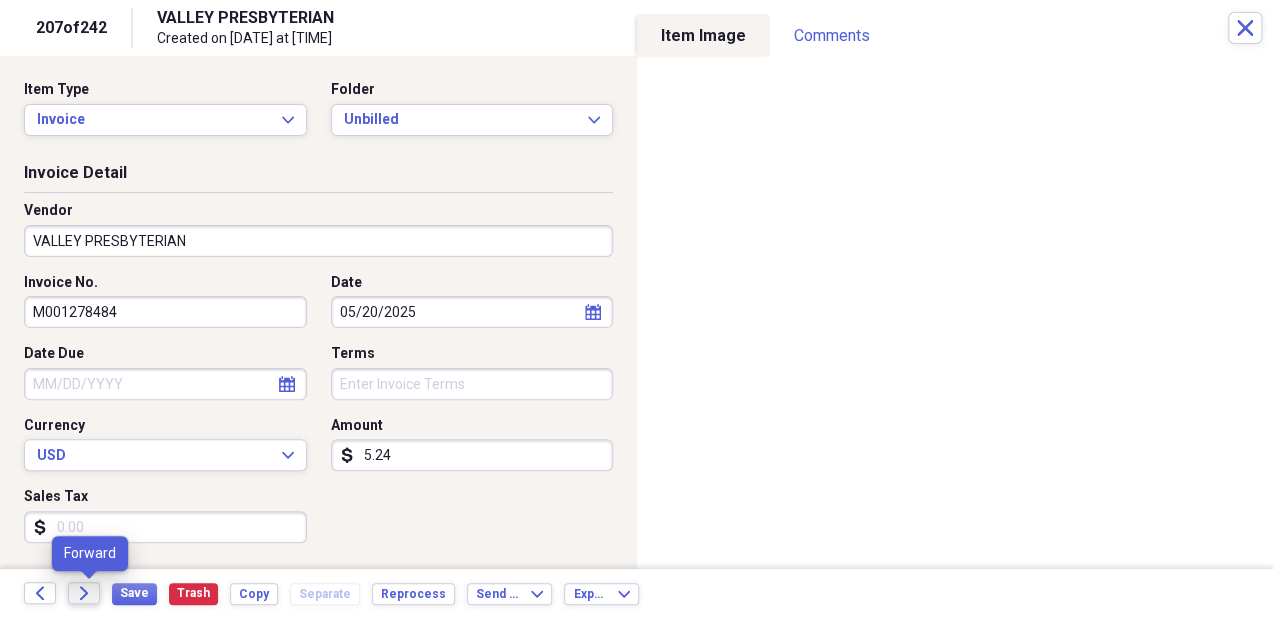 click on "Forward" 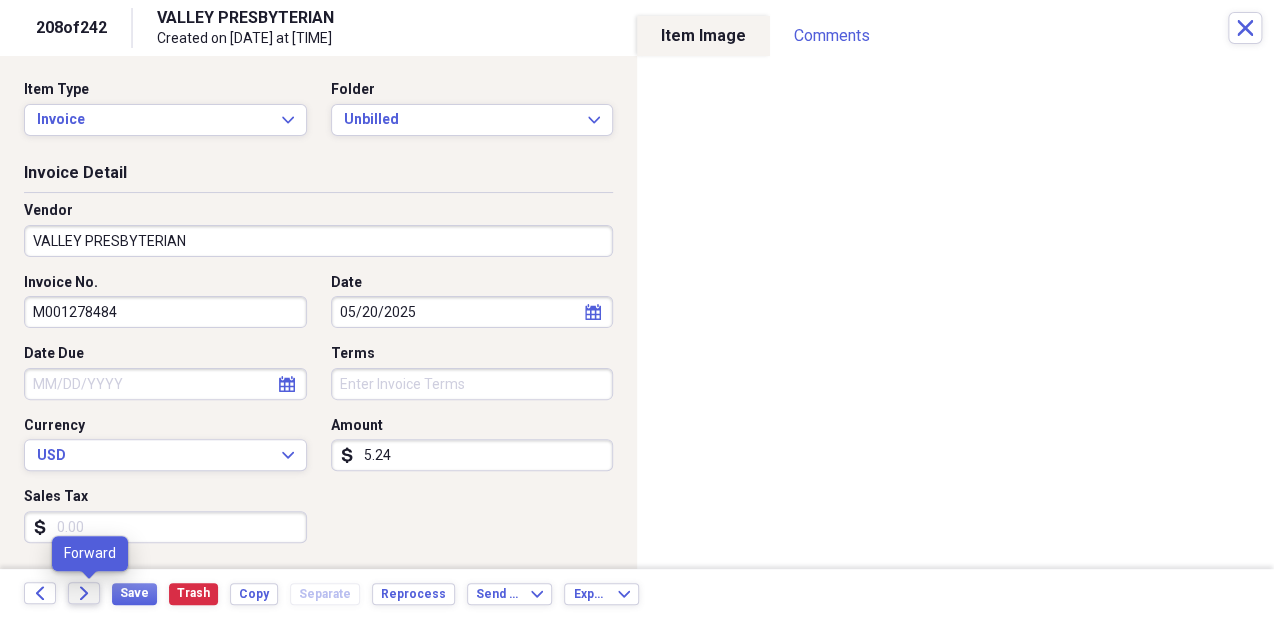 click 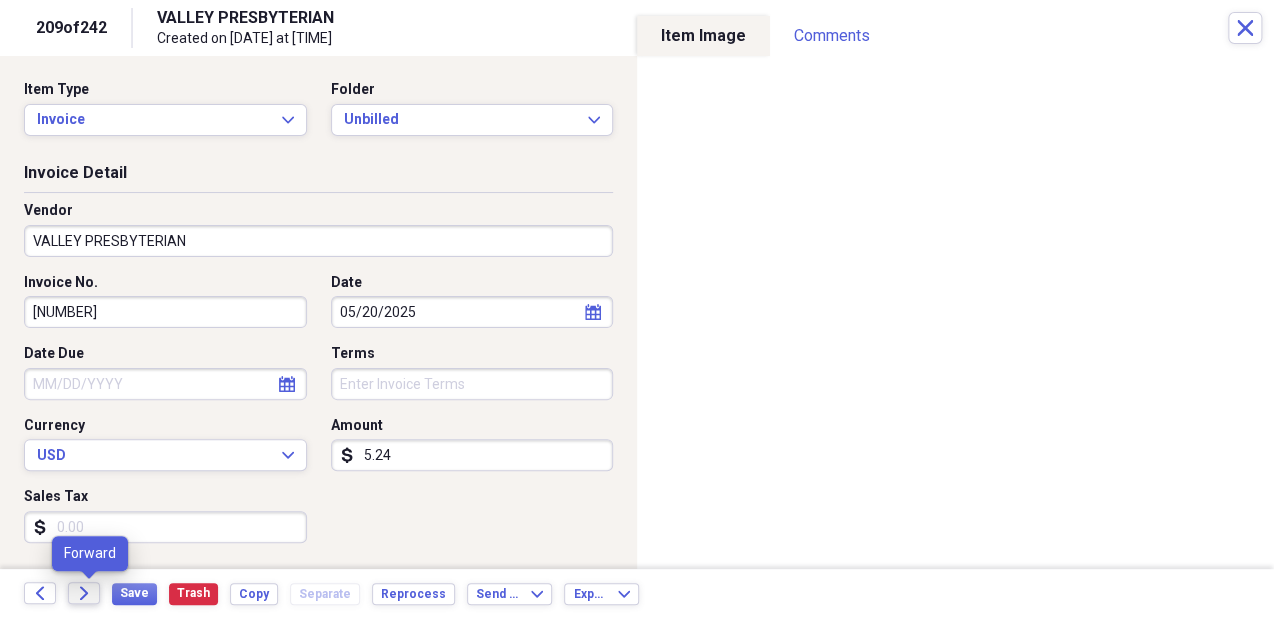 click on "Forward" 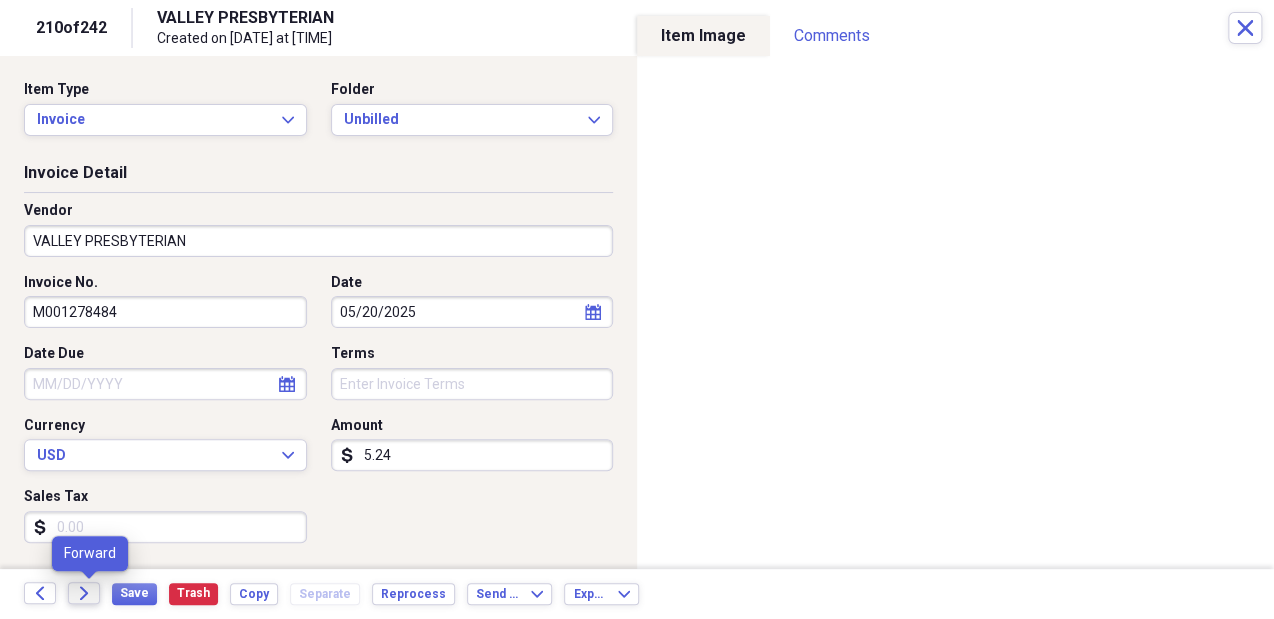 click 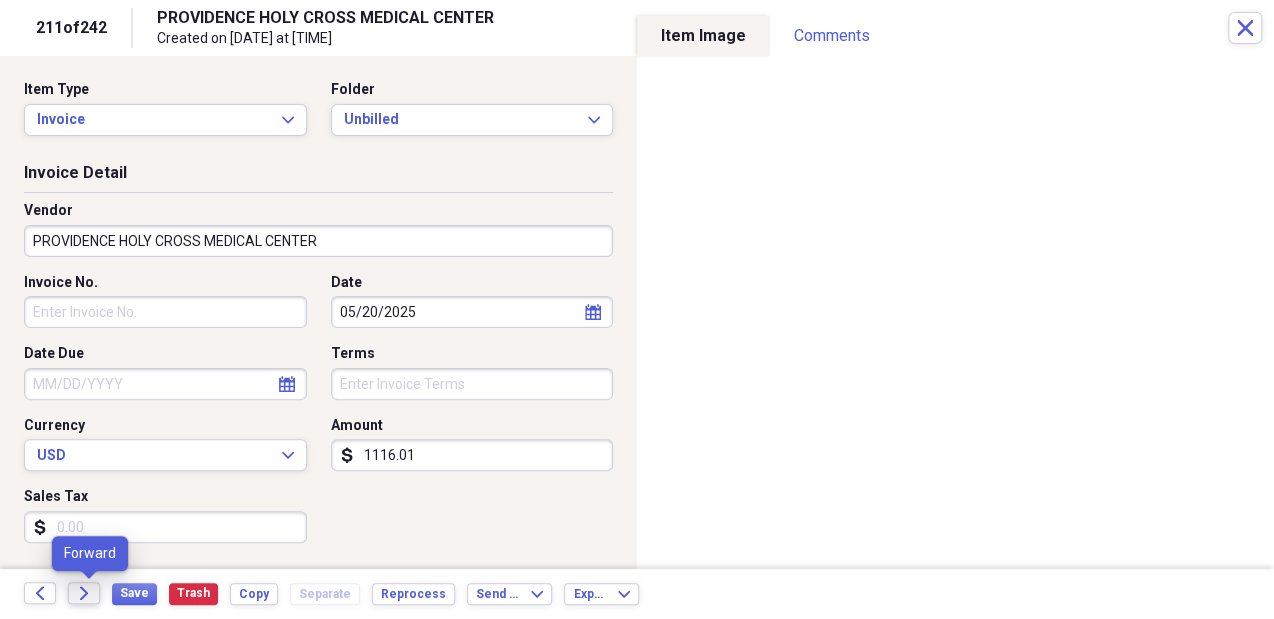 click on "Forward" at bounding box center (84, 593) 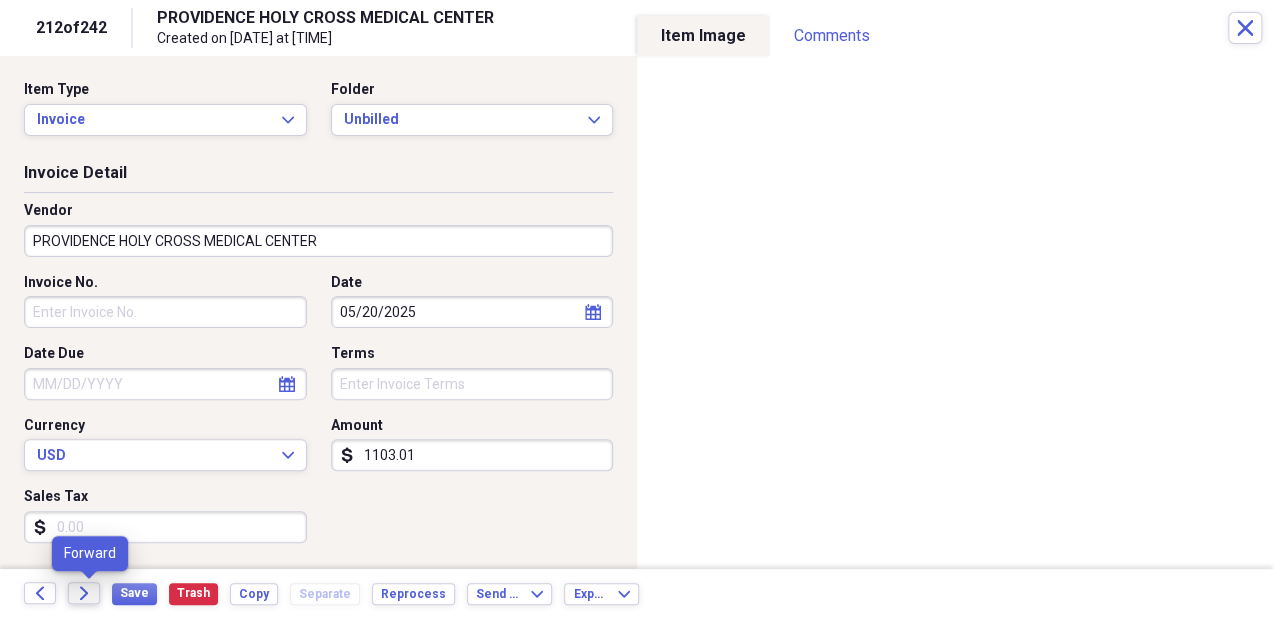 click on "Forward" 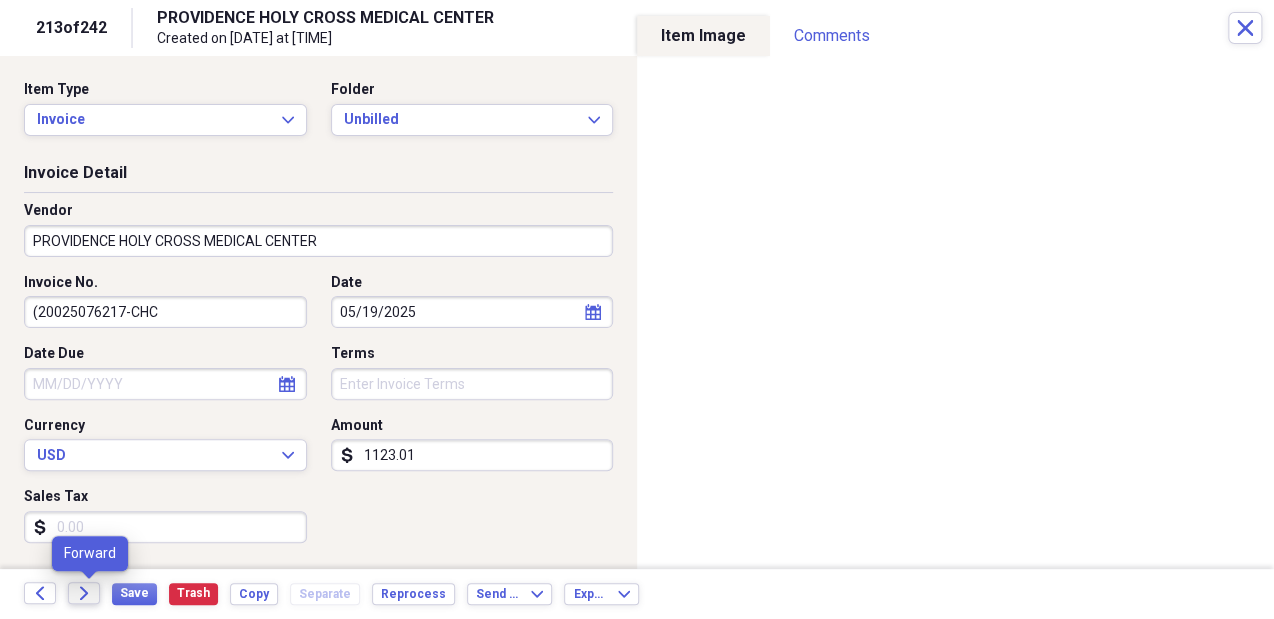 click on "Forward" 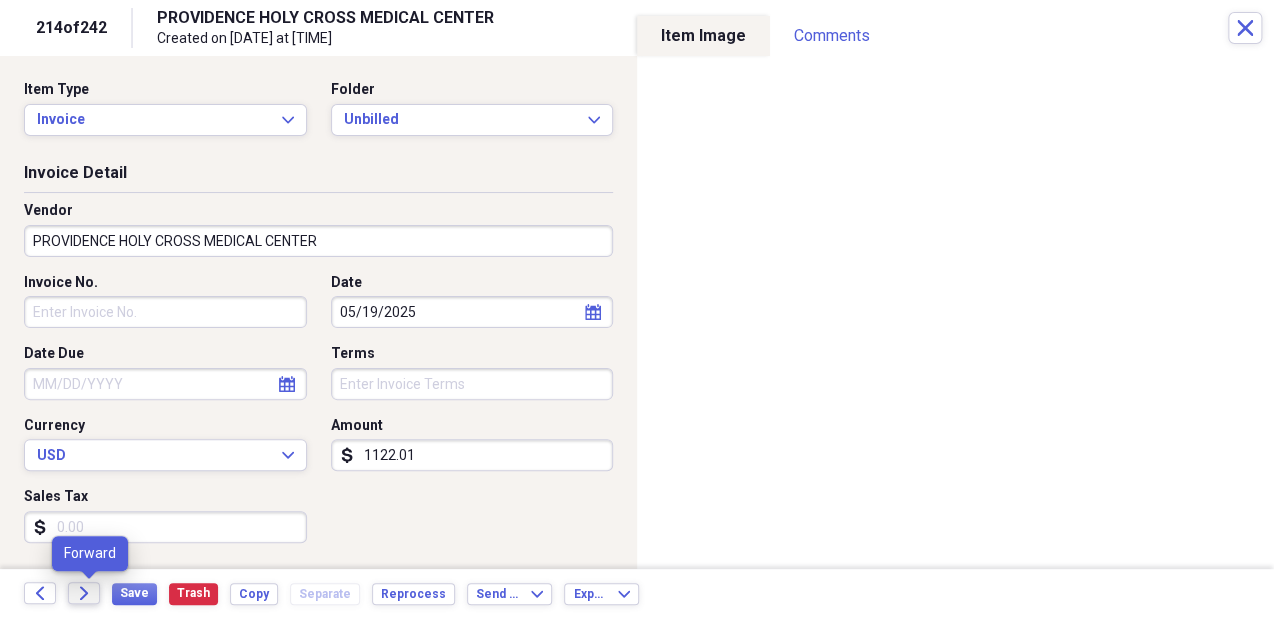 click on "Forward" 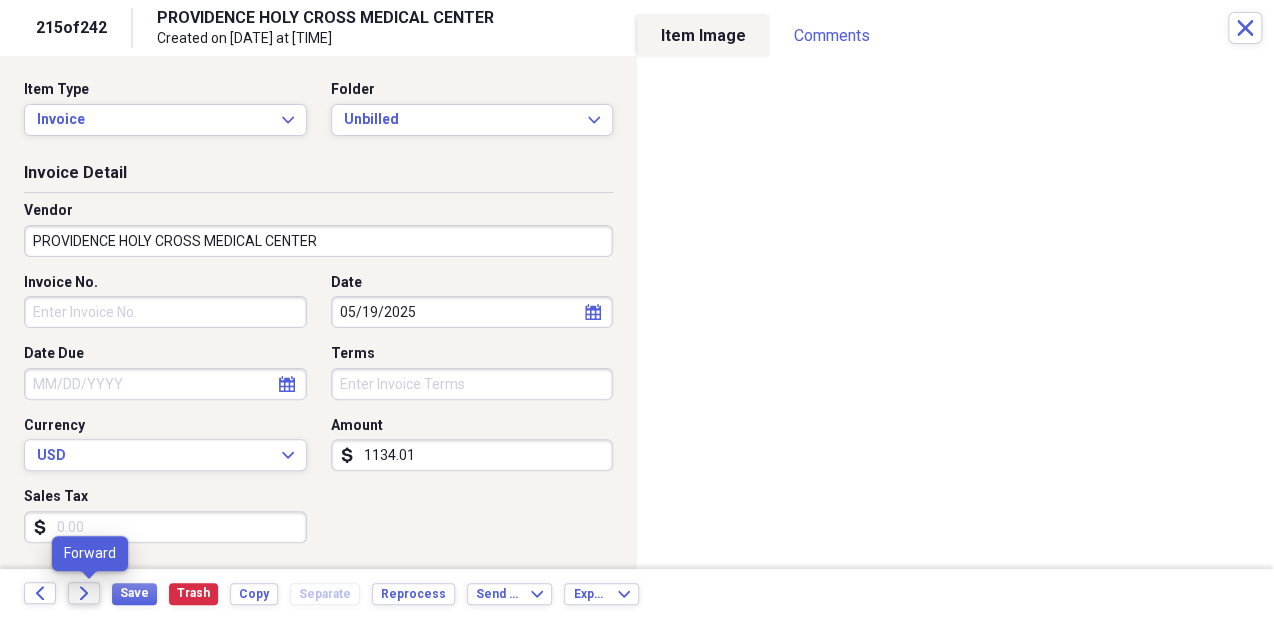 click on "Forward" at bounding box center (84, 593) 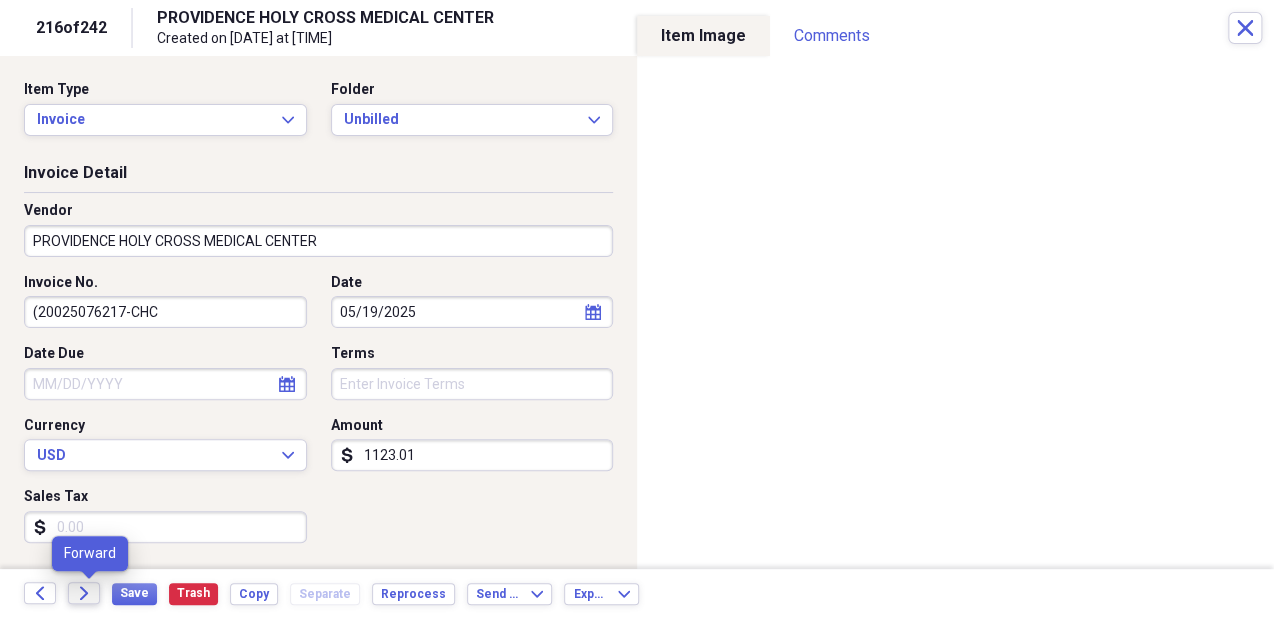 click on "Forward" 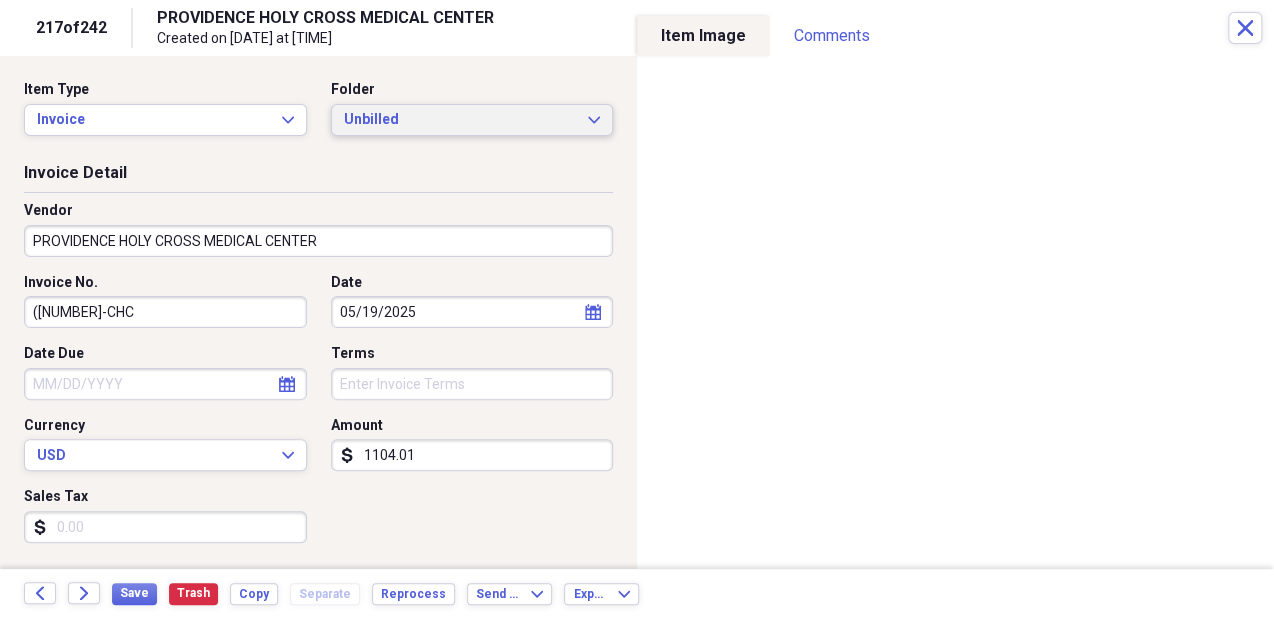 click on "Unbilled" at bounding box center [460, 120] 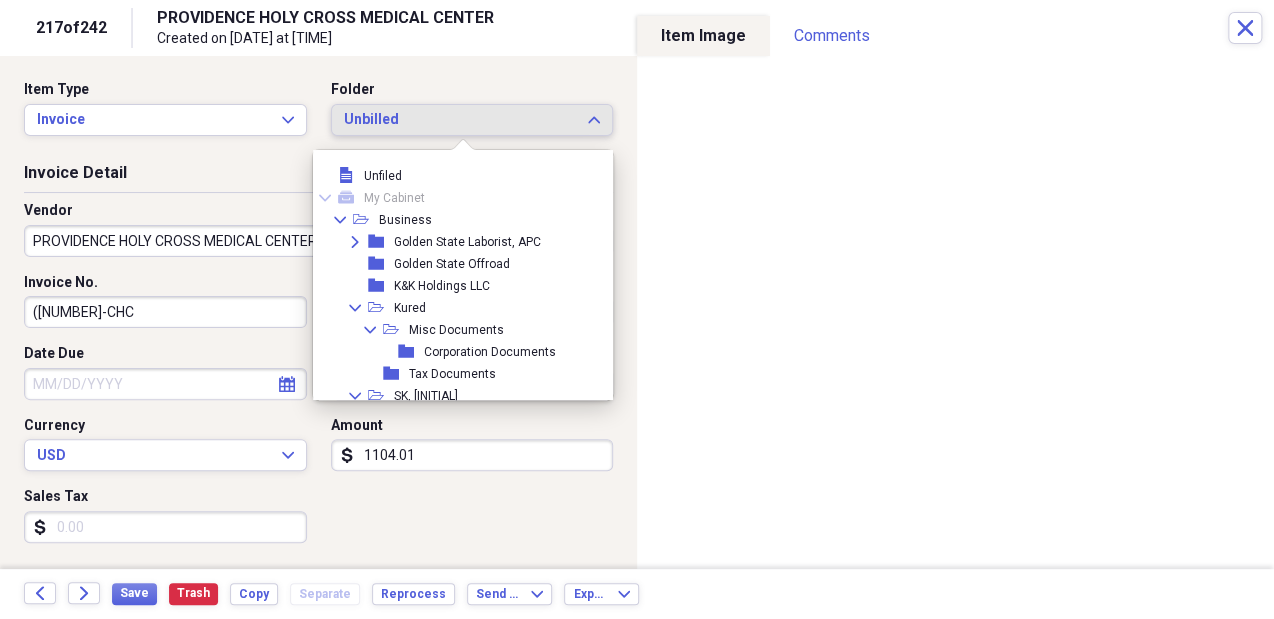 scroll, scrollTop: 215, scrollLeft: 0, axis: vertical 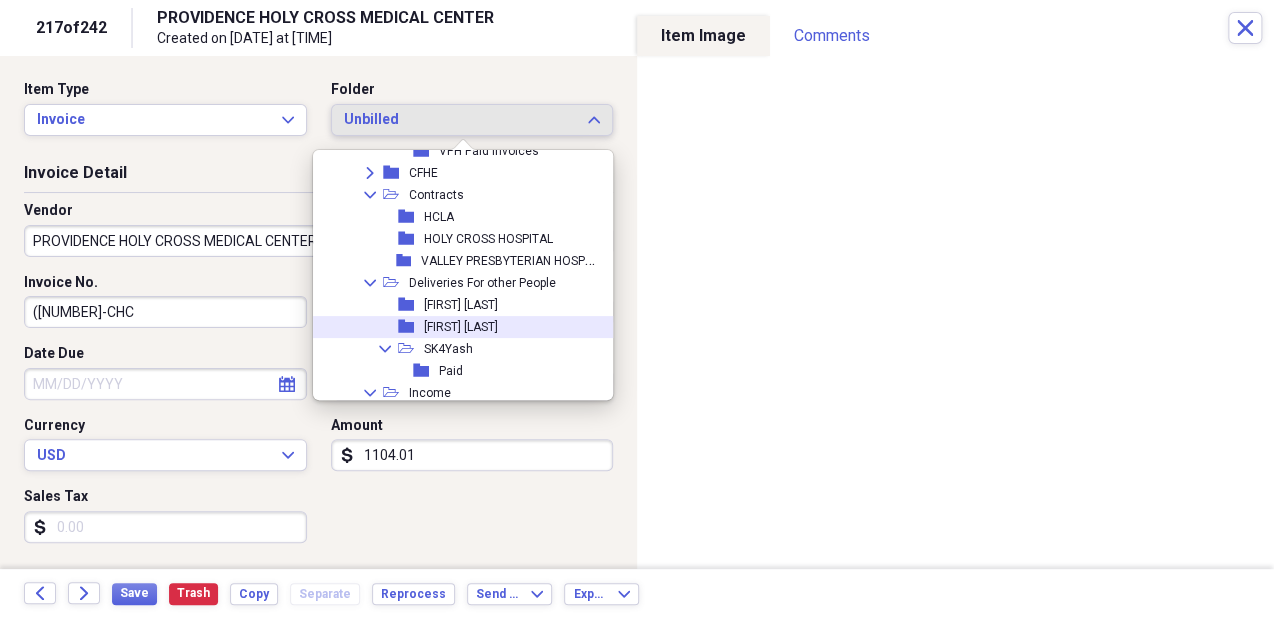 click on "folder [FIRST] [LAST]" at bounding box center (458, 327) 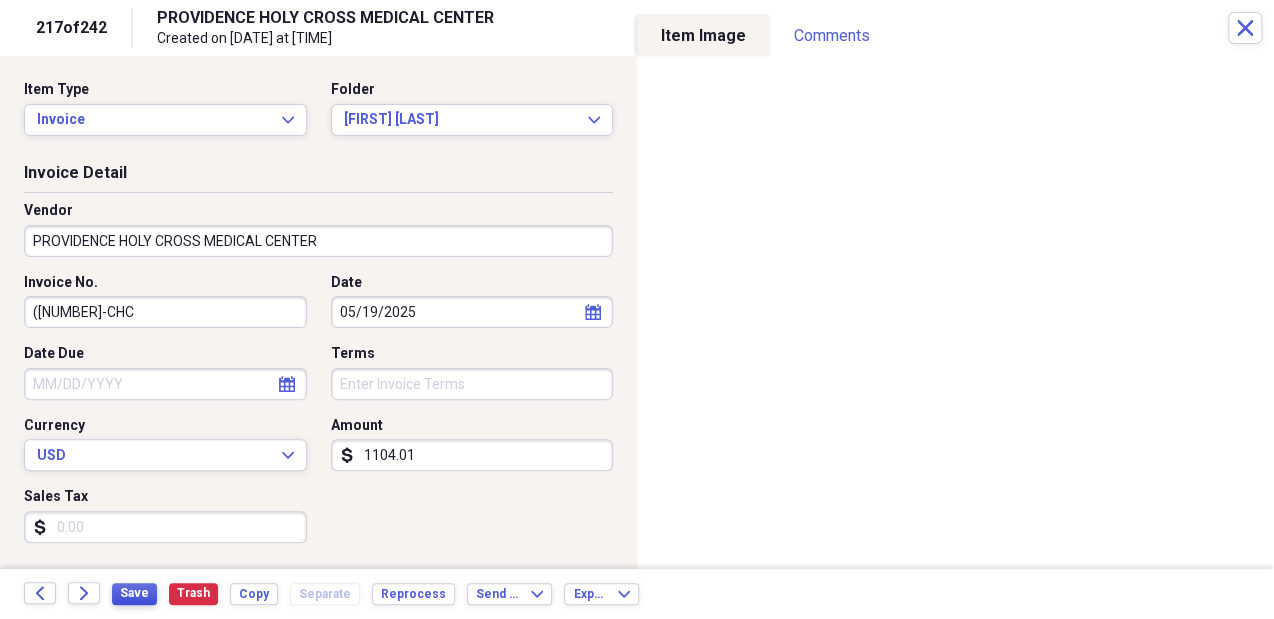 click on "Save" at bounding box center (134, 593) 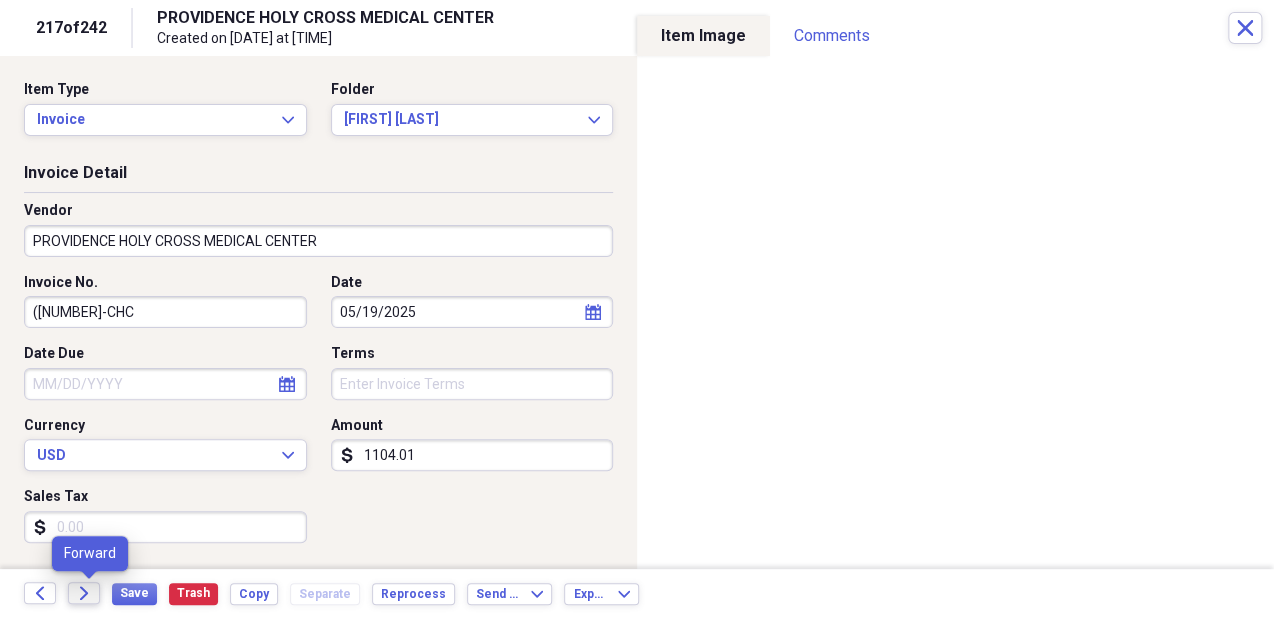 click on "Forward" at bounding box center [84, 593] 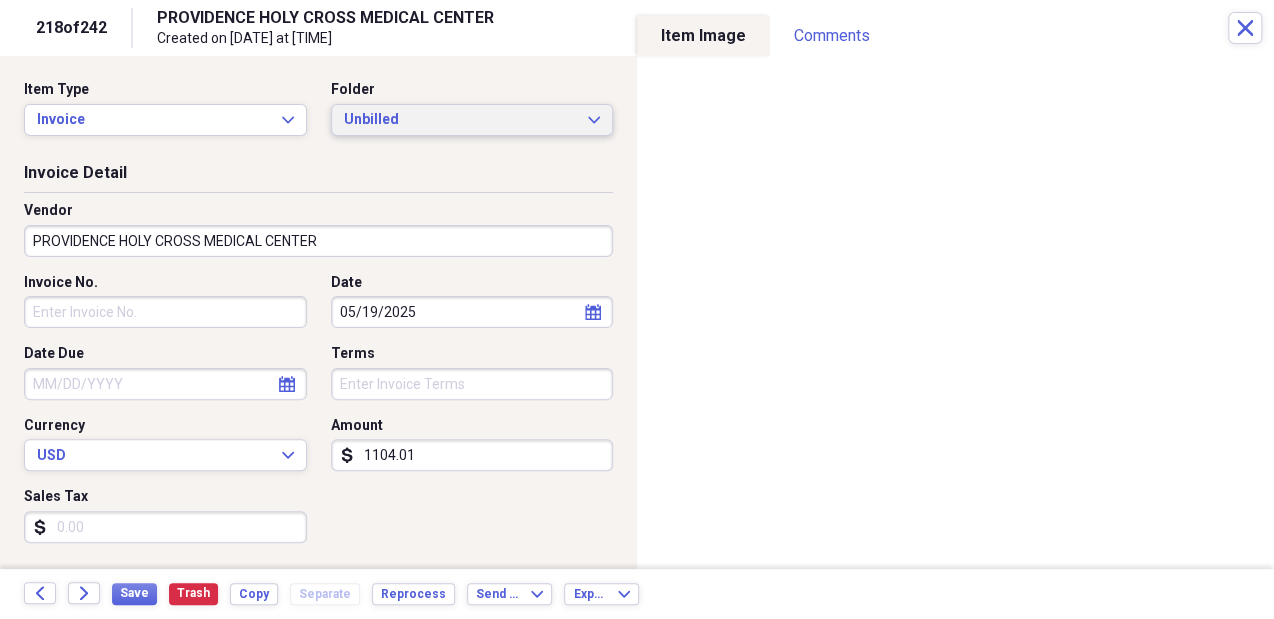 click on "Unbilled" at bounding box center (460, 120) 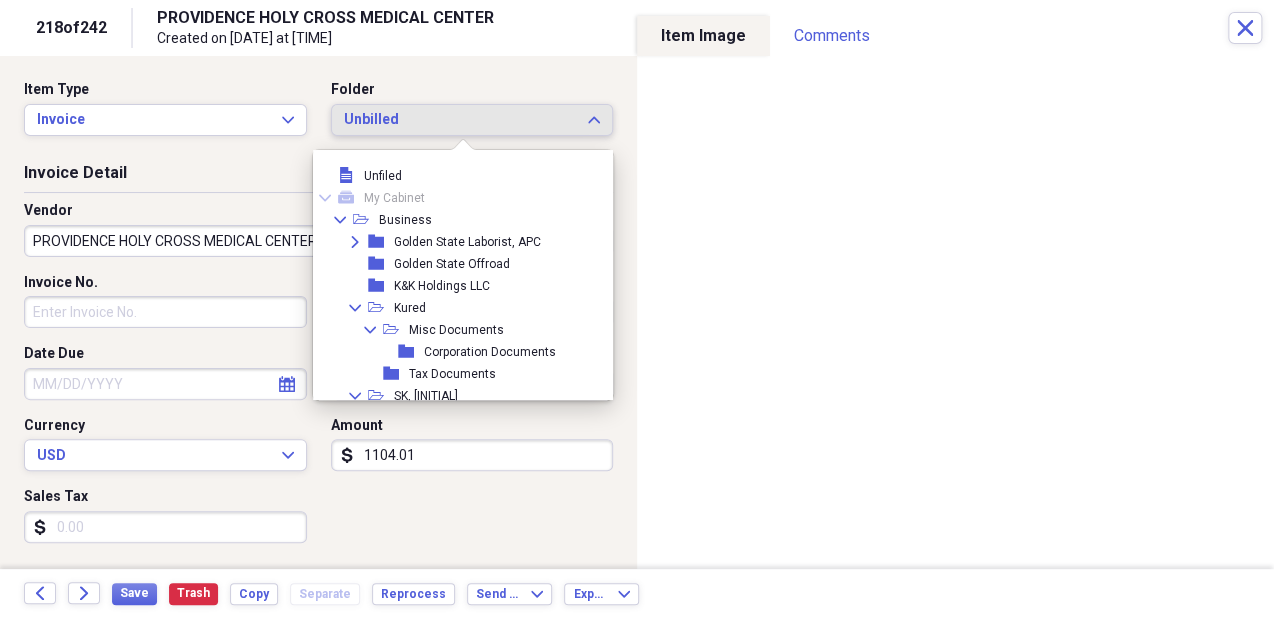 scroll, scrollTop: 215, scrollLeft: 0, axis: vertical 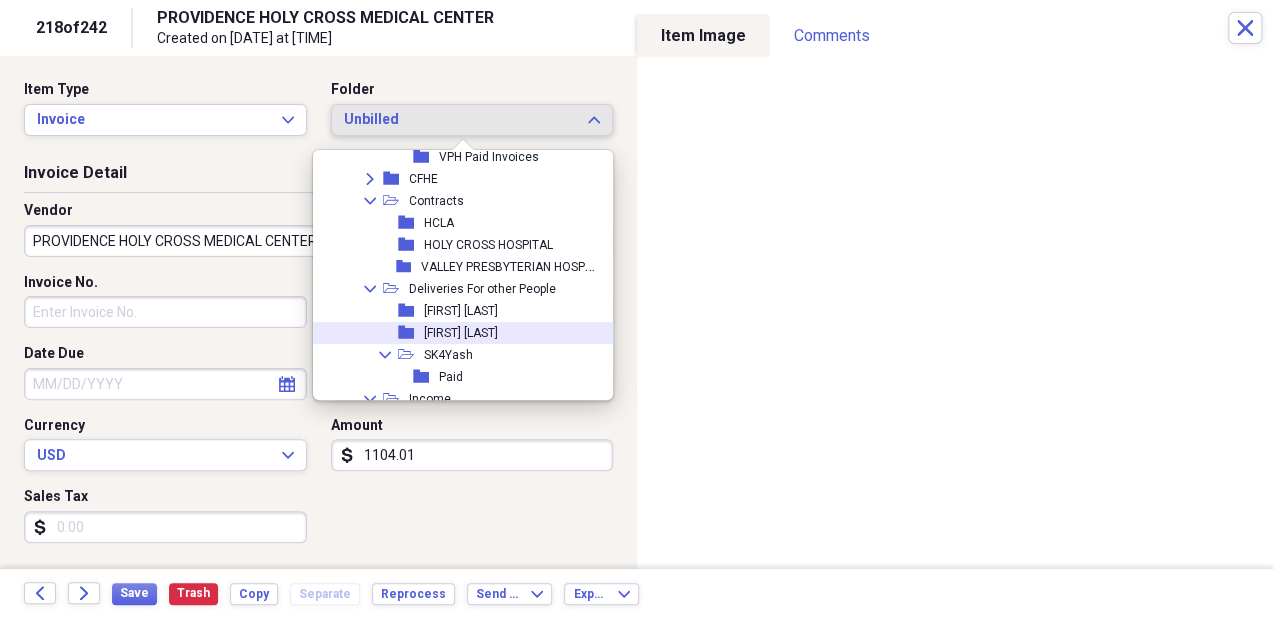 click on "[FIRST] [LAST]" at bounding box center [461, 333] 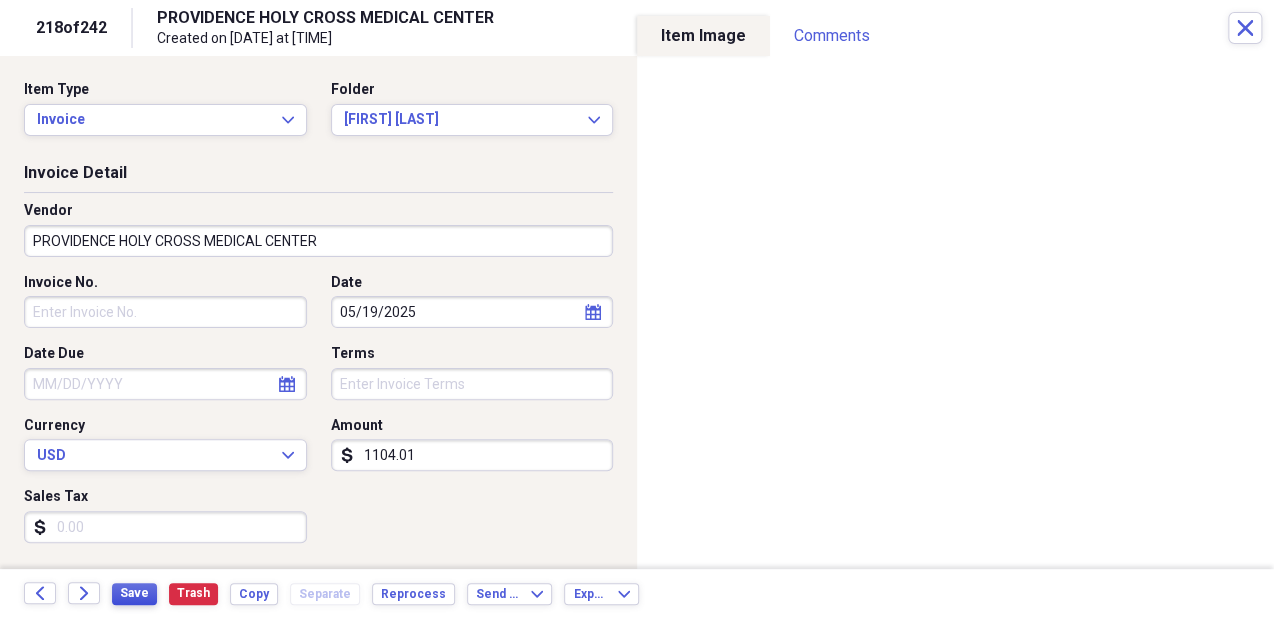 click on "Save" at bounding box center [134, 593] 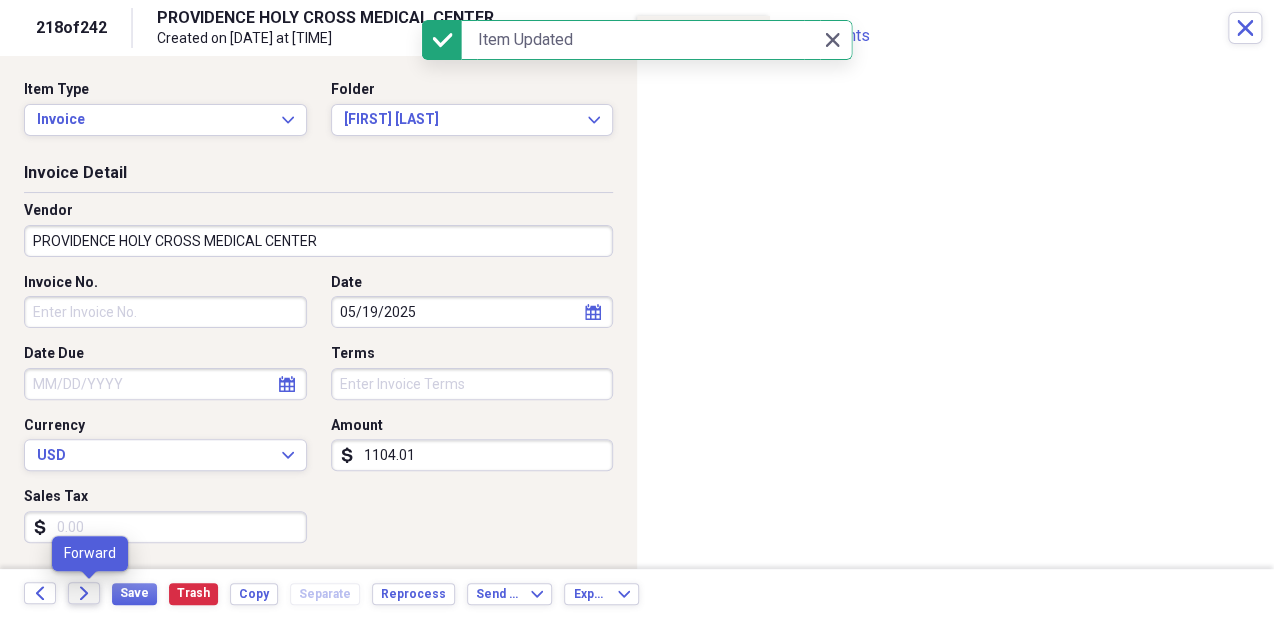click on "Forward" 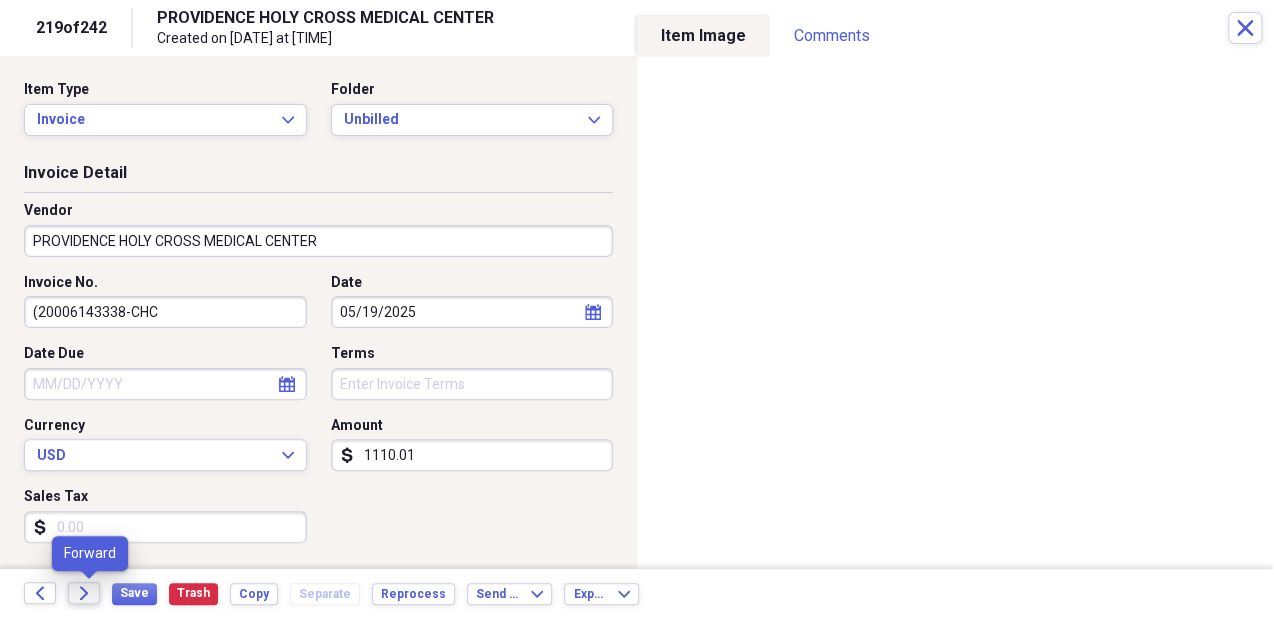 click on "Forward" 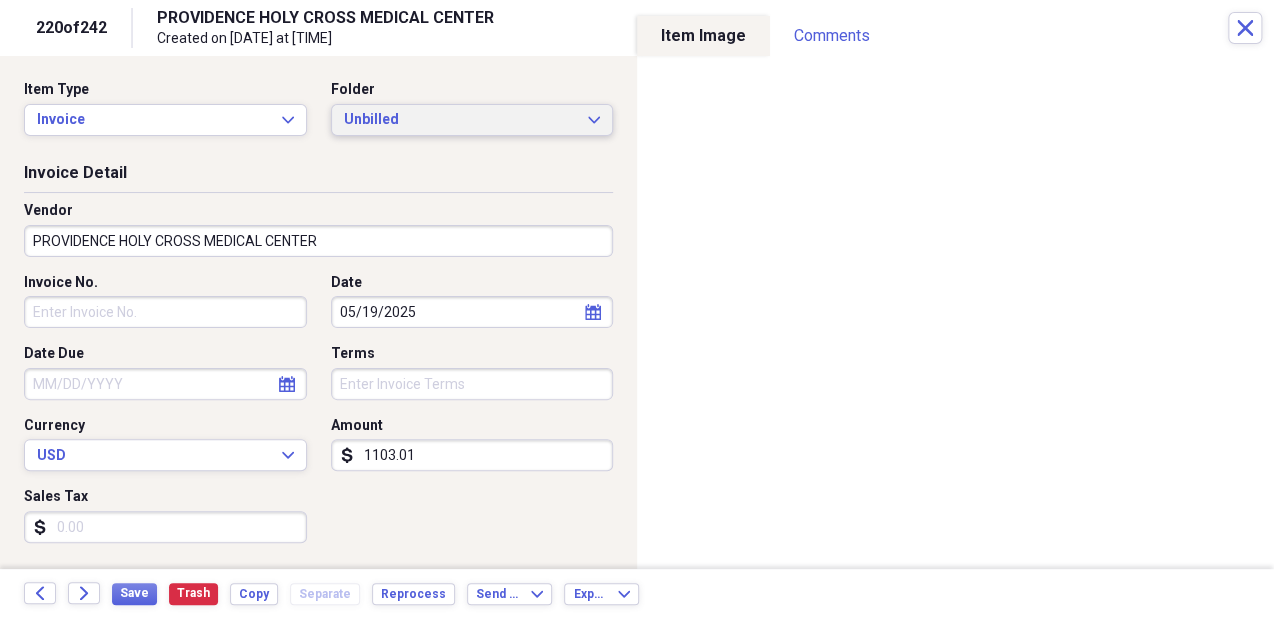 click on "Unbilled" at bounding box center (460, 120) 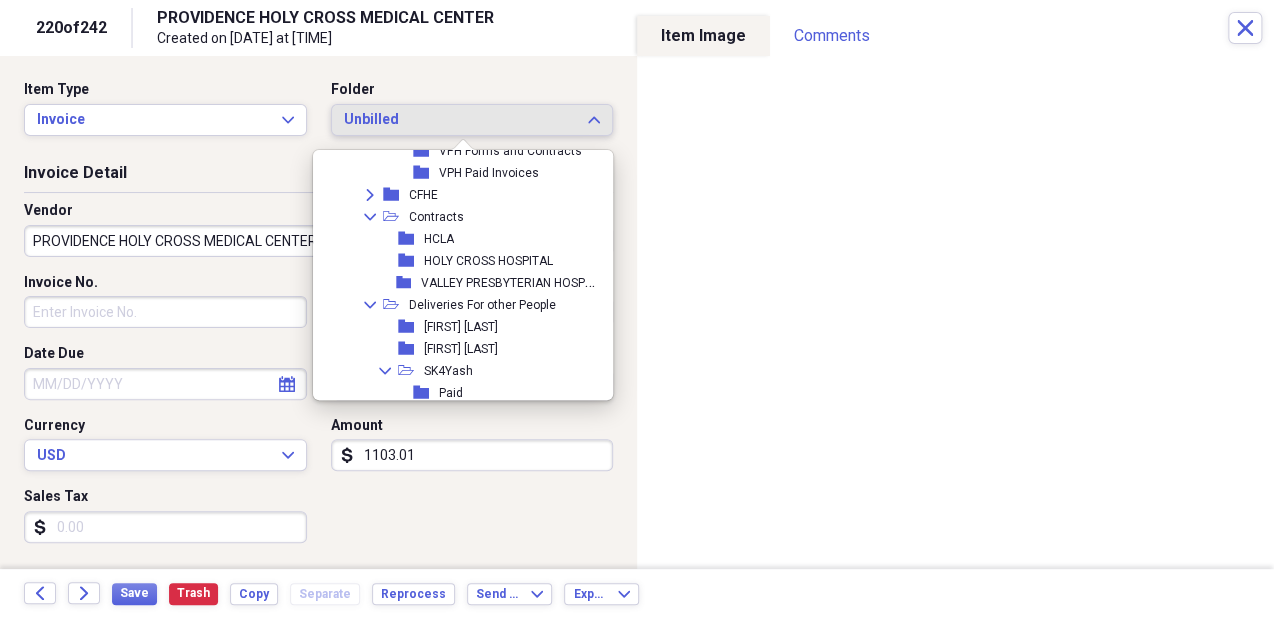 scroll, scrollTop: 497, scrollLeft: 0, axis: vertical 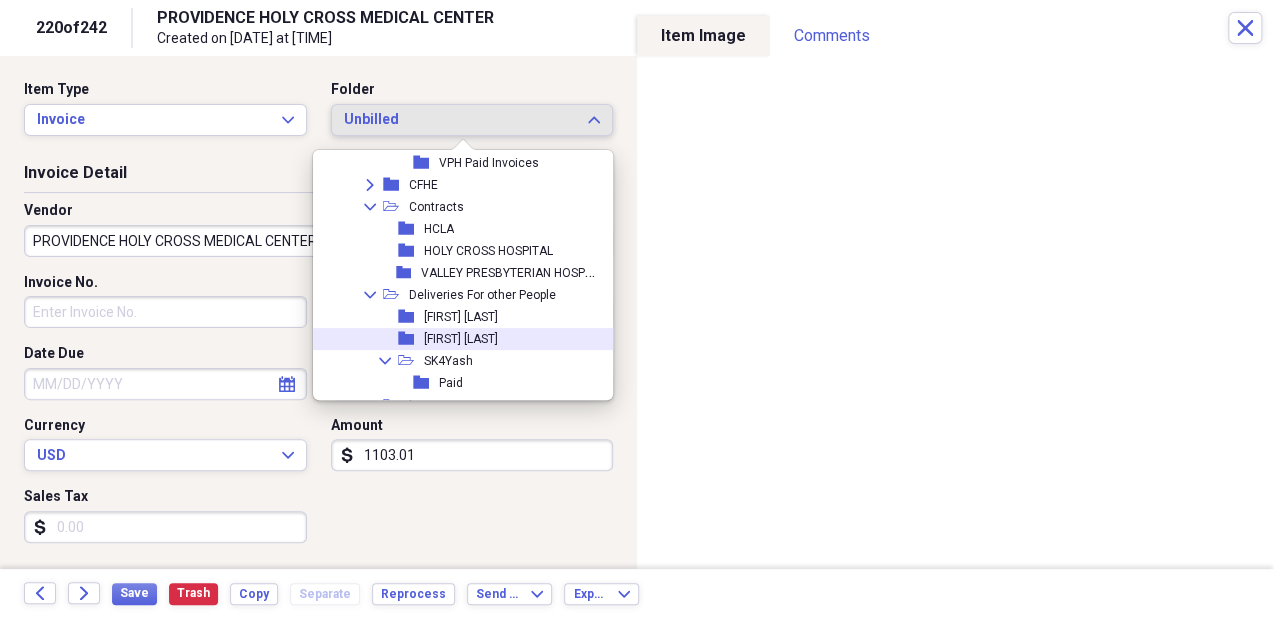 click on "[FIRST] [LAST]" at bounding box center (461, 339) 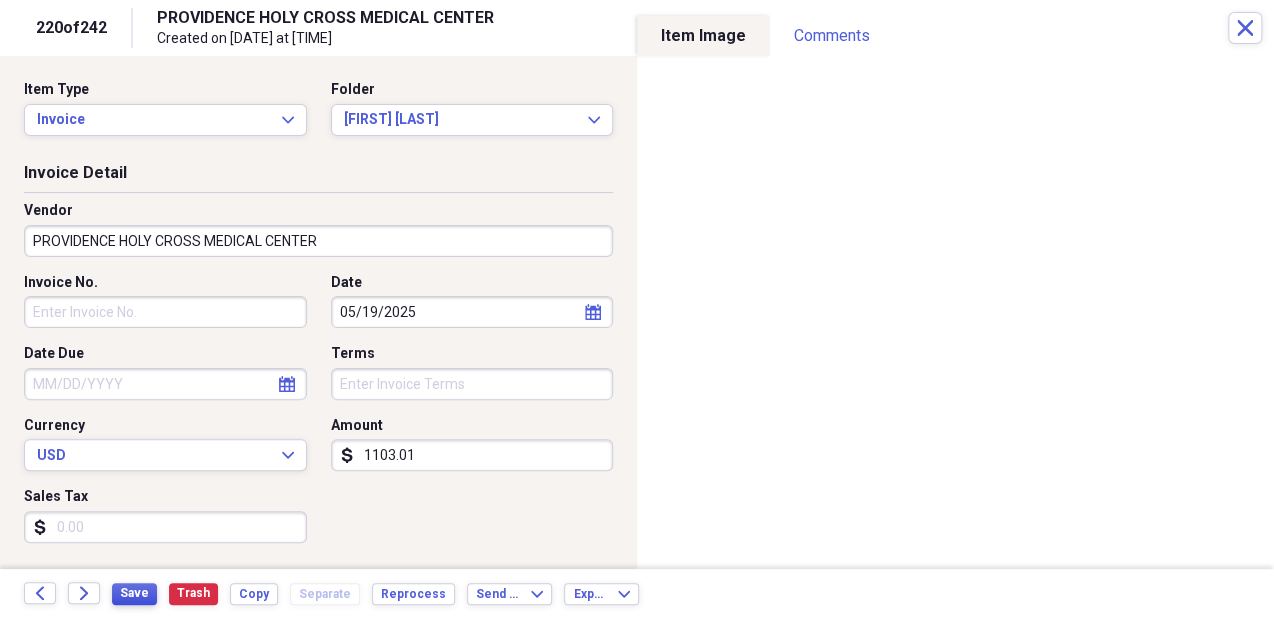 click on "Save" at bounding box center [134, 593] 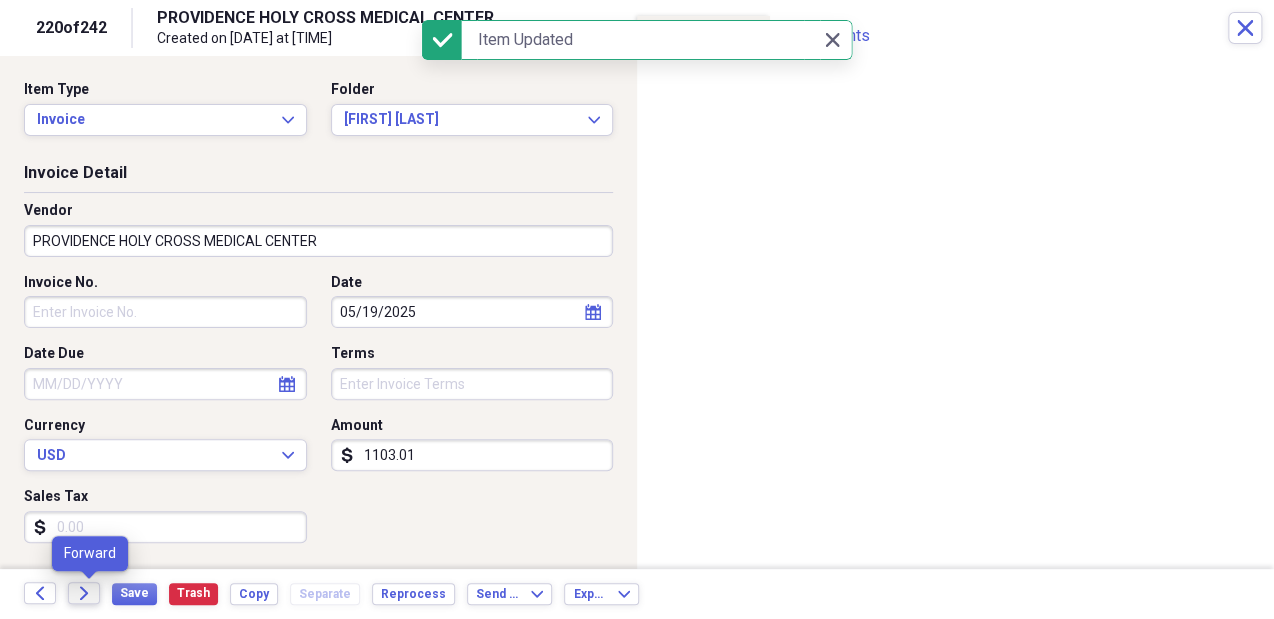 click on "Forward" 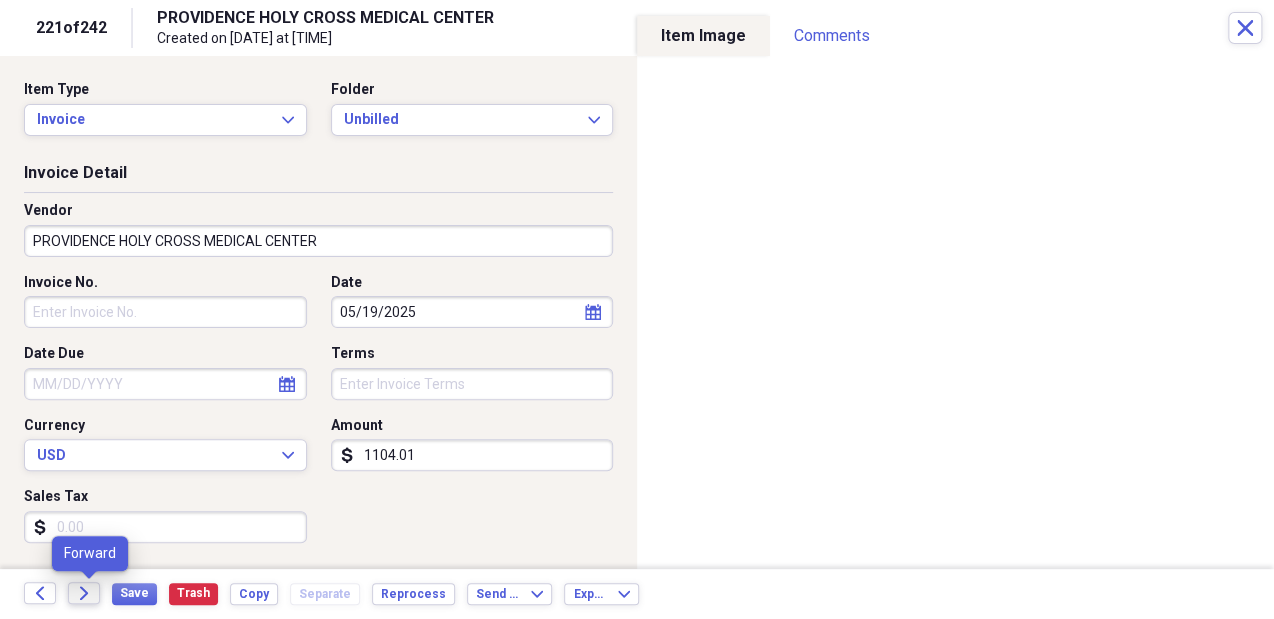 click 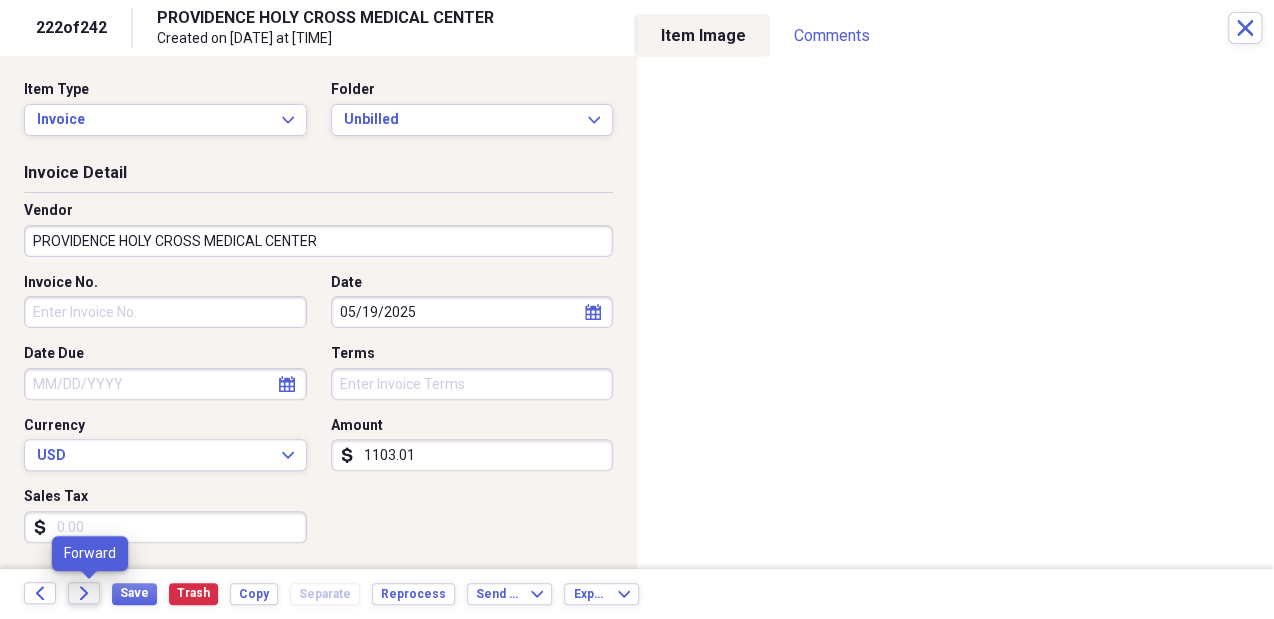 click on "Forward" at bounding box center [84, 593] 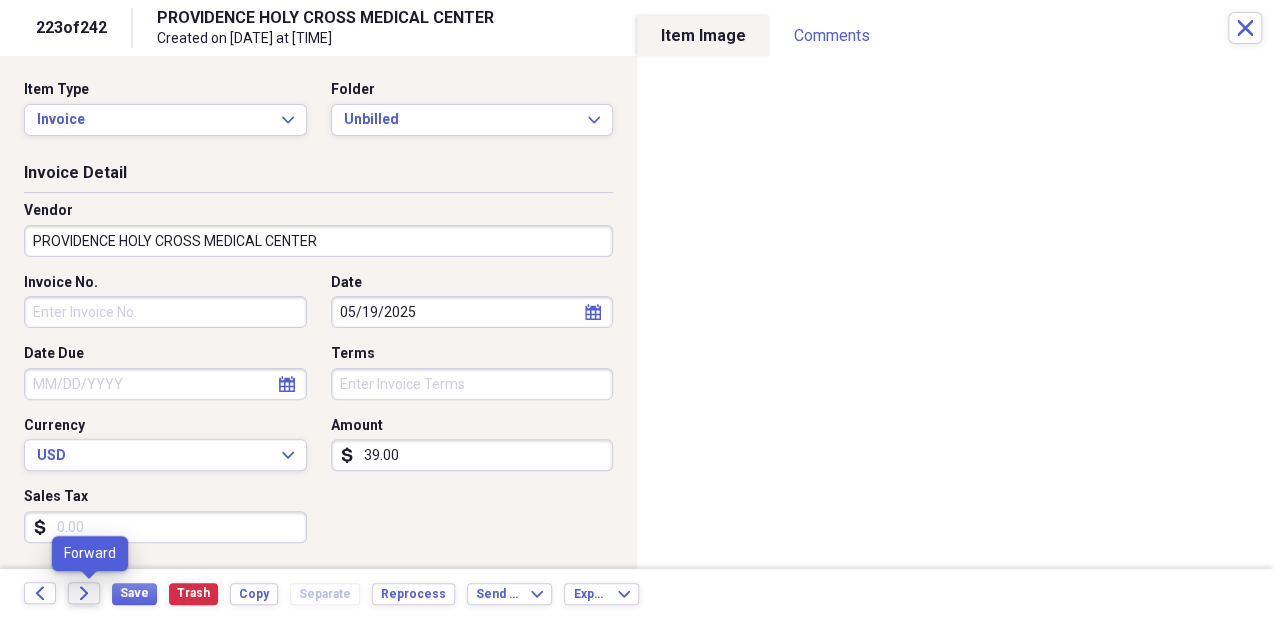 click on "Forward" 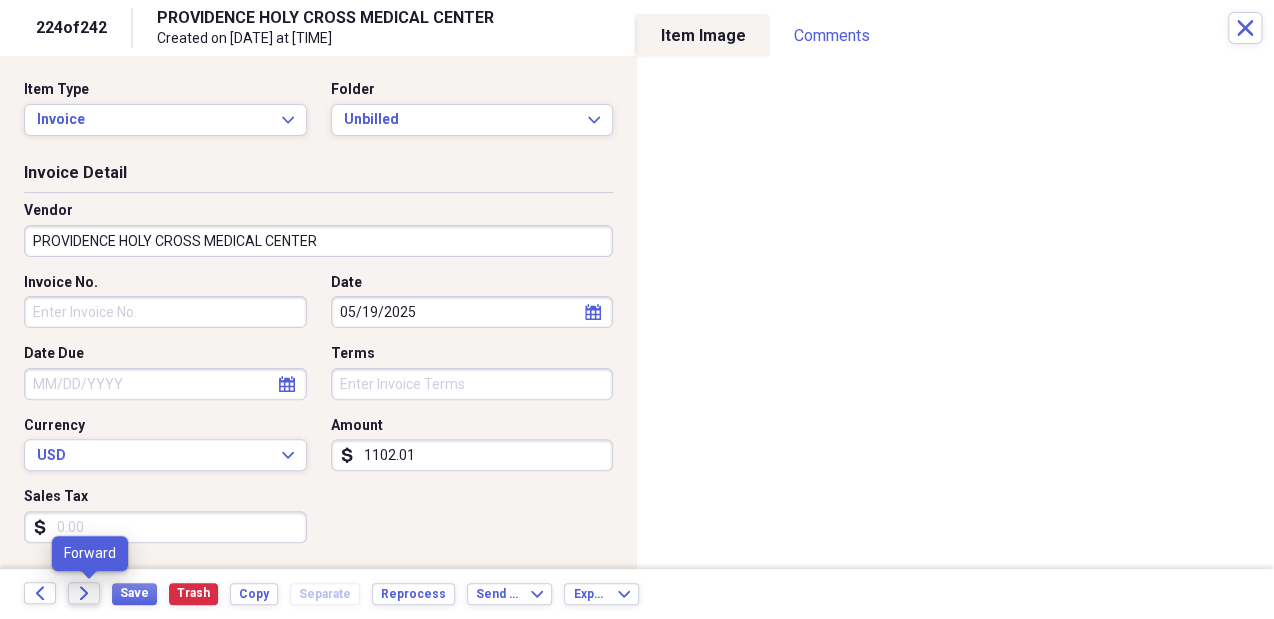 click on "Forward" 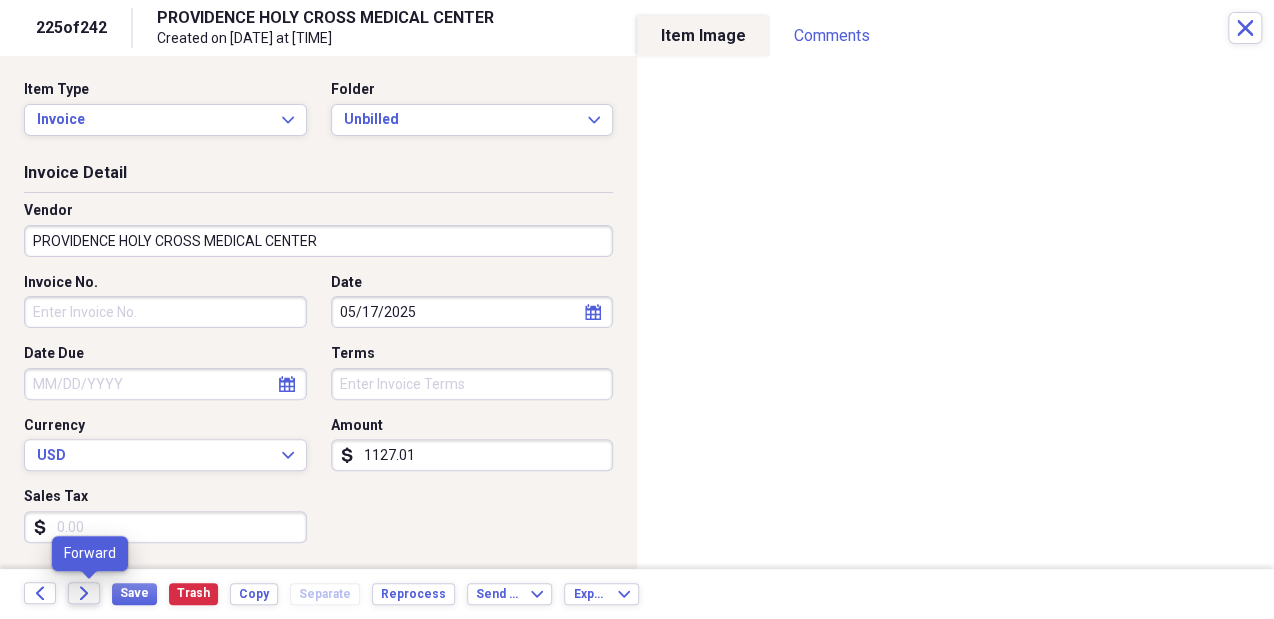 click on "Forward" at bounding box center [84, 593] 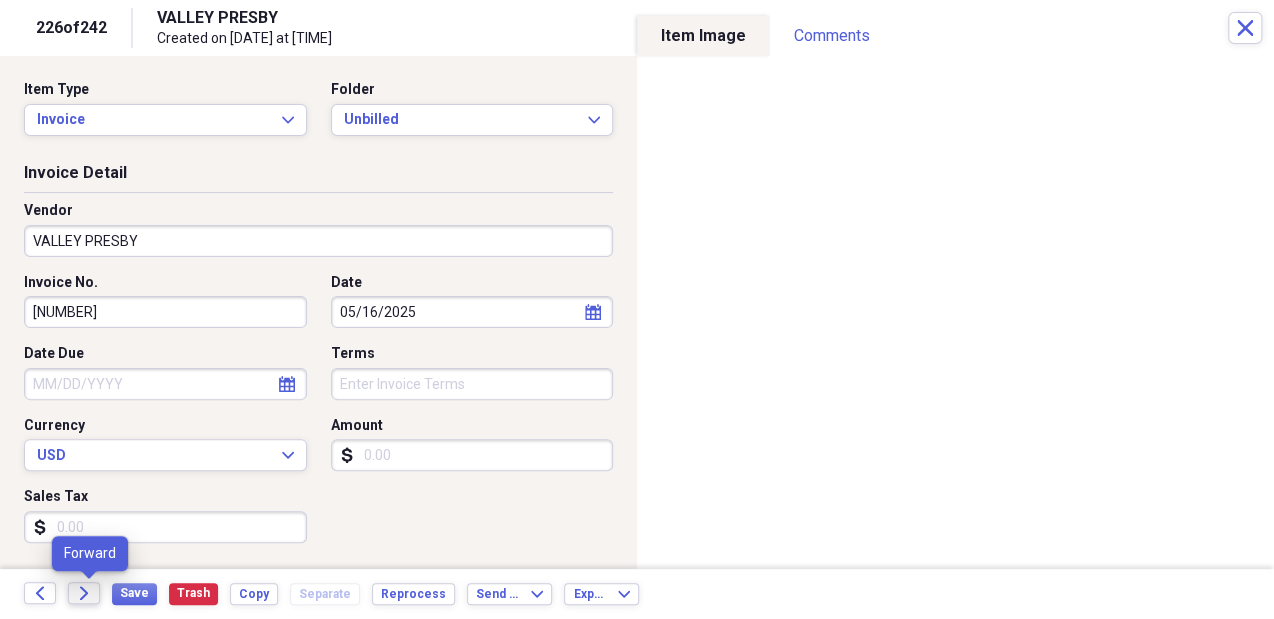 click on "Forward" 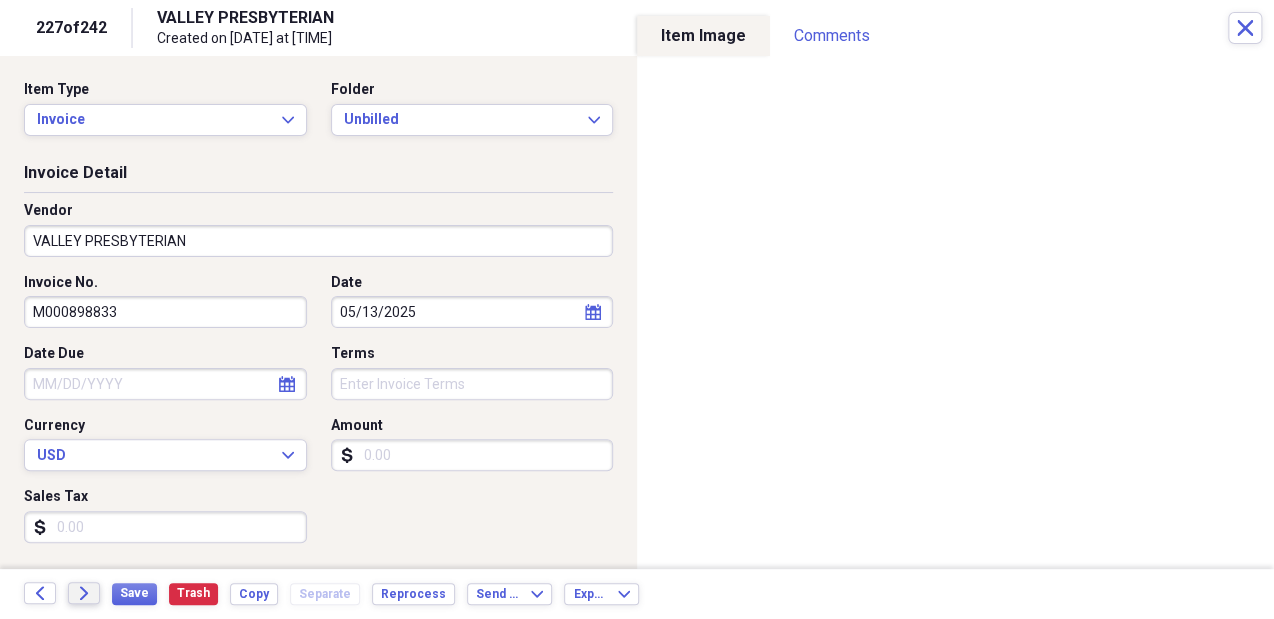 click on "Forward" at bounding box center [84, 593] 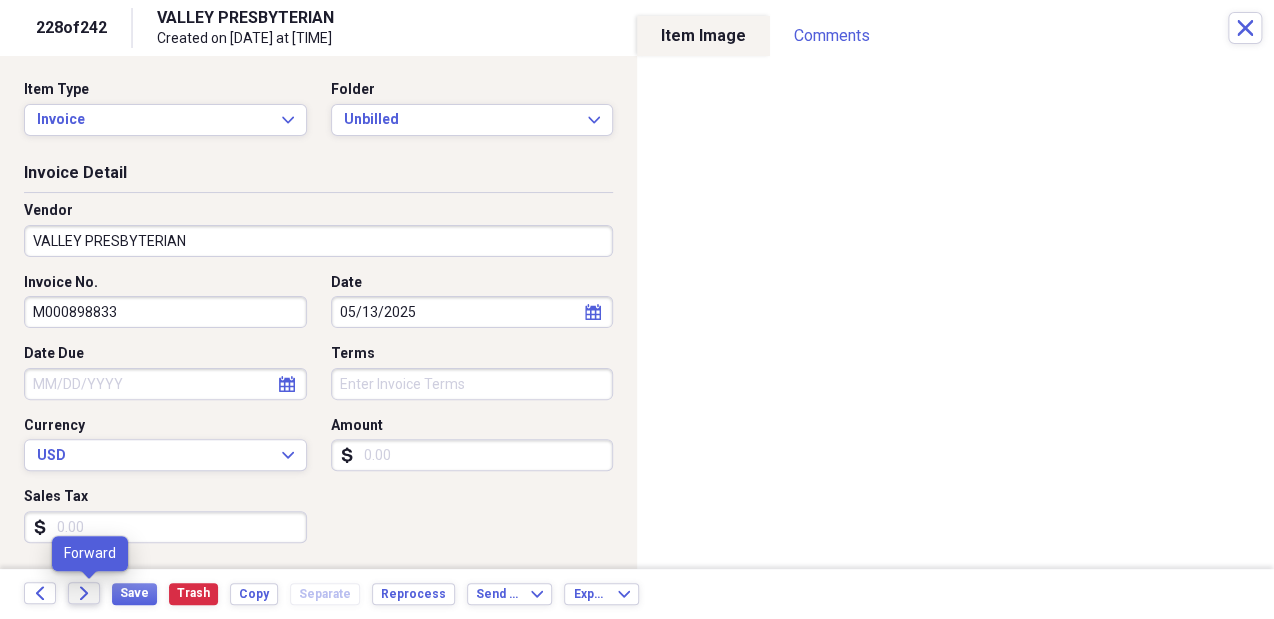 click on "Forward" at bounding box center (84, 593) 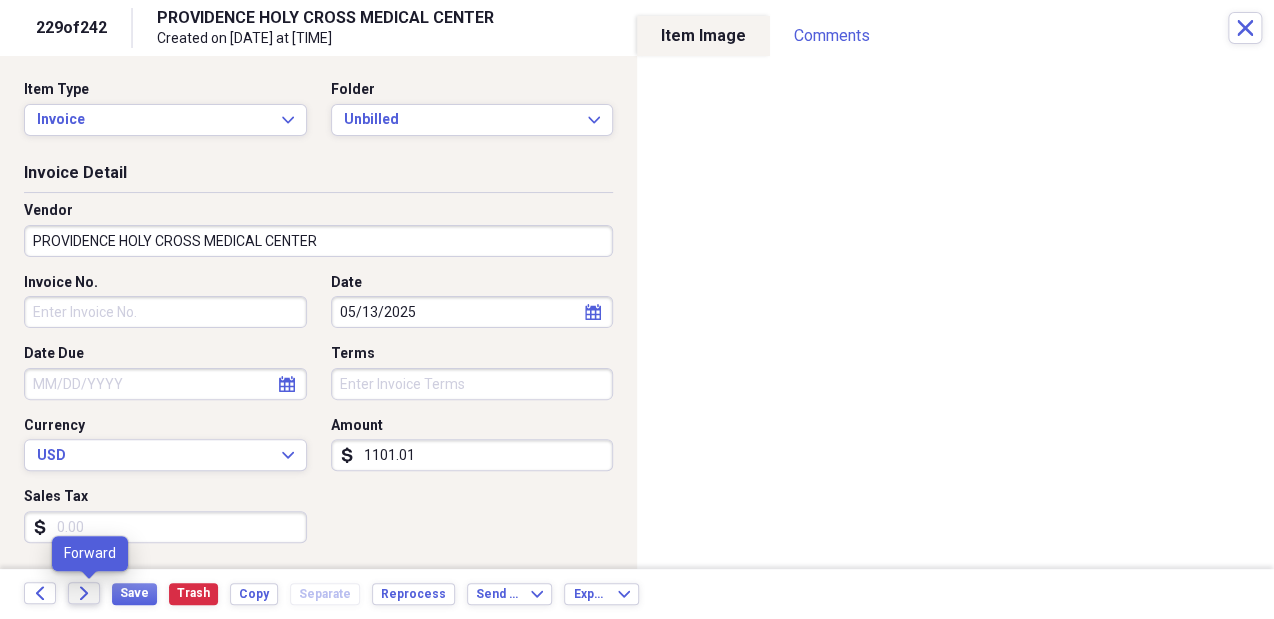 click on "Forward" at bounding box center (84, 593) 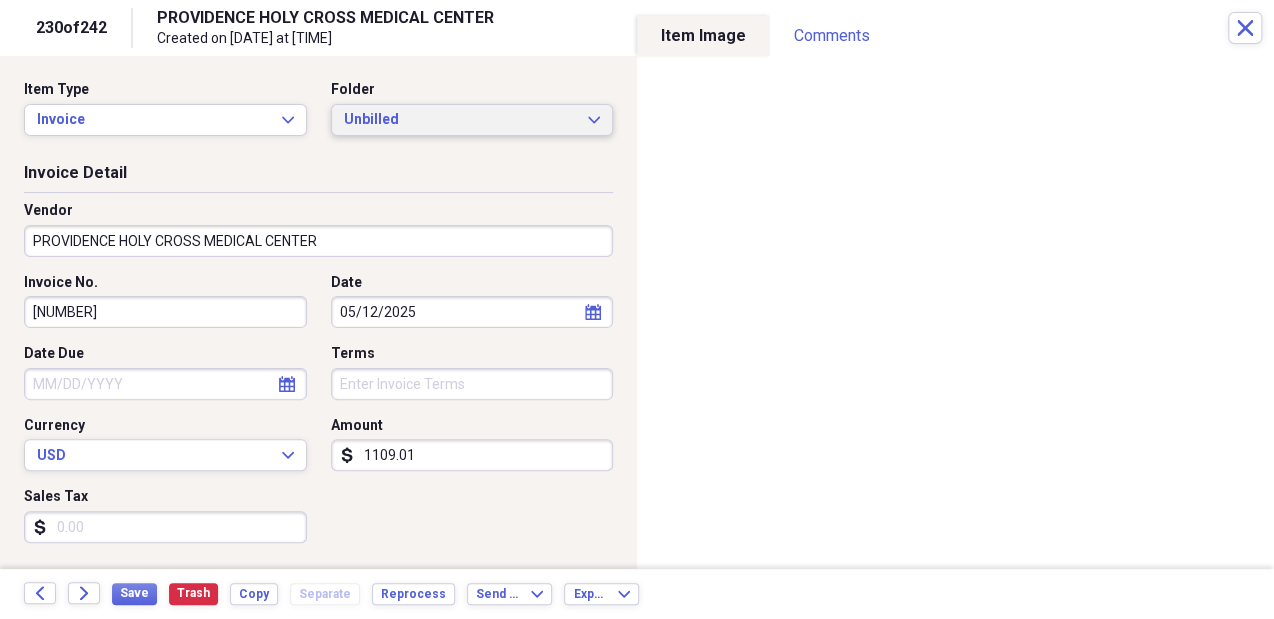 click on "Unbilled" at bounding box center (460, 120) 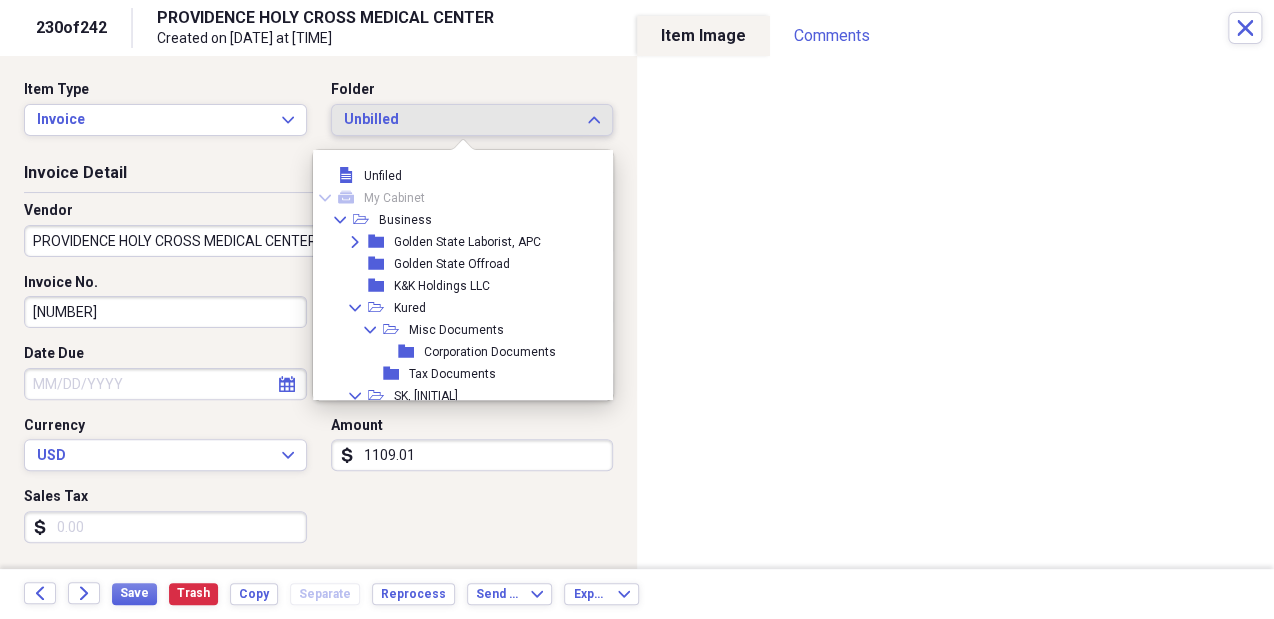 scroll, scrollTop: 215, scrollLeft: 0, axis: vertical 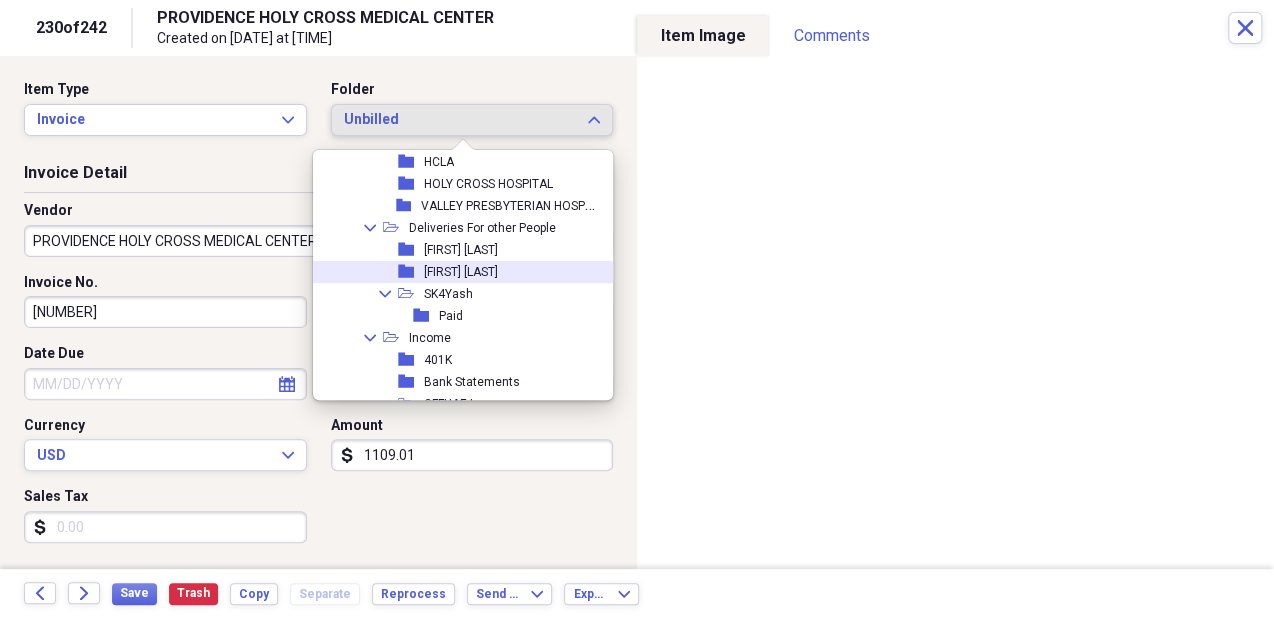 click on "folder [FIRST] [LAST]" at bounding box center [458, 272] 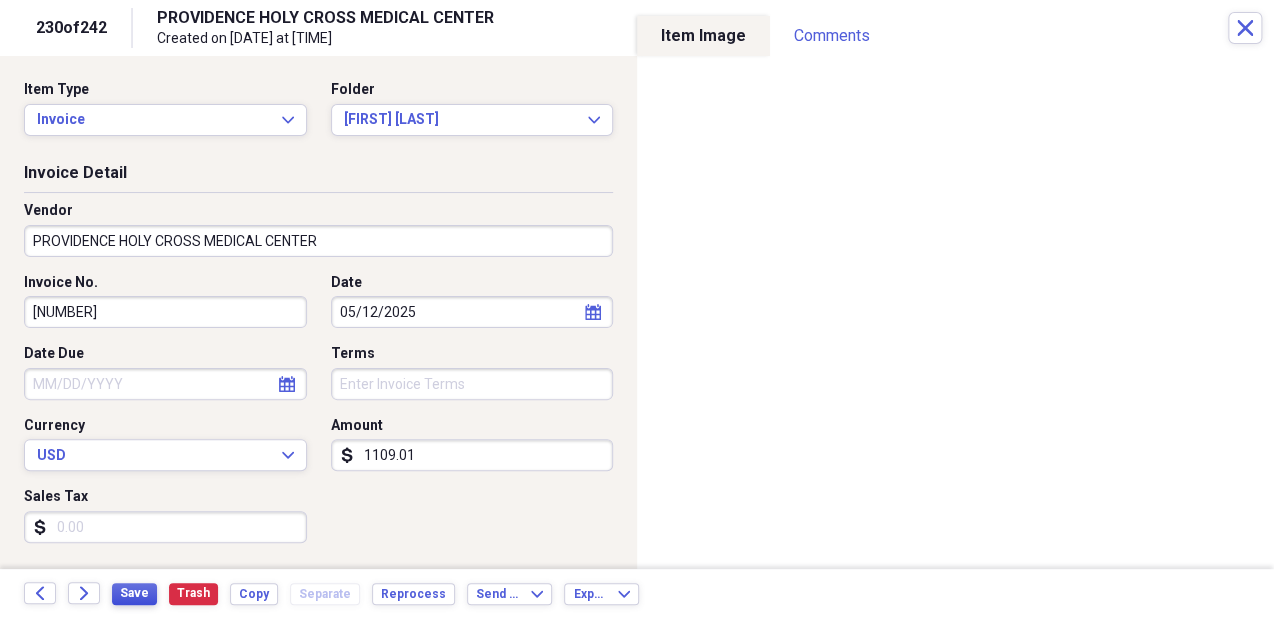 click on "Save" at bounding box center (134, 593) 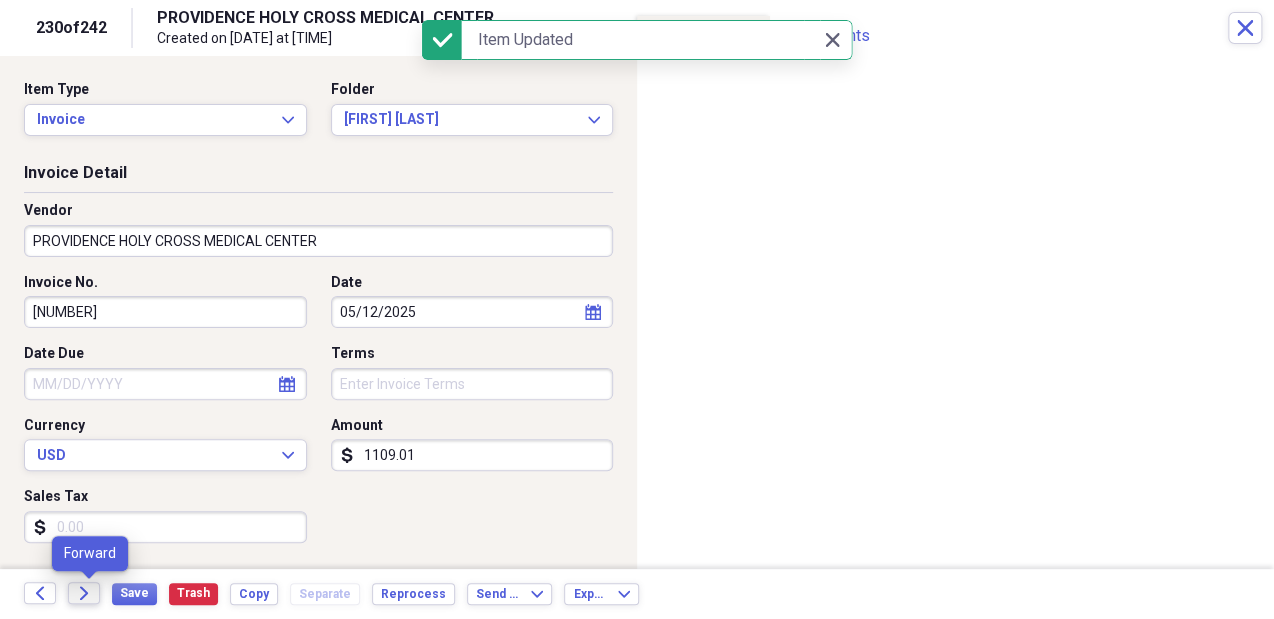 click on "Forward" 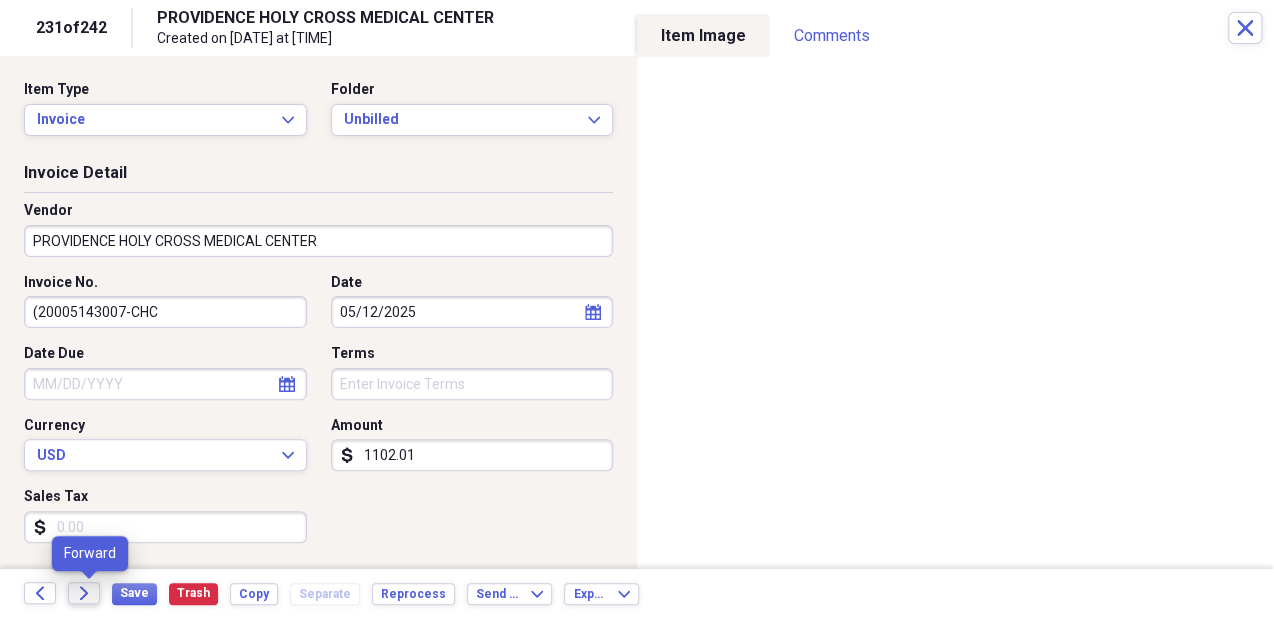 click on "Forward" 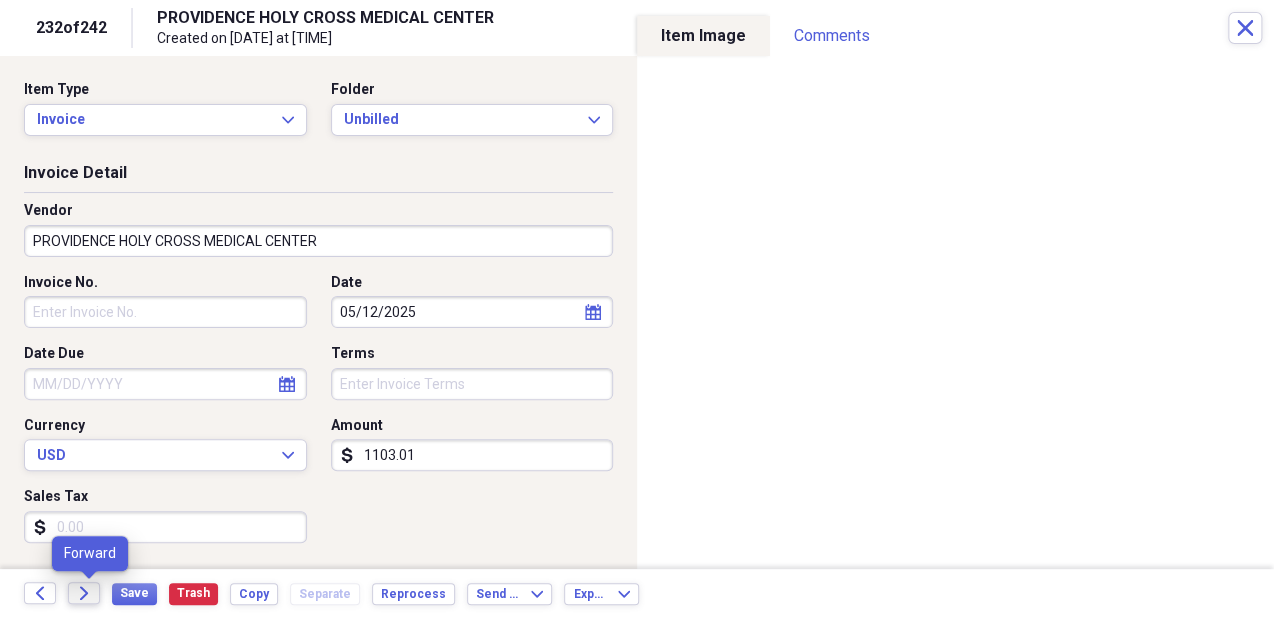 click on "Forward" 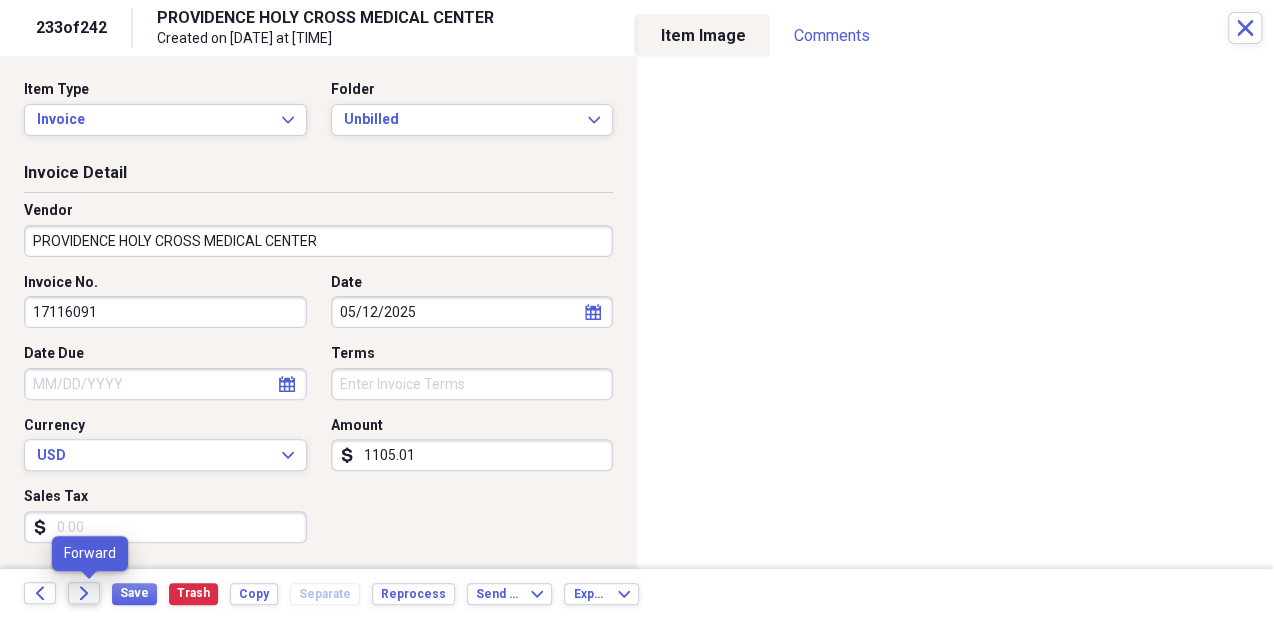 click 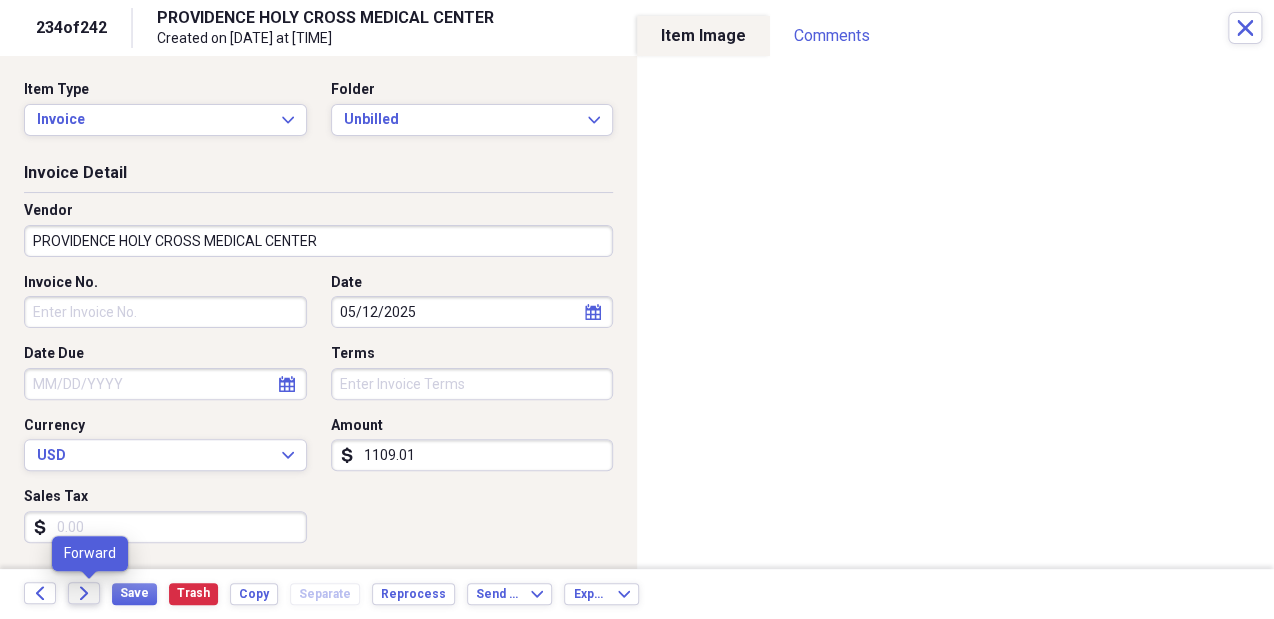 click on "Forward" at bounding box center (84, 593) 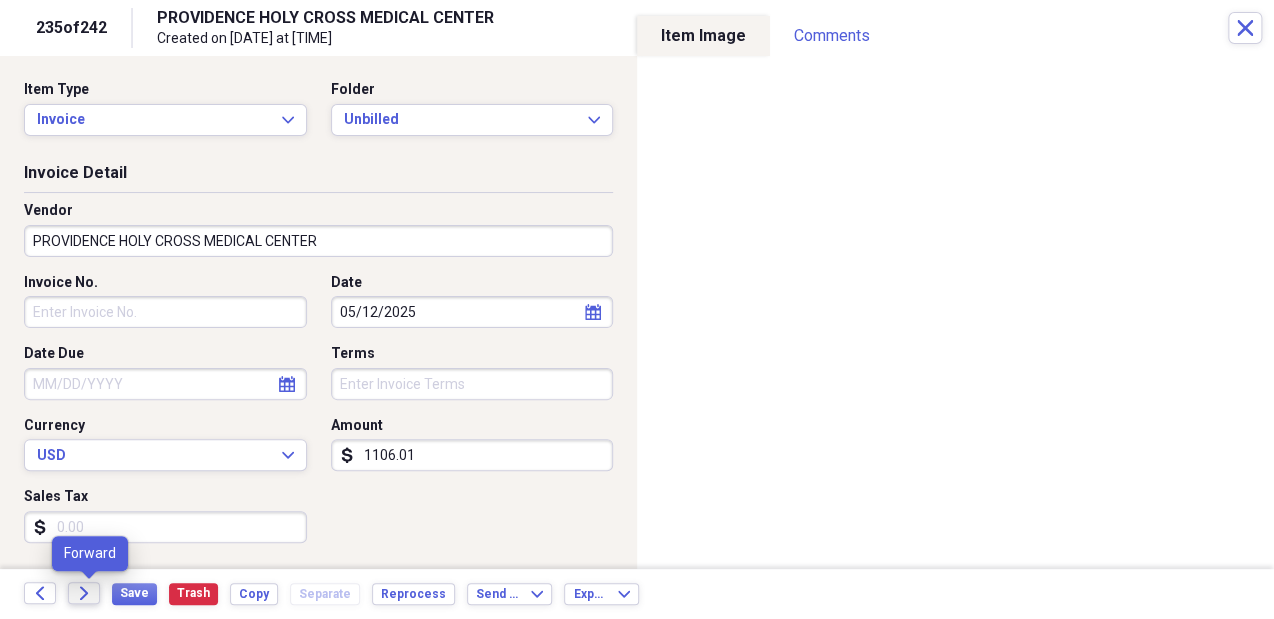 click on "Forward" 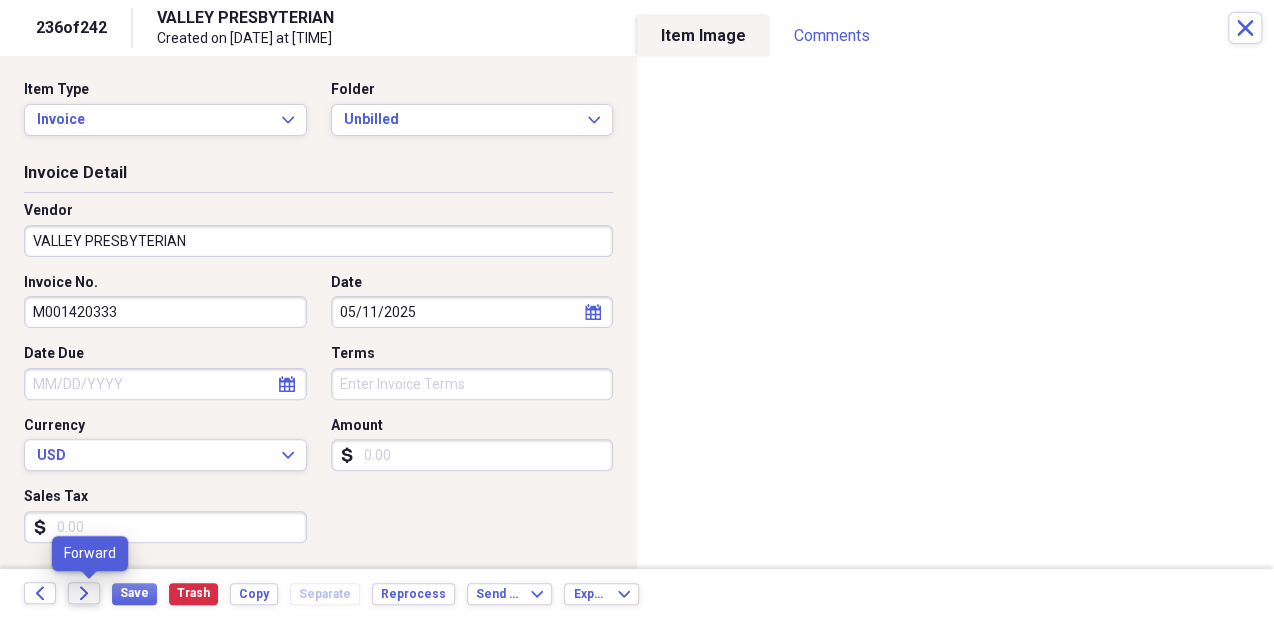 click on "Forward" 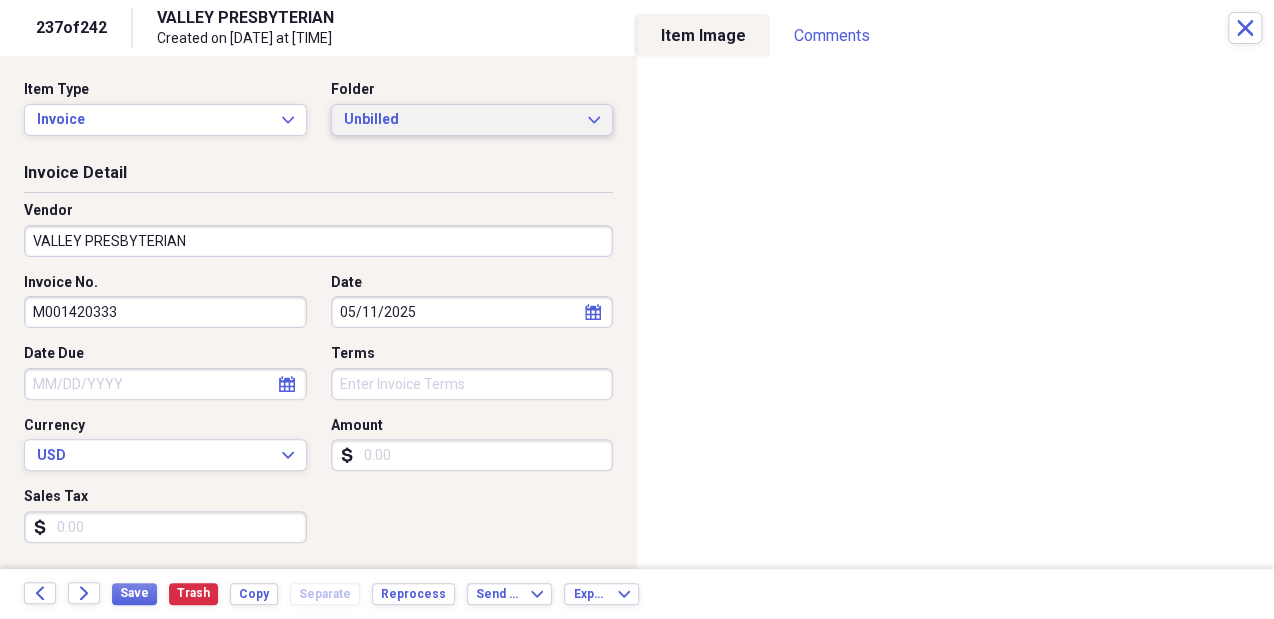 click on "Unbilled" at bounding box center (460, 120) 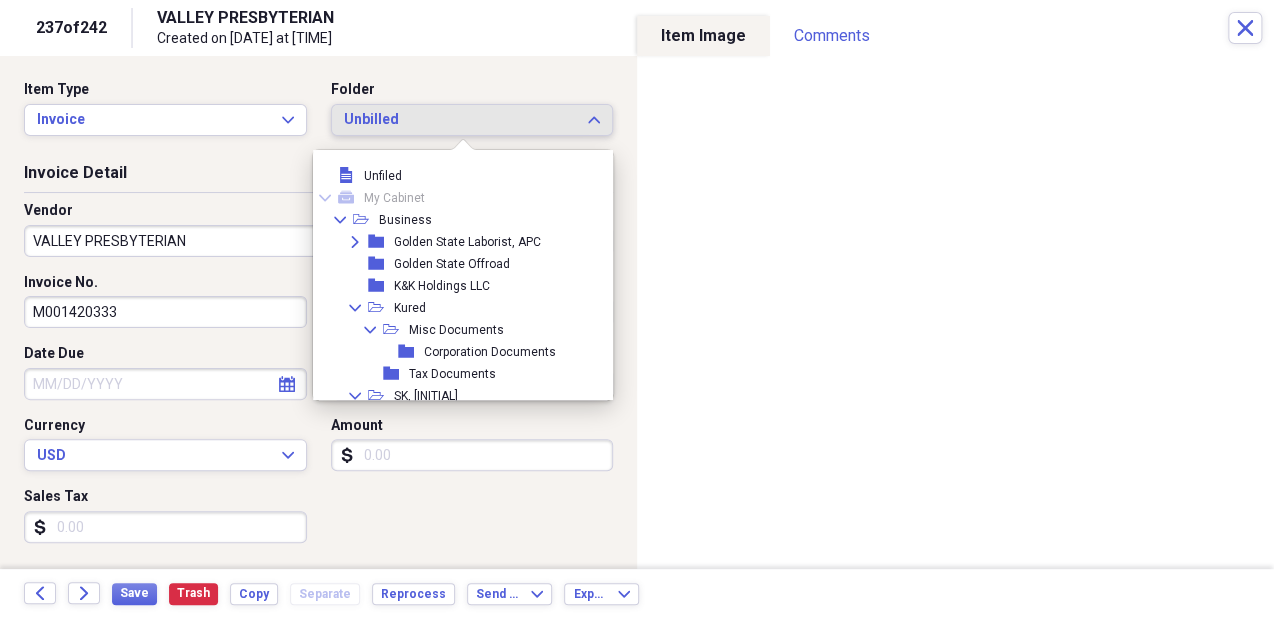 scroll, scrollTop: 215, scrollLeft: 0, axis: vertical 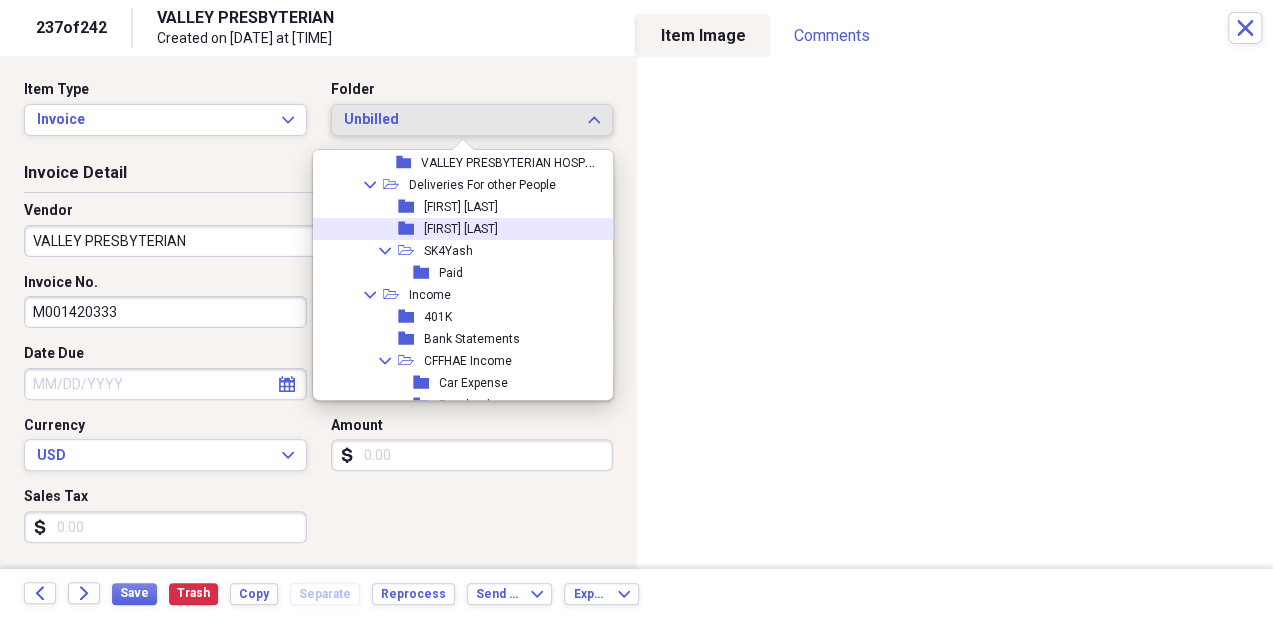 click on "folder [FIRST] [LAST]" at bounding box center (458, 229) 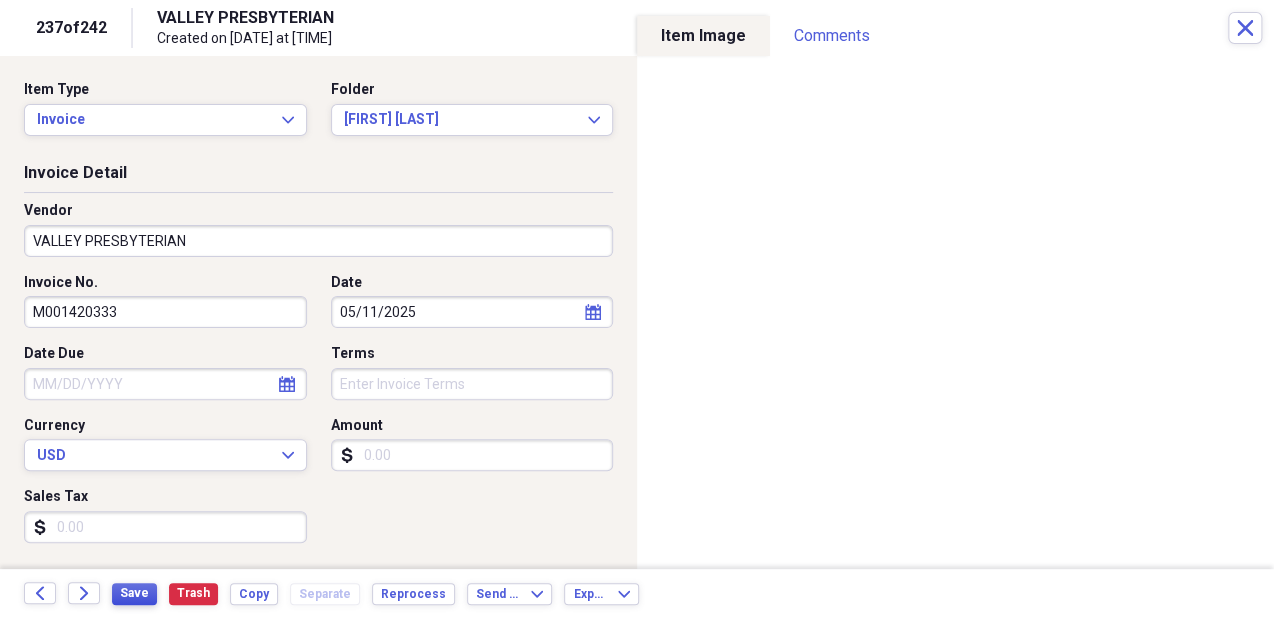 click on "Save" at bounding box center (134, 593) 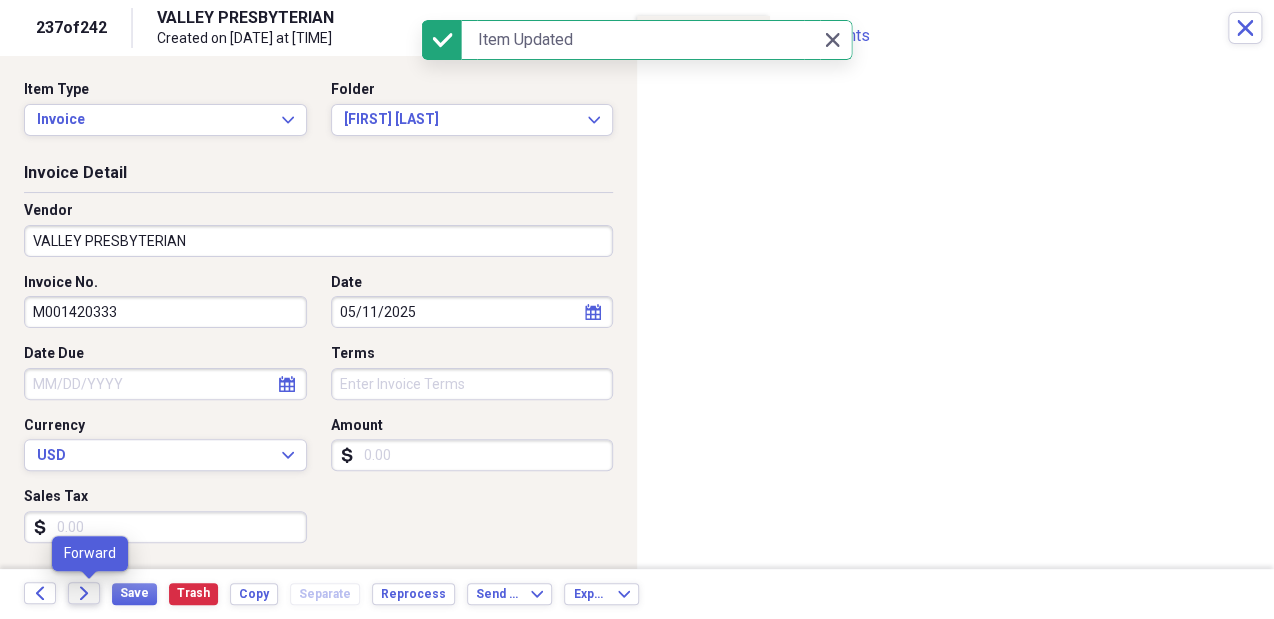 click on "Forward" at bounding box center [84, 593] 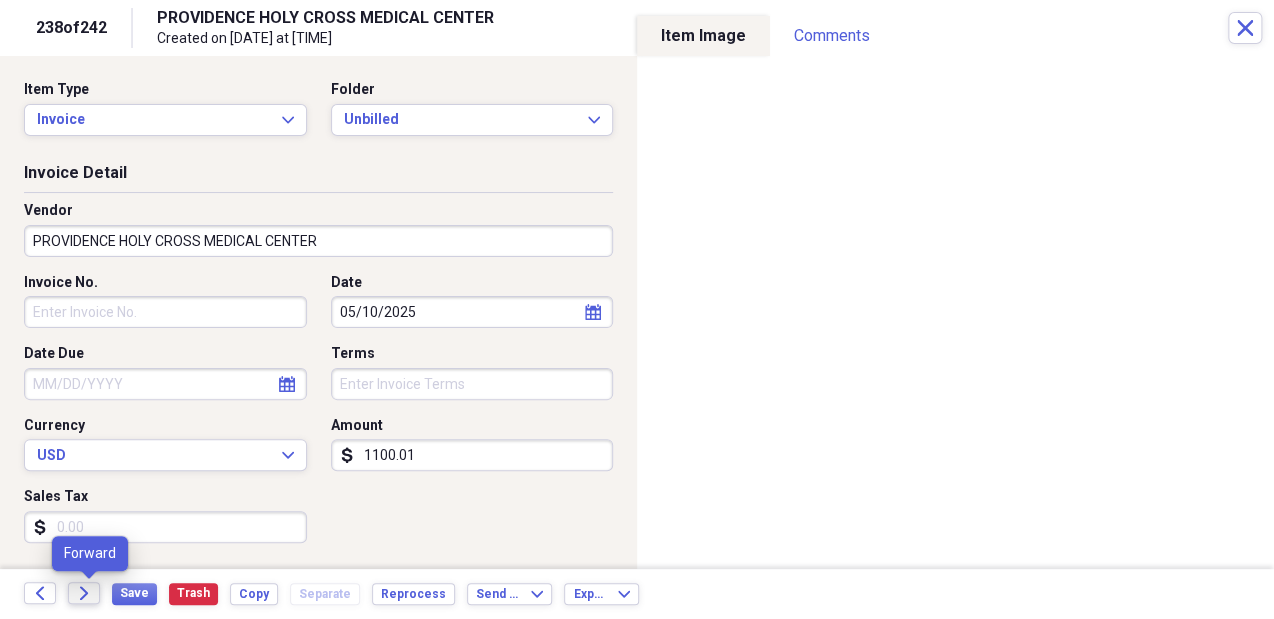 click 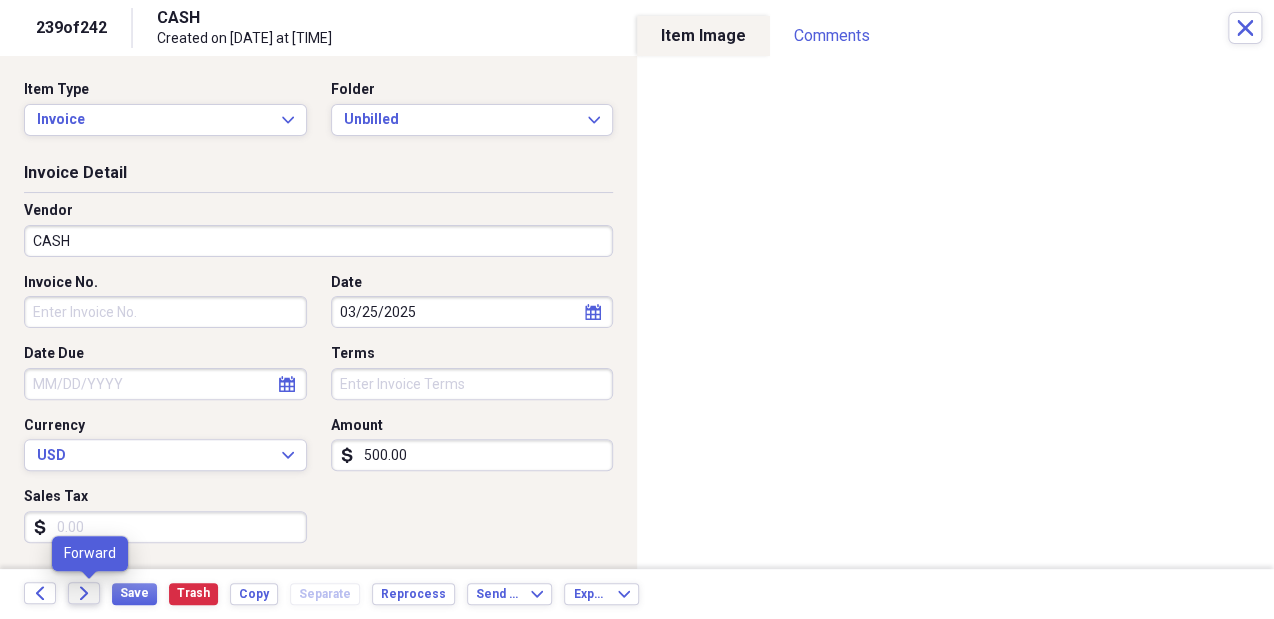 click on "Forward" 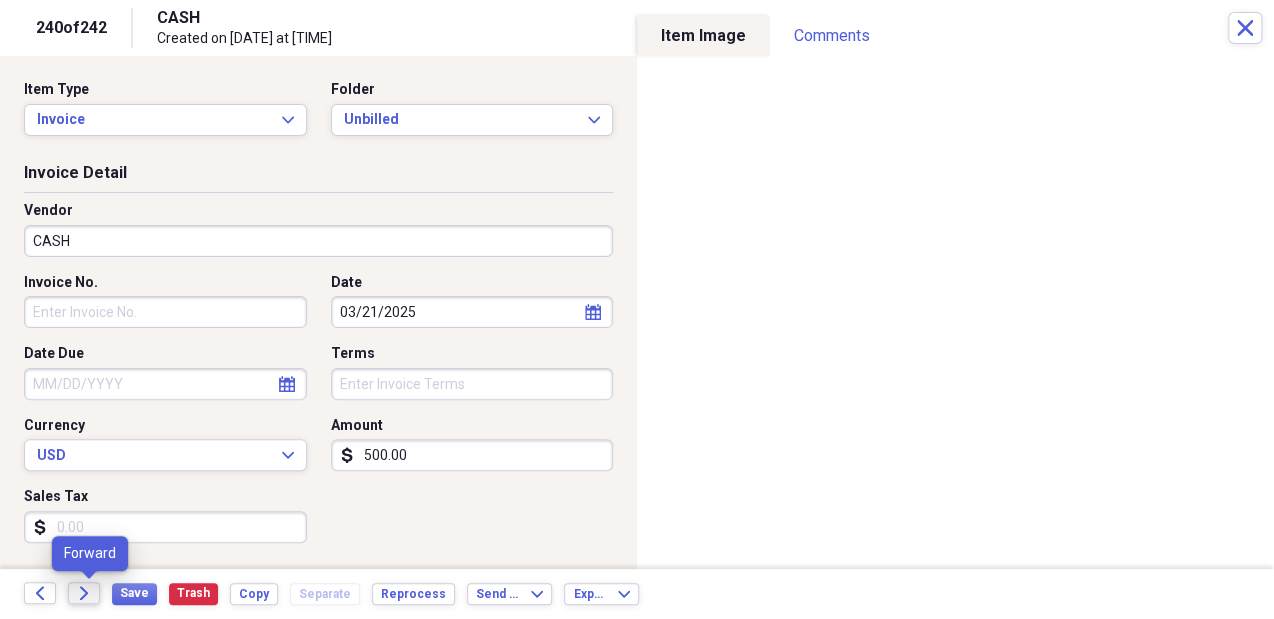 click on "Forward" 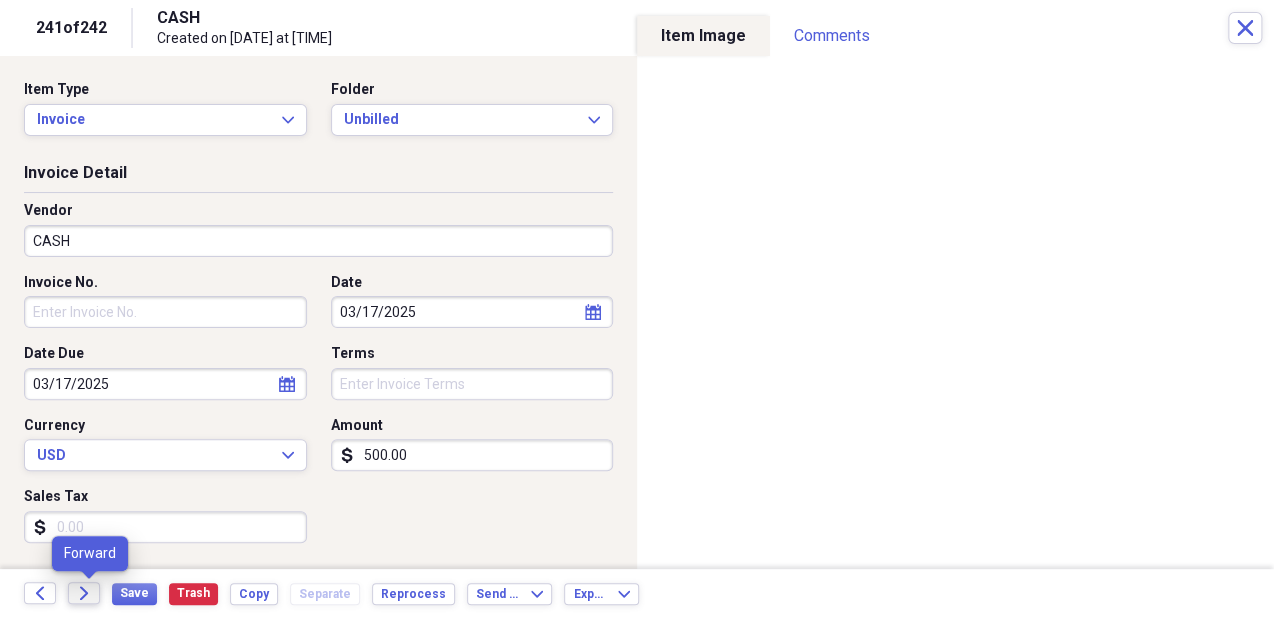 click on "Forward" 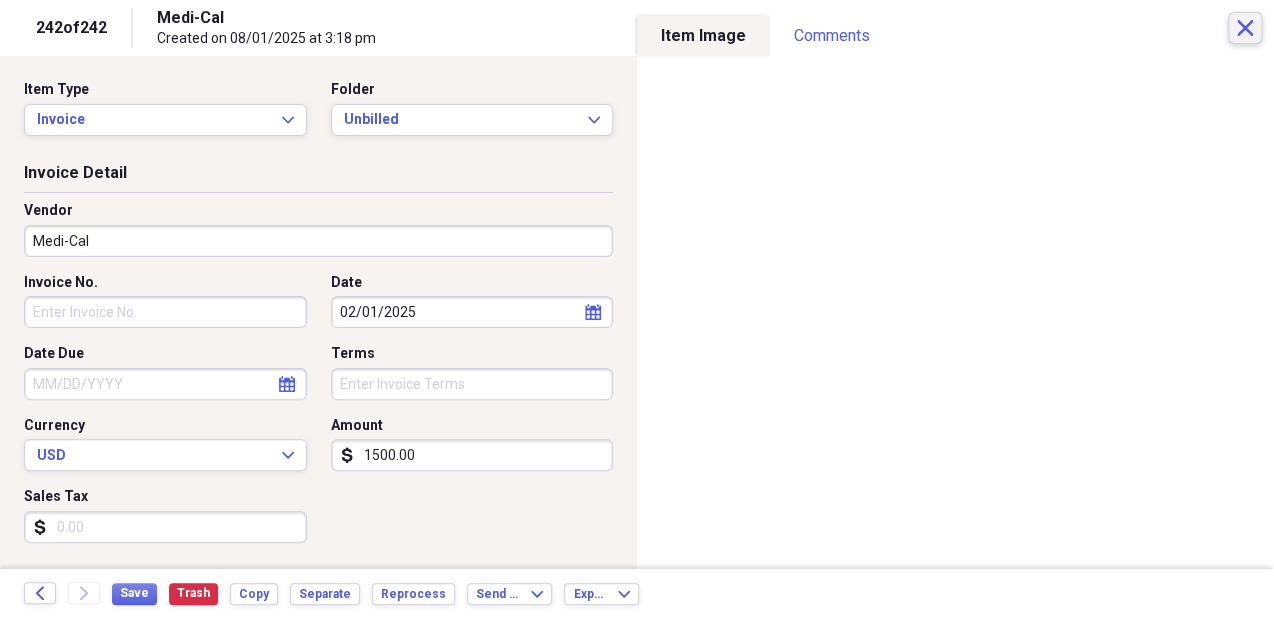 click on "Close" at bounding box center (1245, 28) 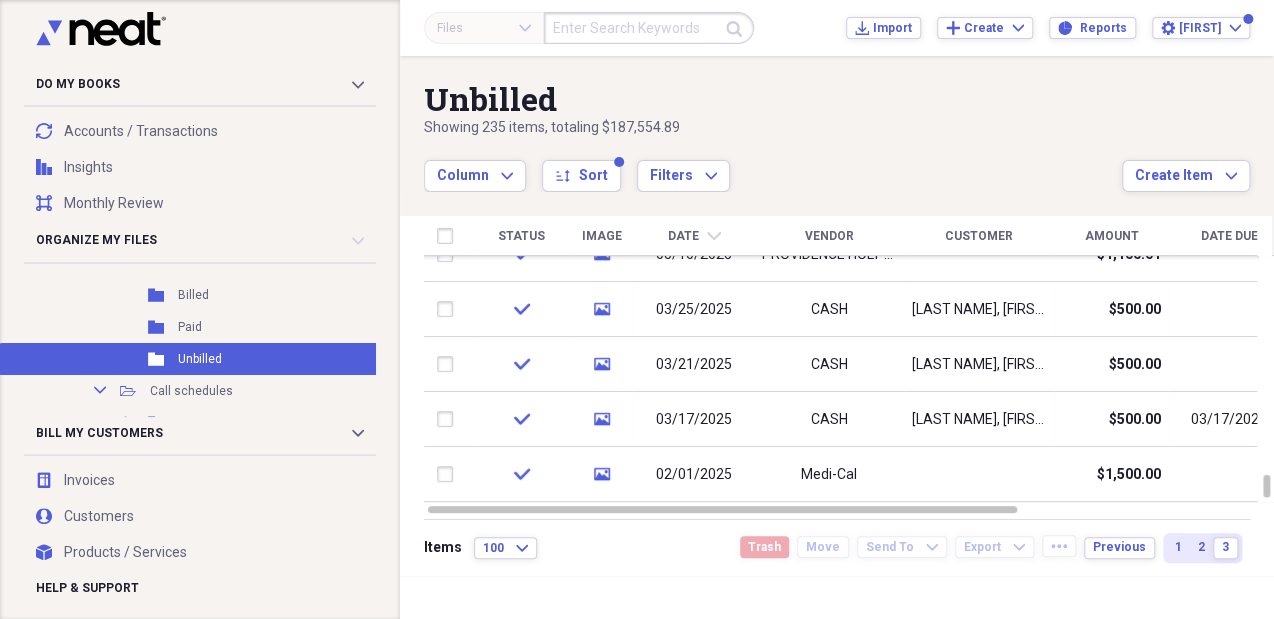 scroll, scrollTop: 0, scrollLeft: 0, axis: both 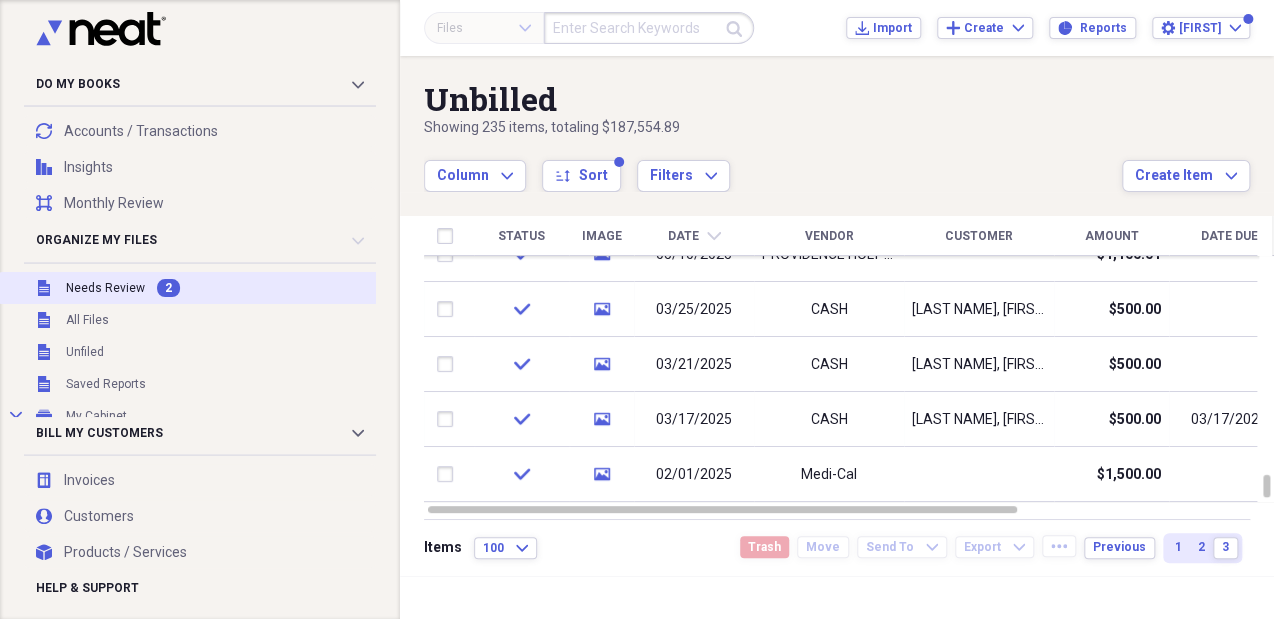 click on "Needs Review" at bounding box center [105, 288] 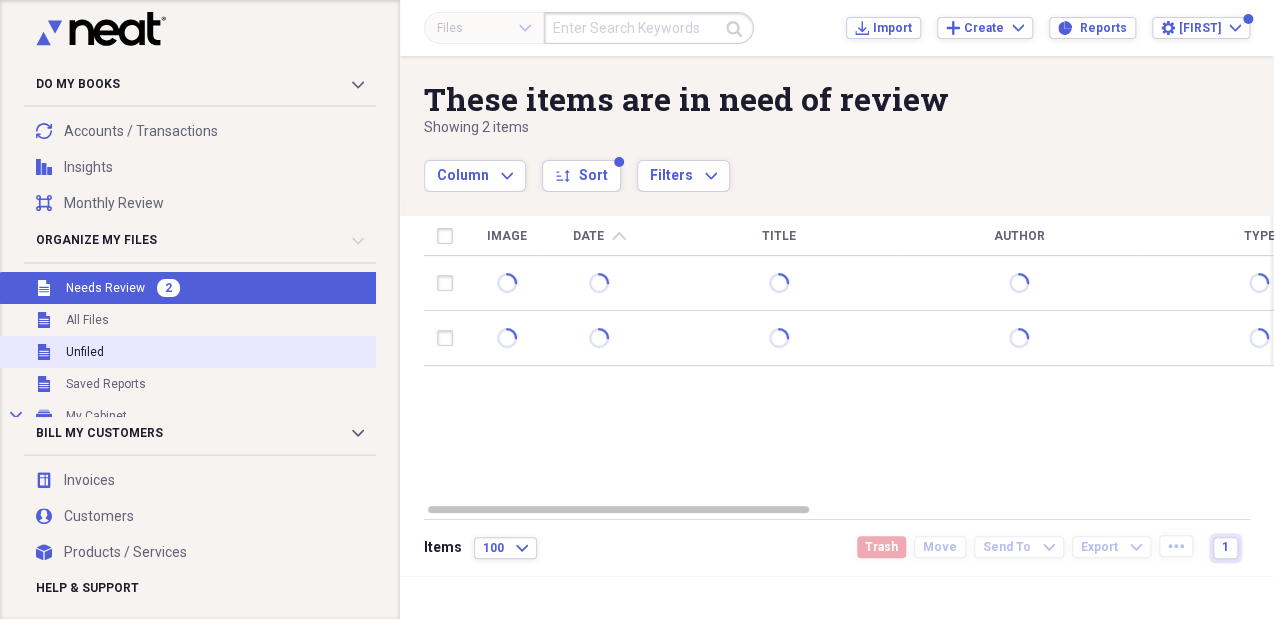 click on "Unfiled Unfiled" at bounding box center [213, 352] 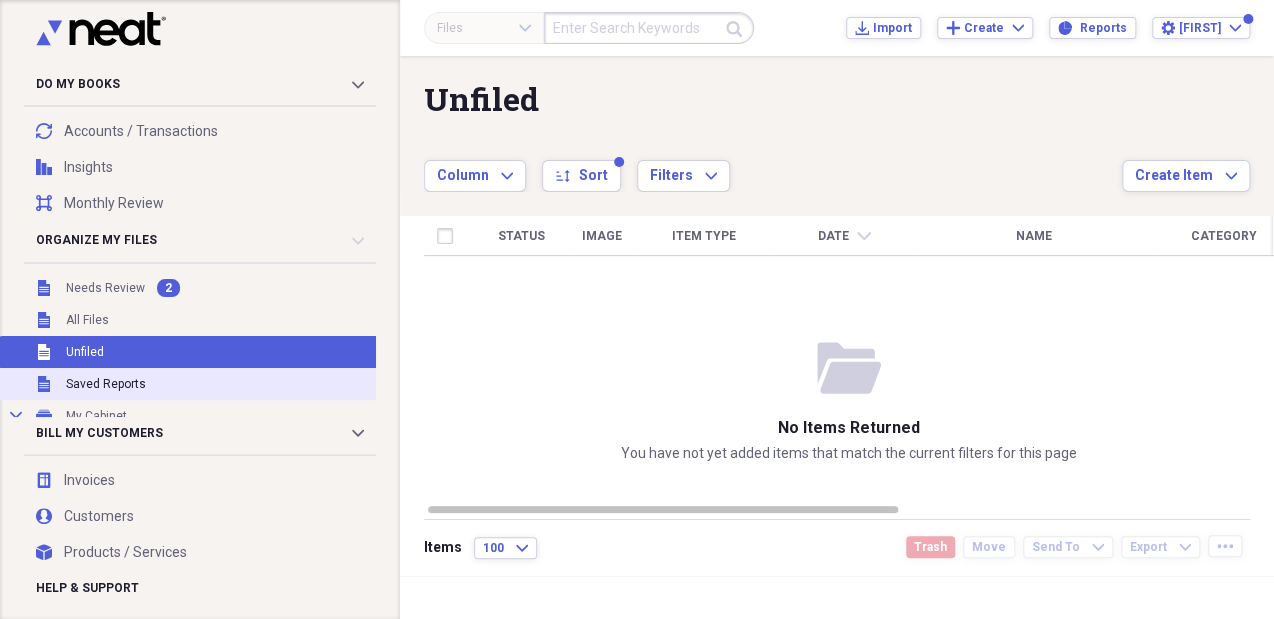 click on "Saved Reports" at bounding box center (106, 384) 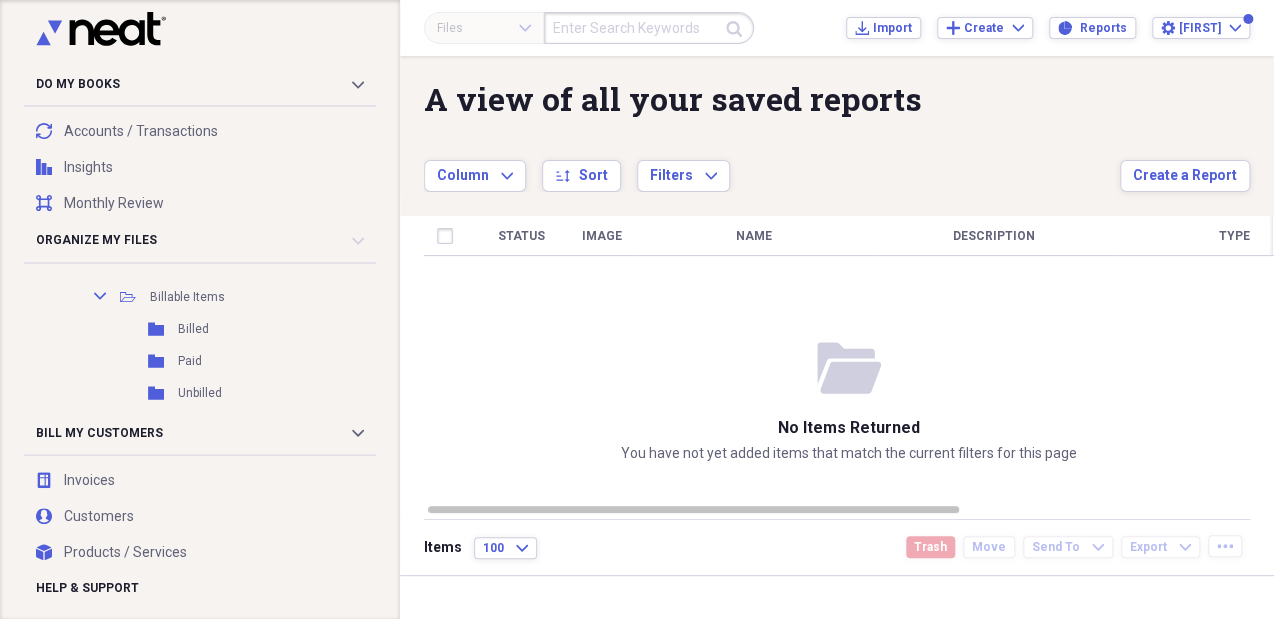 scroll, scrollTop: 377, scrollLeft: 0, axis: vertical 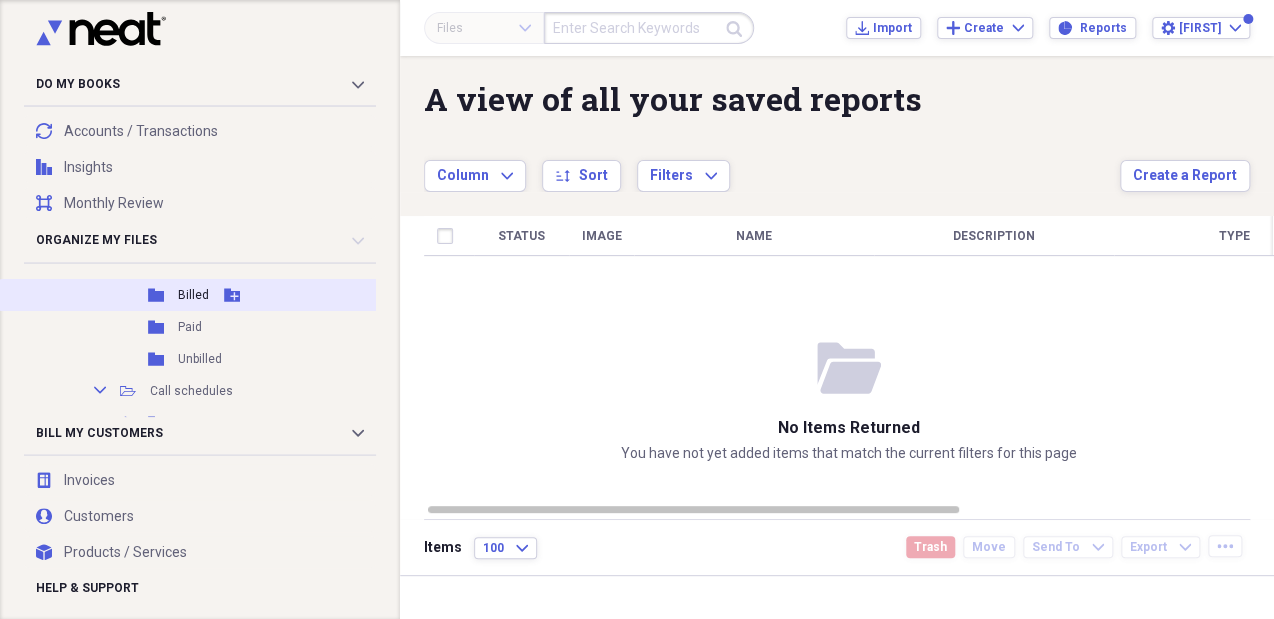click on "Billed" at bounding box center (193, 295) 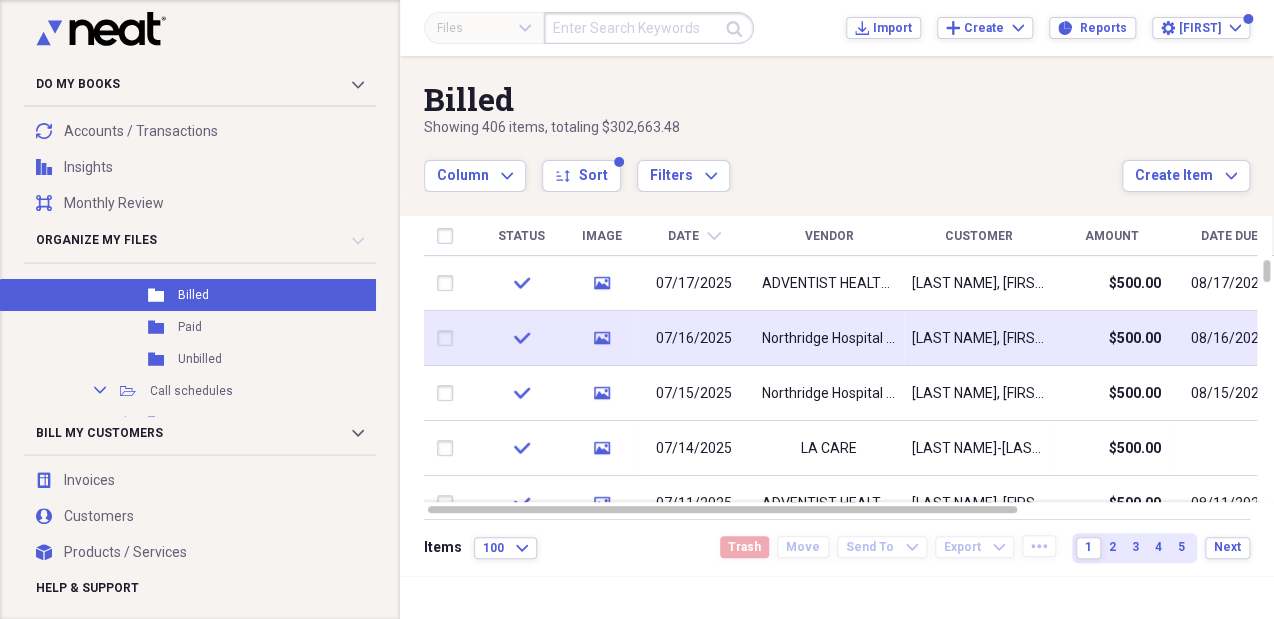 click on "Northridge Hospital Medical Center" at bounding box center [829, 339] 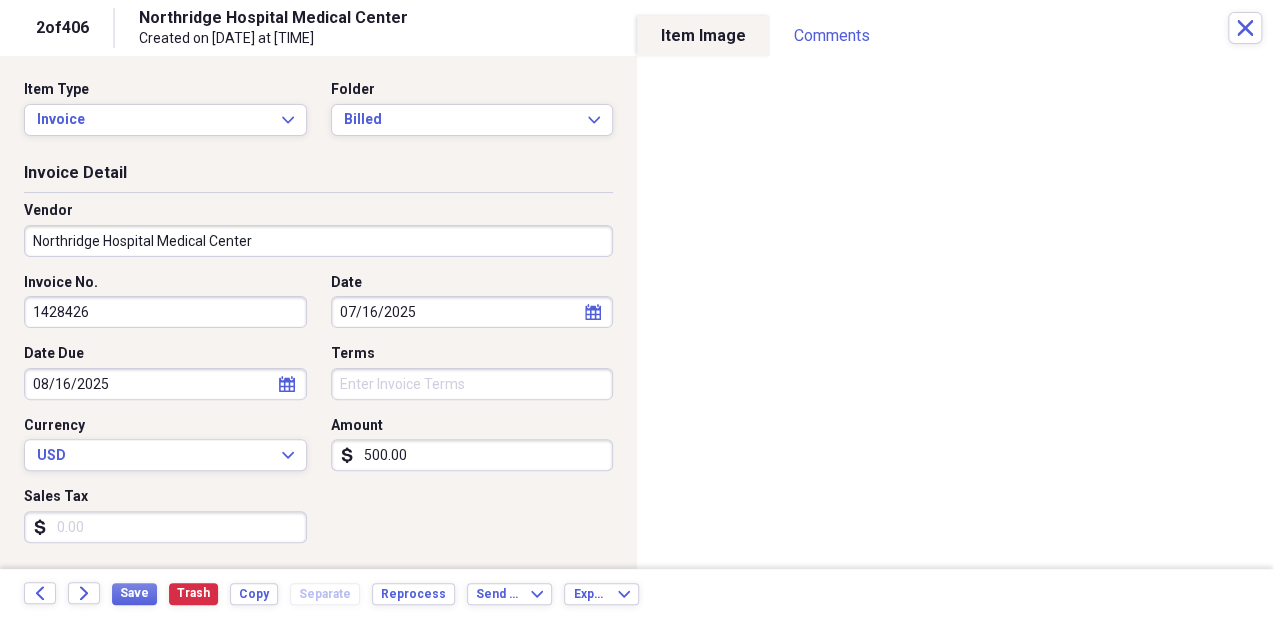 click on "Northridge Hospital Medical Center" at bounding box center [318, 241] 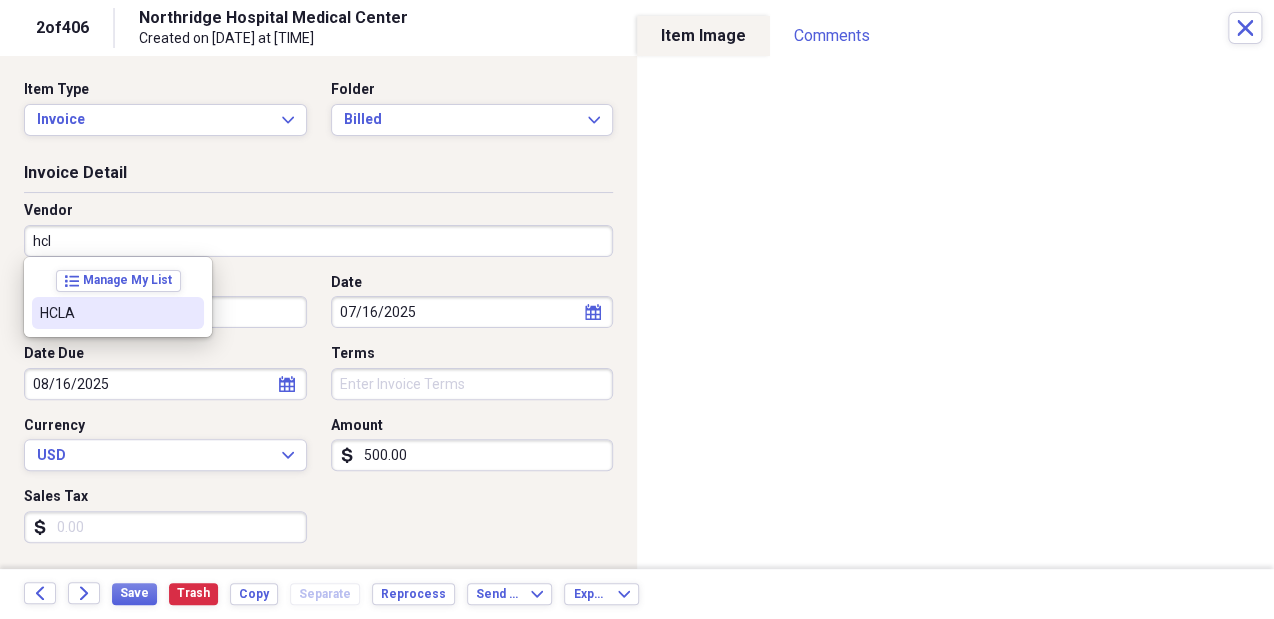 click on "HCLA" at bounding box center [106, 313] 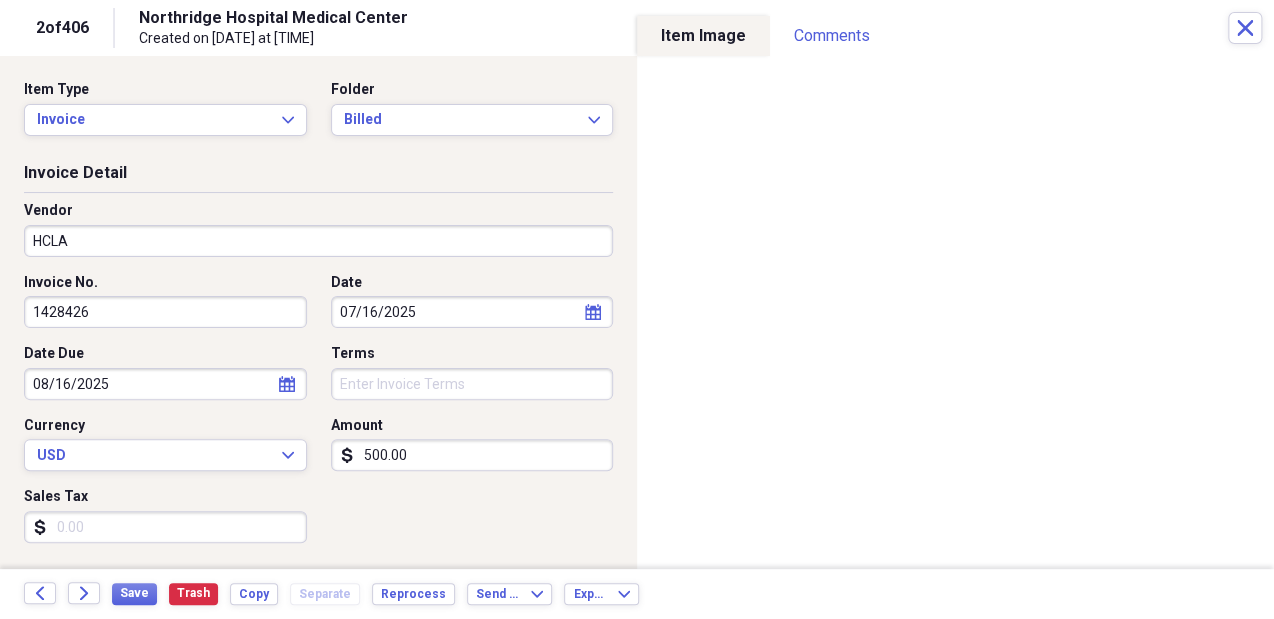 click on "Vendor" at bounding box center (318, 211) 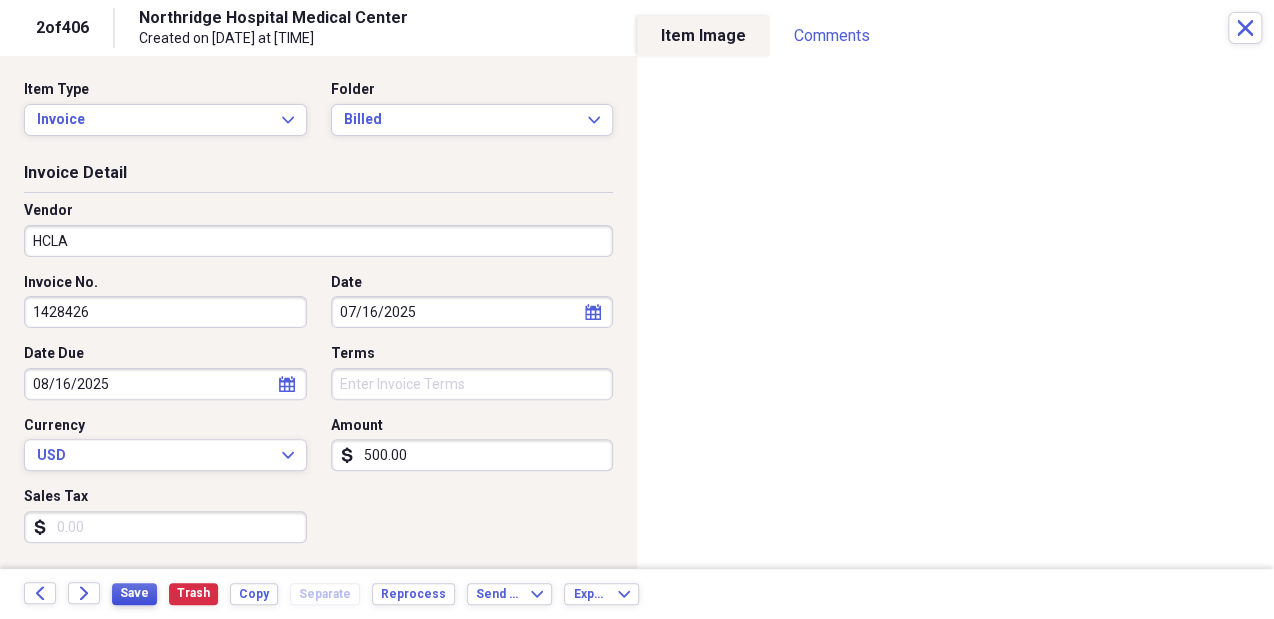 click on "Save" at bounding box center (134, 593) 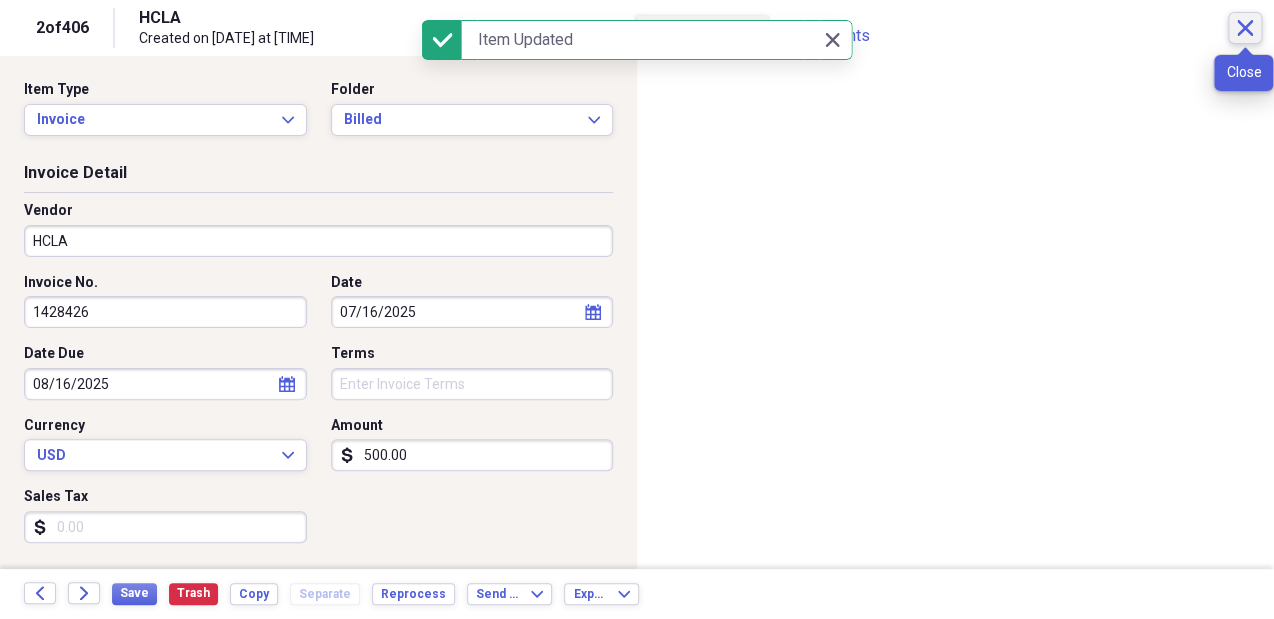 click on "Close" at bounding box center [1245, 28] 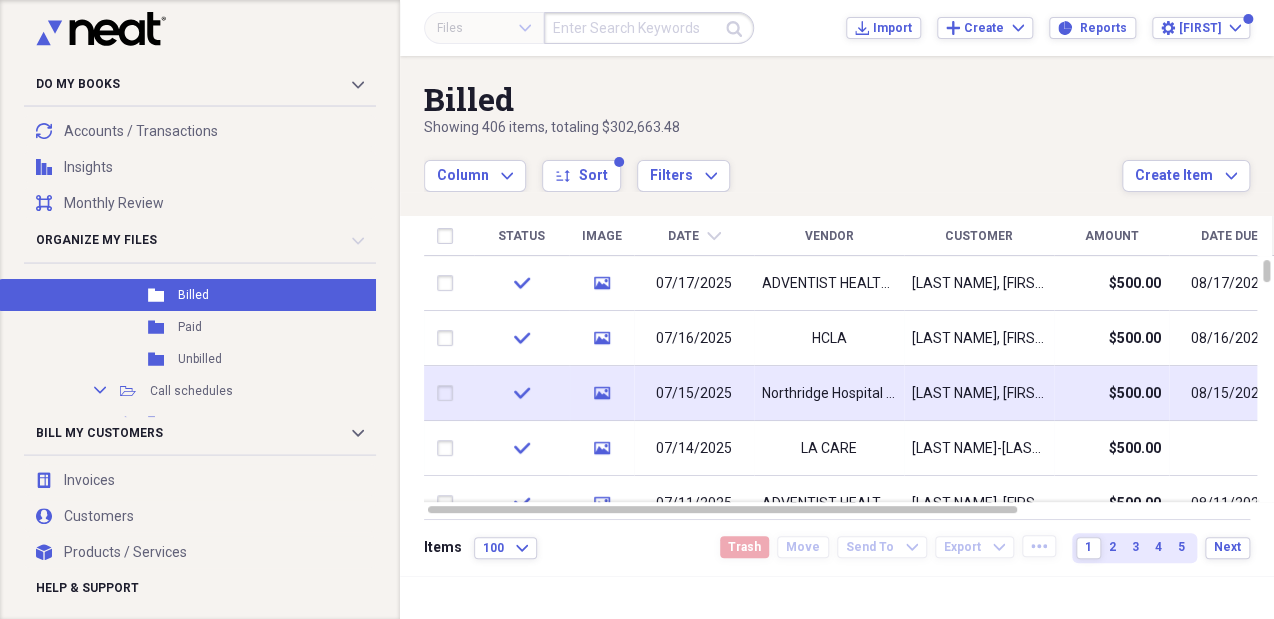 click on "Northridge Hospital Medical Center" at bounding box center (829, 394) 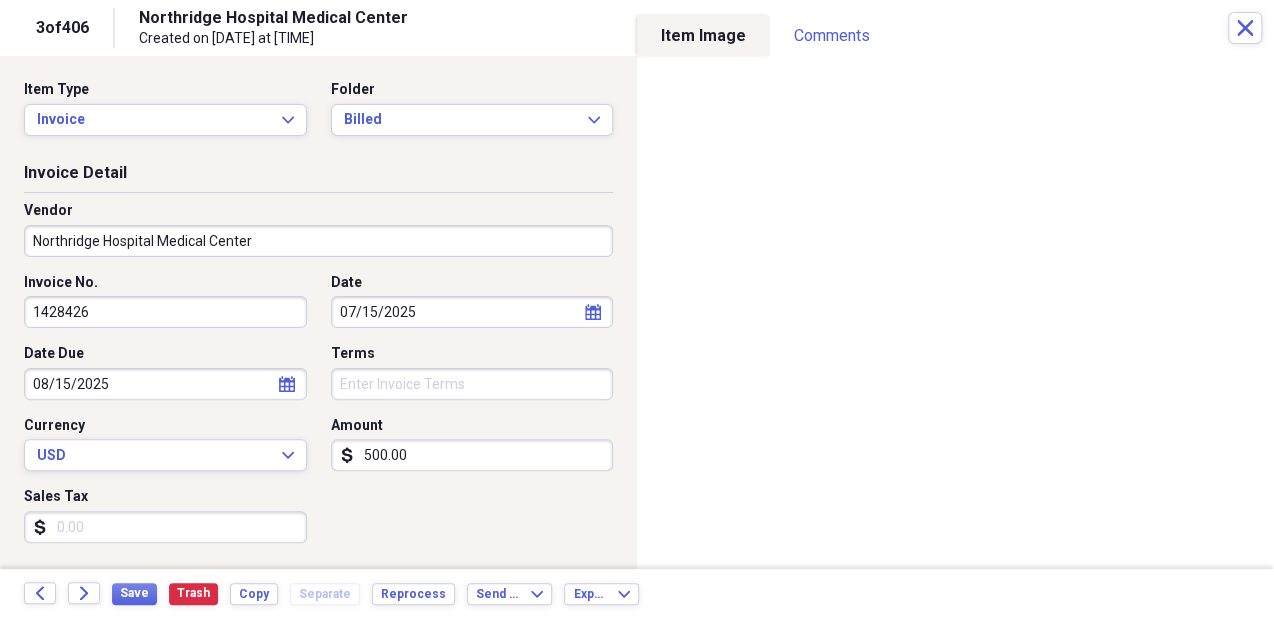 click on "Northridge Hospital Medical Center" at bounding box center (318, 241) 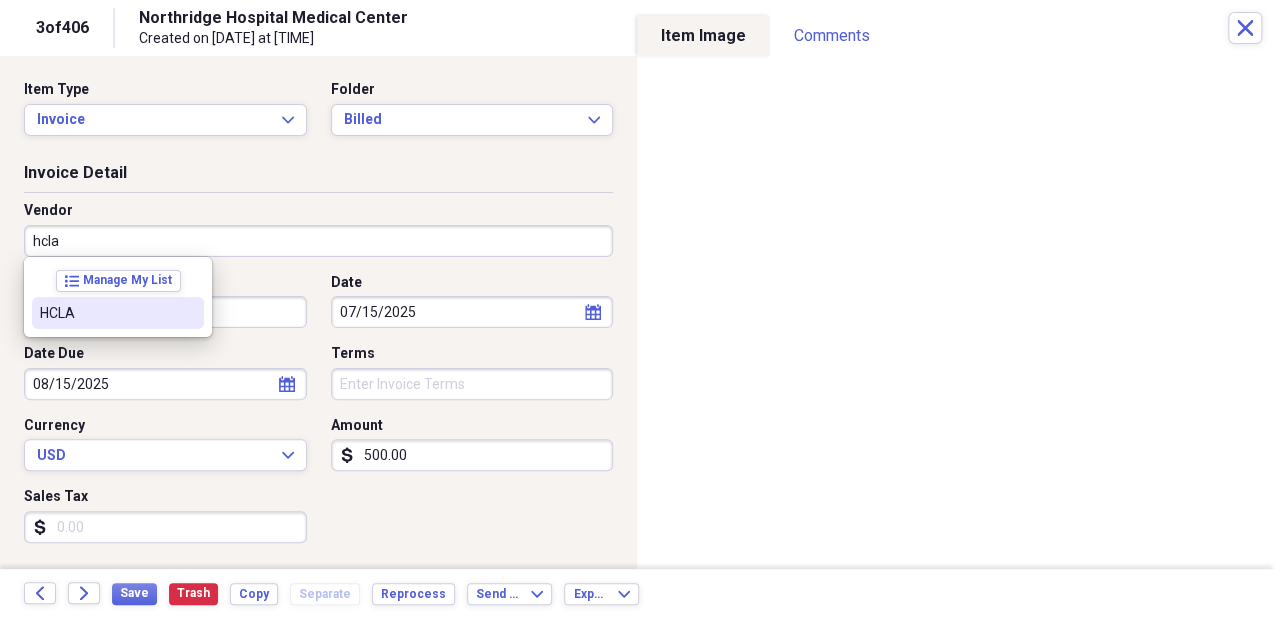 click on "HCLA" at bounding box center (106, 313) 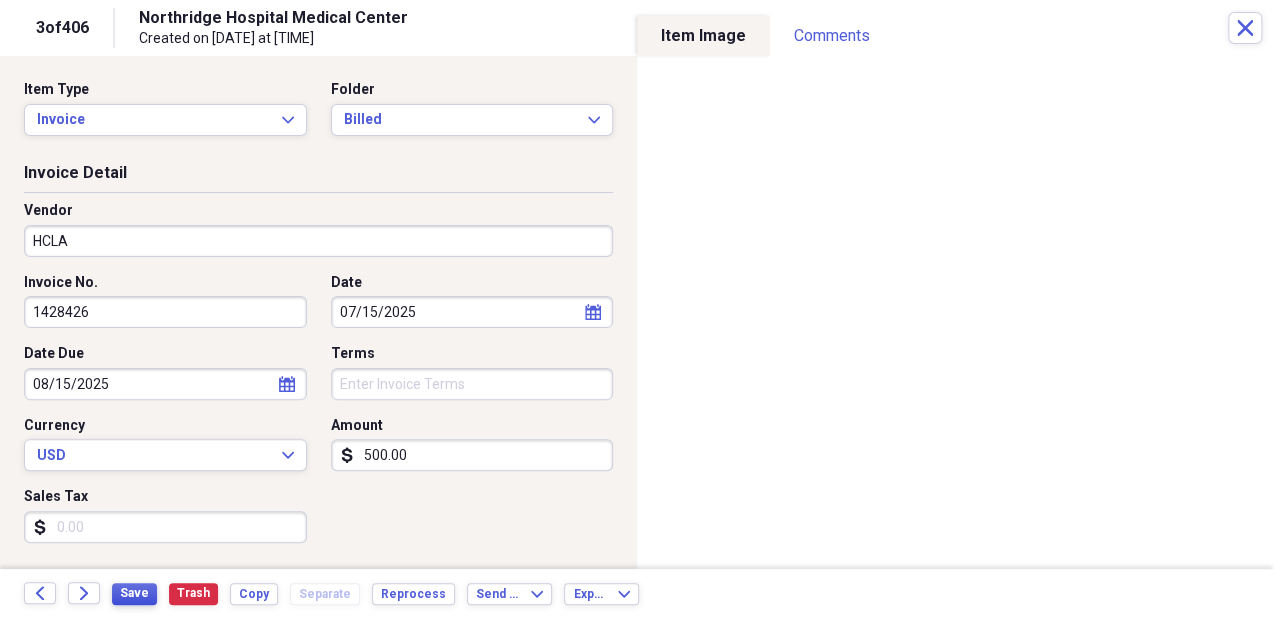click on "Save" at bounding box center [134, 593] 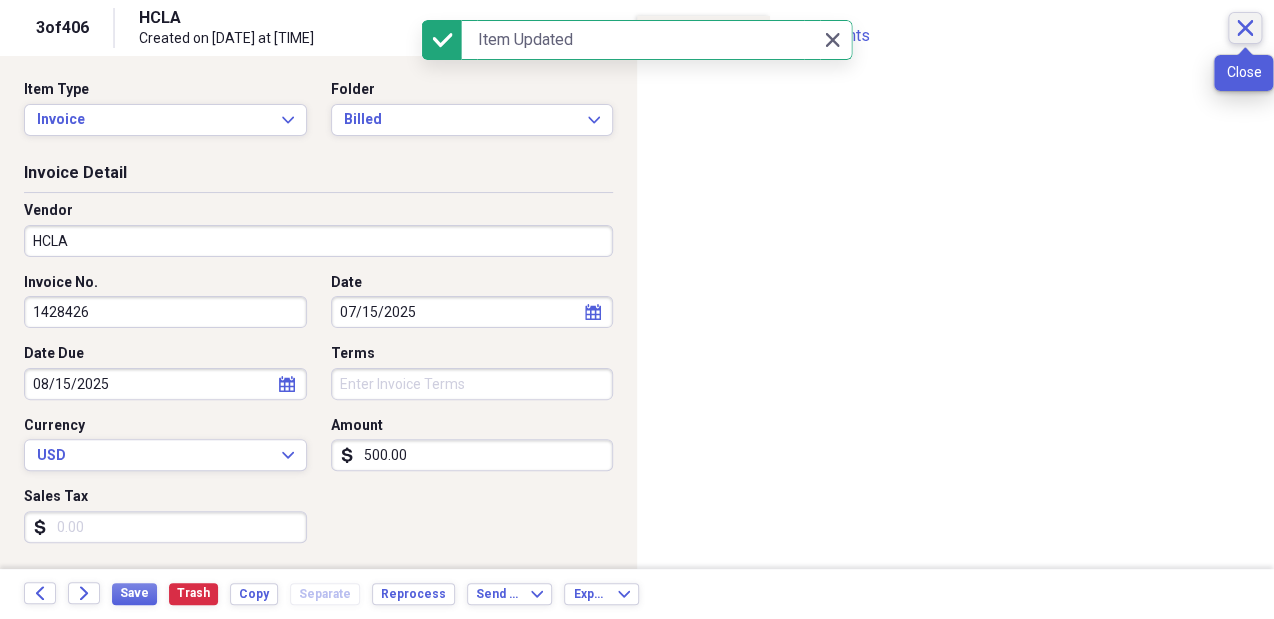 click on "Close" 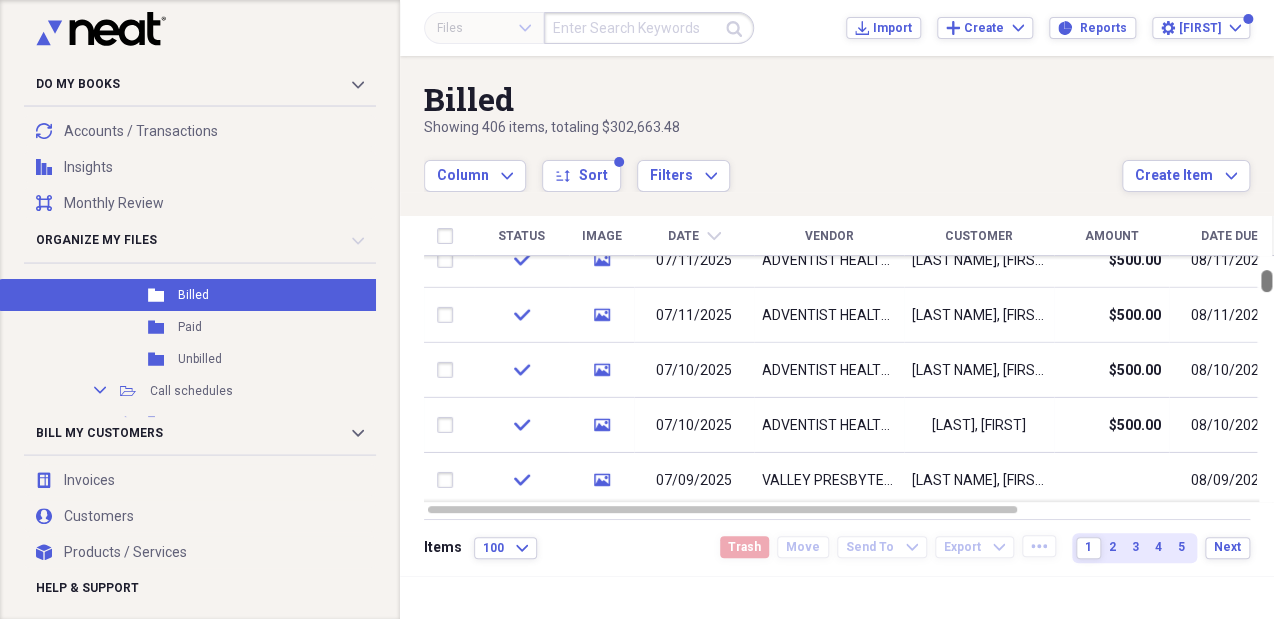 drag, startPoint x: 1266, startPoint y: 270, endPoint x: 1268, endPoint y: 280, distance: 10.198039 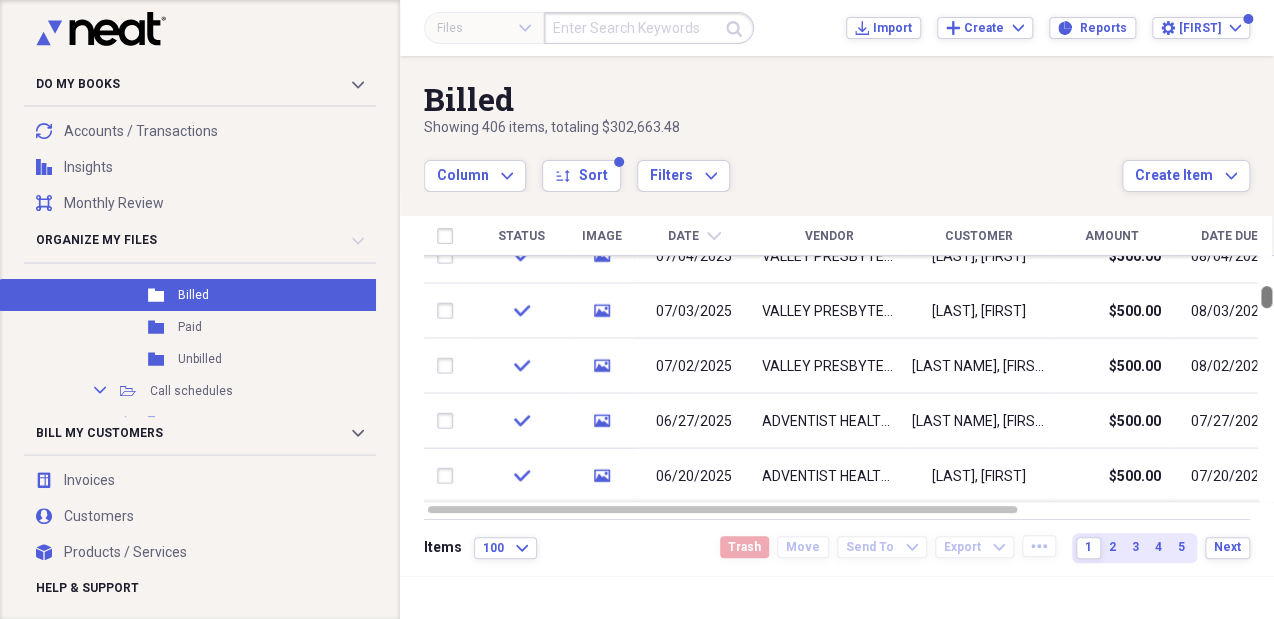 drag, startPoint x: 1268, startPoint y: 280, endPoint x: 1268, endPoint y: 296, distance: 16 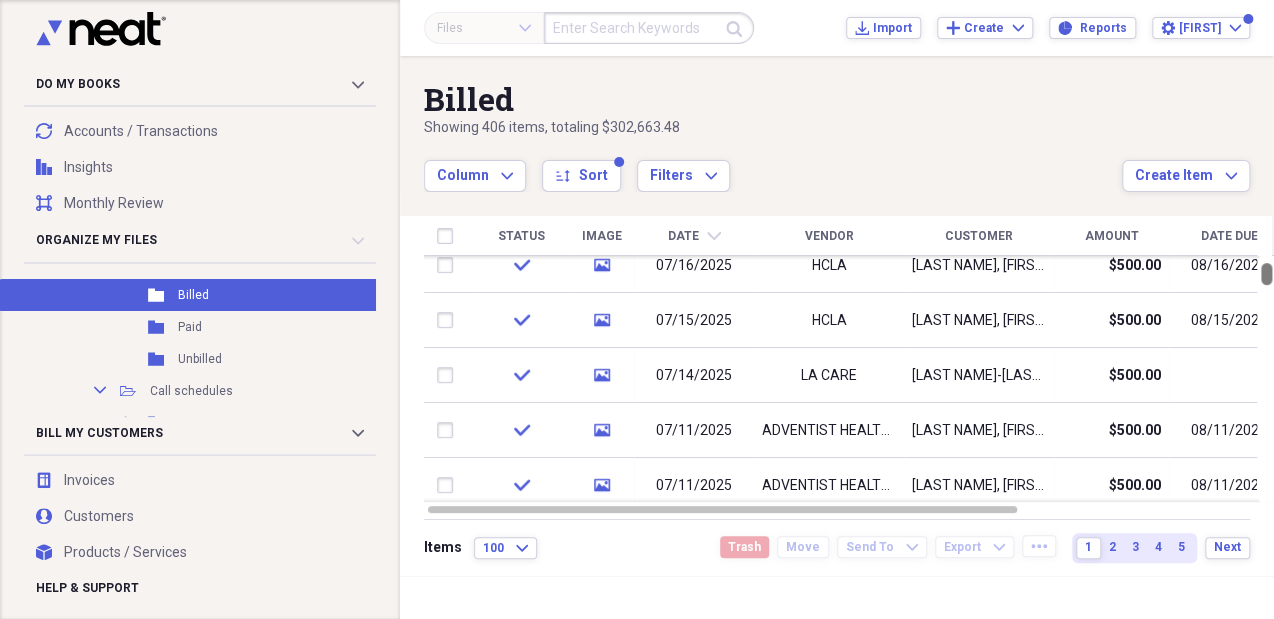 drag, startPoint x: 1268, startPoint y: 296, endPoint x: 1267, endPoint y: 273, distance: 23.021729 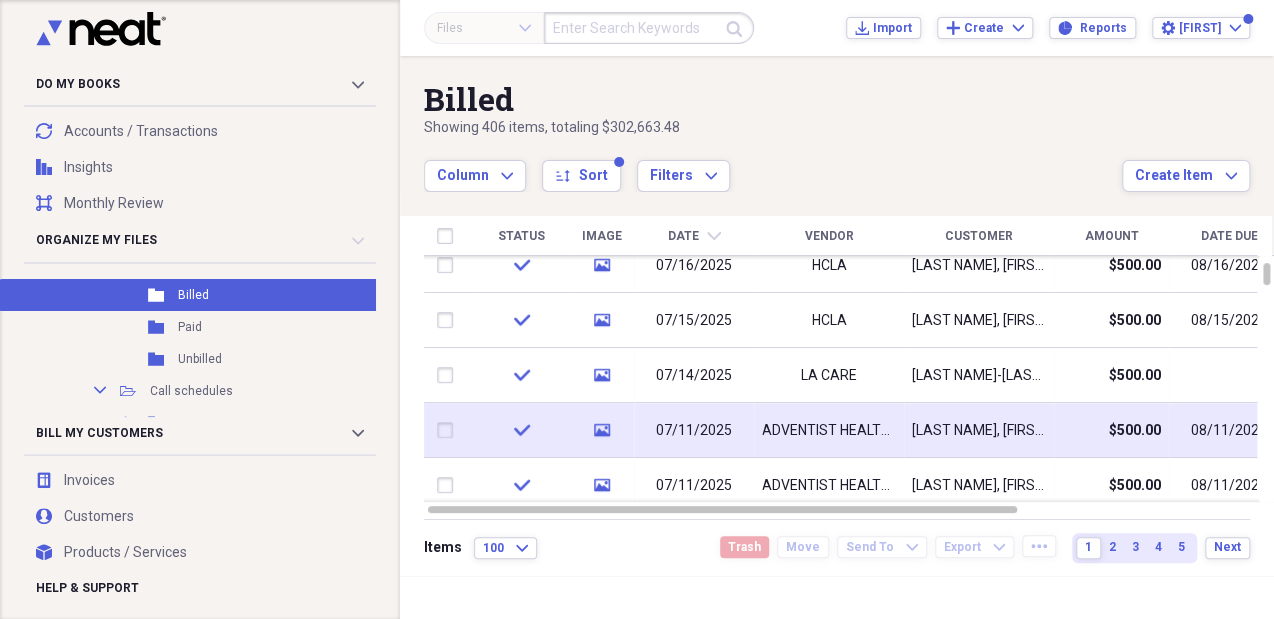 click on "[LAST NAME], [FIRST NAME]" at bounding box center (979, 430) 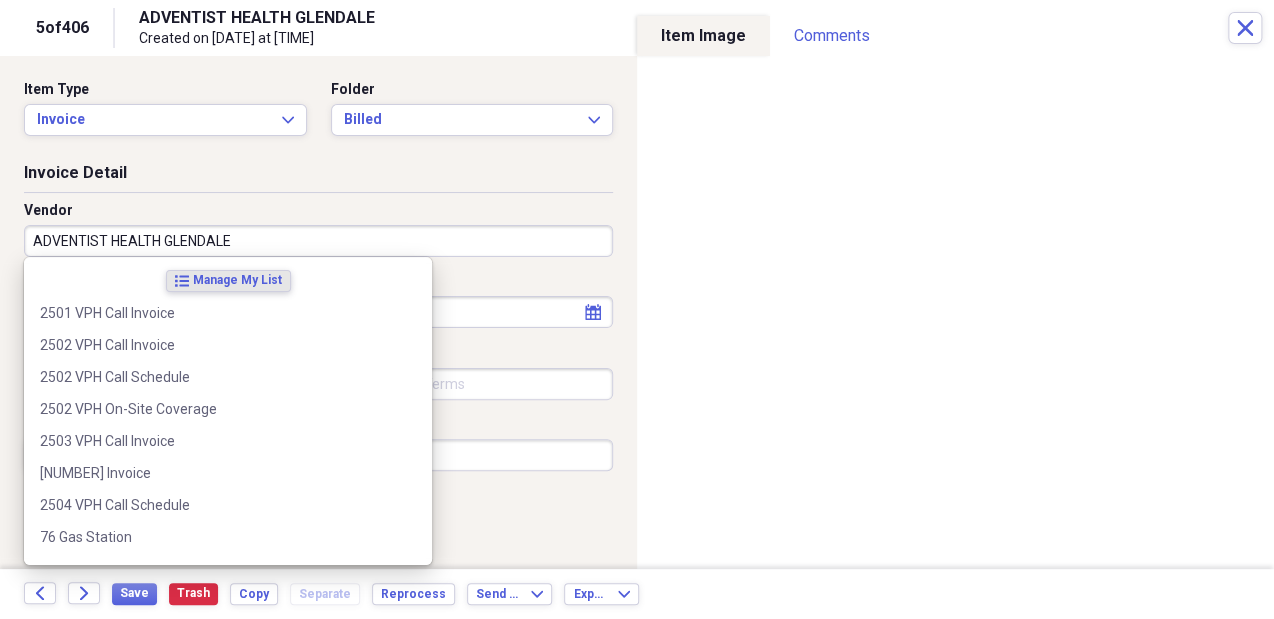 click on "ADVENTIST HEALTH GLENDALE" at bounding box center (318, 241) 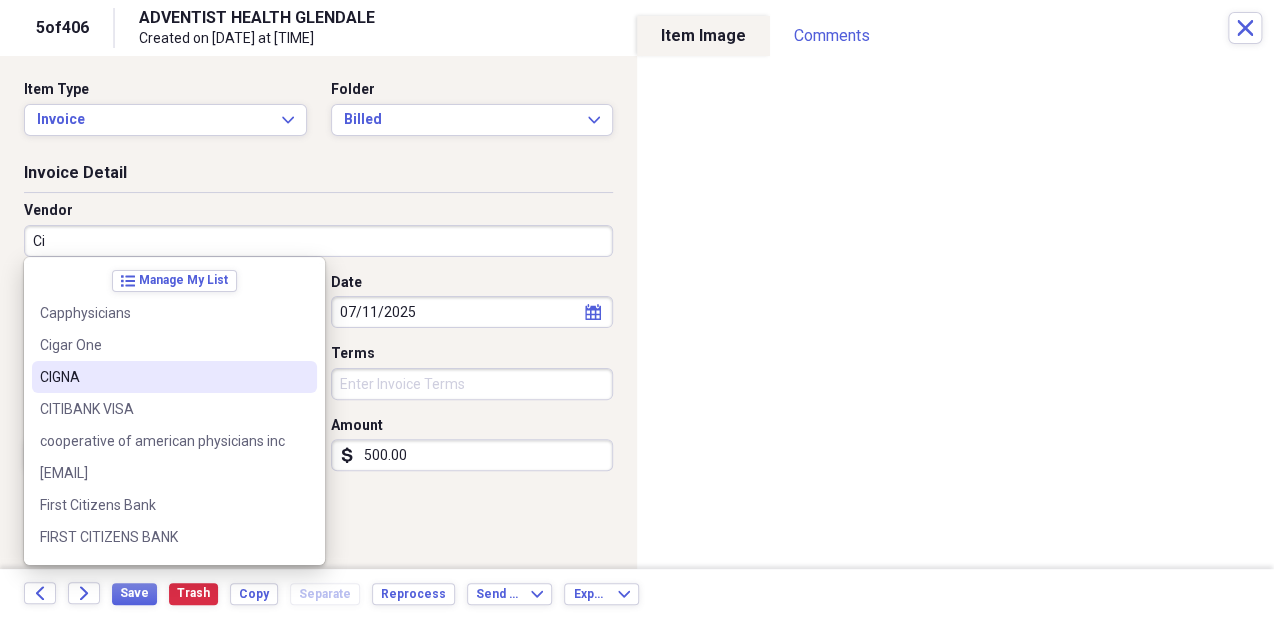 click on "CIGNA" at bounding box center (162, 377) 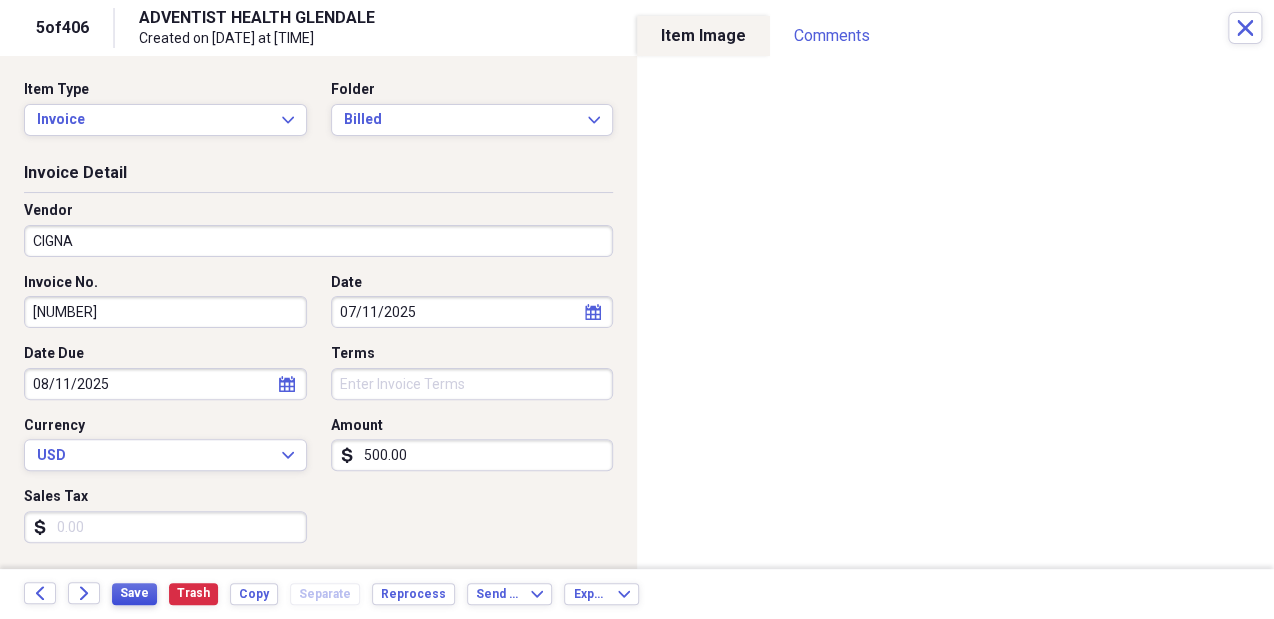 click on "Save" at bounding box center (134, 593) 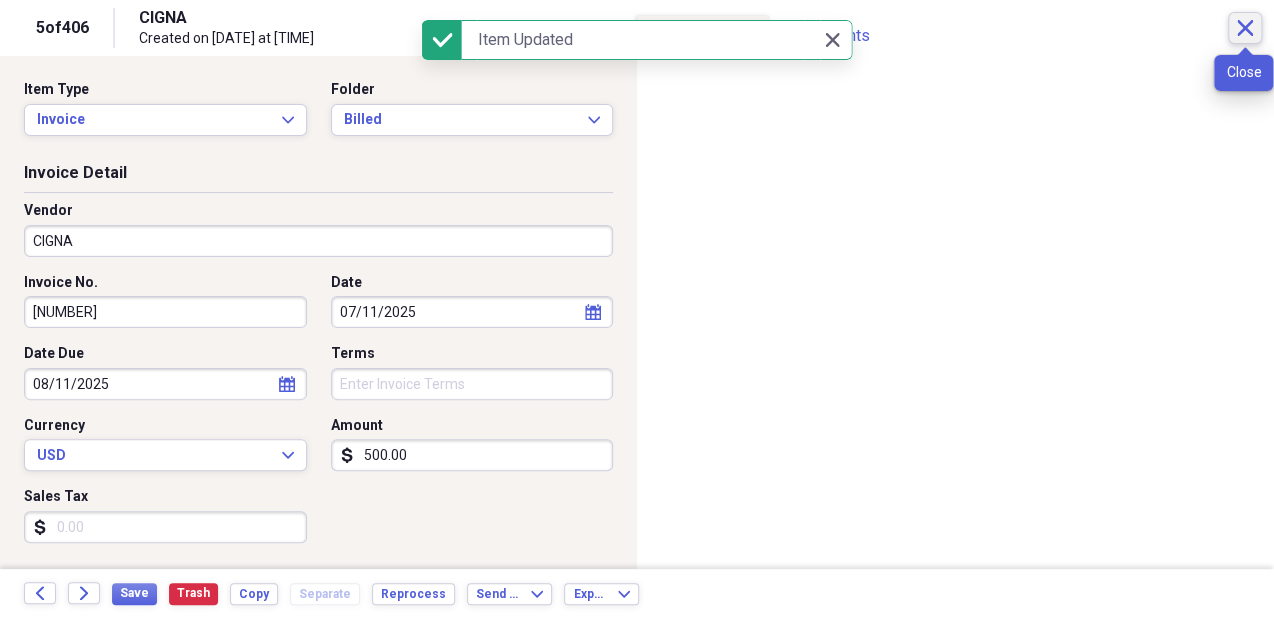click on "Close" at bounding box center (1245, 28) 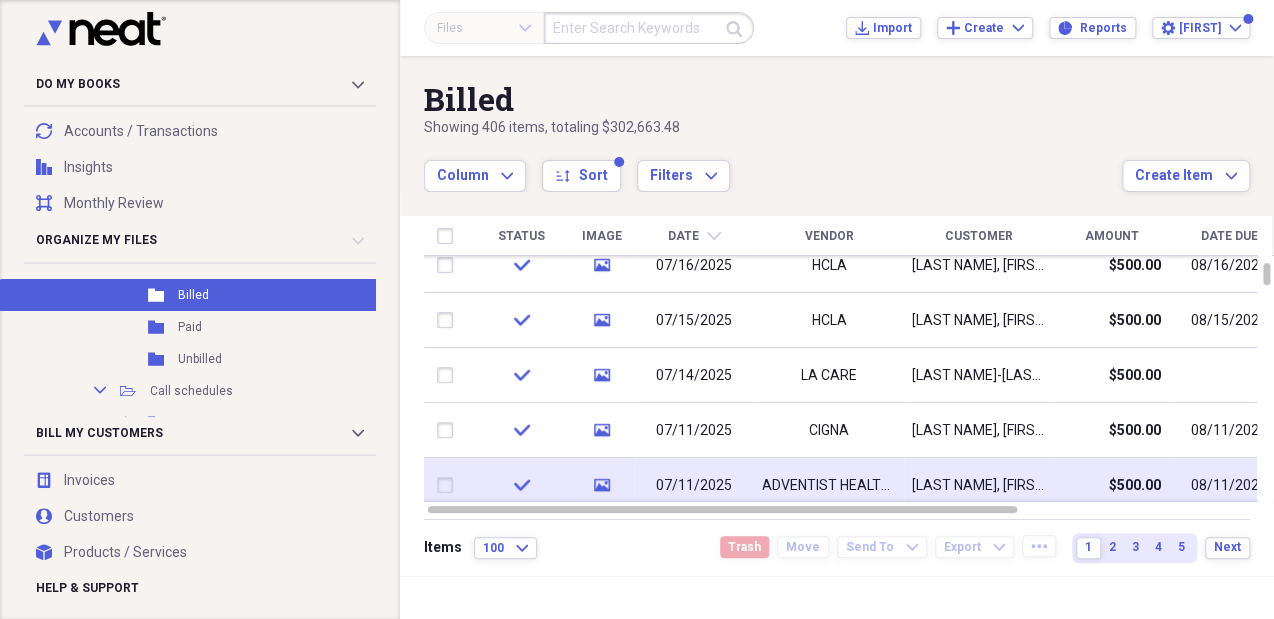 click on "ADVENTIST HEALTH GLENDALE" at bounding box center [829, 486] 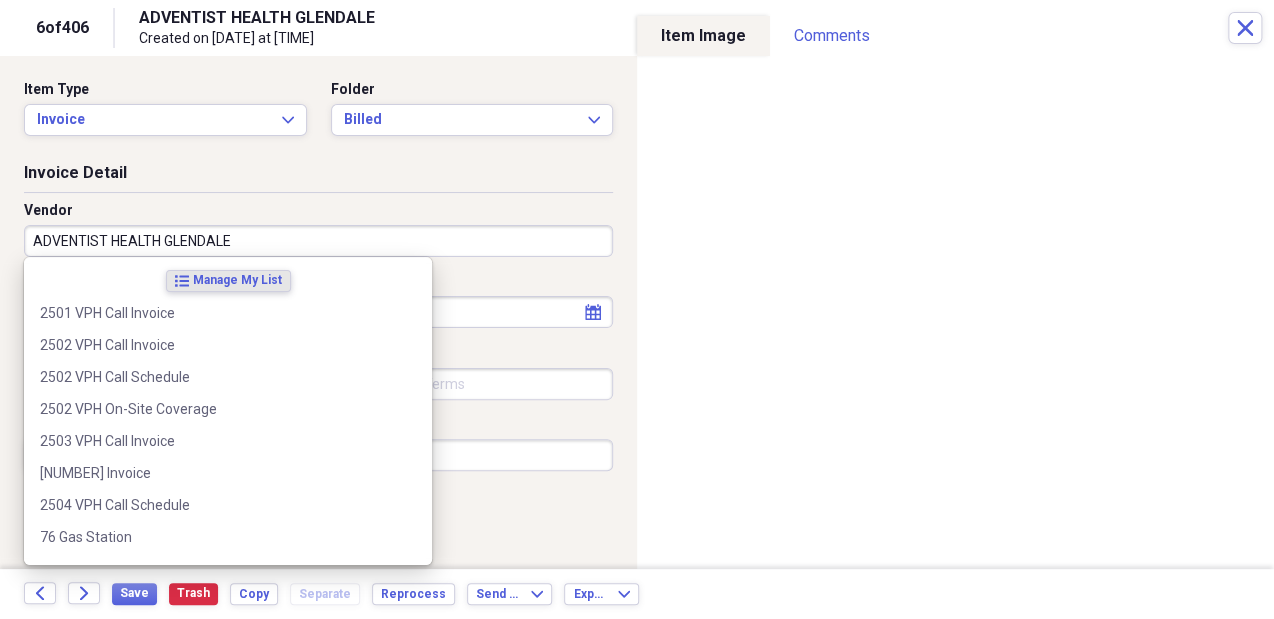 click on "ADVENTIST HEALTH GLENDALE" at bounding box center [318, 241] 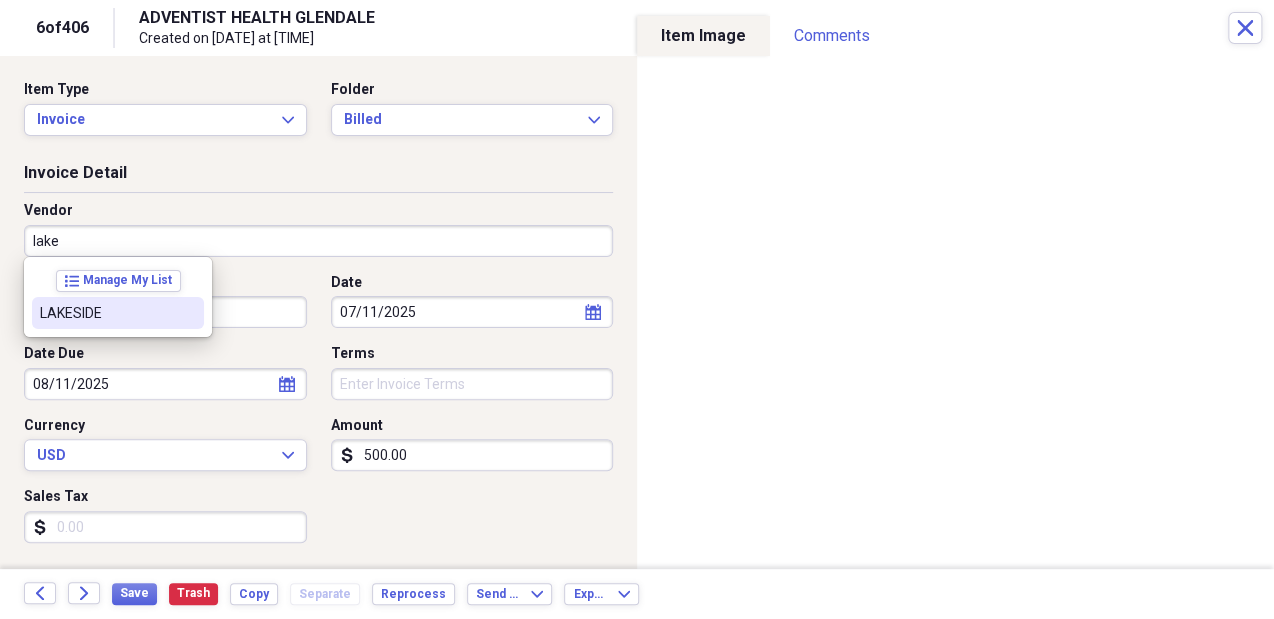 click on "list Manage My List LAKESIDE" at bounding box center (118, 297) 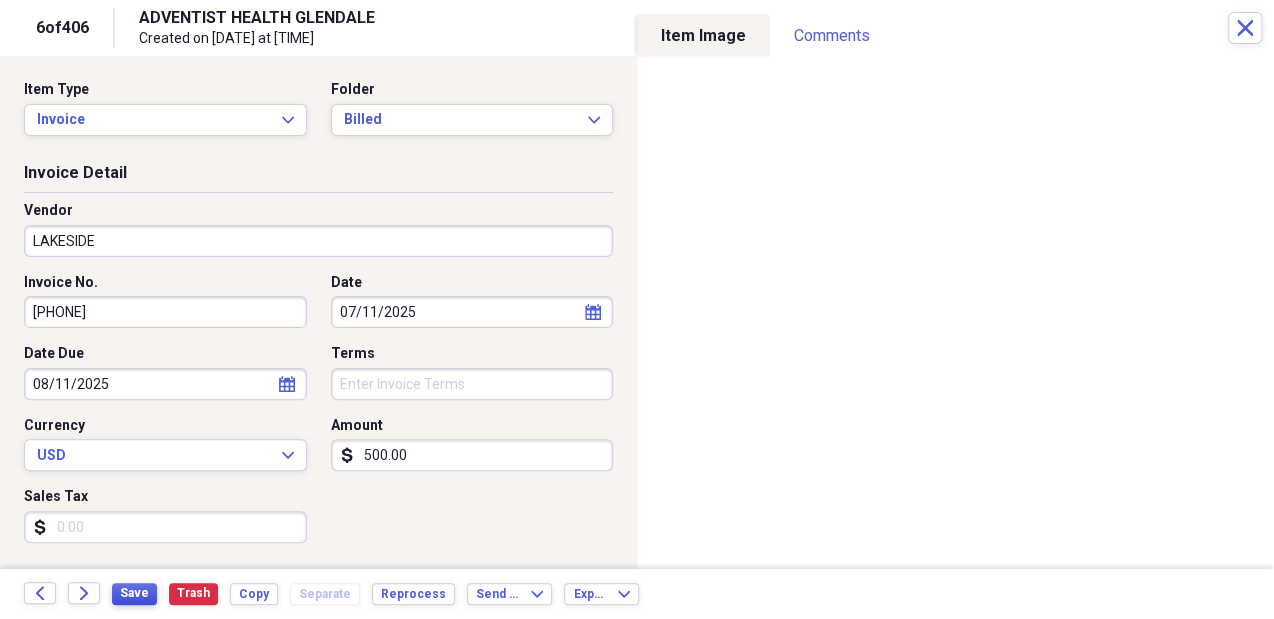 click on "Save" at bounding box center (134, 593) 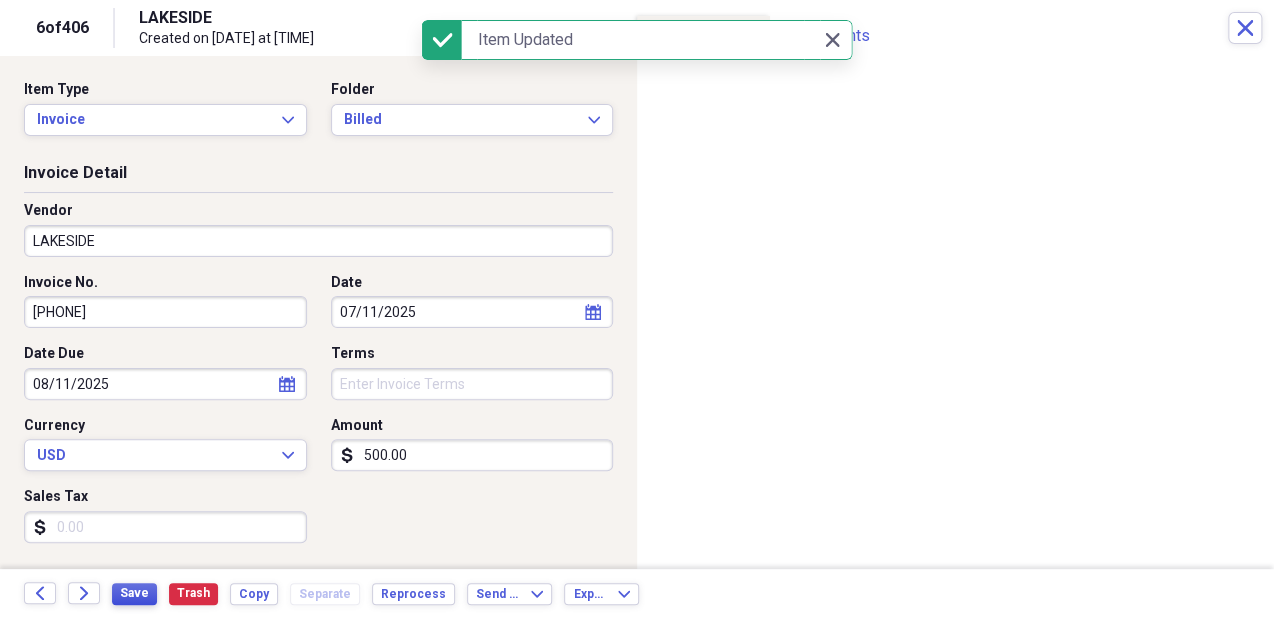 click on "Save" at bounding box center (134, 593) 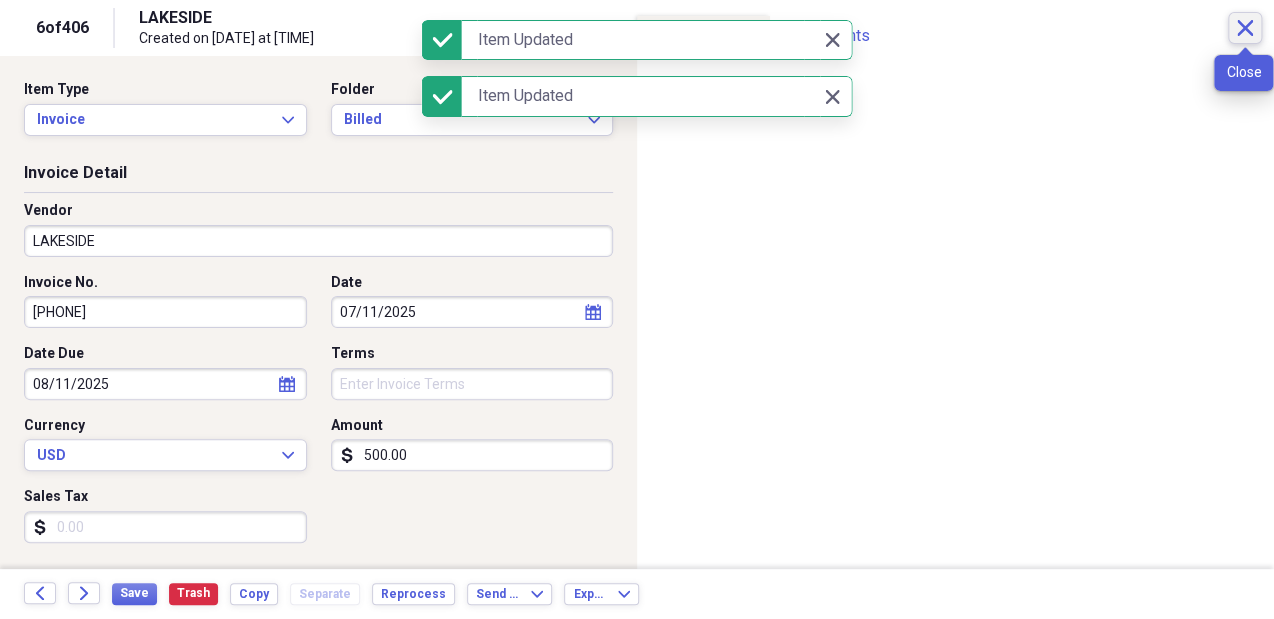 click 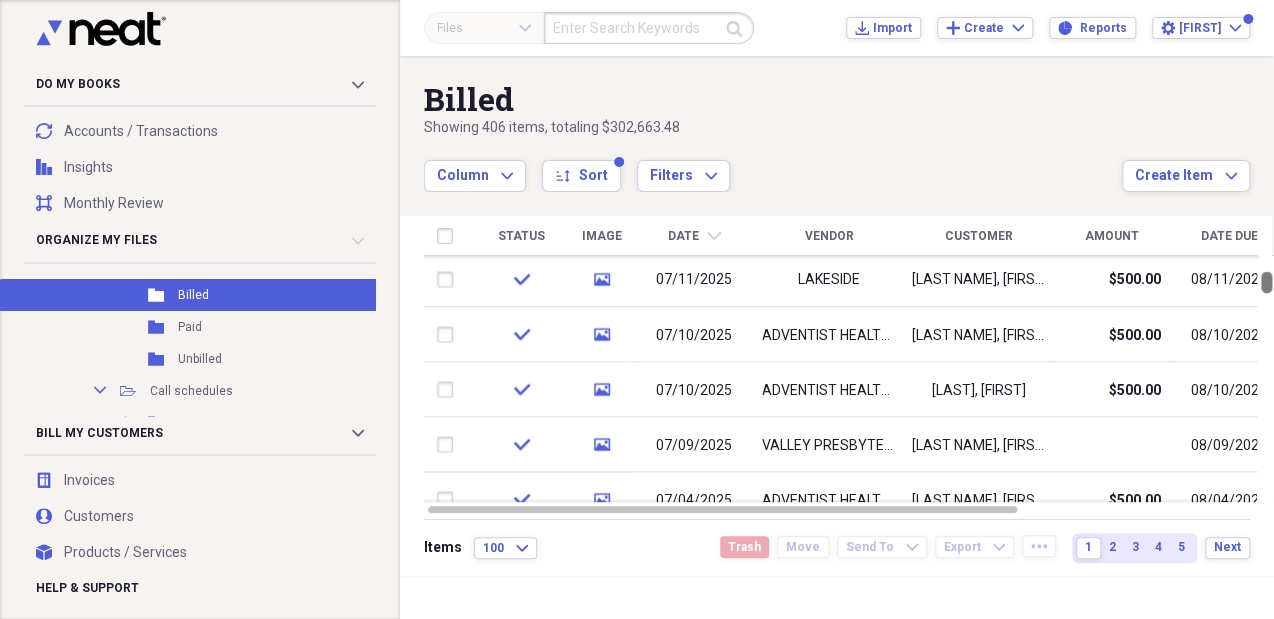 click at bounding box center [1266, 282] 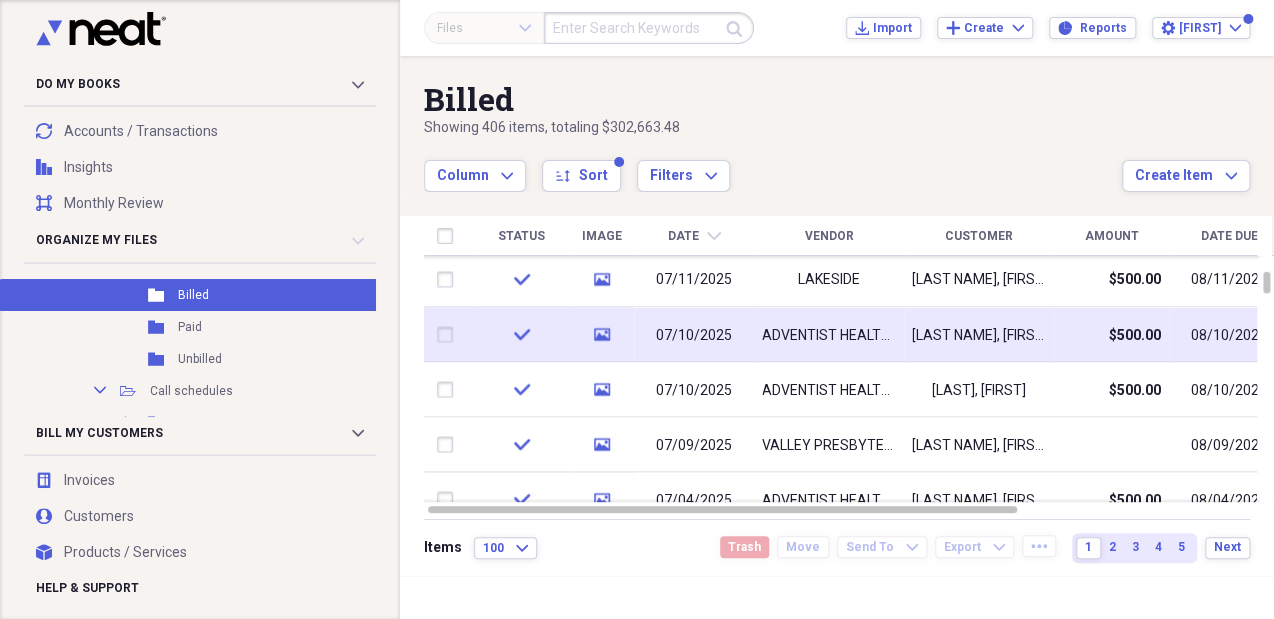 click on "[LAST NAME], [FIRST NAME] [MIDDLE INITIAL]" at bounding box center [979, 335] 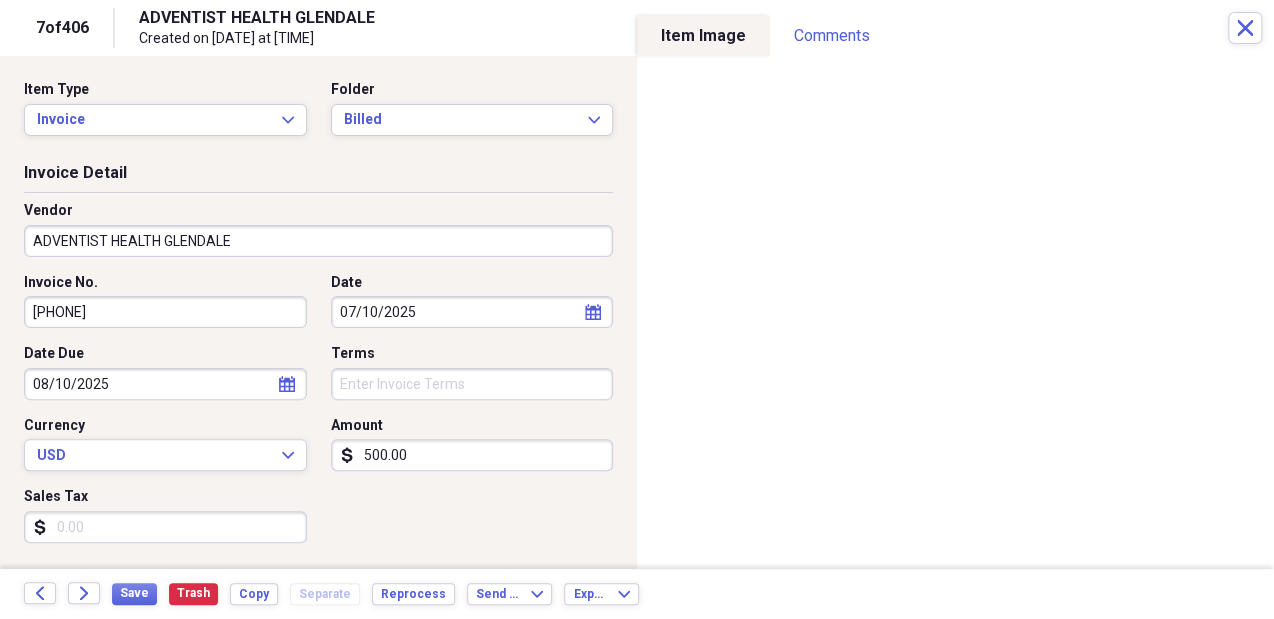 click on "ADVENTIST HEALTH GLENDALE" at bounding box center [318, 241] 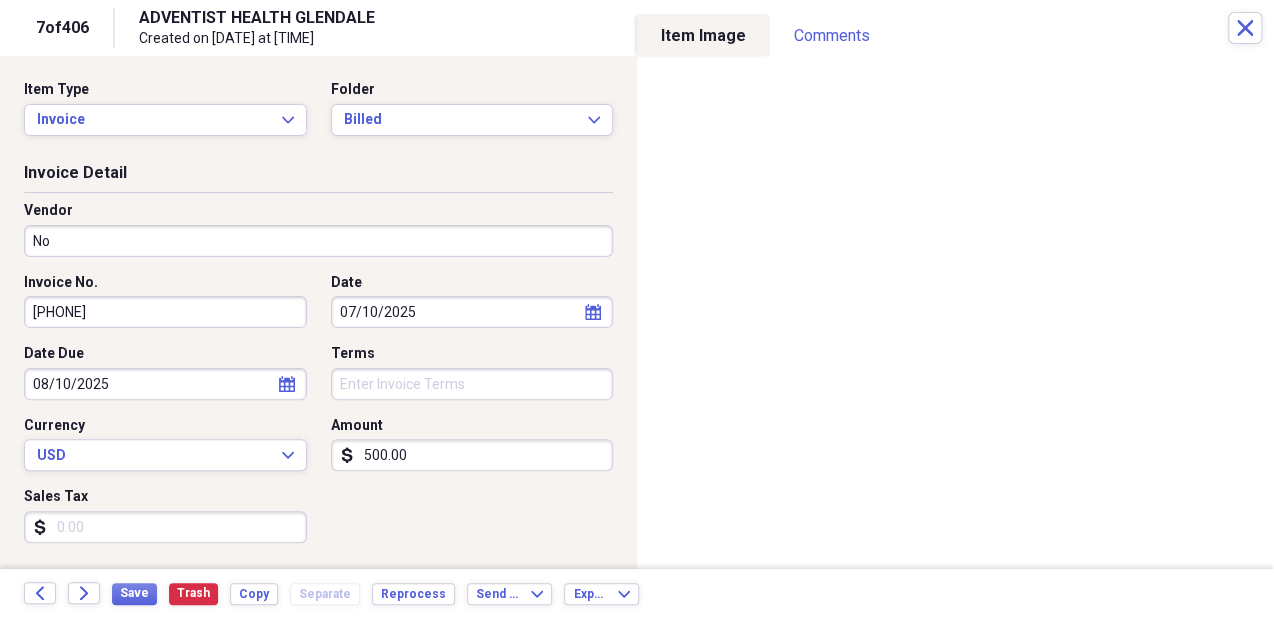 type on "N" 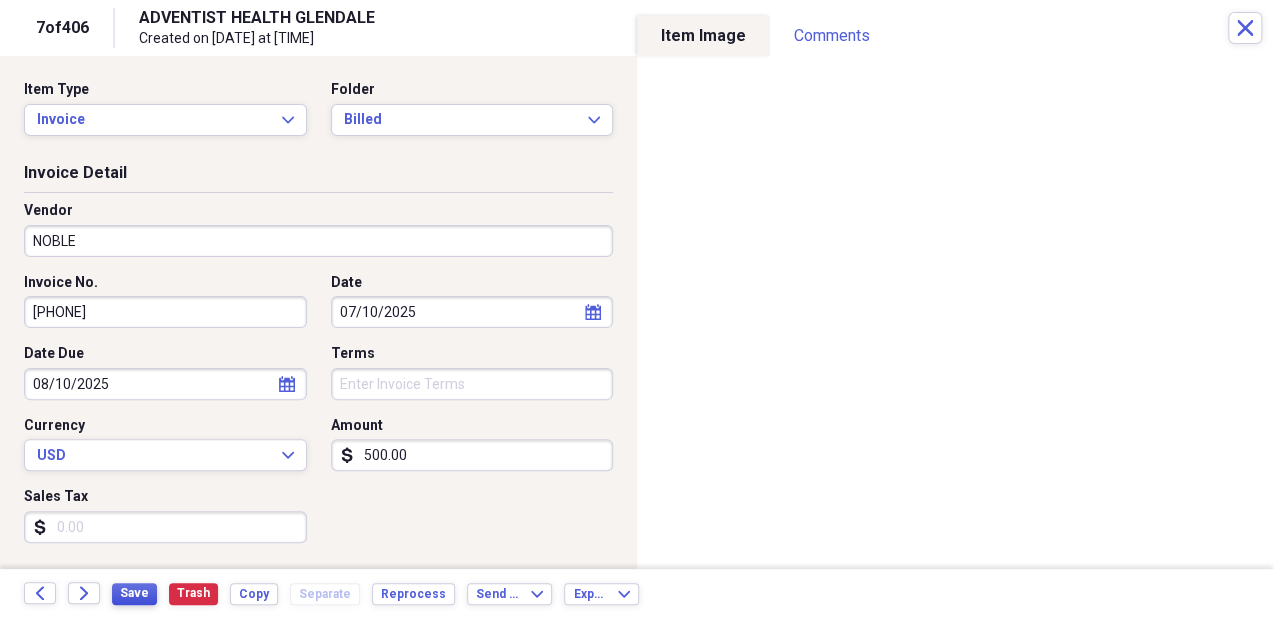 click on "Save" at bounding box center (134, 593) 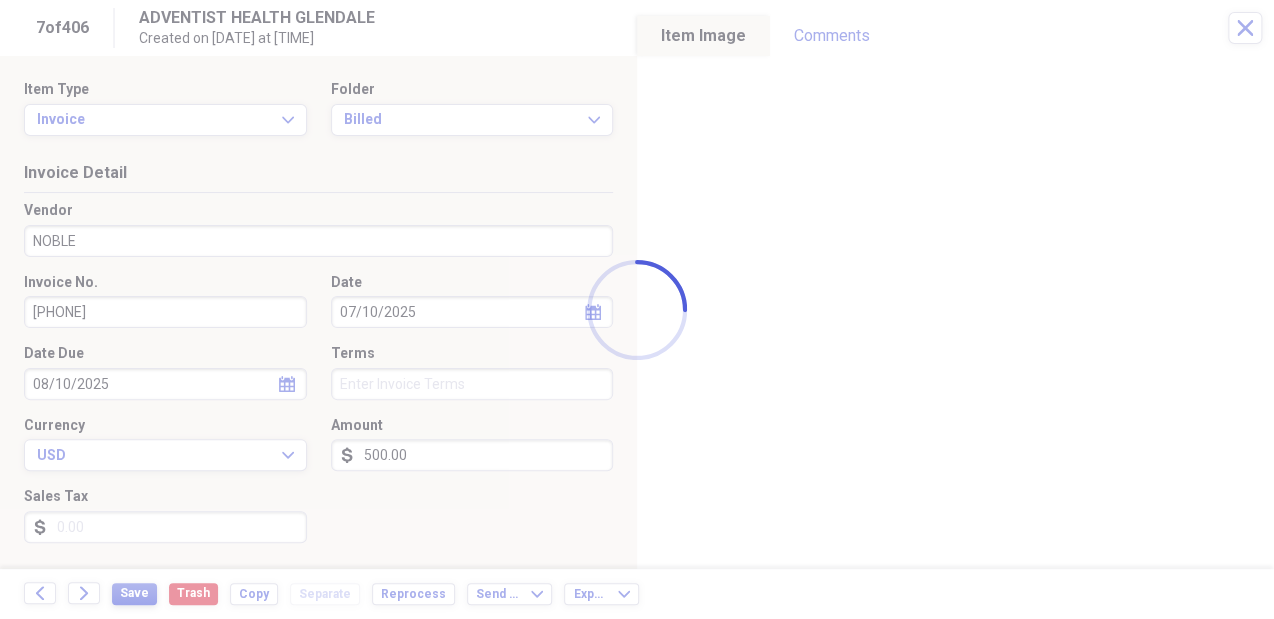 type on "NOBLE" 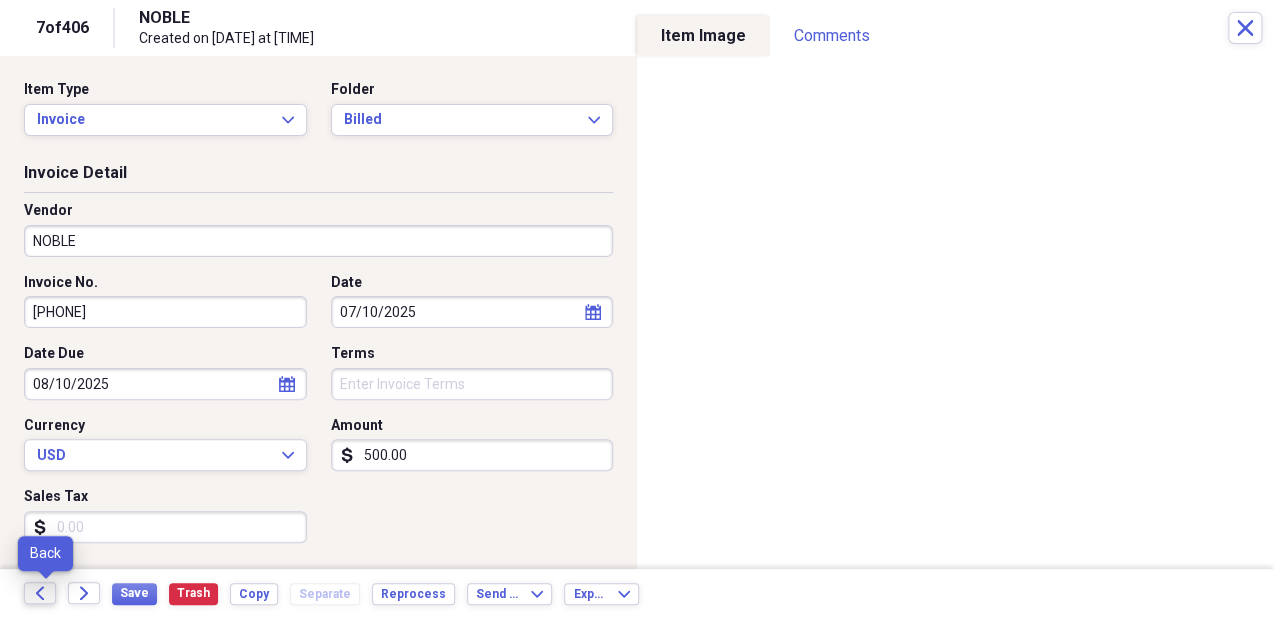 click 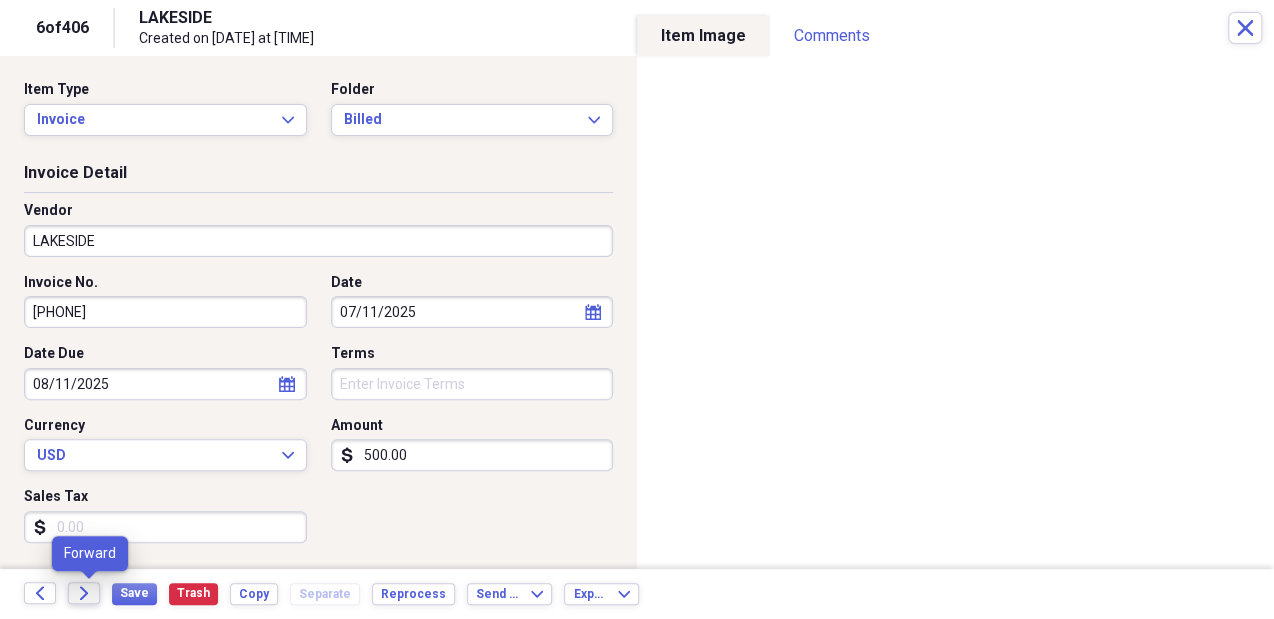 click on "Forward" 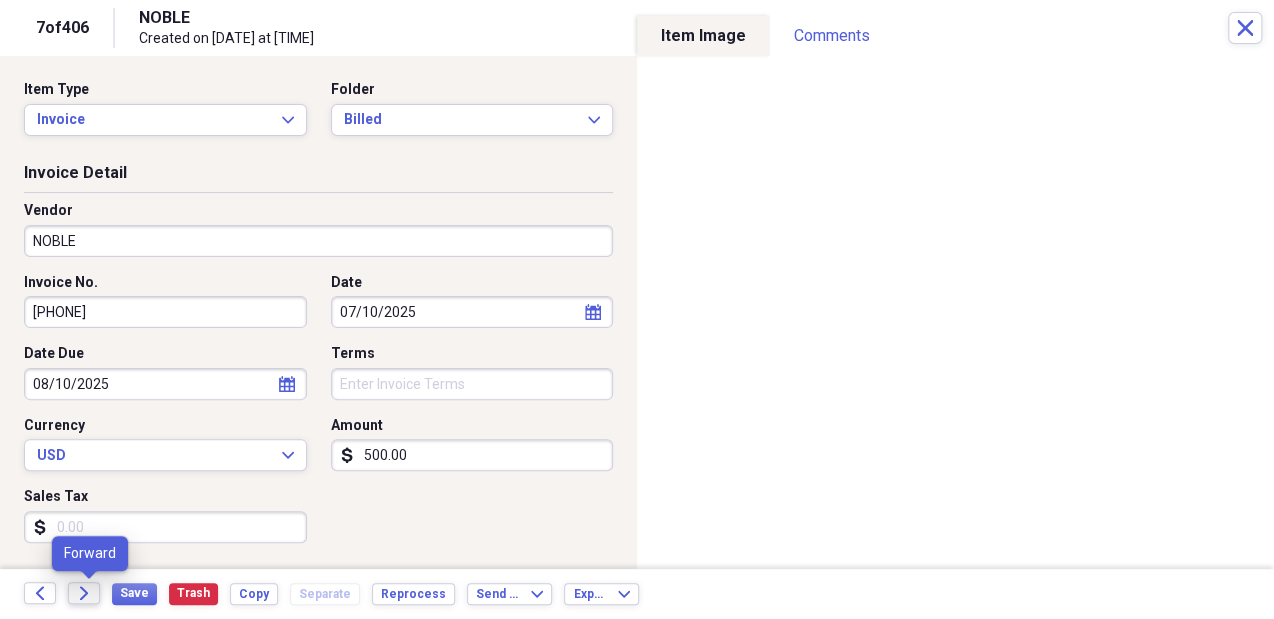 click on "Forward" 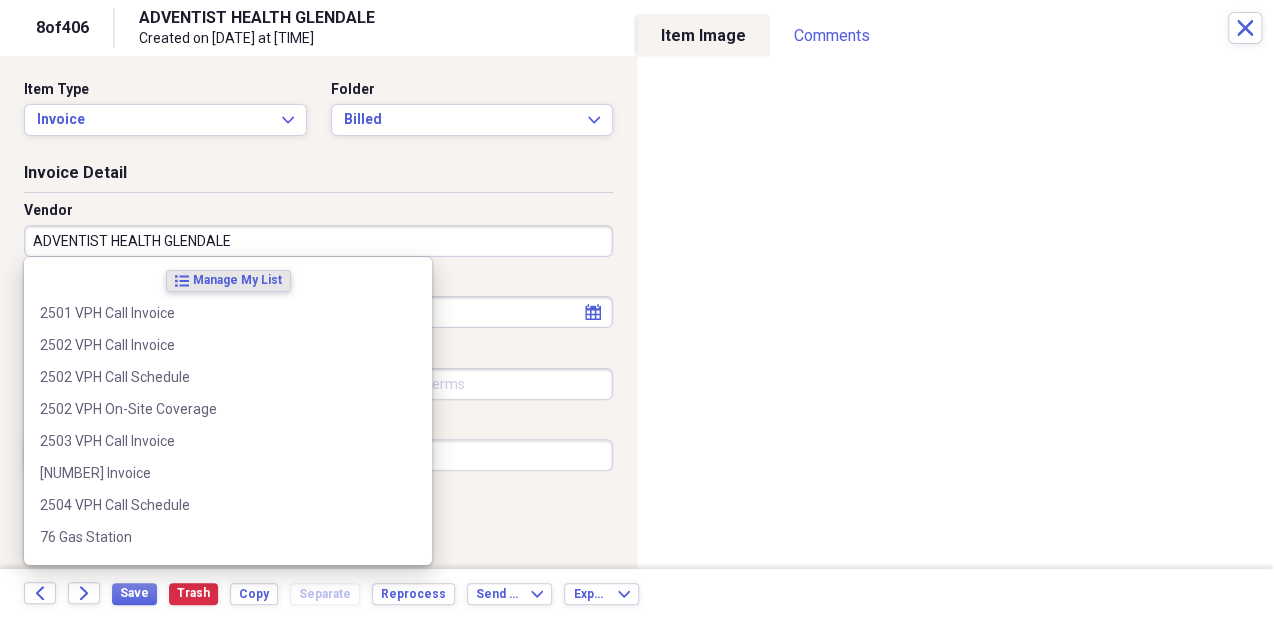 click on "ADVENTIST HEALTH GLENDALE" at bounding box center [318, 241] 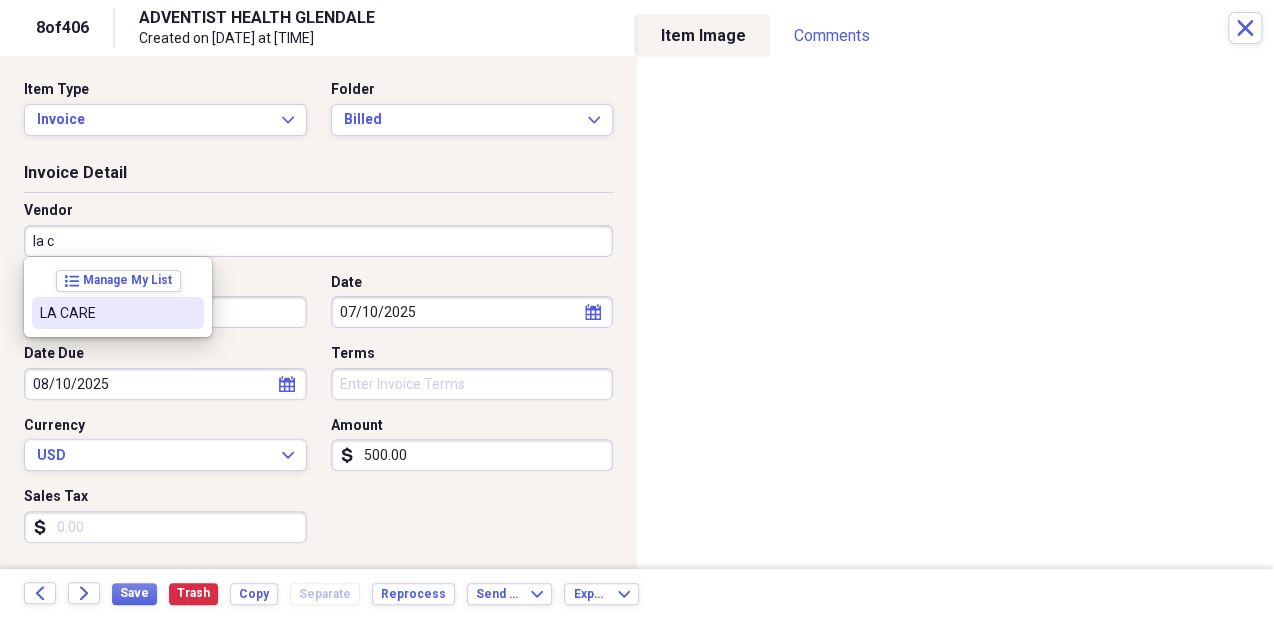 click on "LA CARE" at bounding box center (106, 313) 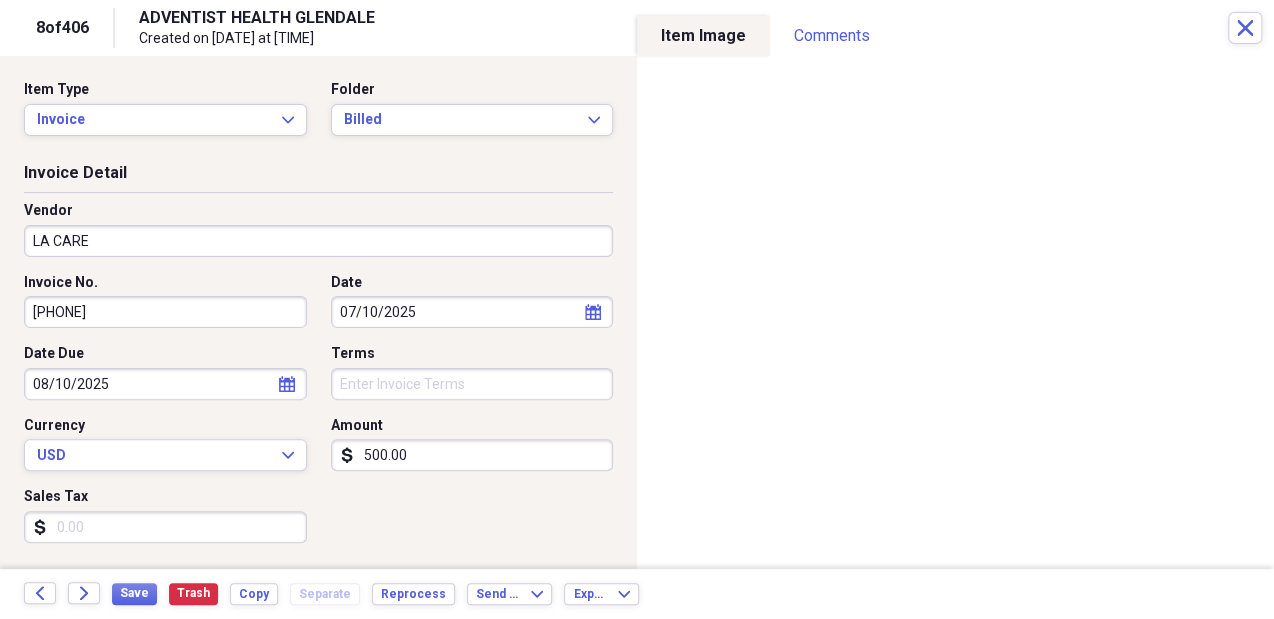 type on "Insurance Payments" 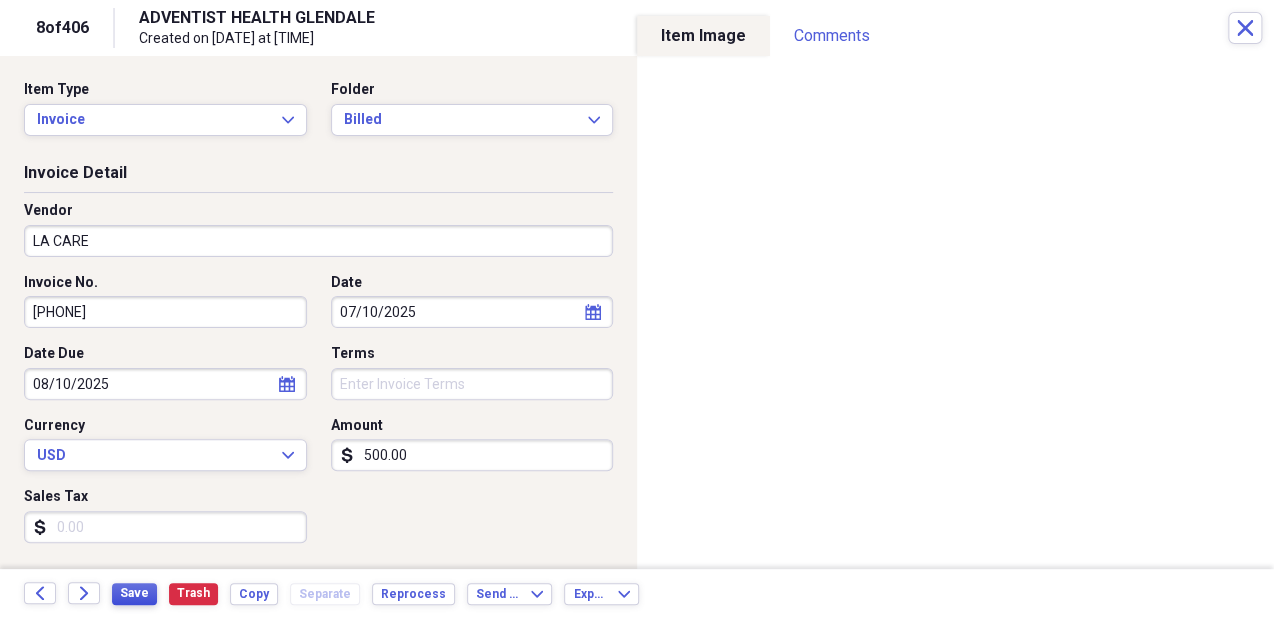 click on "Save" at bounding box center (134, 593) 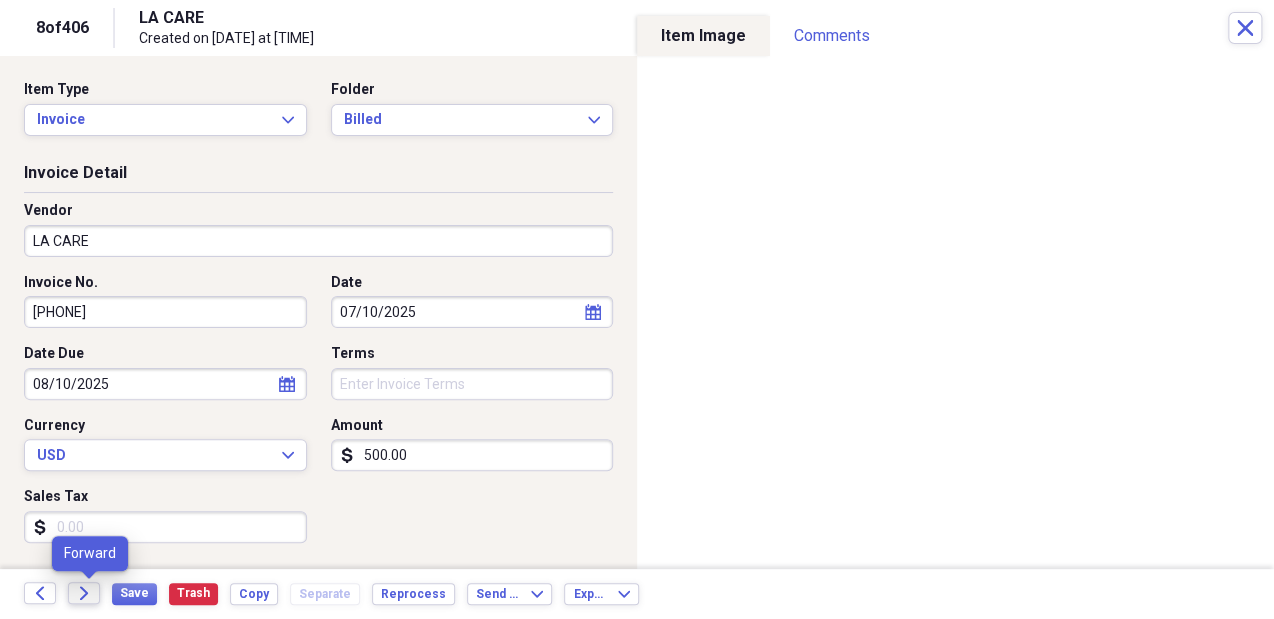 click on "Forward" 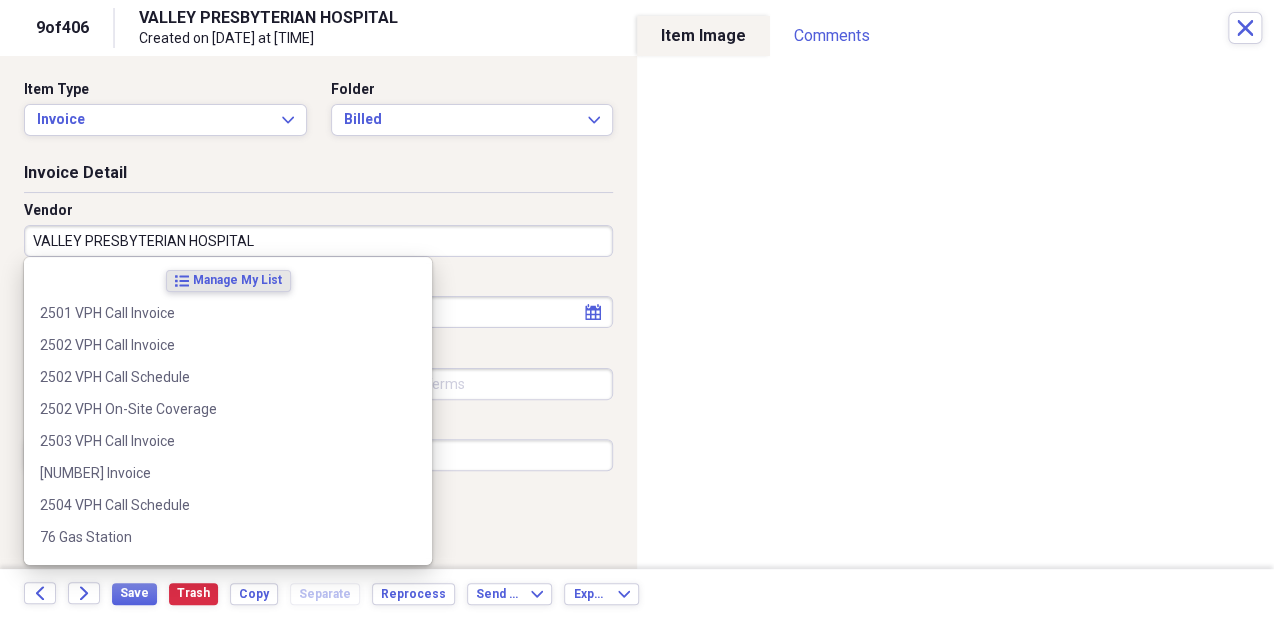 click on "VALLEY PRESBYTERIAN HOSPITAL" at bounding box center [318, 241] 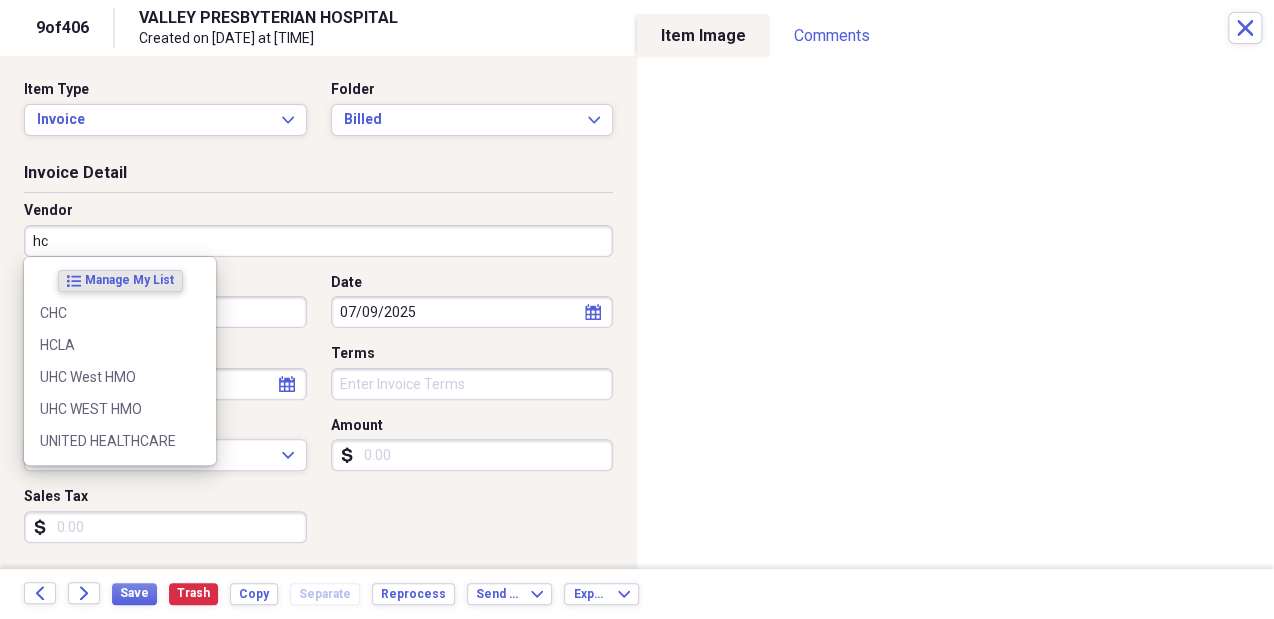 type on "h" 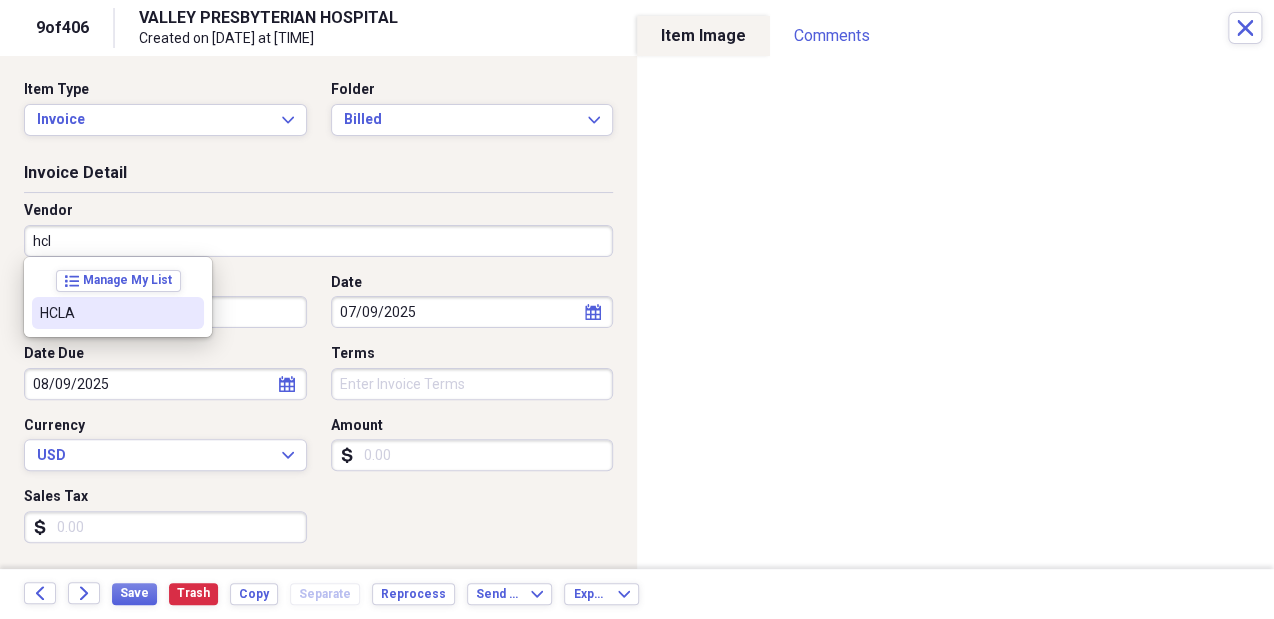 click on "HCLA" at bounding box center [106, 313] 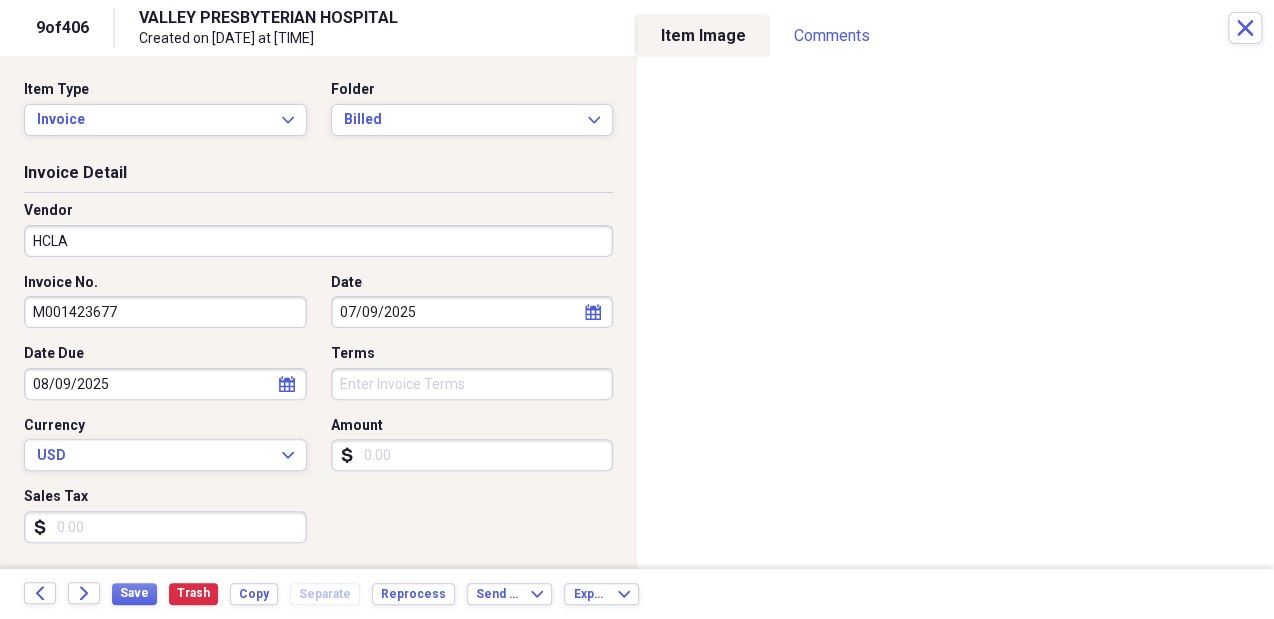 type on "Billed" 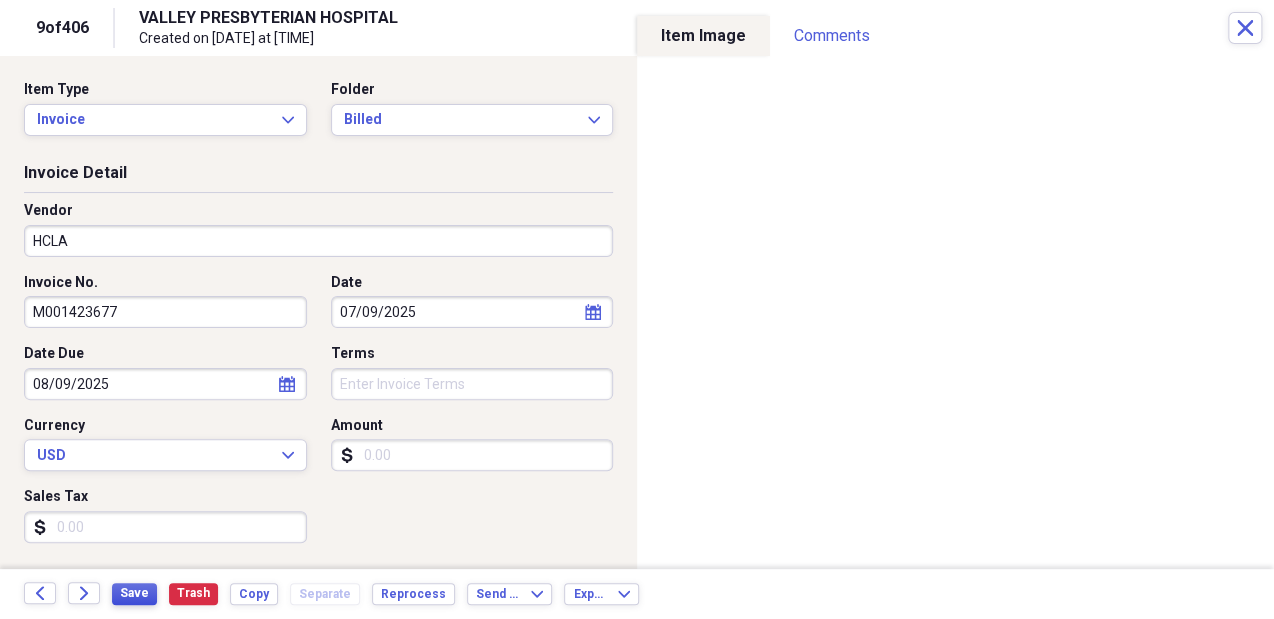 click on "Save" at bounding box center [134, 593] 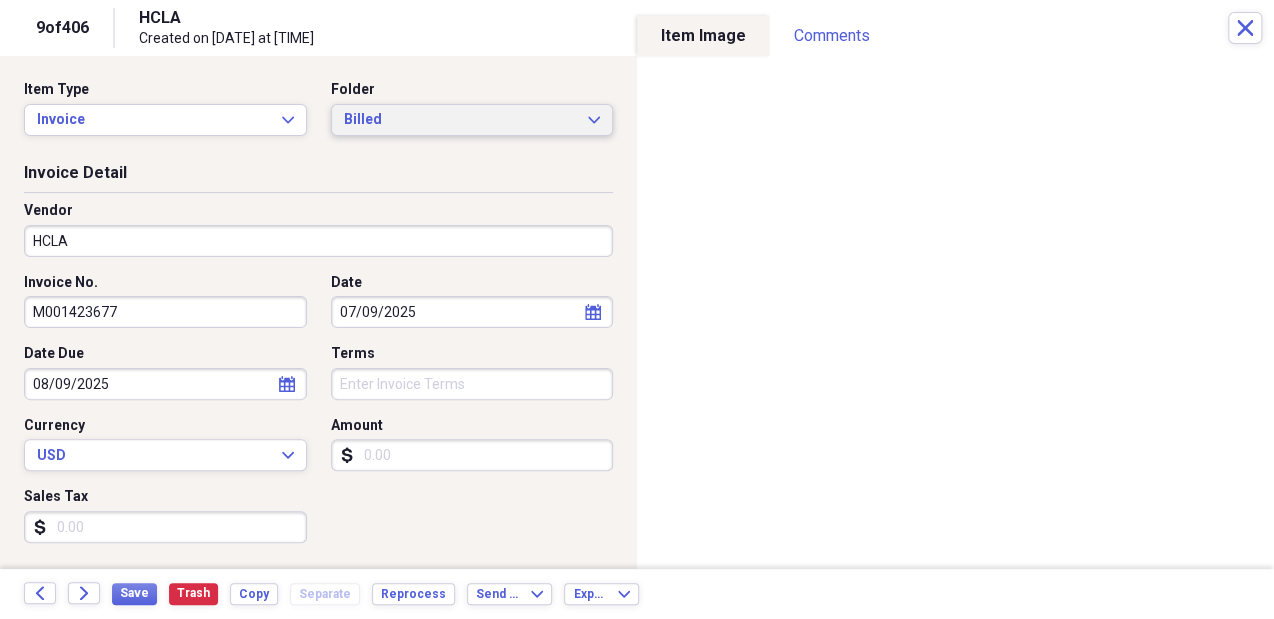 click on "Billed" at bounding box center [460, 120] 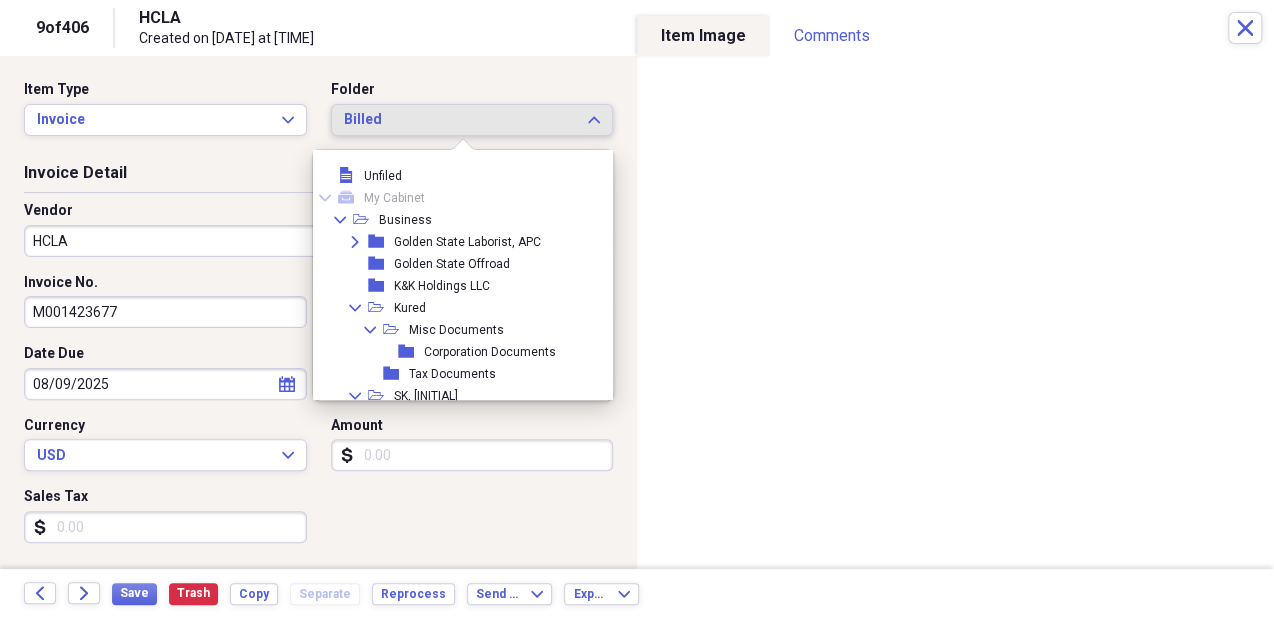 scroll, scrollTop: 171, scrollLeft: 0, axis: vertical 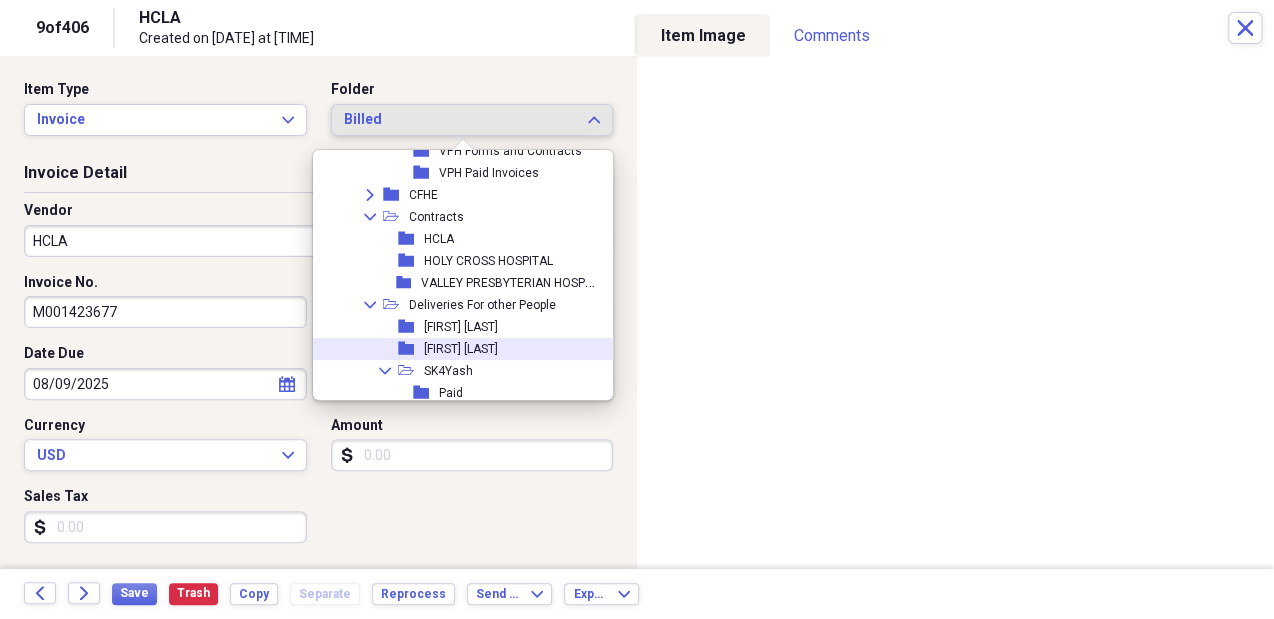 click on "folder [FIRST] [LAST]" at bounding box center [458, 349] 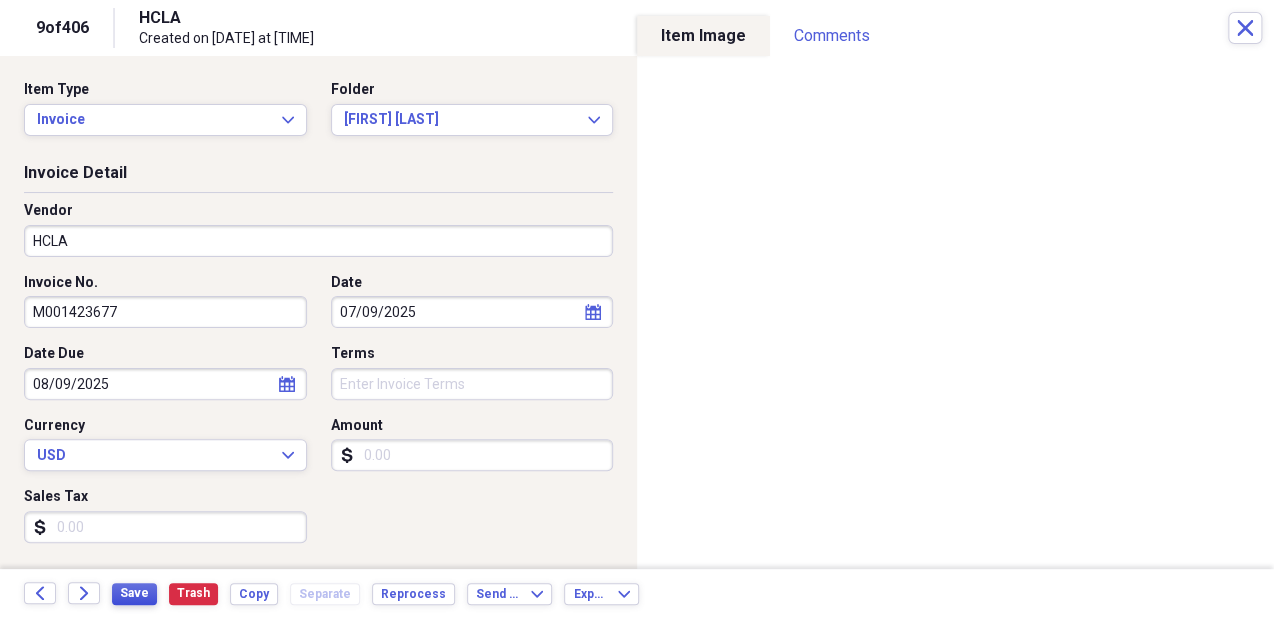 click on "Save" at bounding box center (134, 593) 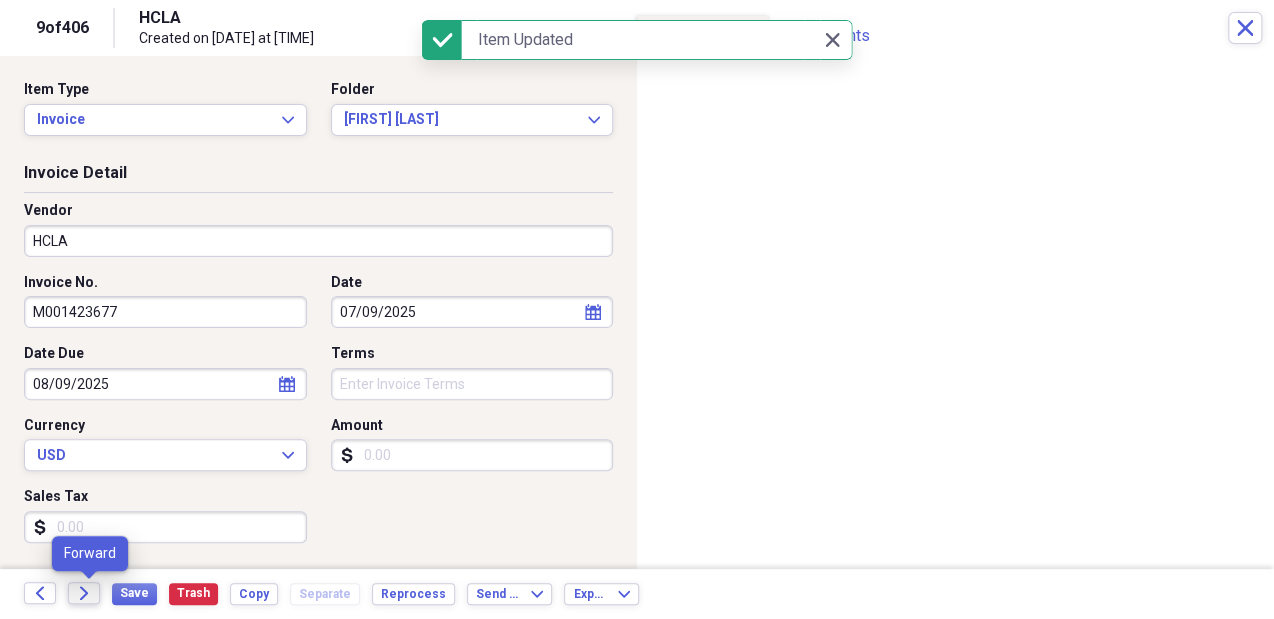 click 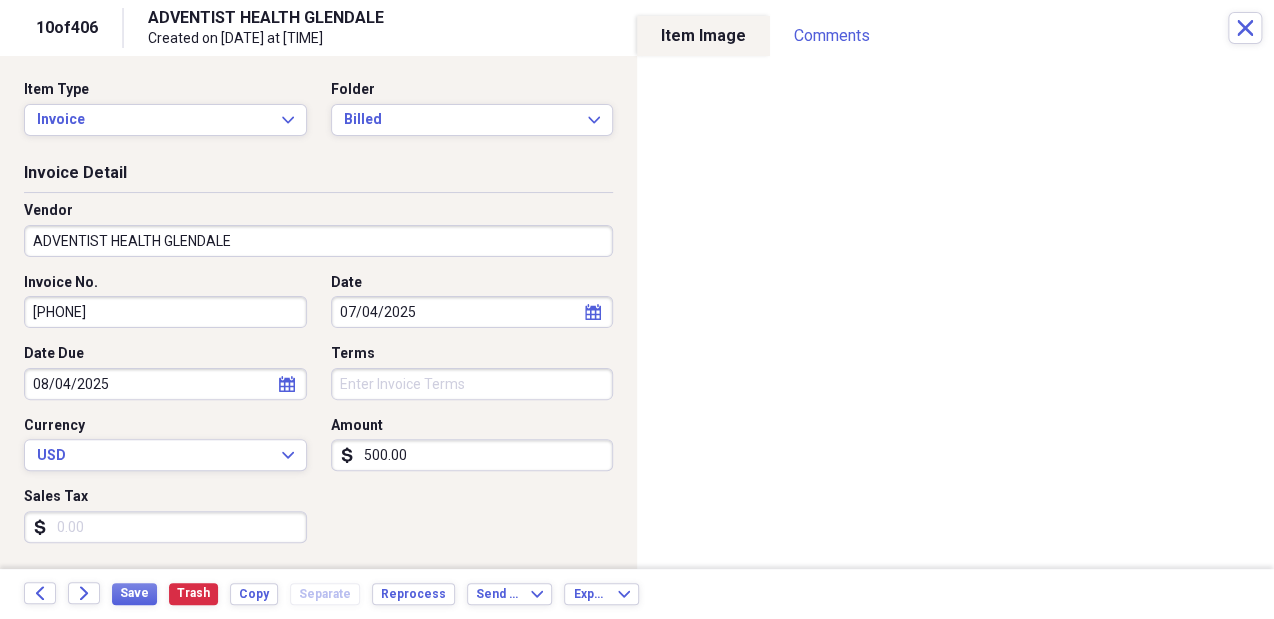 click on "ADVENTIST HEALTH GLENDALE" at bounding box center [318, 241] 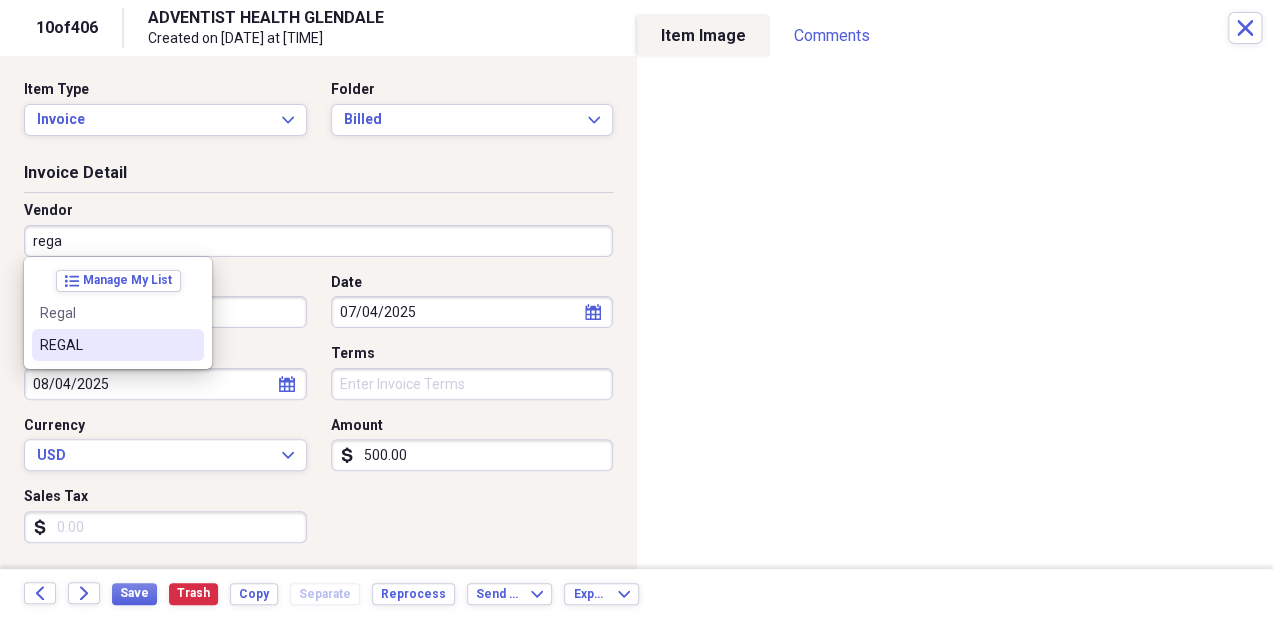 click on "REGAL" at bounding box center (106, 345) 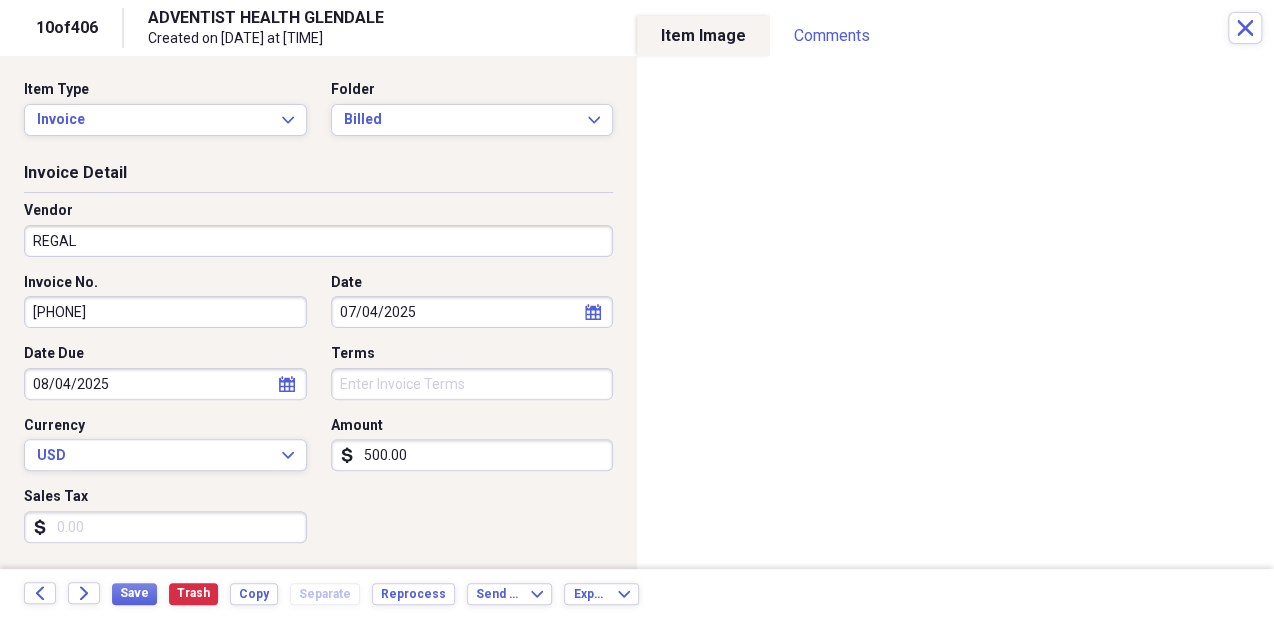 type on "Insurance Billing" 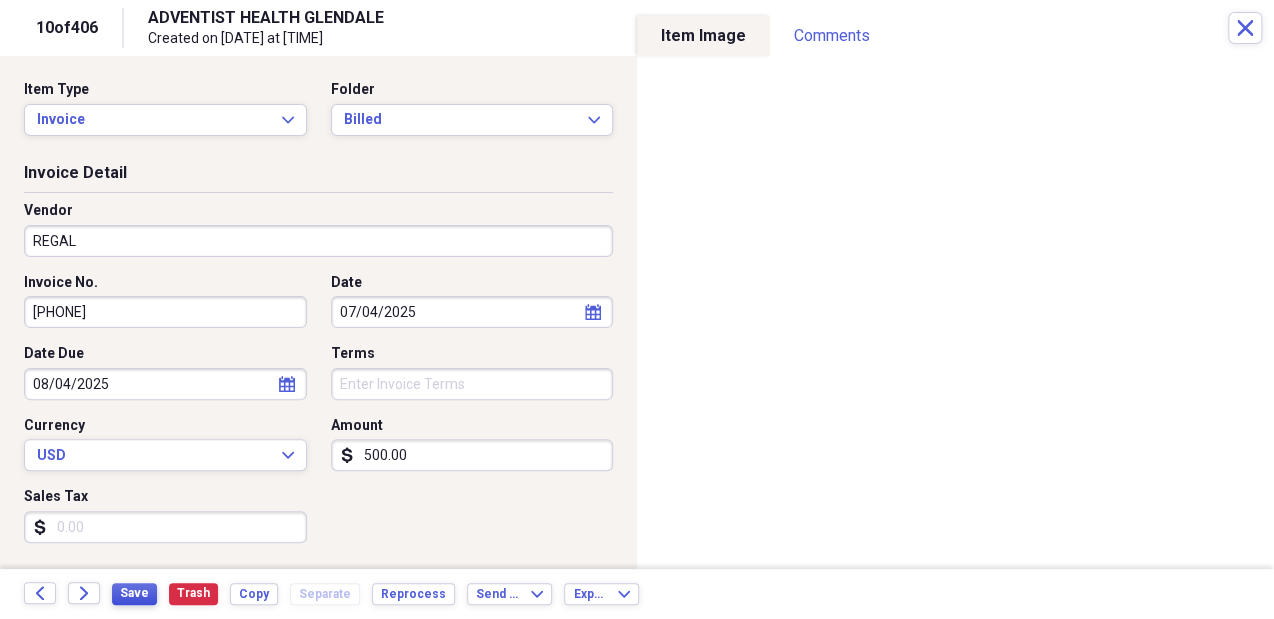 click on "Save" at bounding box center [134, 593] 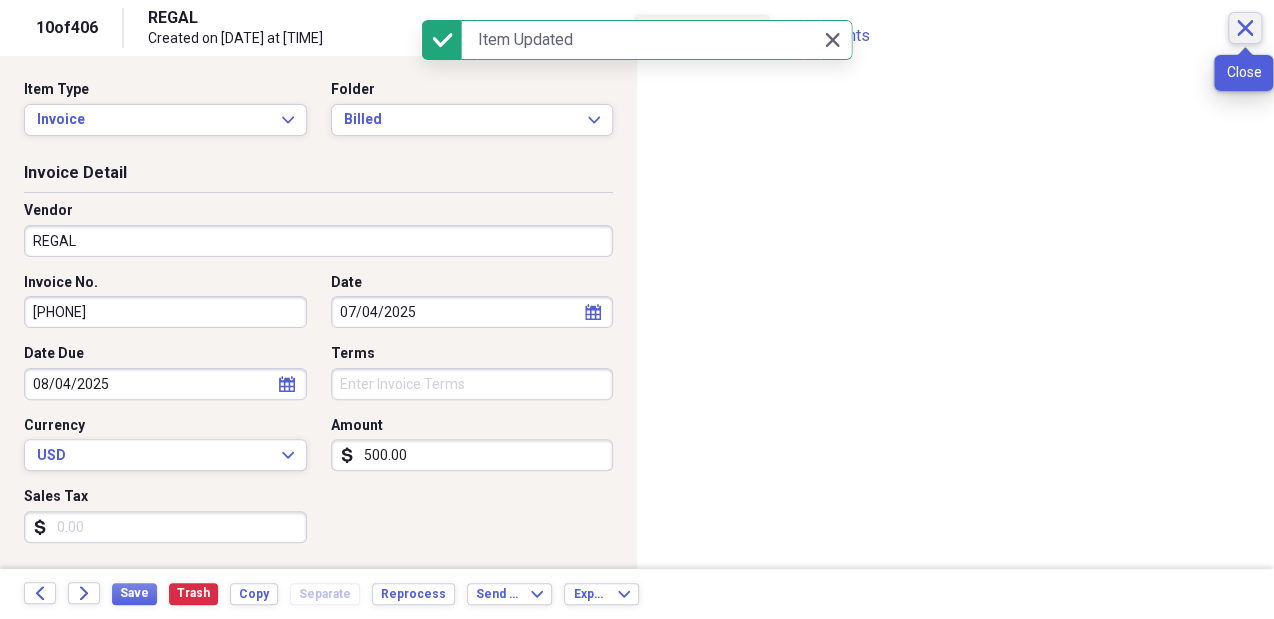 click on "Close" 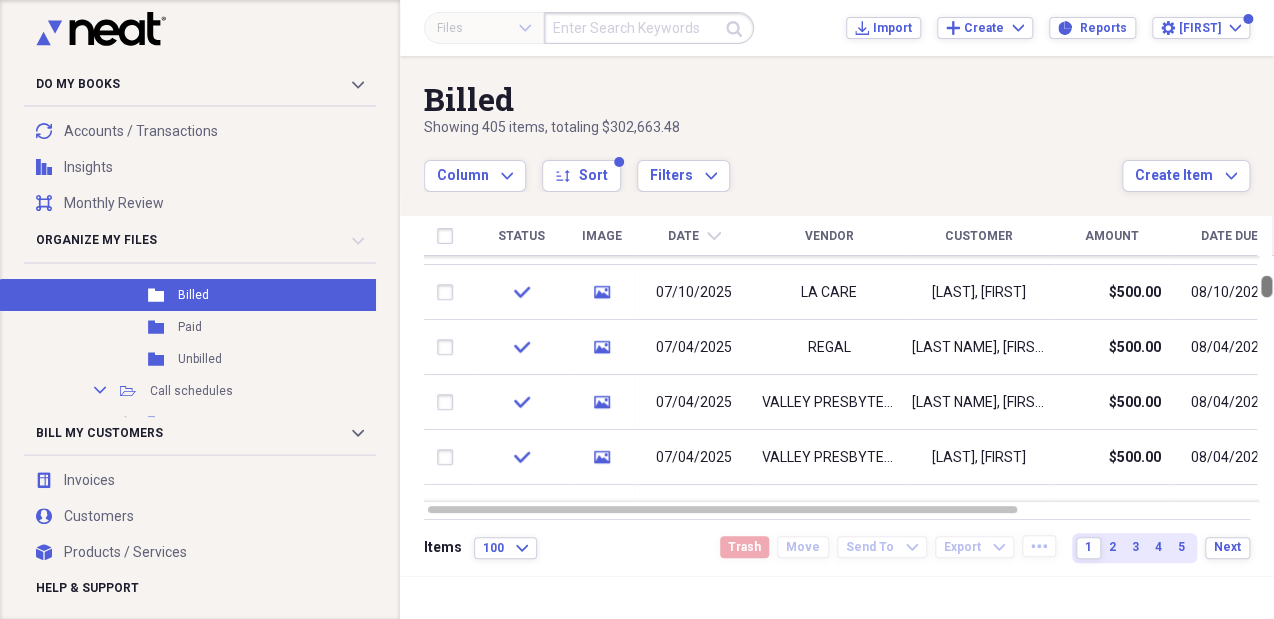 click at bounding box center (1266, 286) 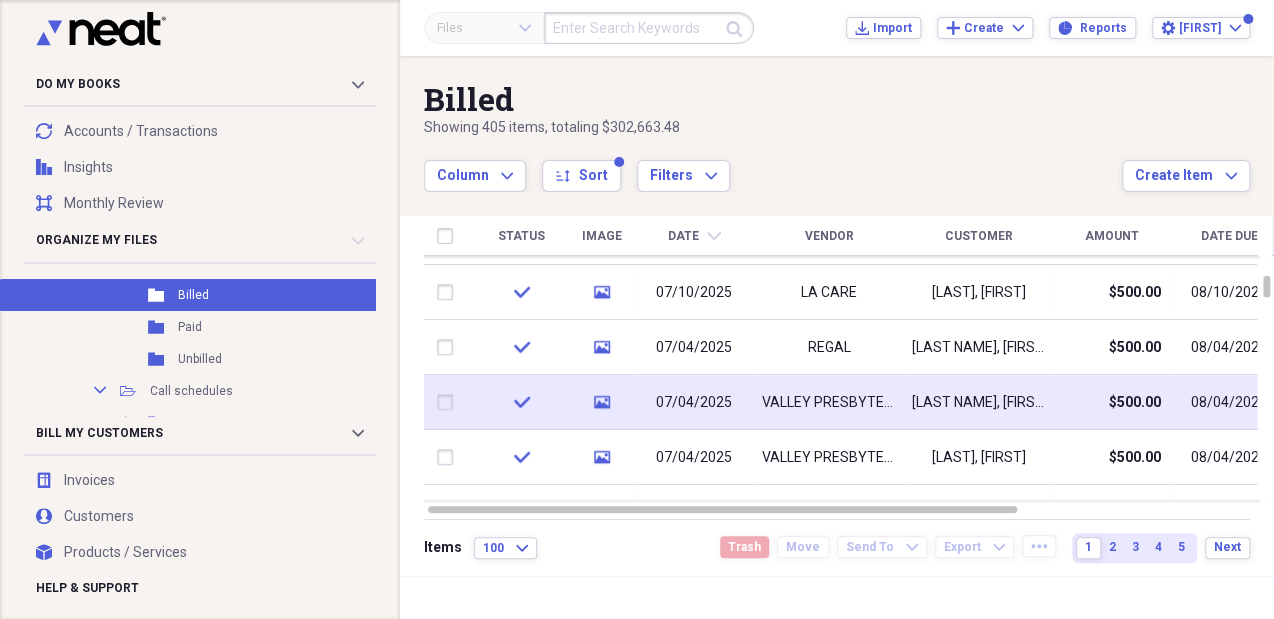 click on "[LAST NAME], [FIRST NAME]" at bounding box center [979, 403] 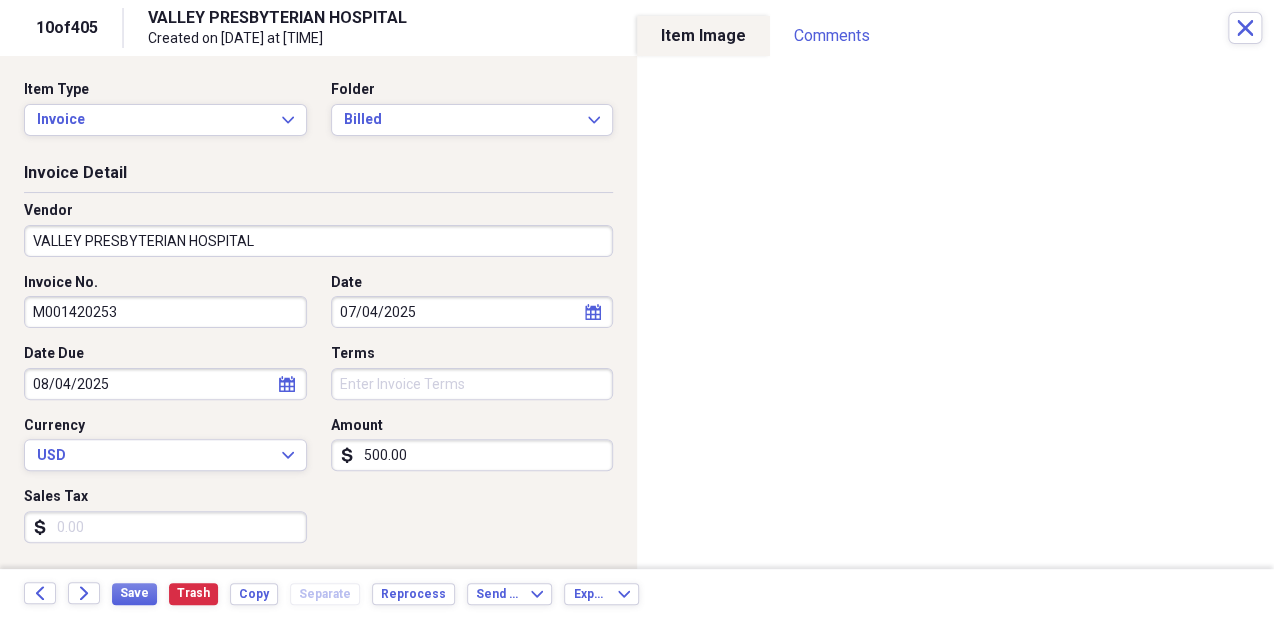 click on "VALLEY PRESBYTERIAN HOSPITAL" at bounding box center (318, 241) 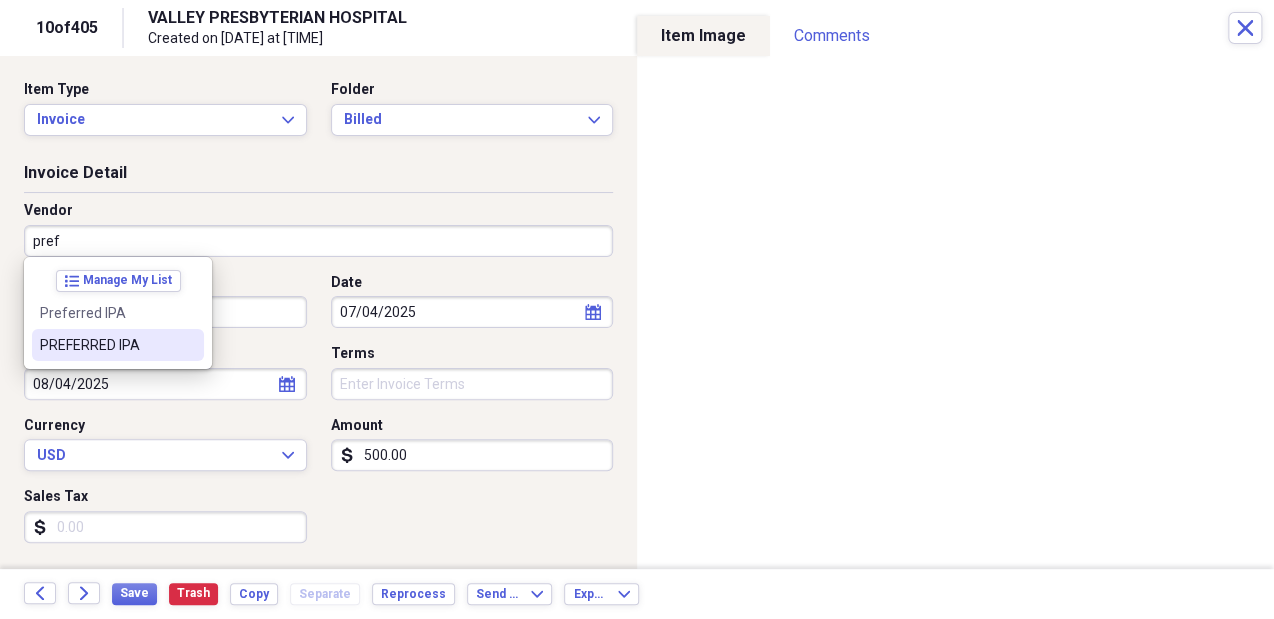 click on "PREFERRED IPA" at bounding box center [106, 345] 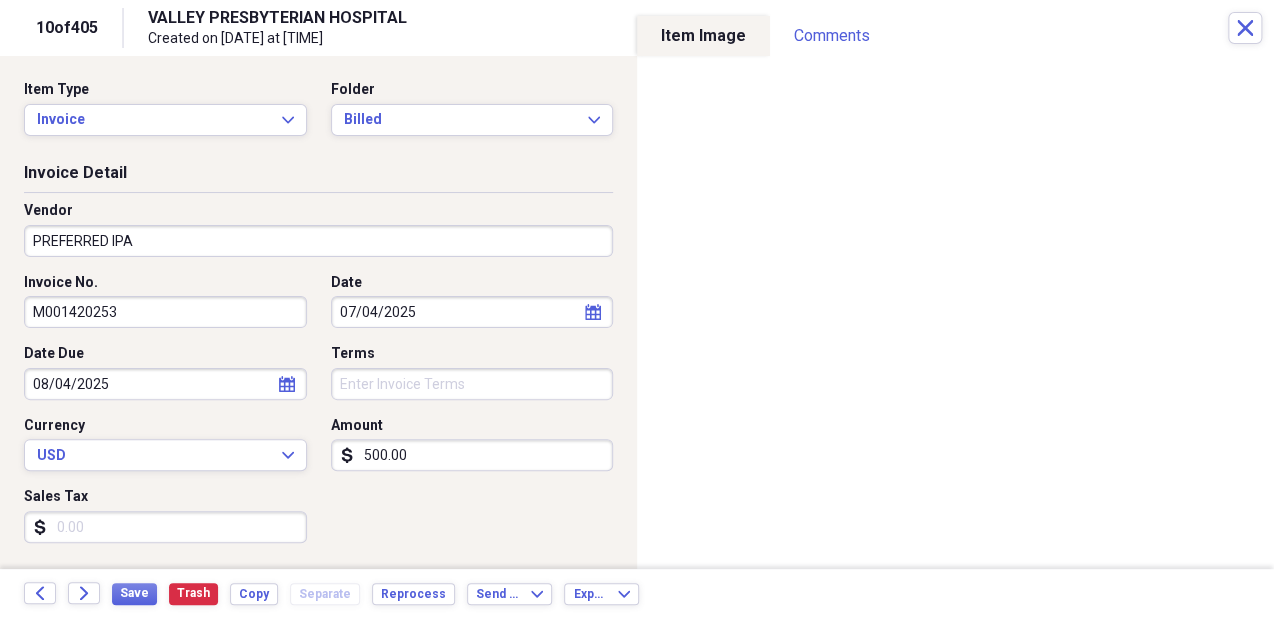 click on "Back Forward Save Trash Copy Separate Reprocess Send To Expand Export Expand" at bounding box center [637, 594] 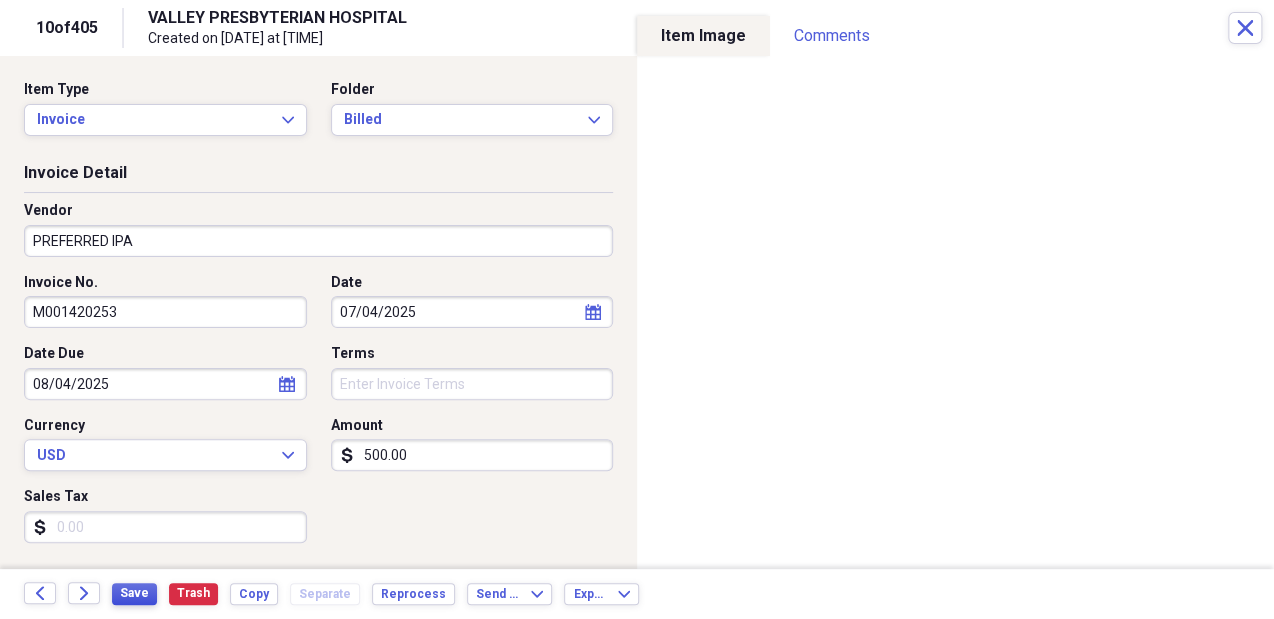 click on "Save" at bounding box center (134, 593) 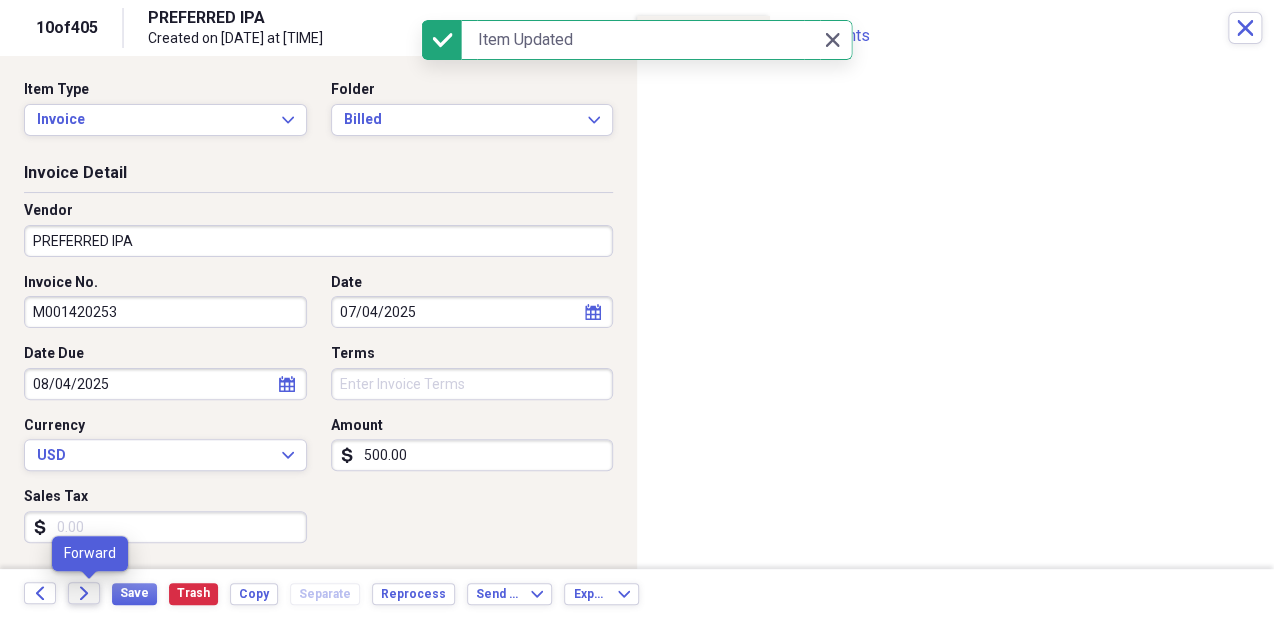 click on "Forward" 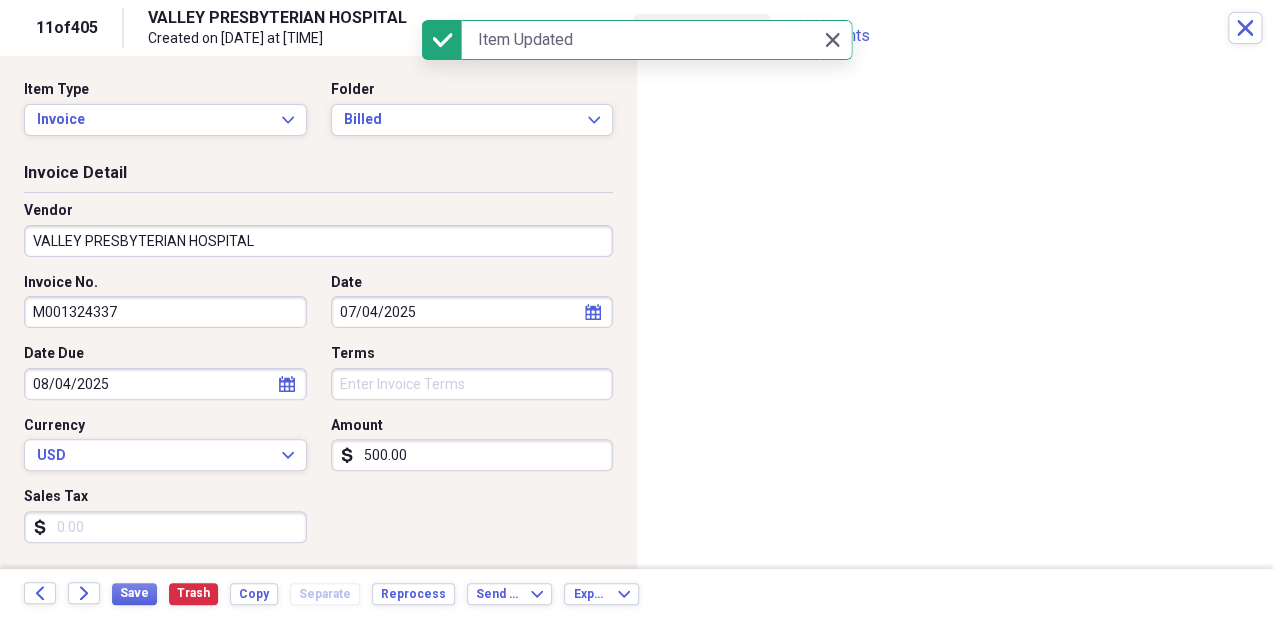 click on "Forward" 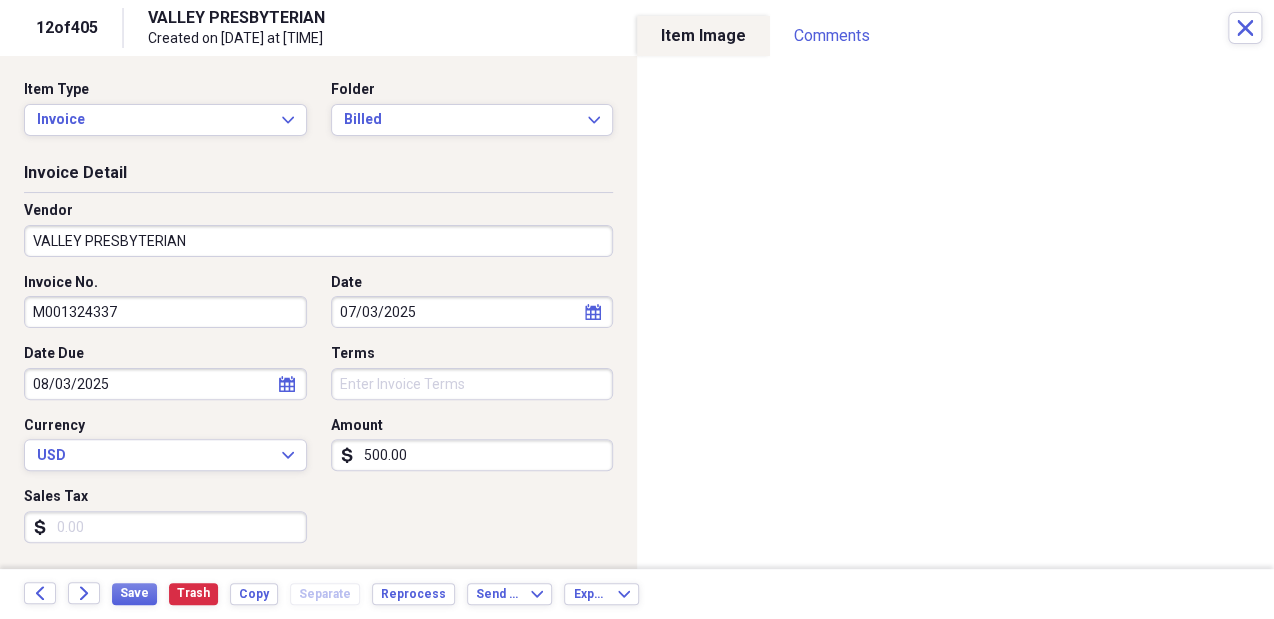 click on "VALLEY PRESBYTERIAN" at bounding box center [318, 241] 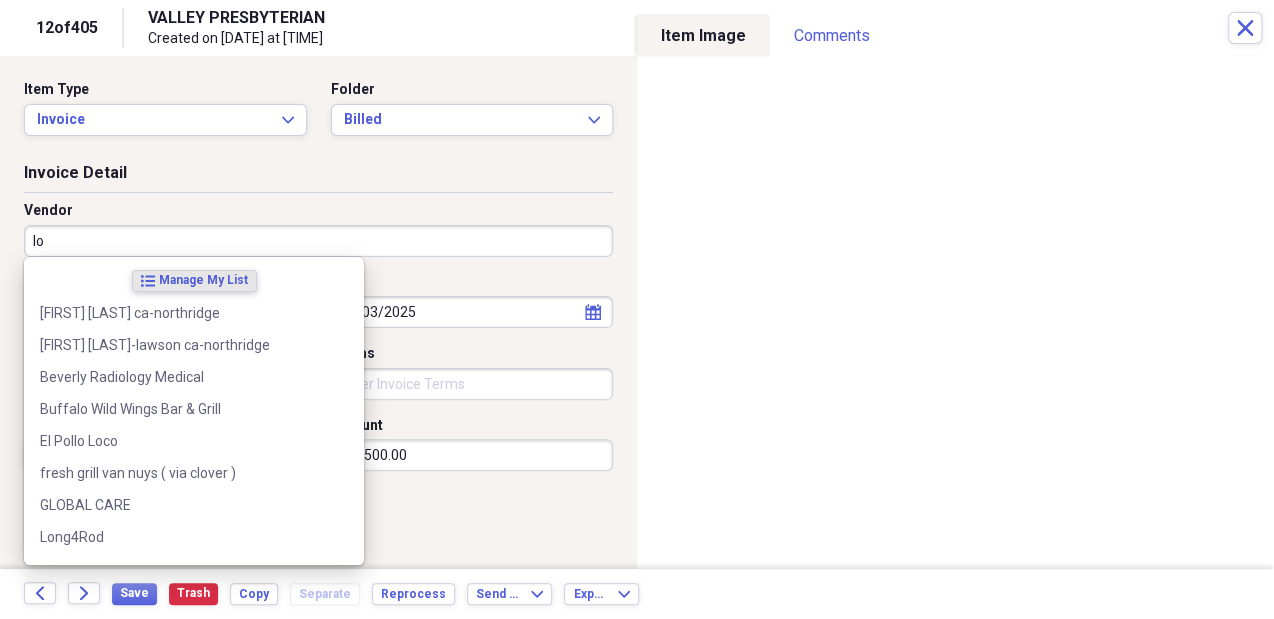 type on "l" 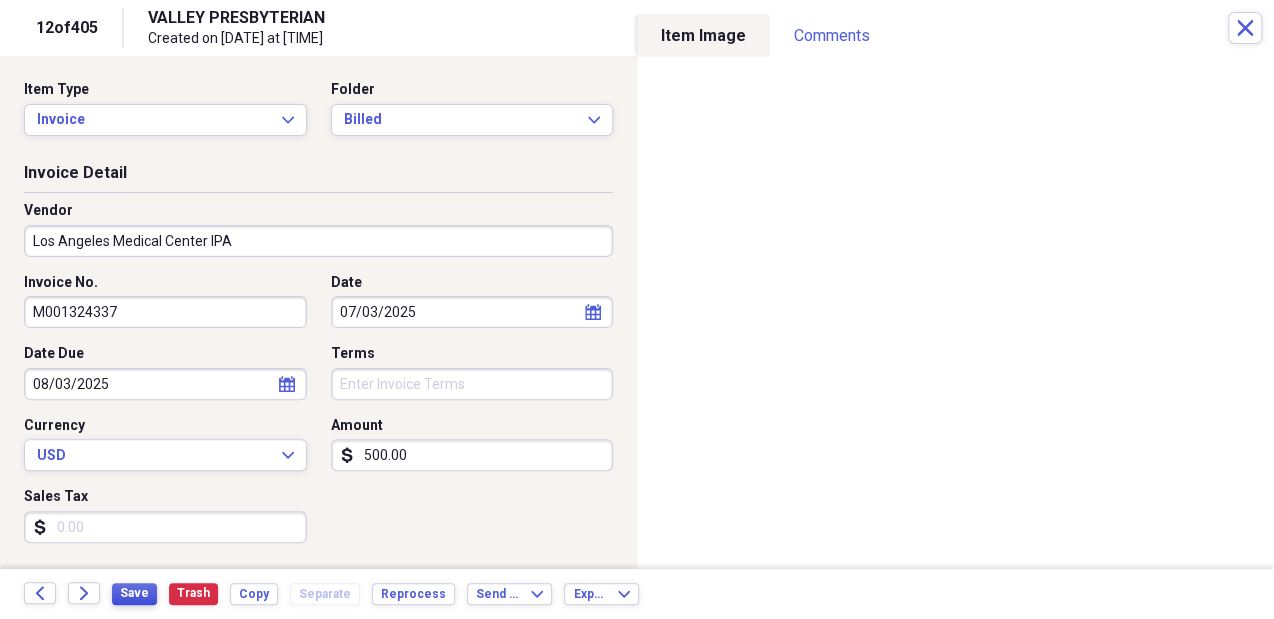 type on "Los Angeles Medical Center IPA" 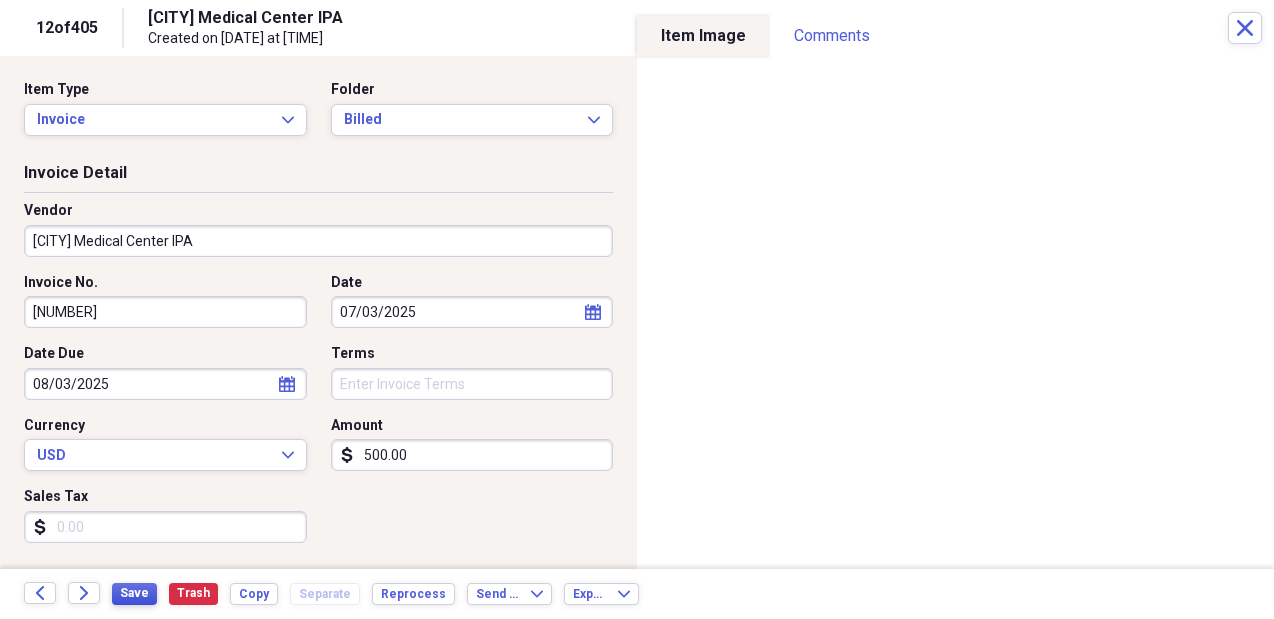 scroll, scrollTop: 0, scrollLeft: 0, axis: both 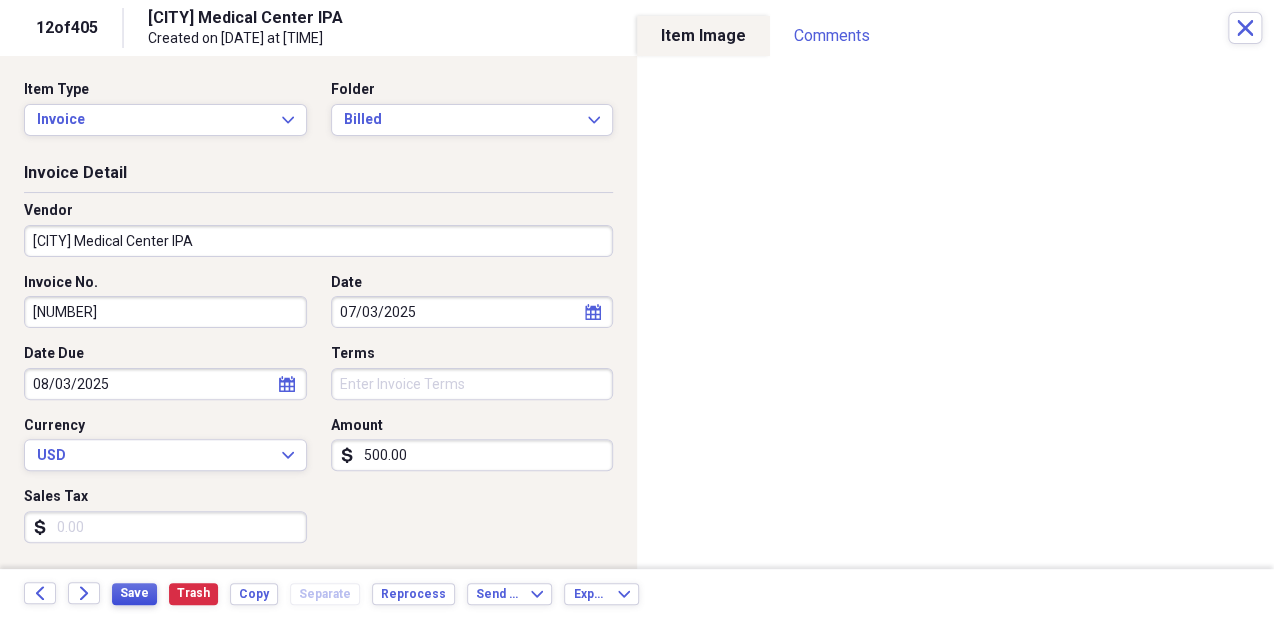 click on "Save" at bounding box center [134, 593] 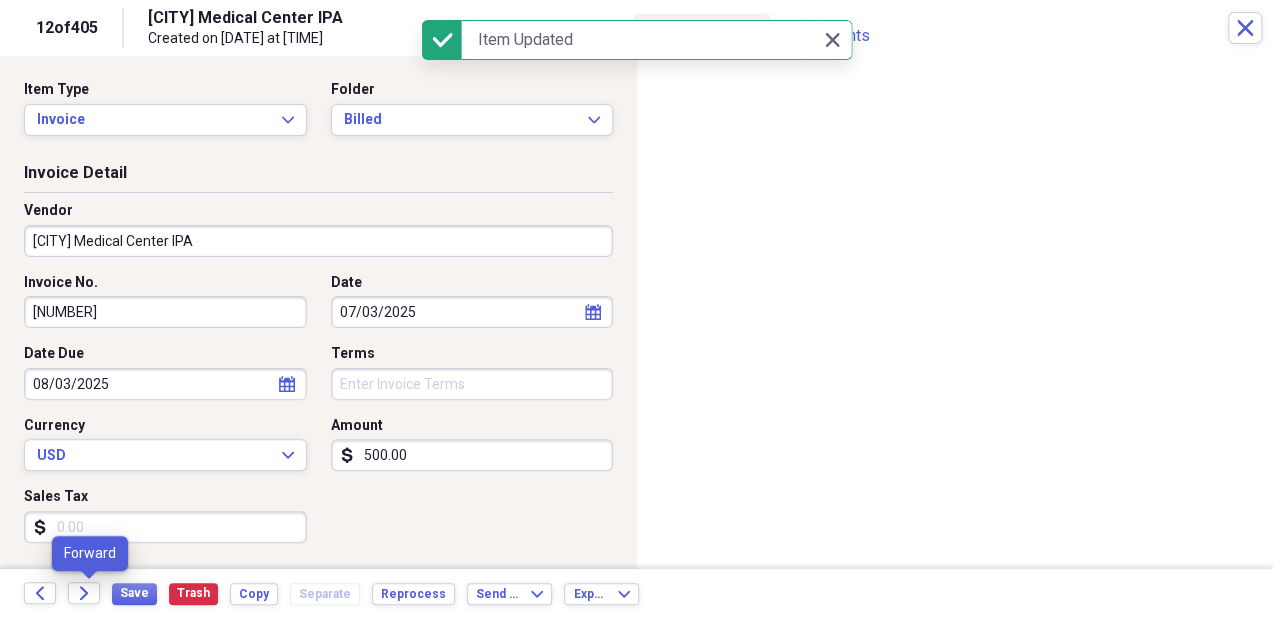 click on "Forward" at bounding box center (90, 594) 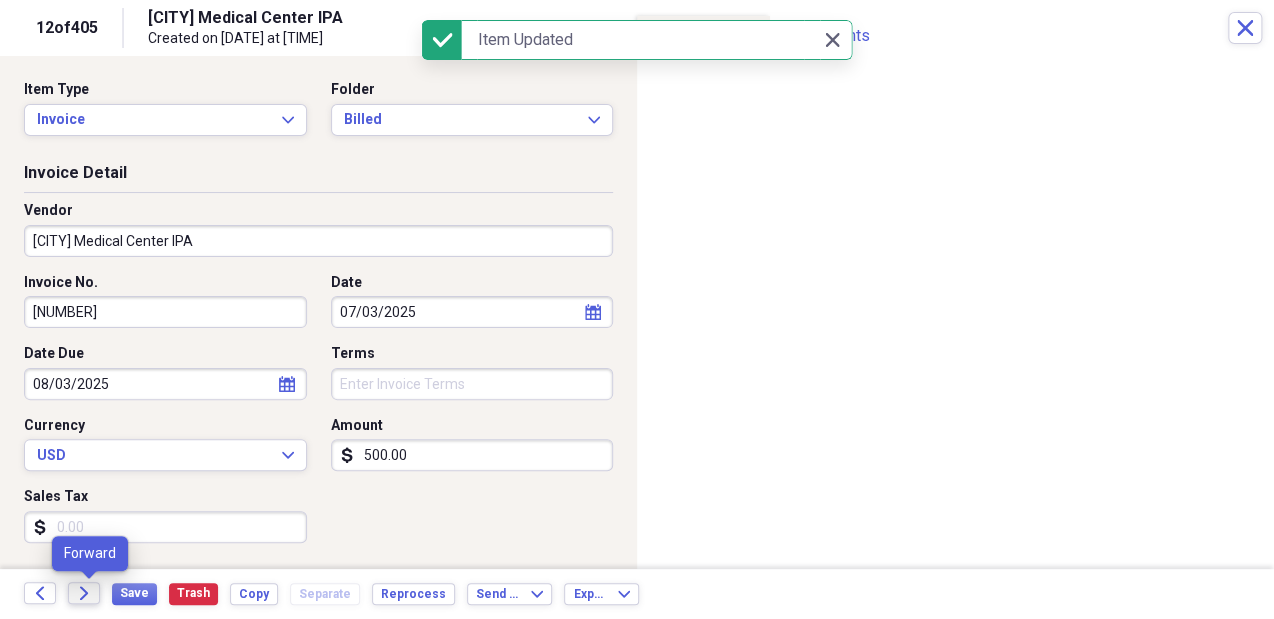click on "Forward" 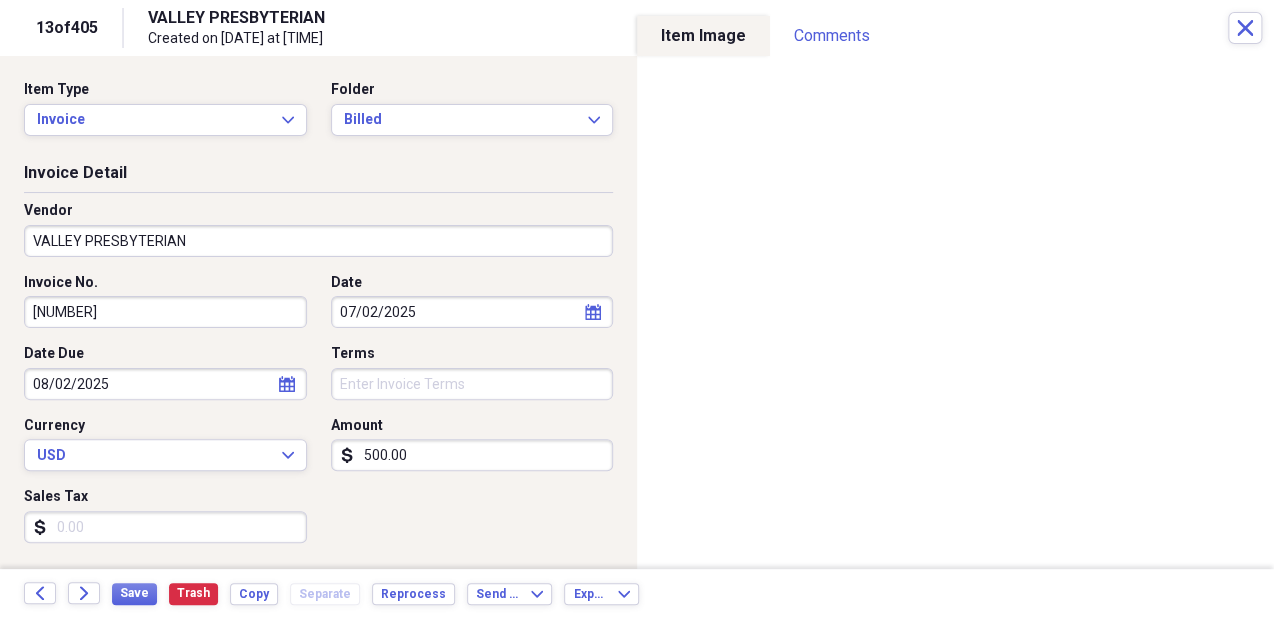 click on "VALLEY PRESBYTERIAN" at bounding box center (318, 241) 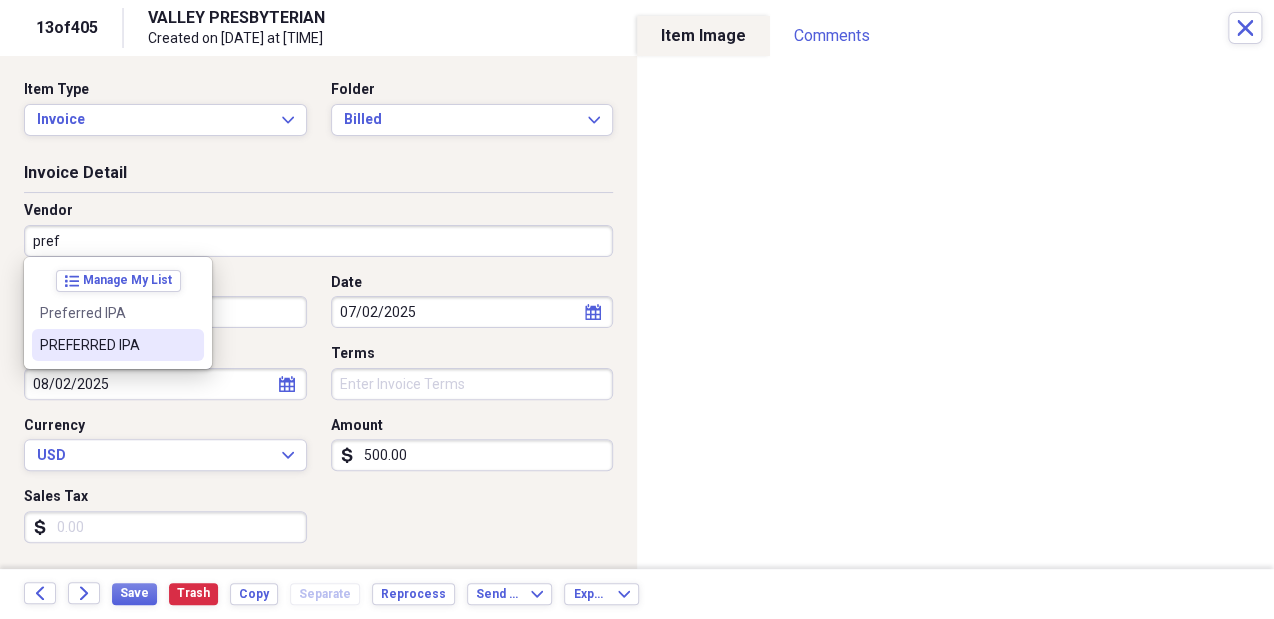 click on "PREFERRED IPA" at bounding box center [118, 345] 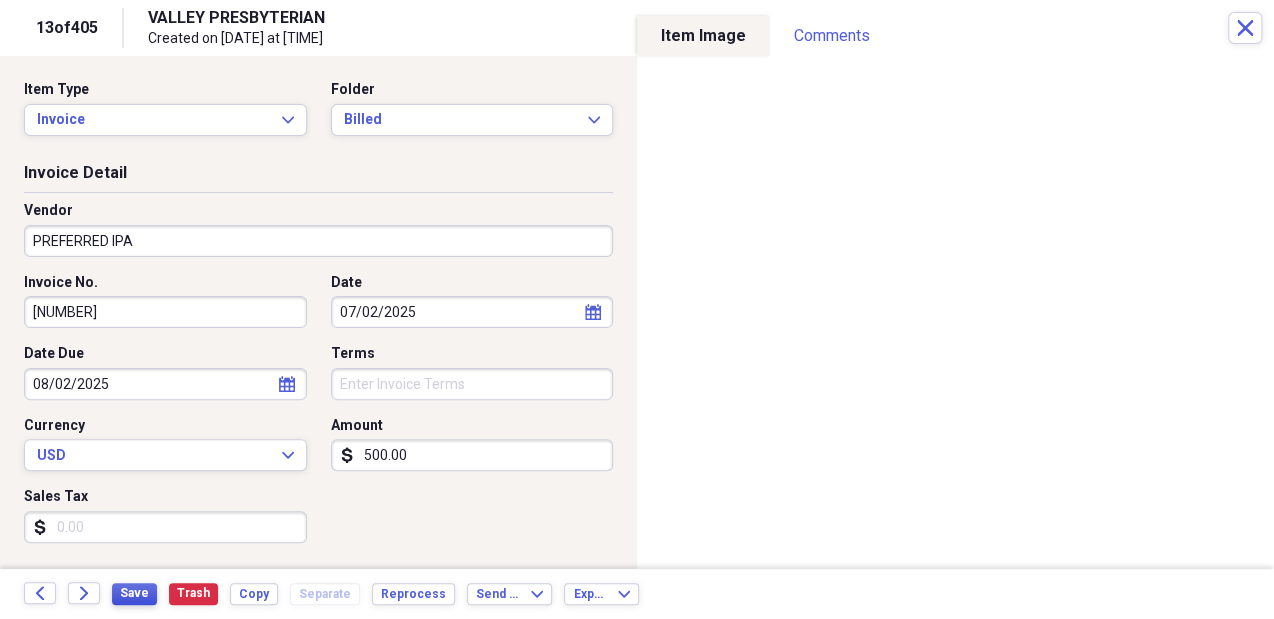 click on "Save" at bounding box center [134, 593] 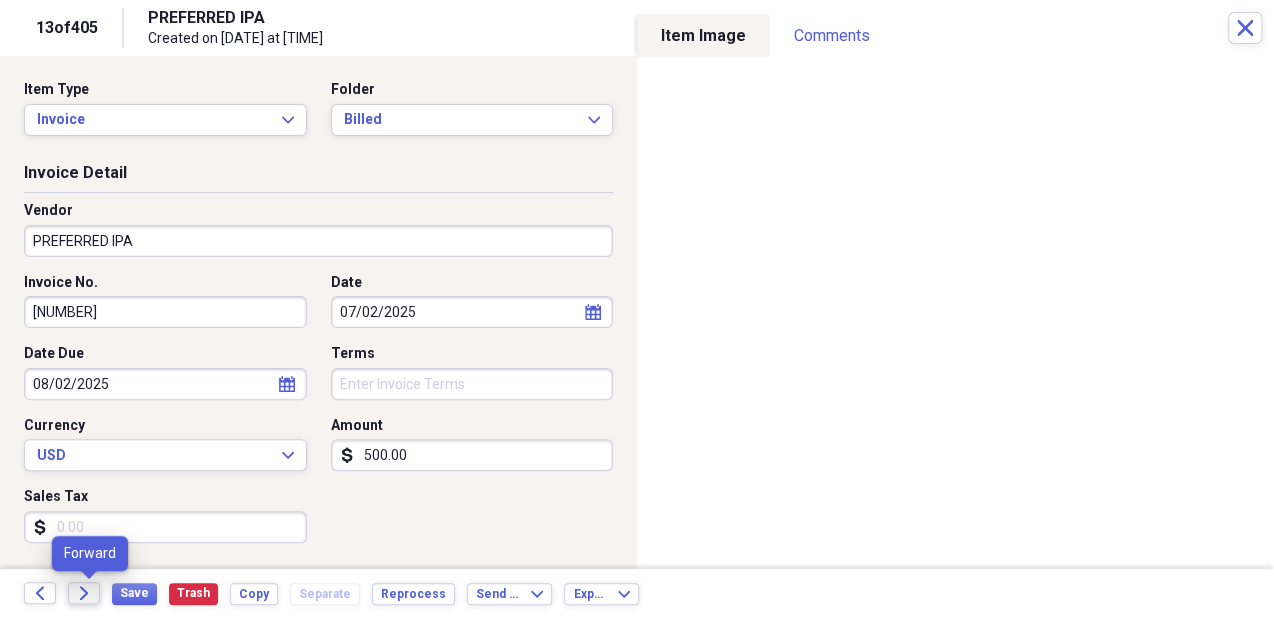 click on "Forward" 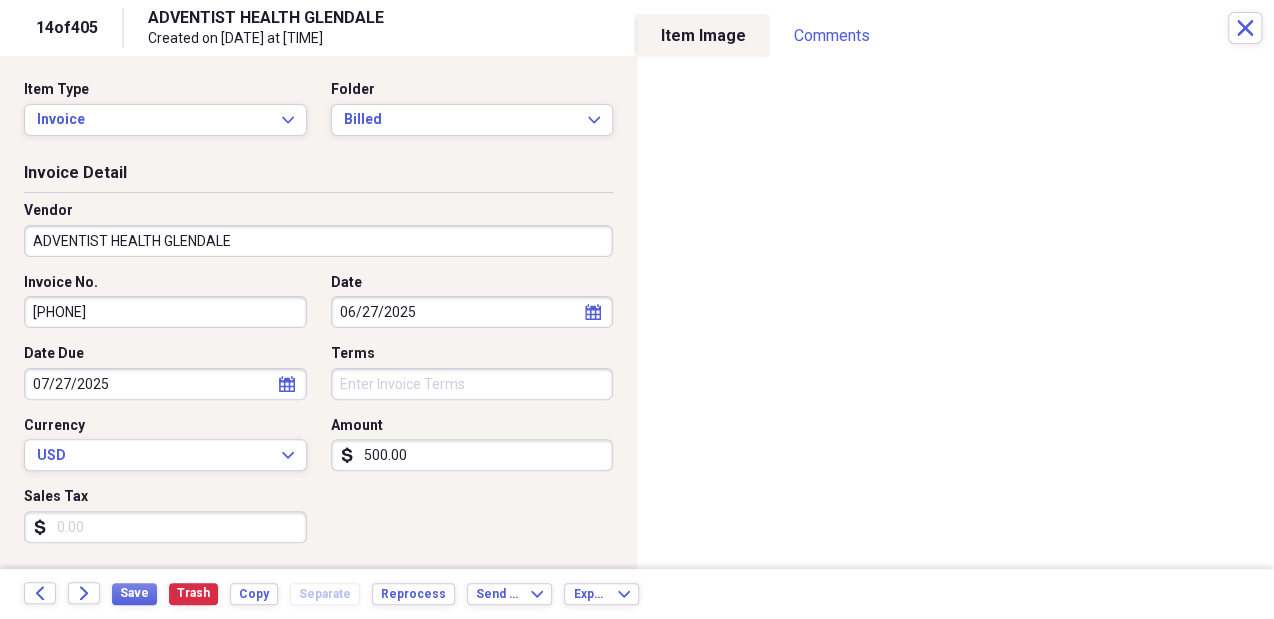 click on "ADVENTIST HEALTH GLENDALE" at bounding box center [318, 241] 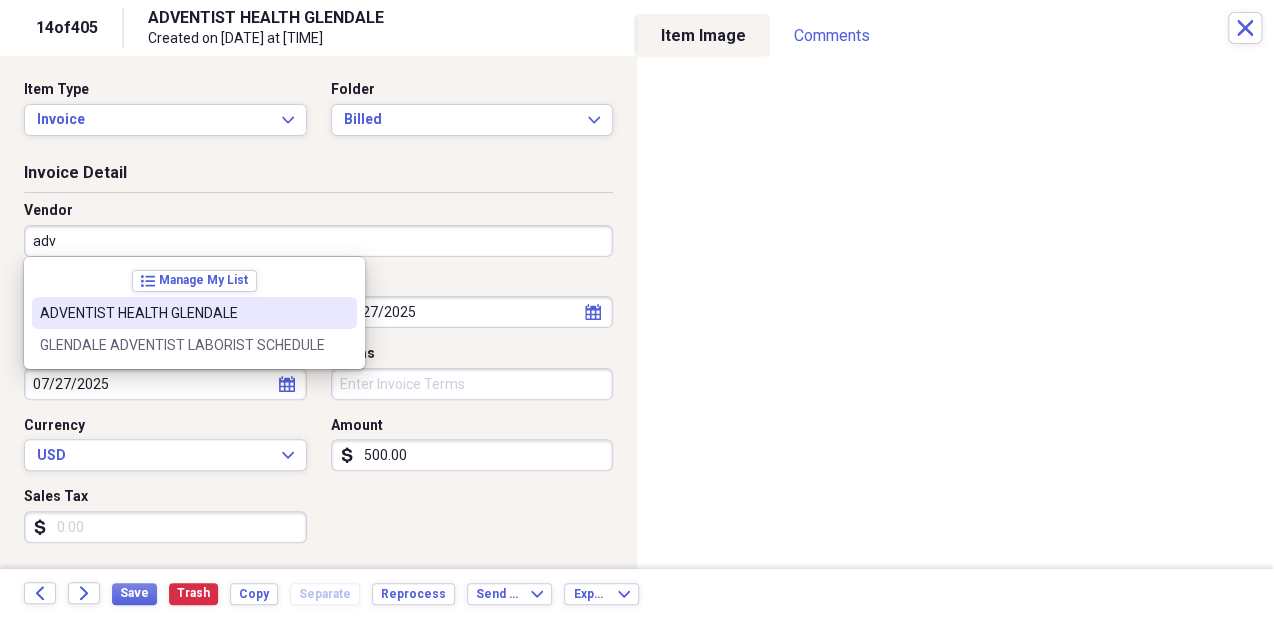 click on "ADVENTIST HEALTH GLENDALE" at bounding box center [182, 313] 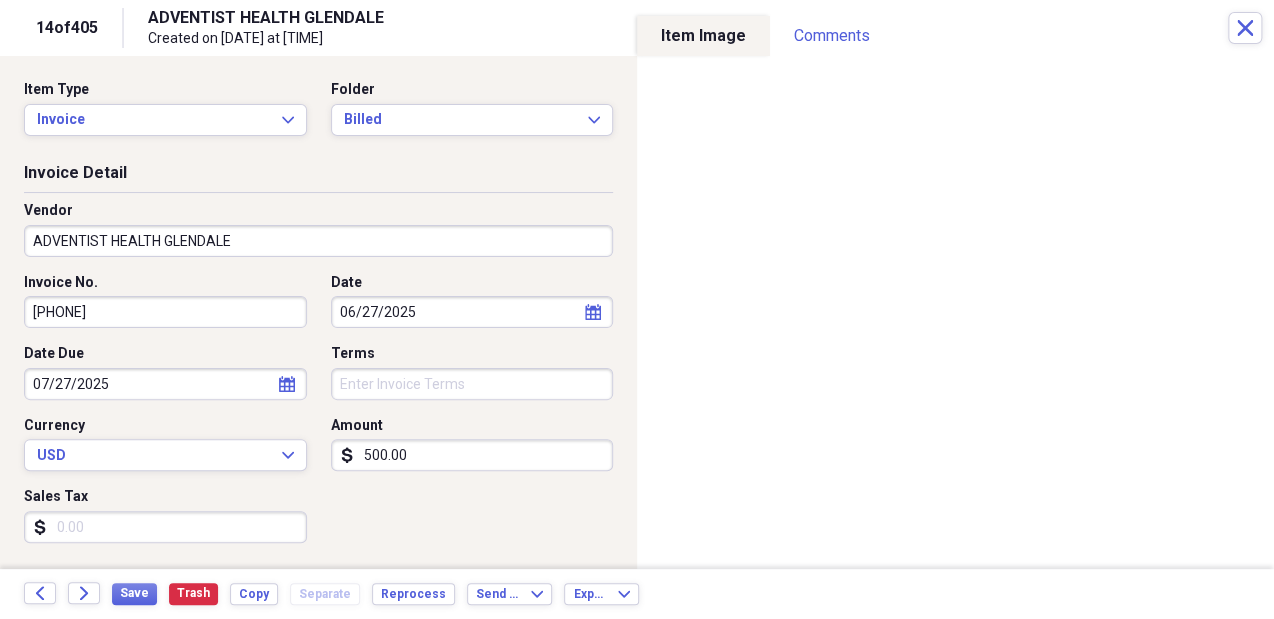 drag, startPoint x: 164, startPoint y: 239, endPoint x: 396, endPoint y: 240, distance: 232.00215 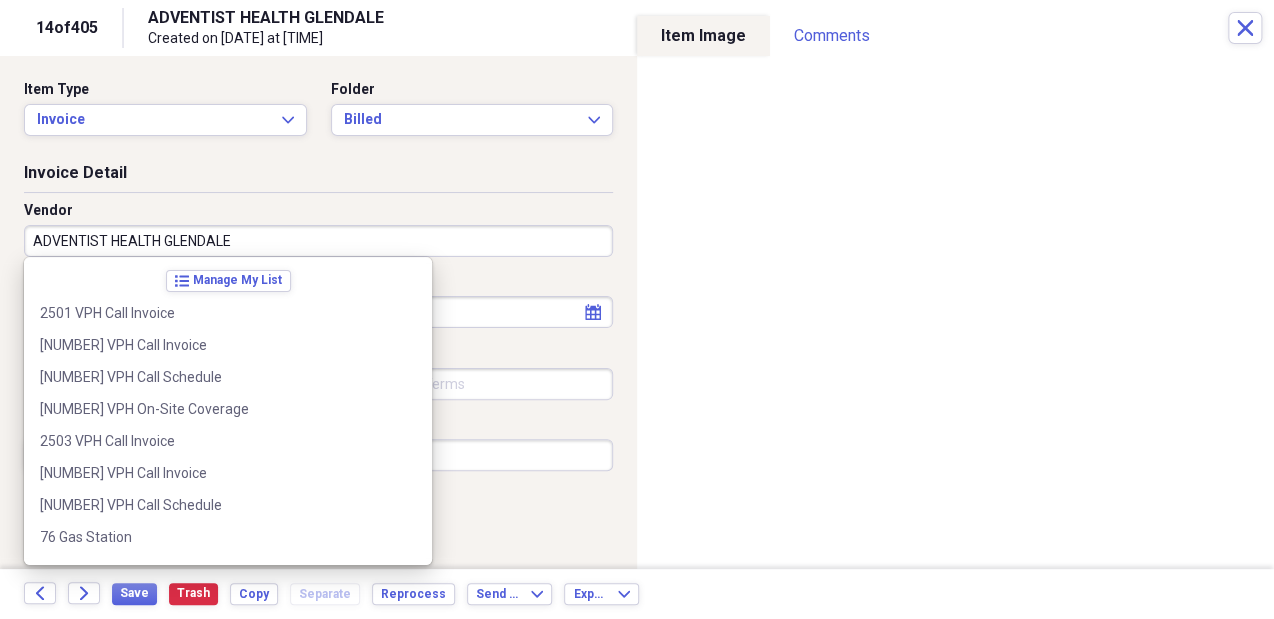 scroll, scrollTop: 124, scrollLeft: 0, axis: vertical 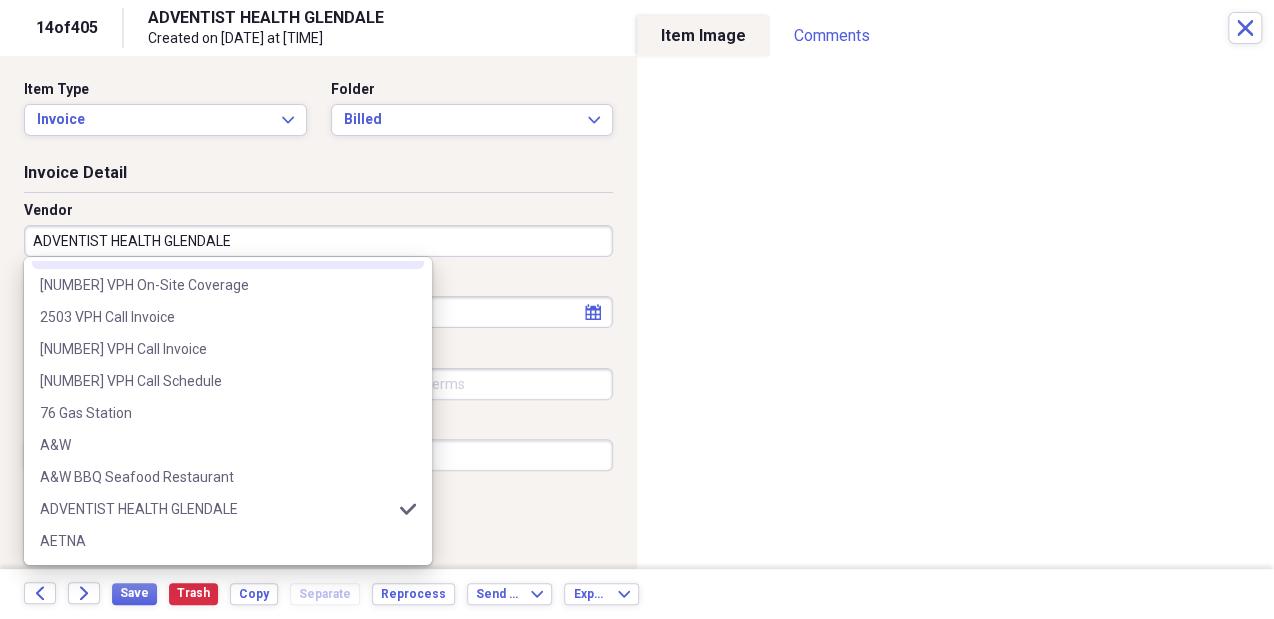 click on "ADVENTIST HEALTH GLENDALE" at bounding box center [318, 241] 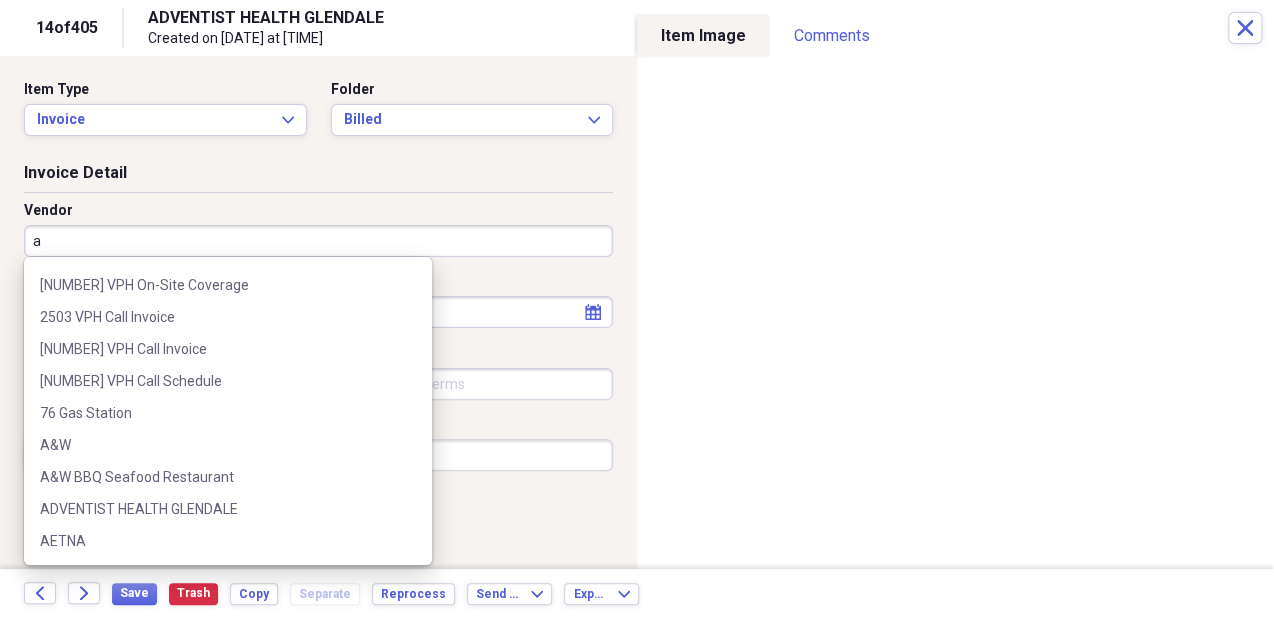 scroll, scrollTop: 0, scrollLeft: 0, axis: both 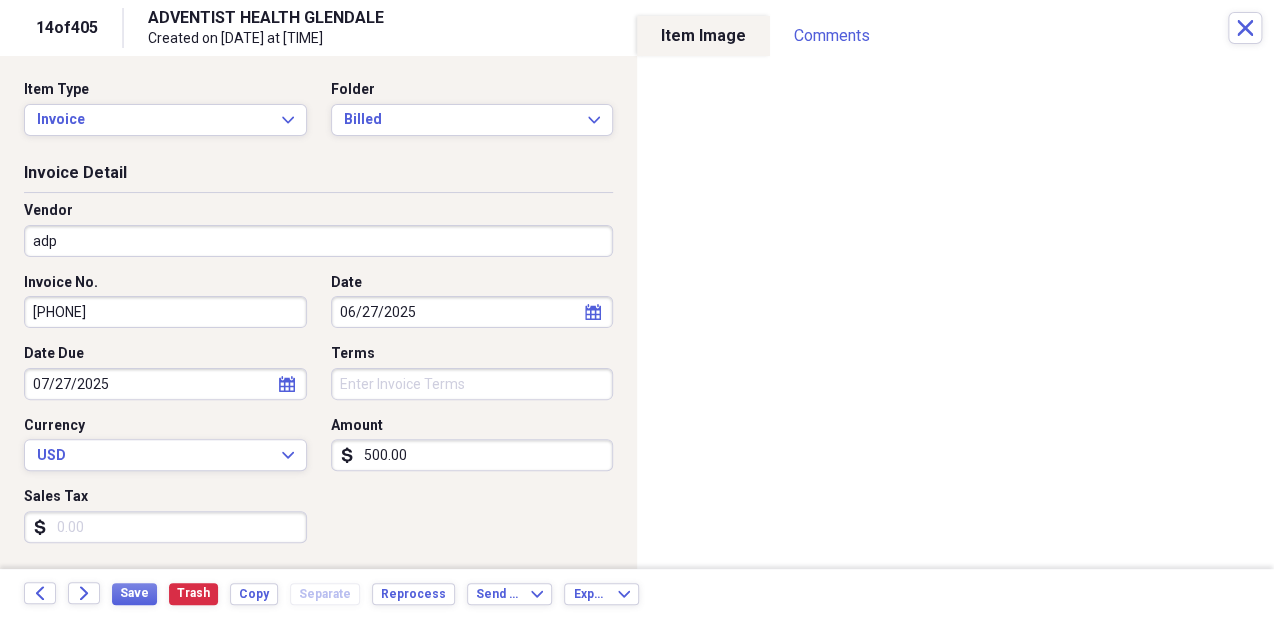 drag, startPoint x: 80, startPoint y: 240, endPoint x: 4, endPoint y: 232, distance: 76.41989 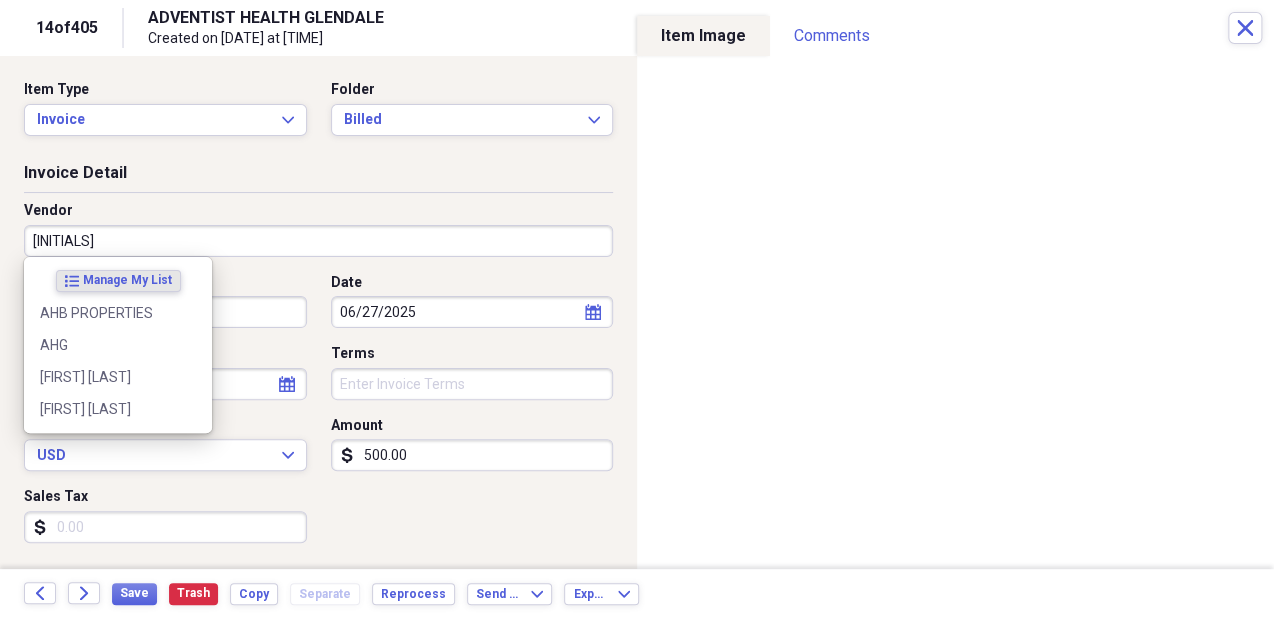 type on "a" 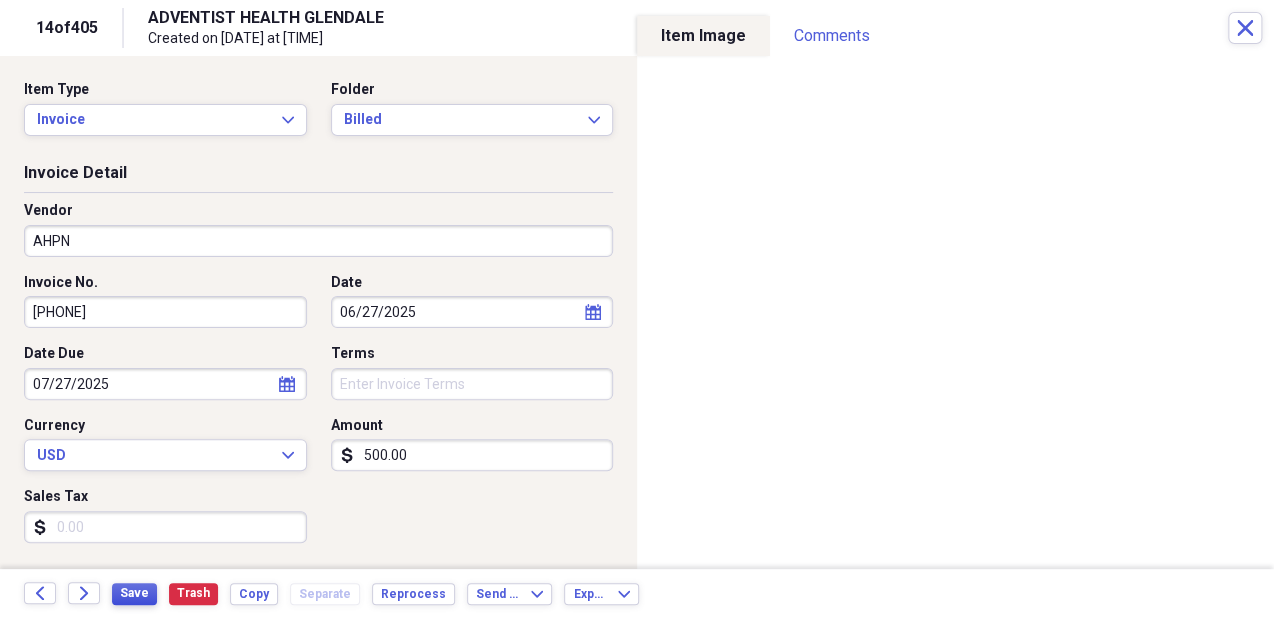 type on "AHPN" 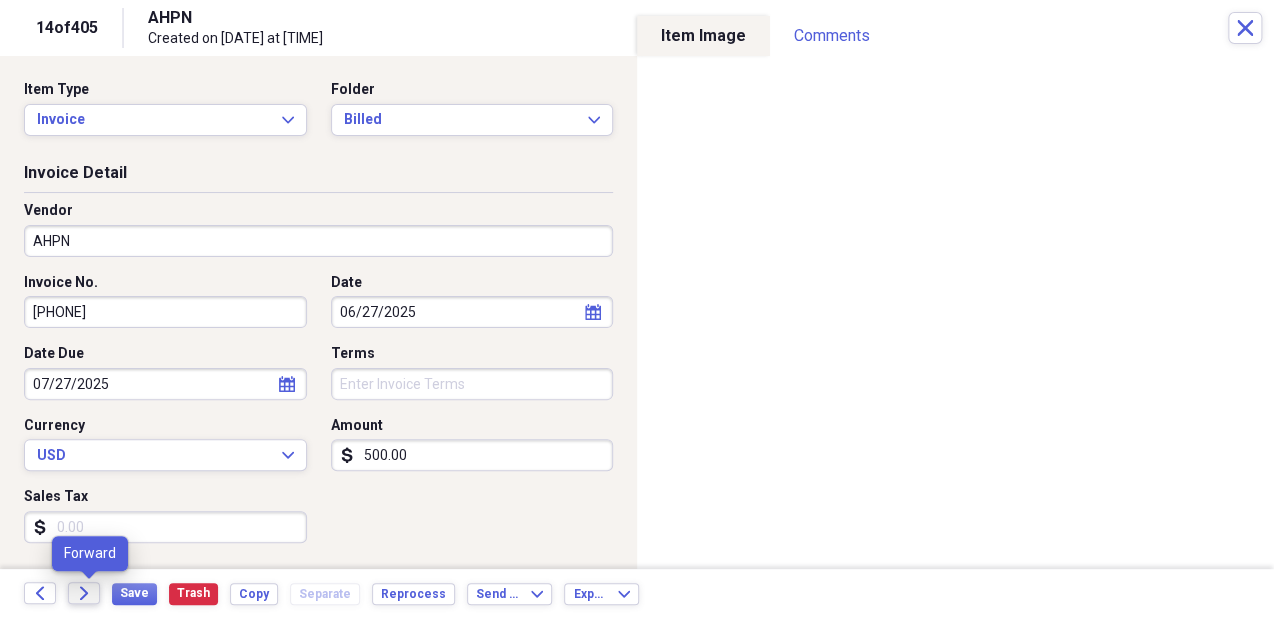 click 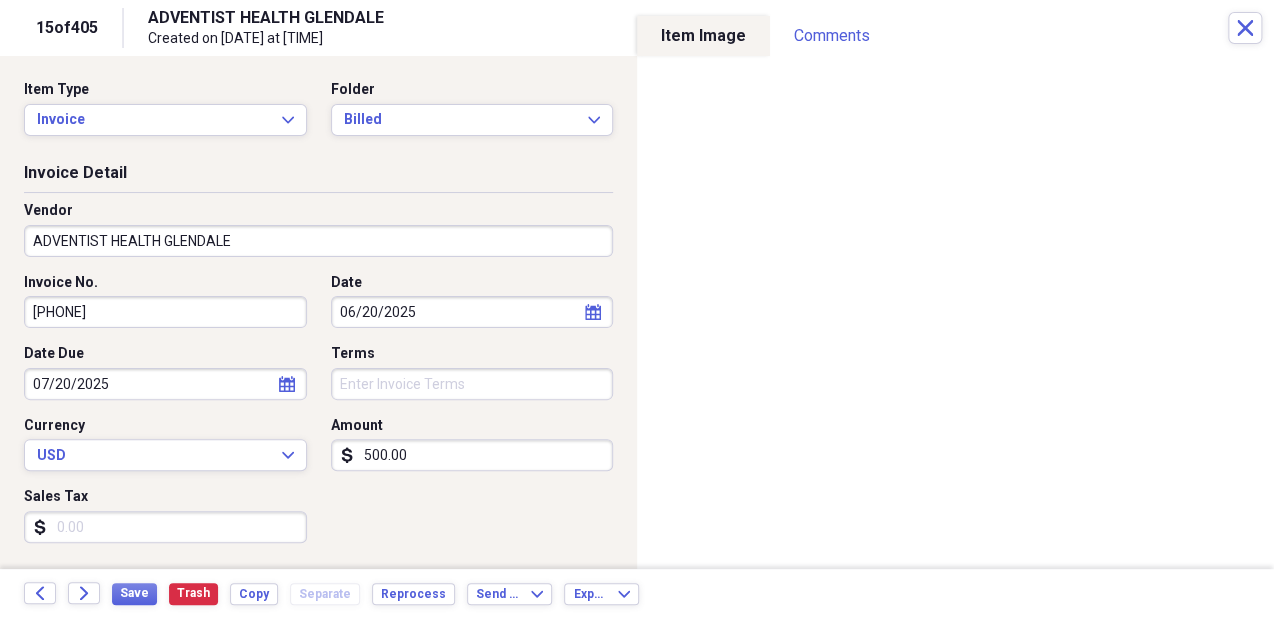 click on "ADVENTIST HEALTH GLENDALE" at bounding box center [318, 241] 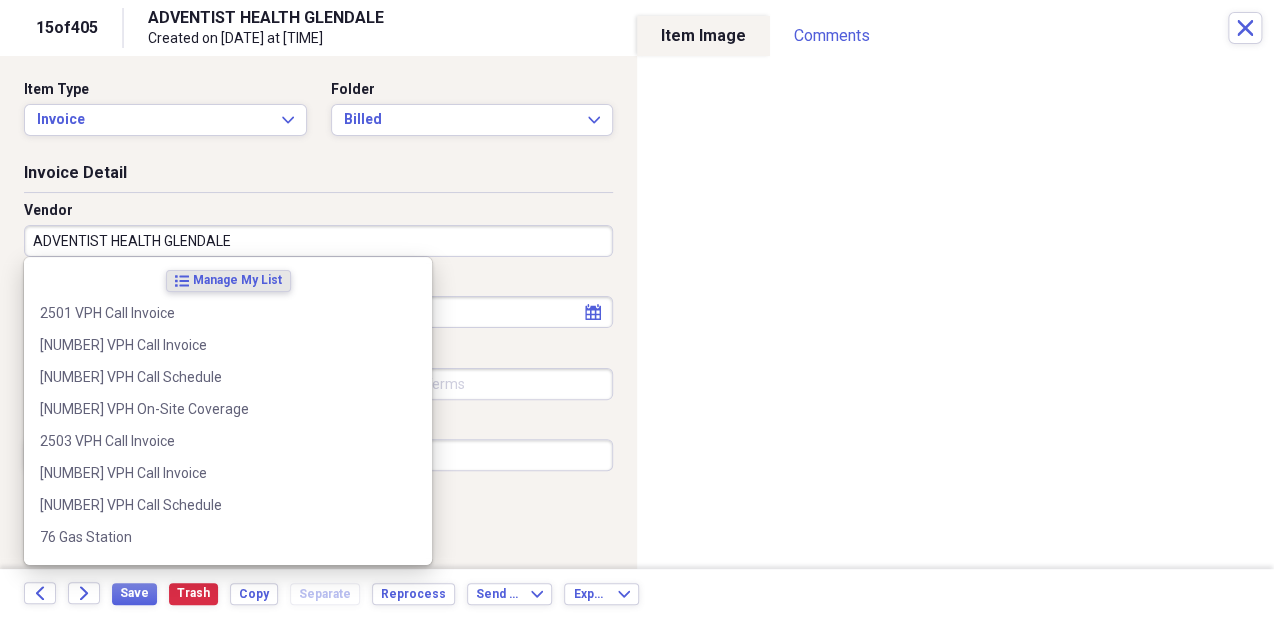 type on "l" 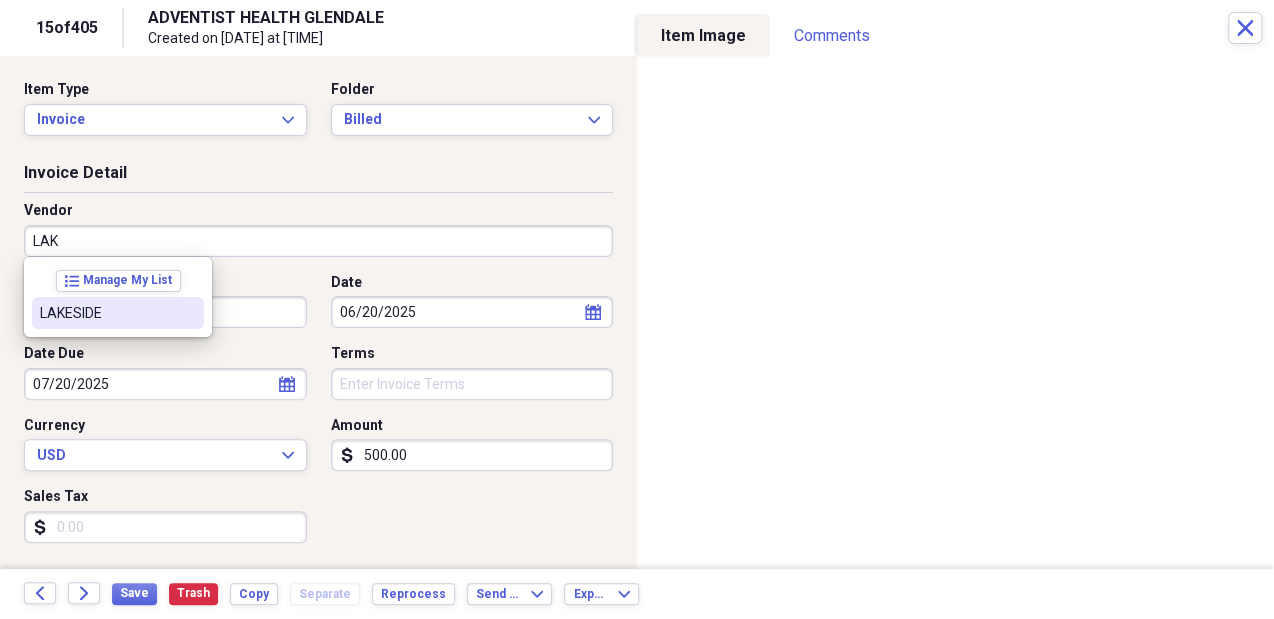click on "LAKESIDE" at bounding box center [106, 313] 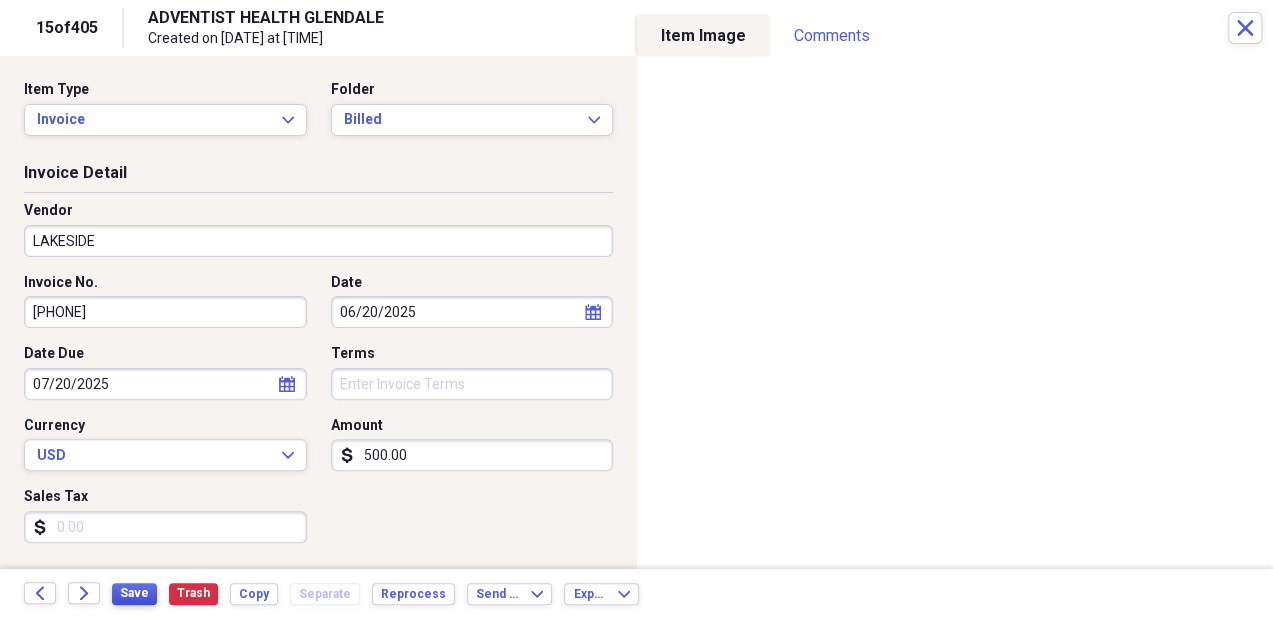 click on "Save" at bounding box center (134, 593) 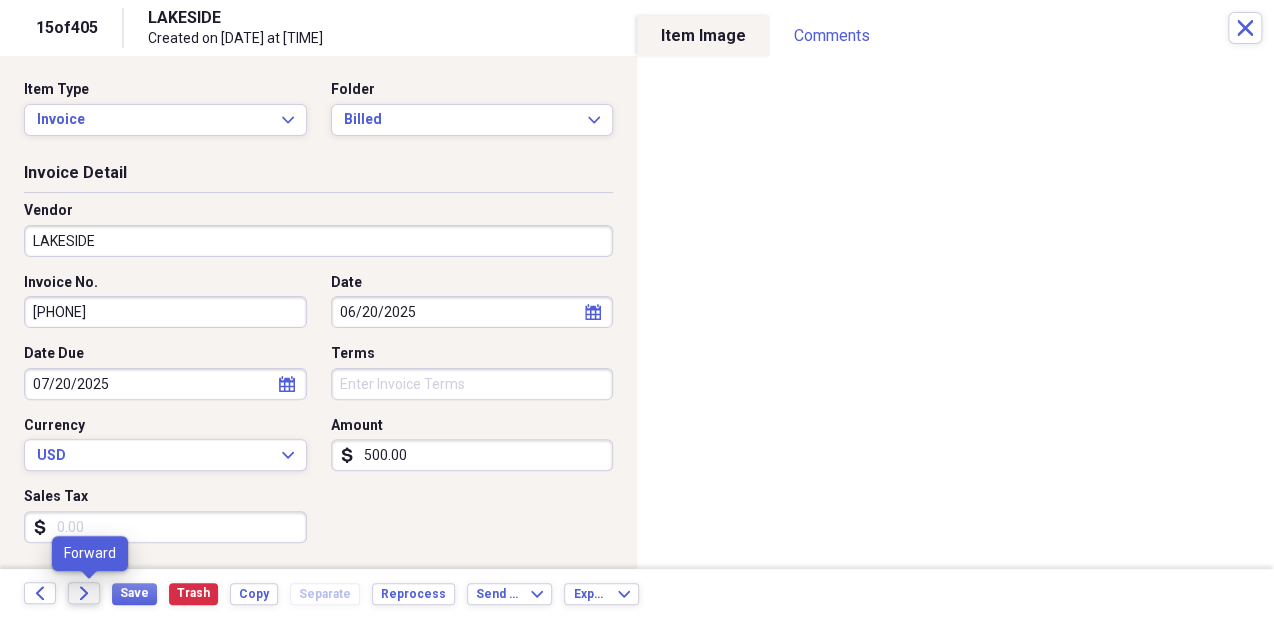 click on "Forward" at bounding box center (84, 593) 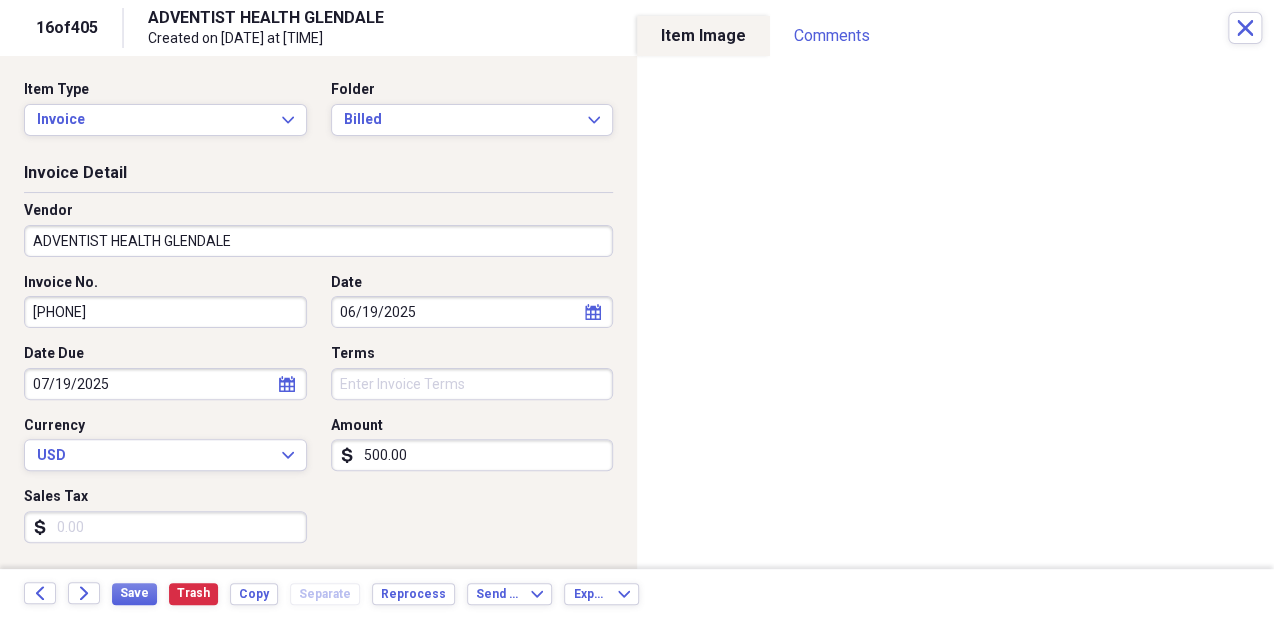 click on "ADVENTIST HEALTH GLENDALE" at bounding box center (318, 241) 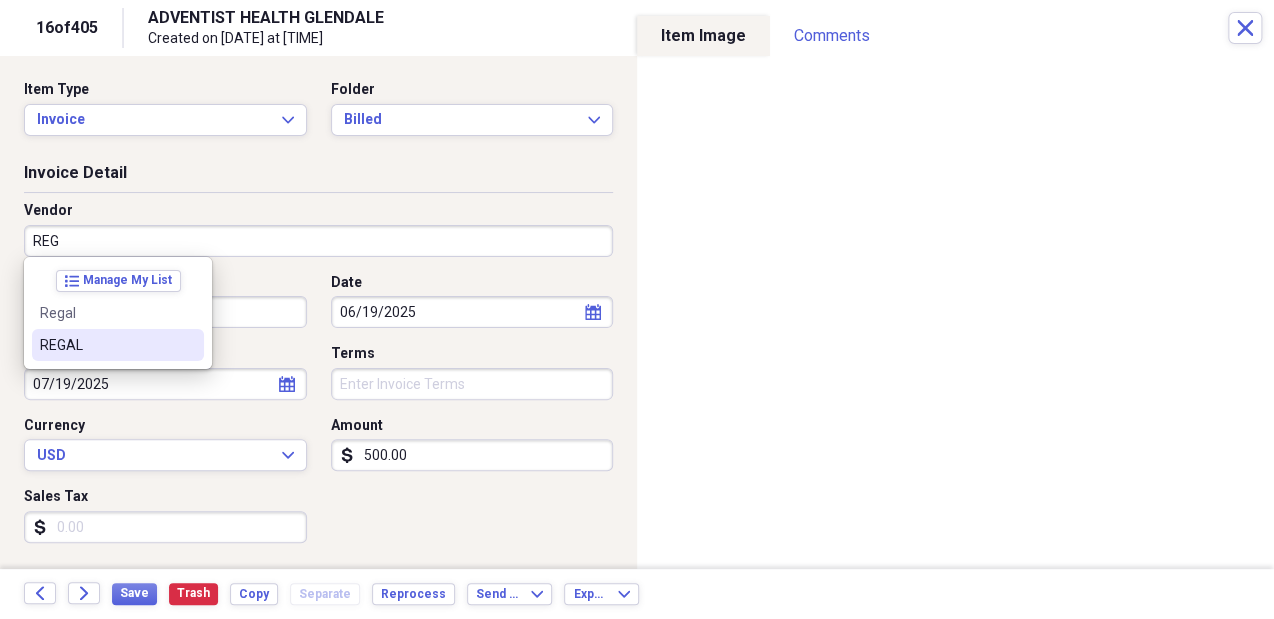 click on "REGAL" at bounding box center (118, 345) 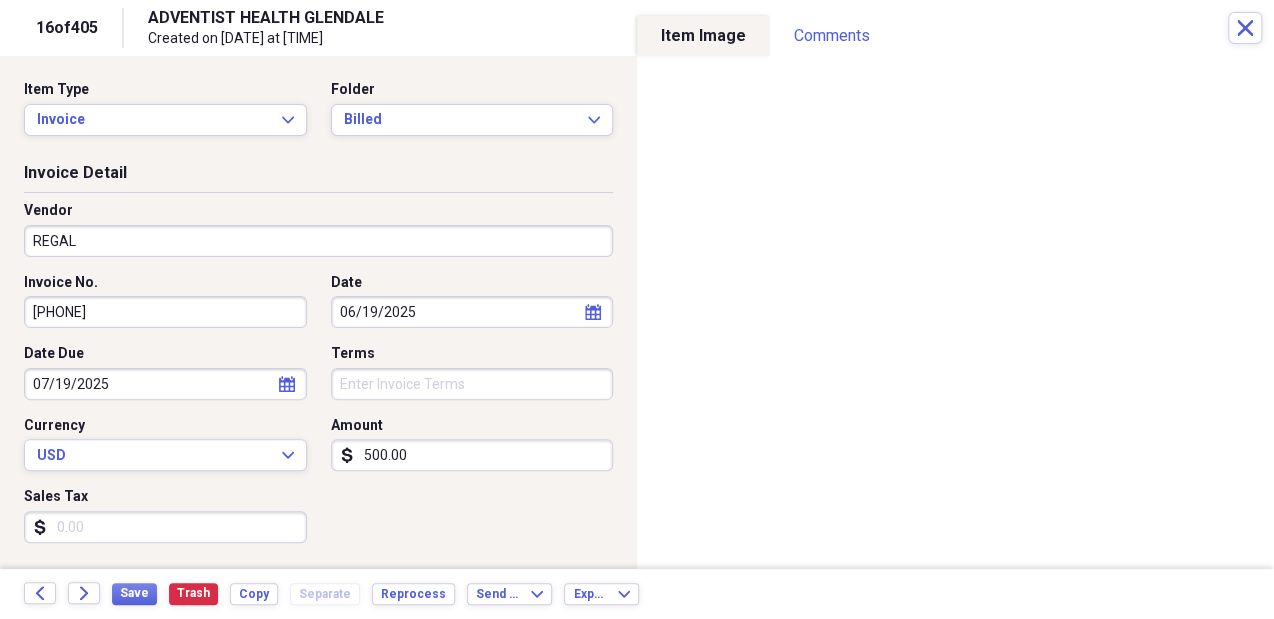 type on "Insurance Billing" 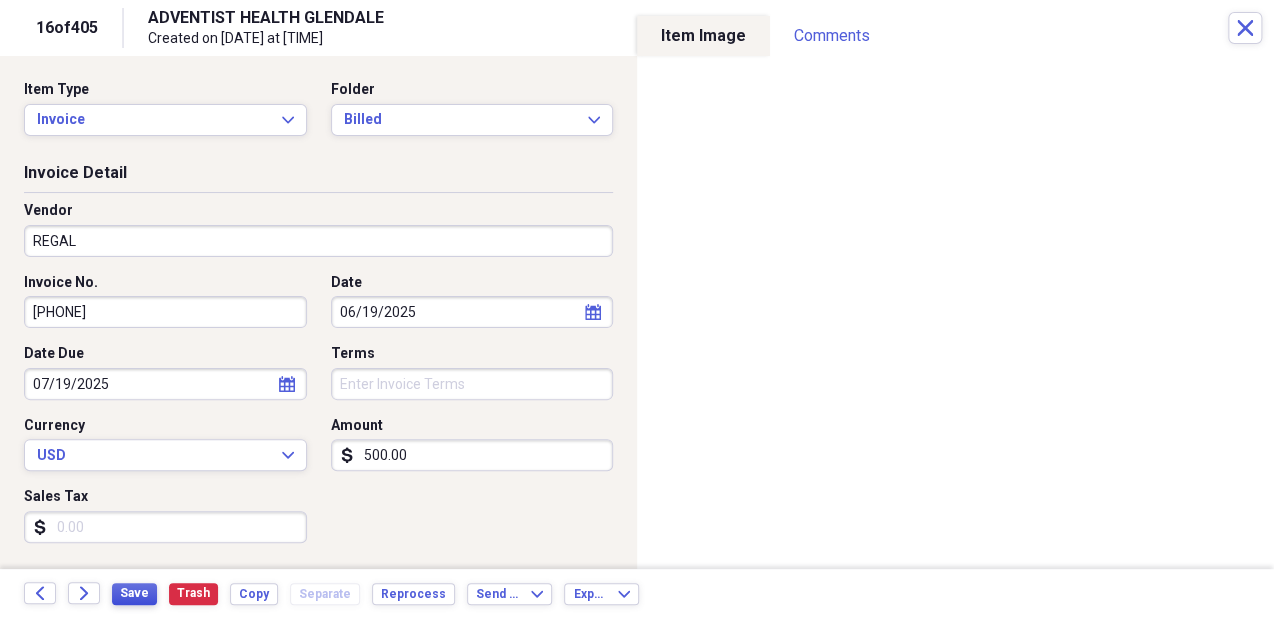 click on "Save" at bounding box center (134, 593) 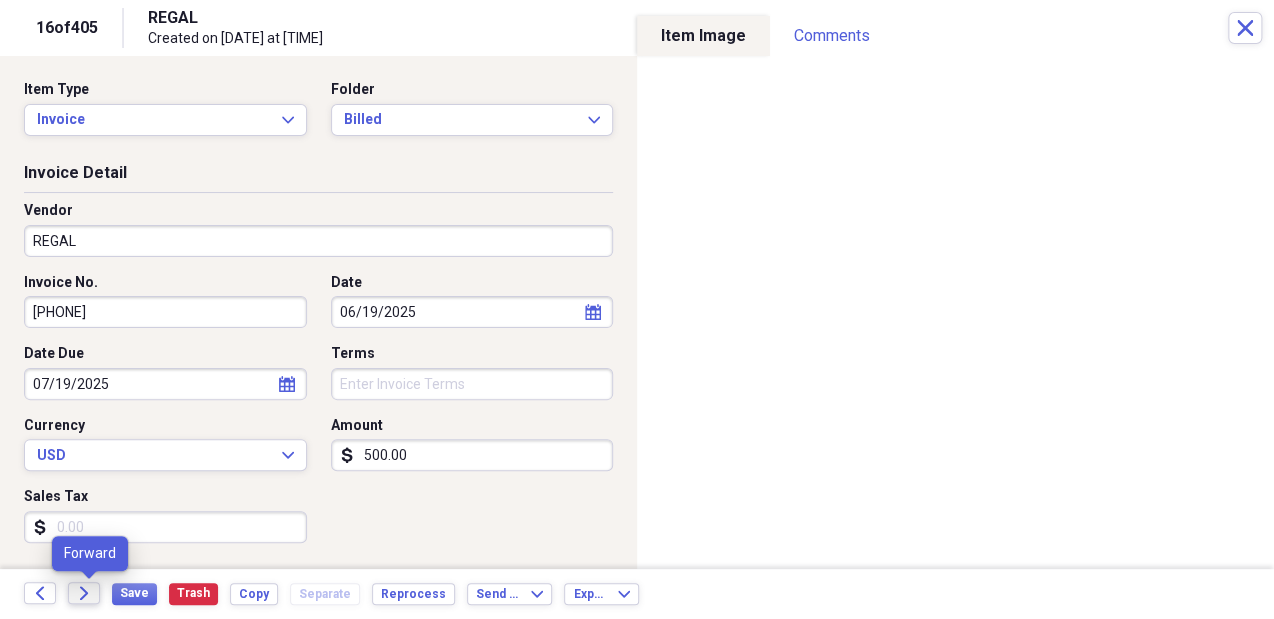 click on "Forward" at bounding box center [84, 593] 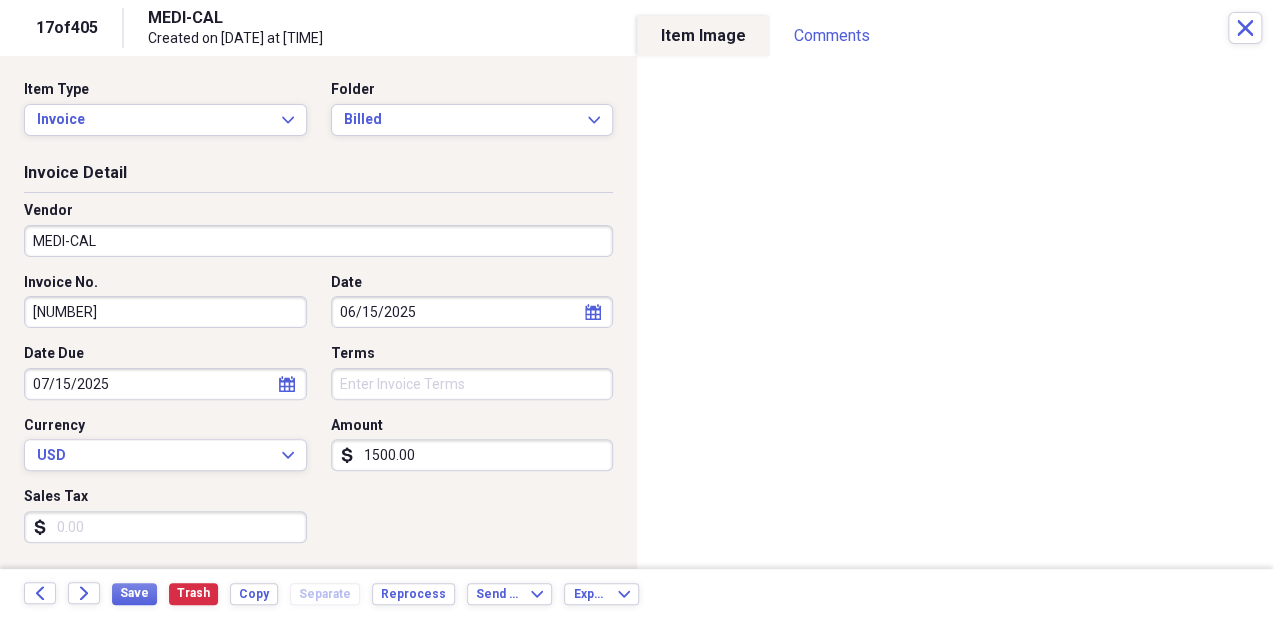 click on "Currency" at bounding box center (165, 426) 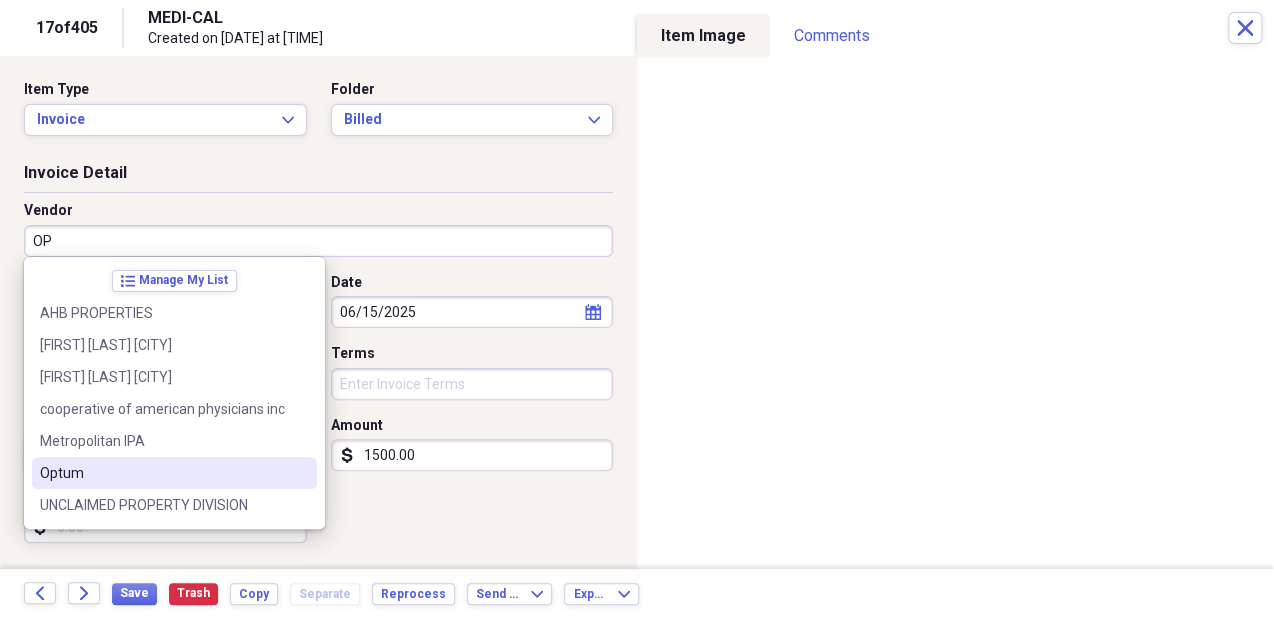 click on "Optum" at bounding box center (162, 473) 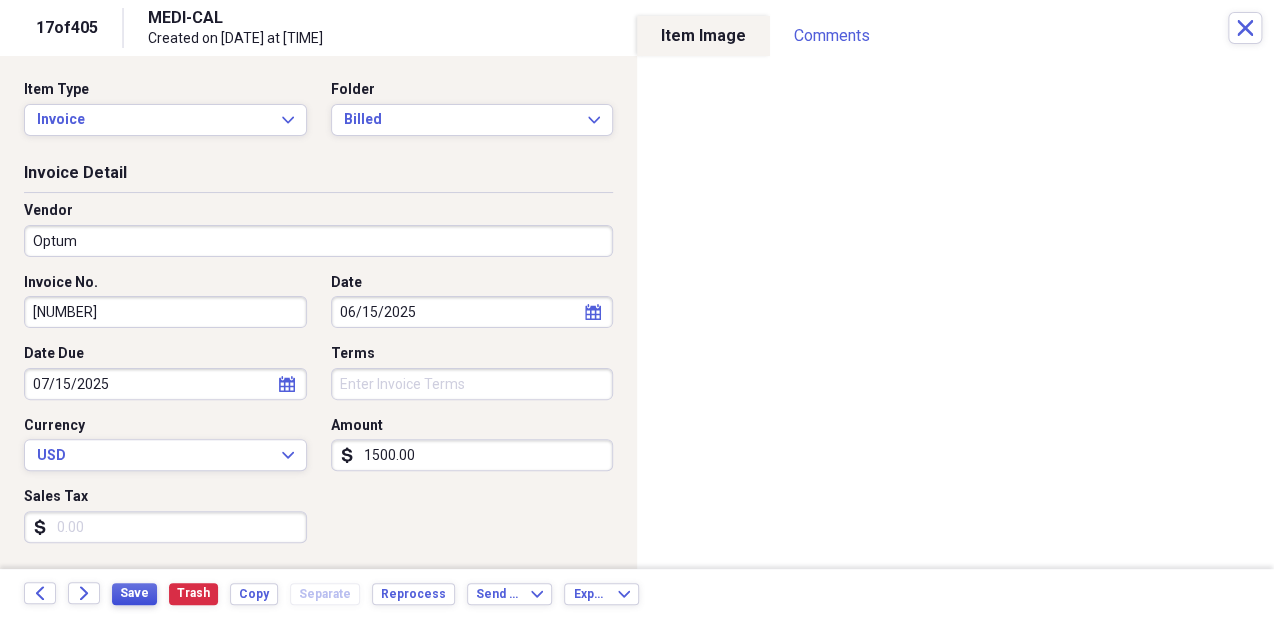 click on "Save" at bounding box center (134, 593) 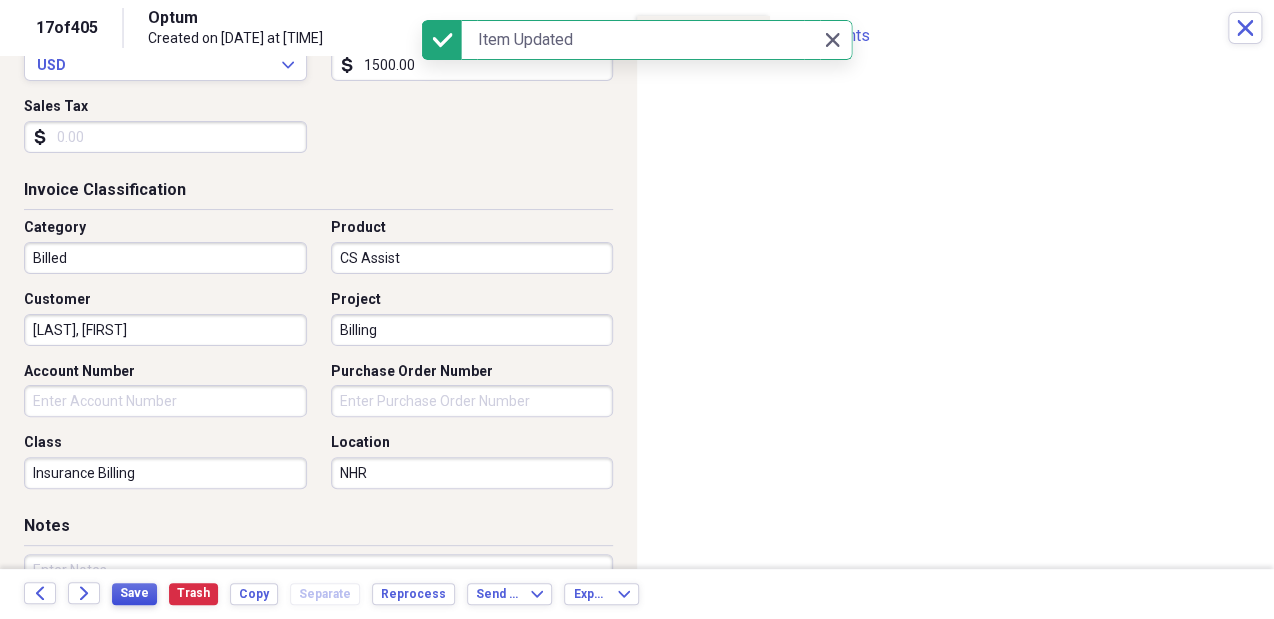 scroll, scrollTop: 392, scrollLeft: 0, axis: vertical 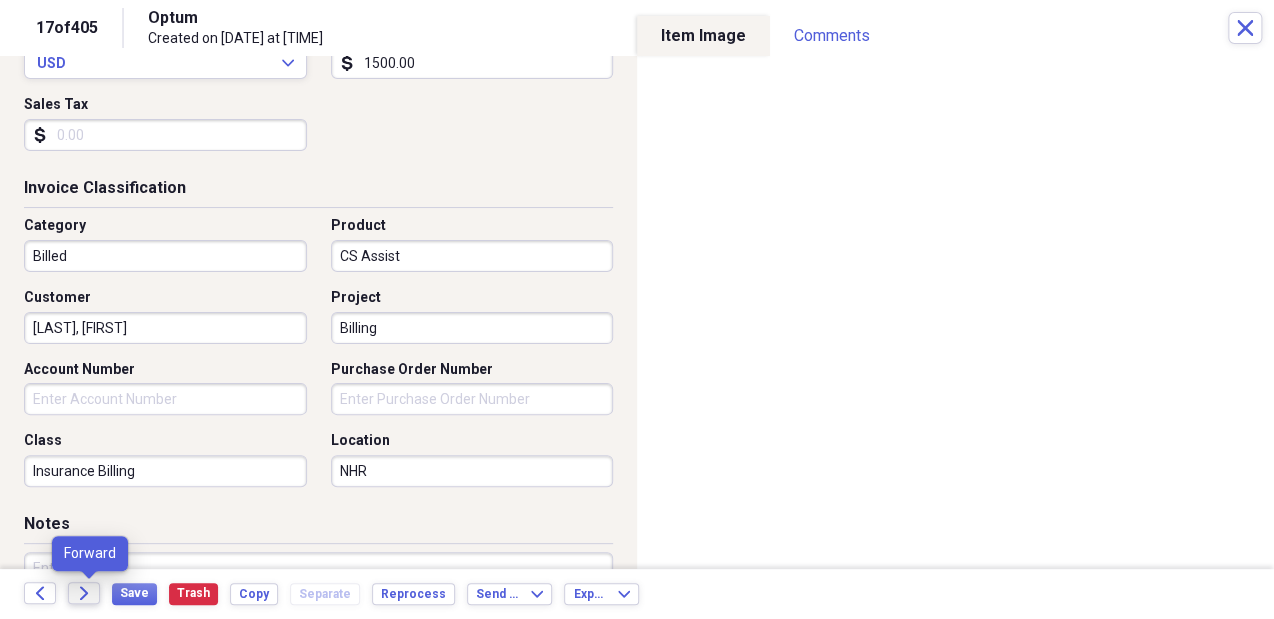 click on "Forward" 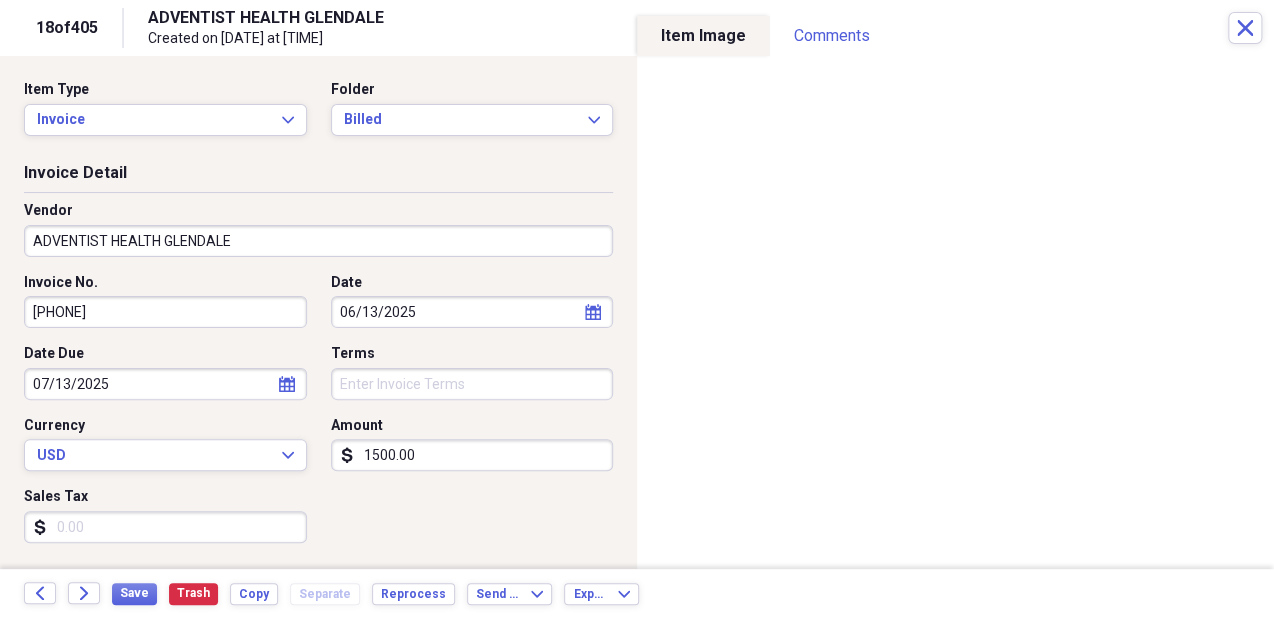click on "ADVENTIST HEALTH GLENDALE" at bounding box center (318, 241) 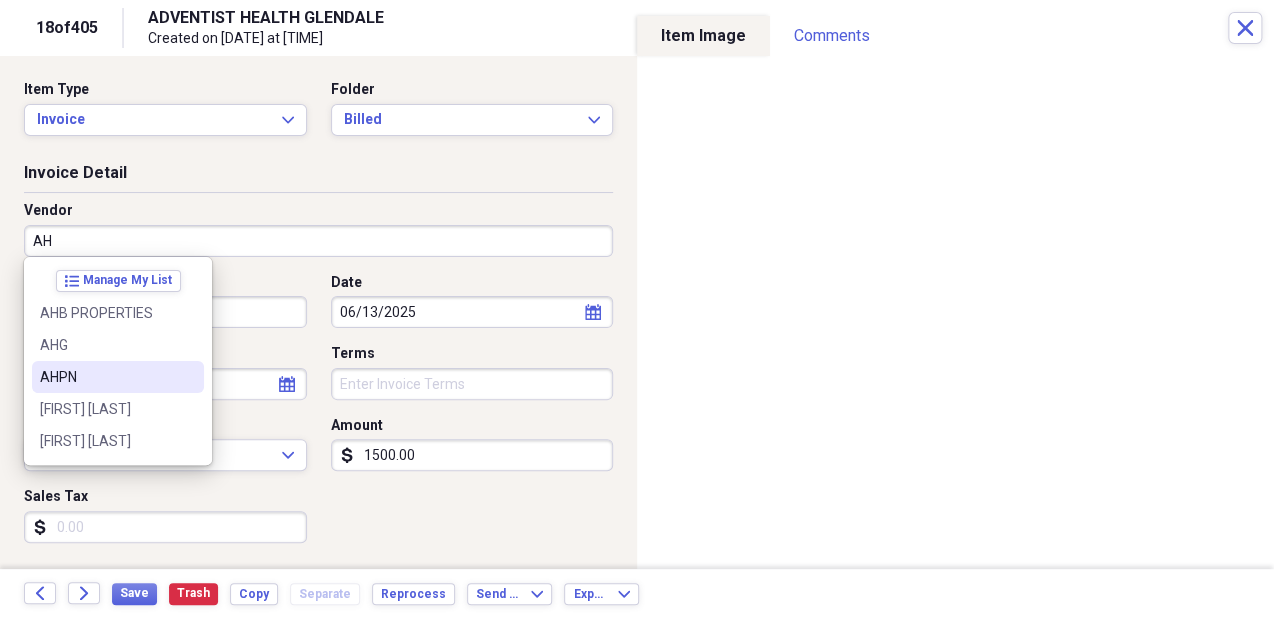 click on "AHPN" at bounding box center [106, 377] 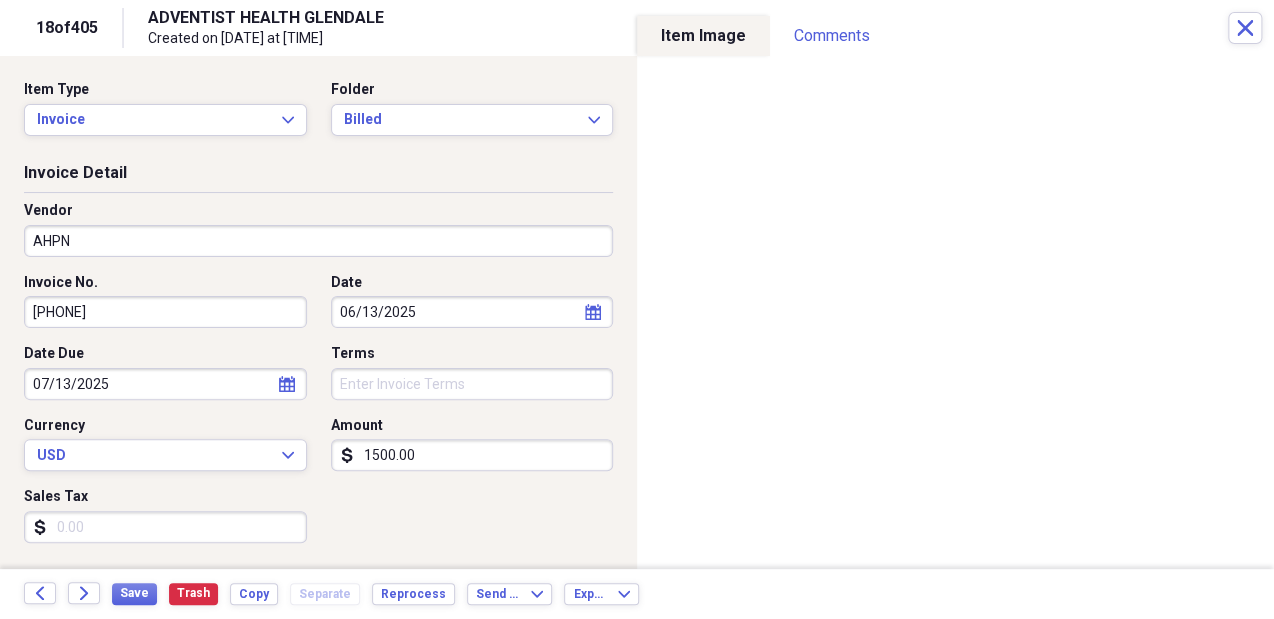 click on "Back Forward Save Trash Copy Separate Reprocess Send To Expand Export Expand" at bounding box center (637, 594) 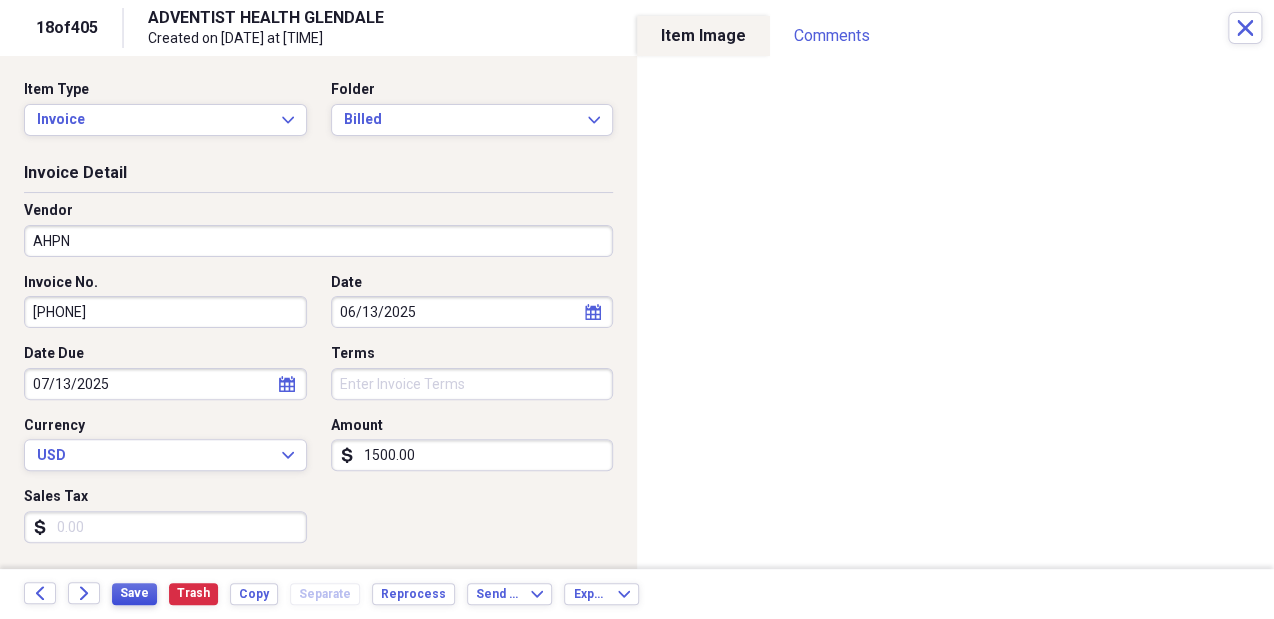 click on "Save" at bounding box center (134, 594) 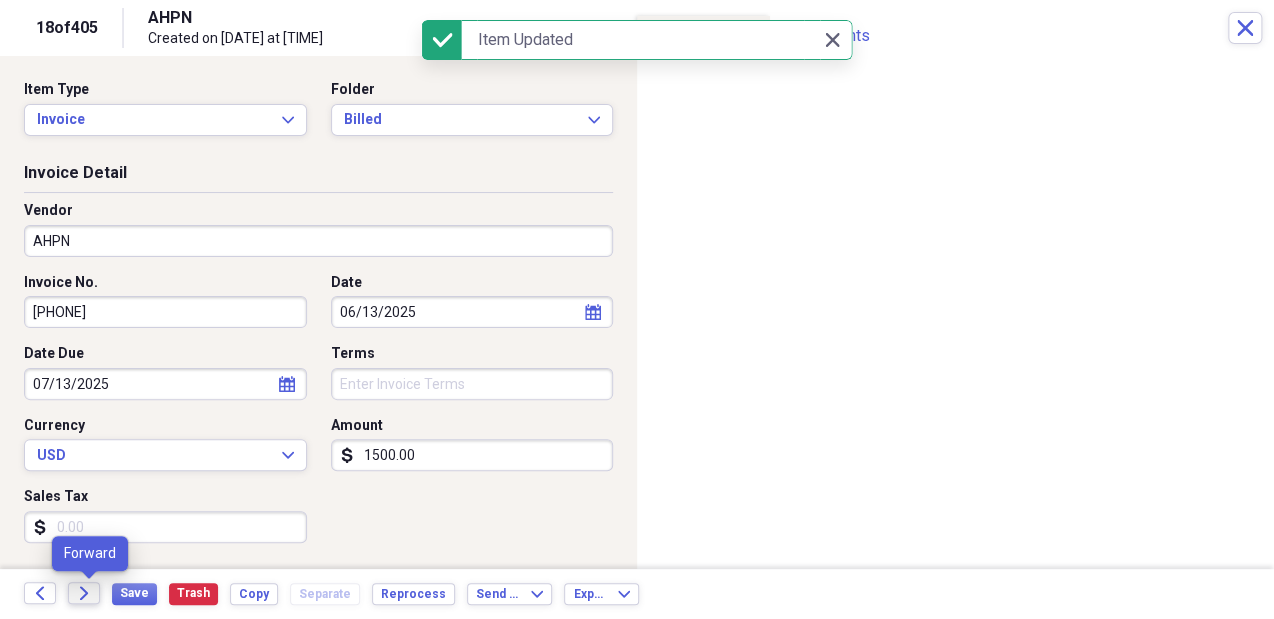 click on "Forward" 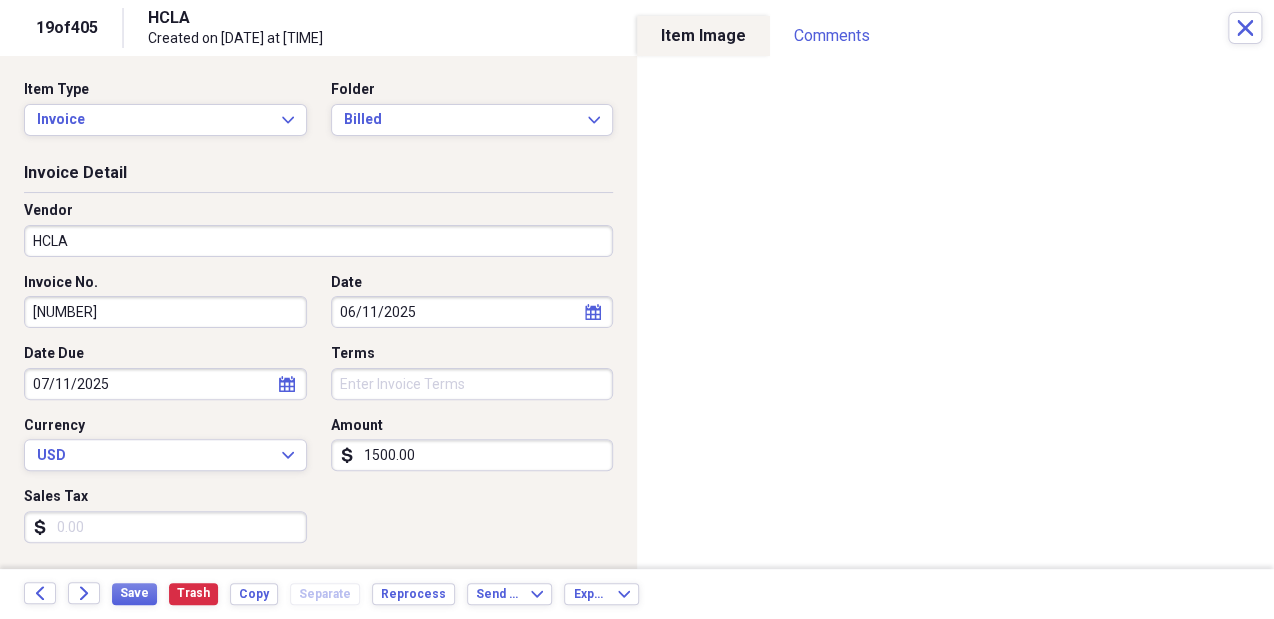click on "Item Type Invoice Expand Folder Billed Expand" at bounding box center (318, 116) 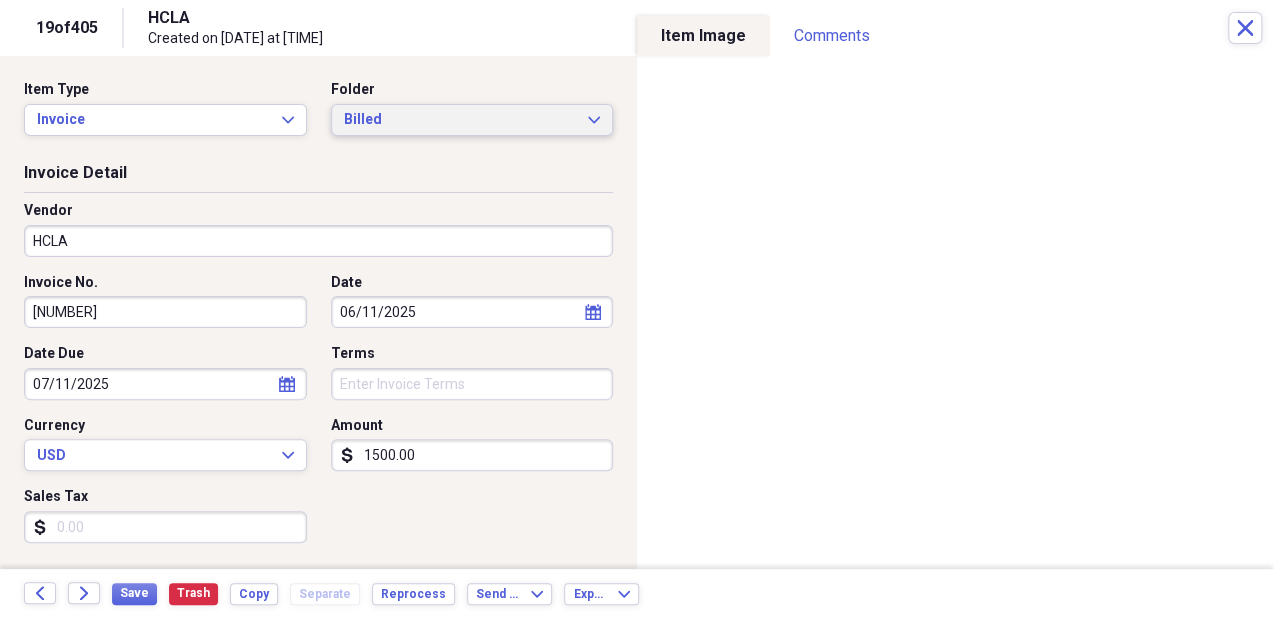 click on "Billed" at bounding box center (460, 120) 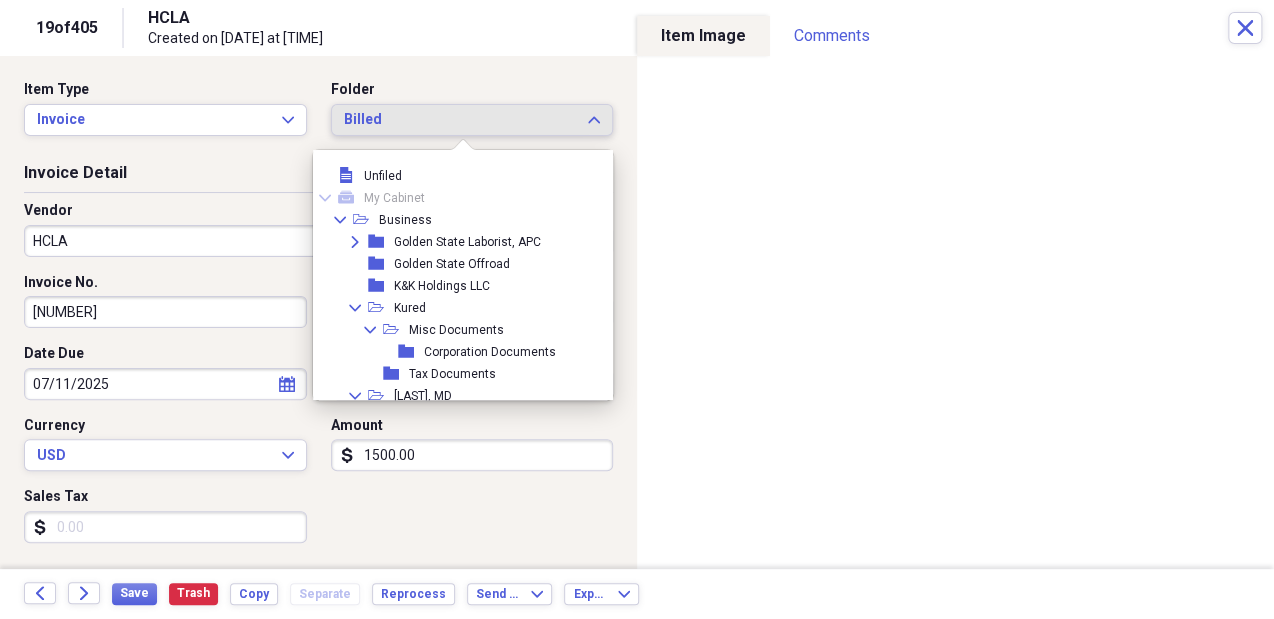 scroll, scrollTop: 171, scrollLeft: 0, axis: vertical 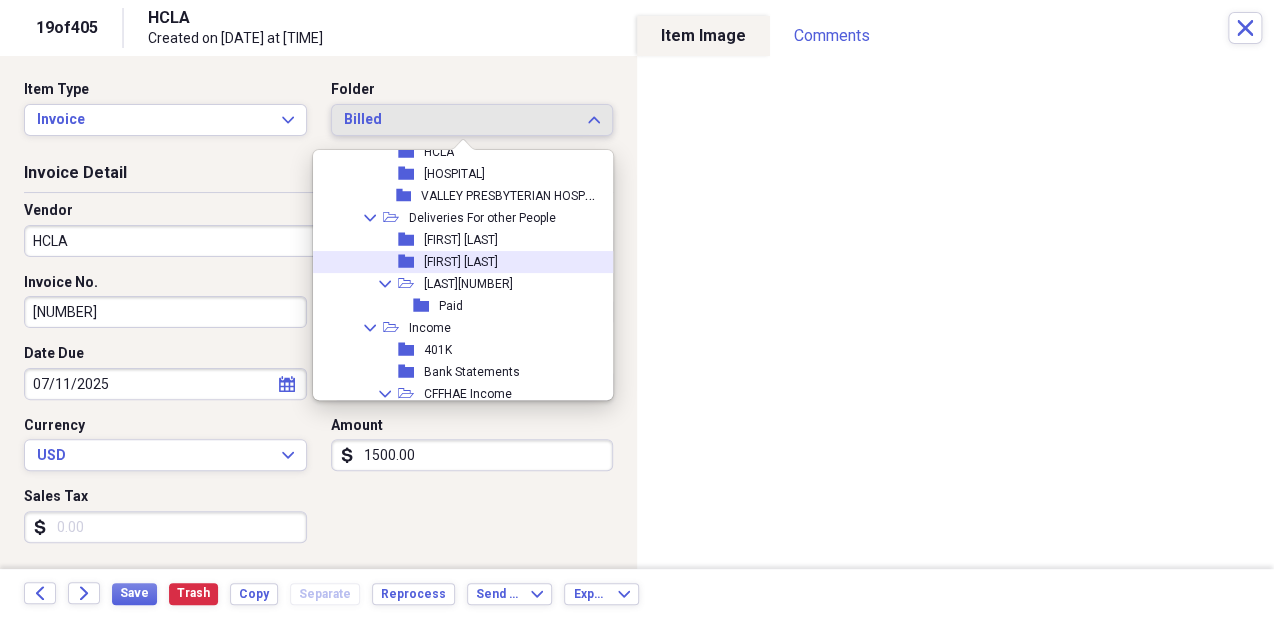 click on "folder [FIRST] [LAST]" at bounding box center [458, 262] 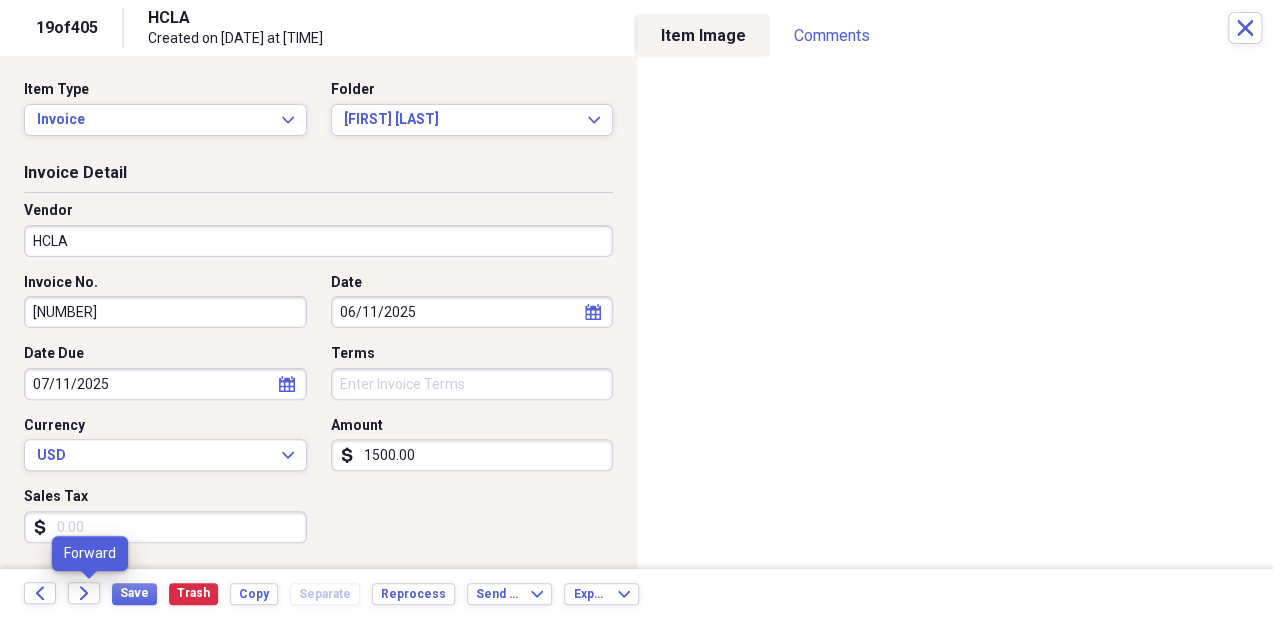 click on "Forward" at bounding box center [90, 594] 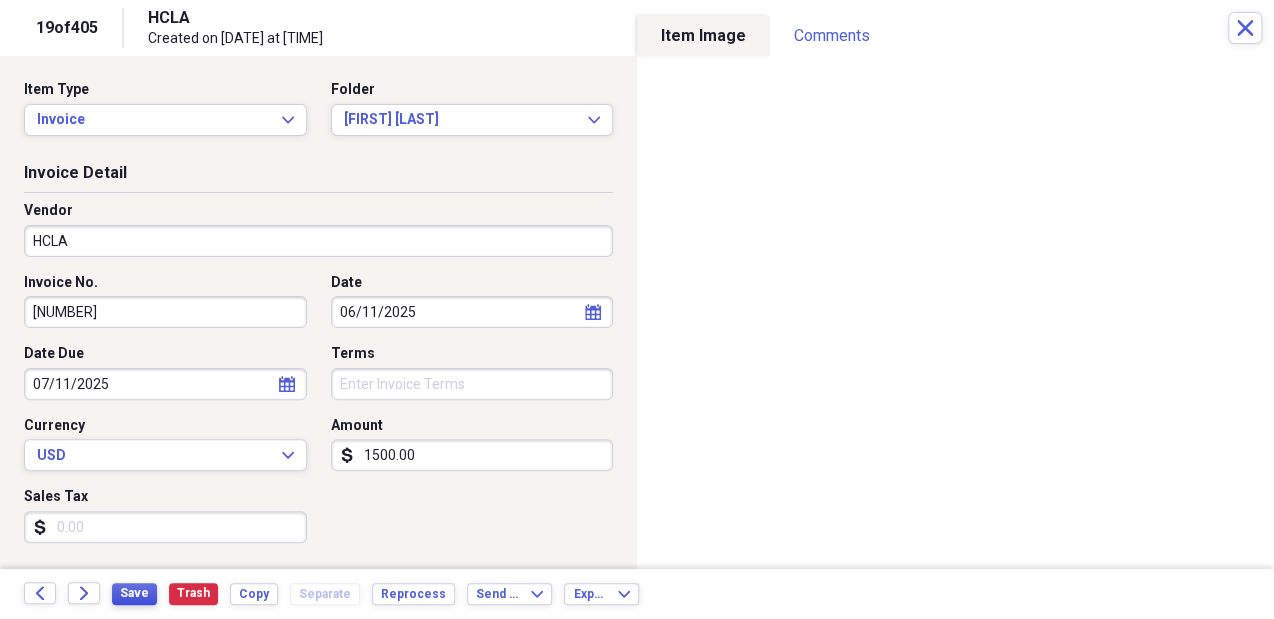 click on "Save" at bounding box center (134, 593) 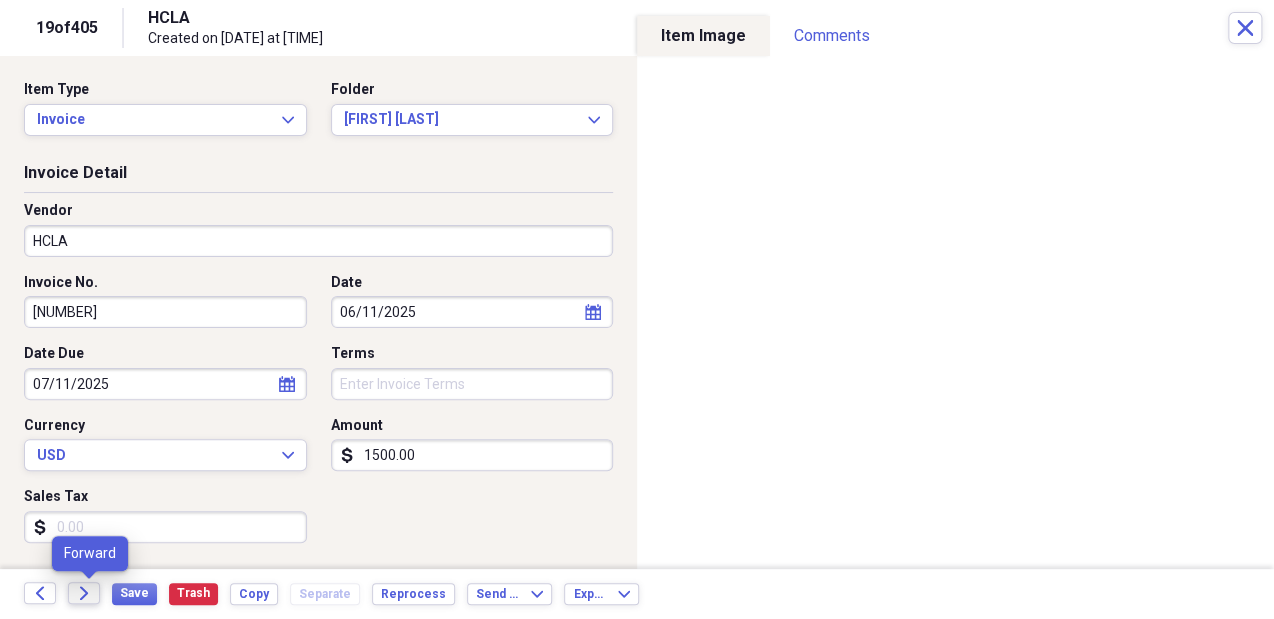 click on "Forward" at bounding box center (84, 593) 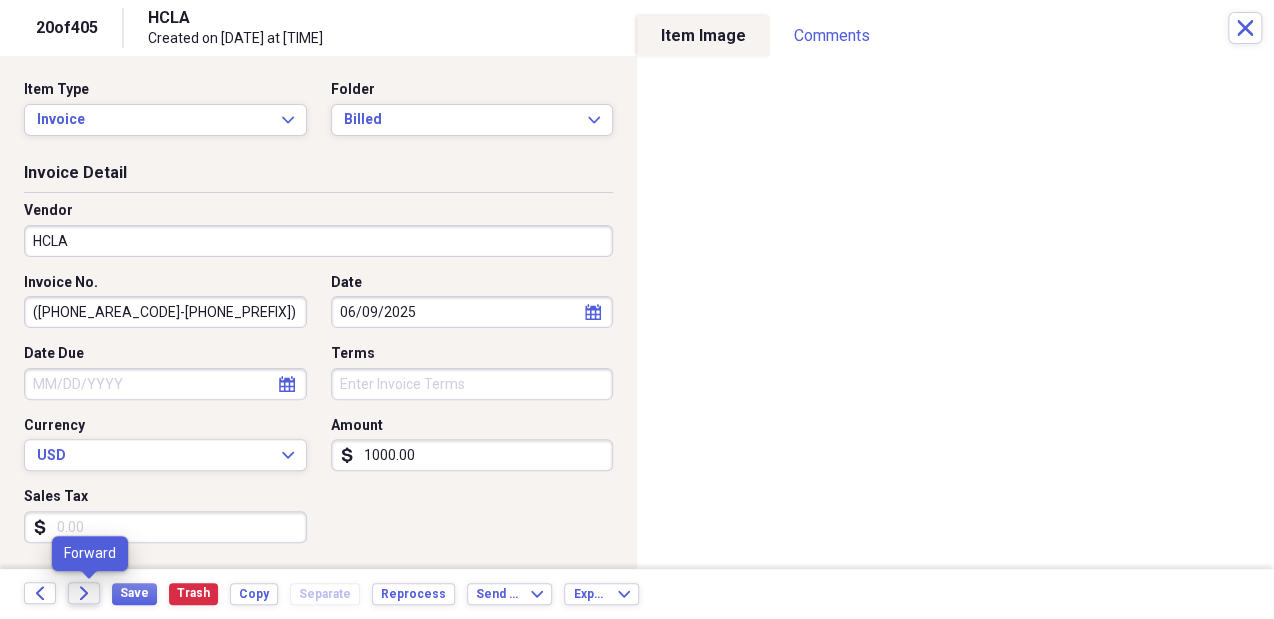 click on "Forward" 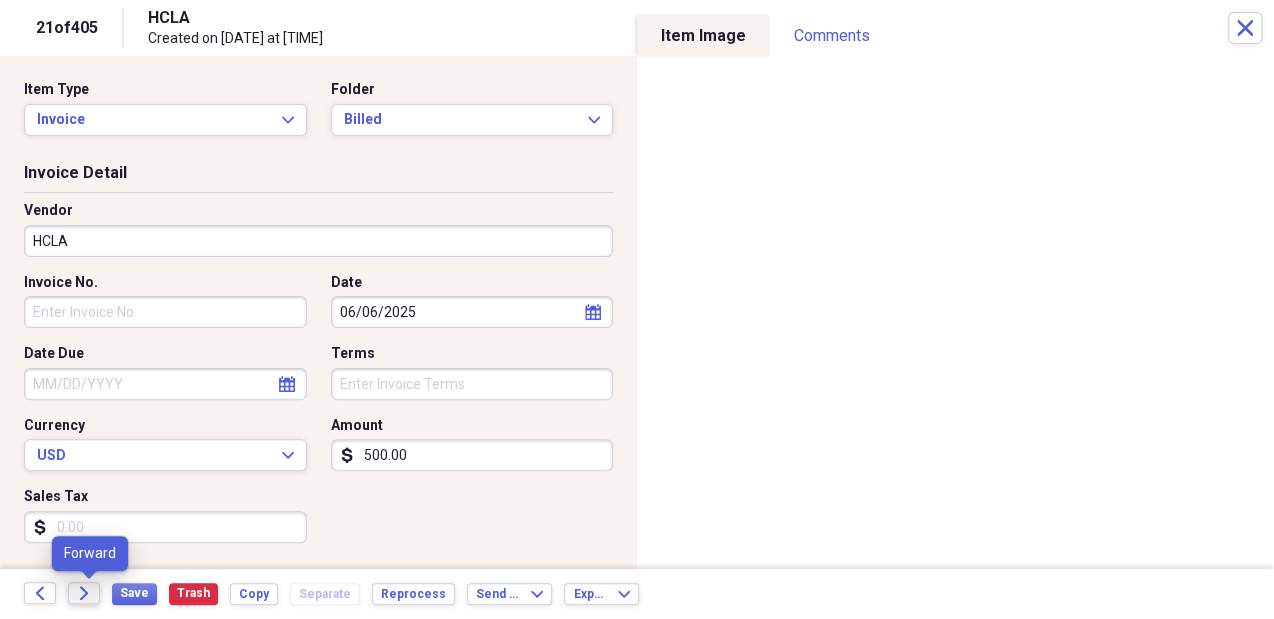 click 